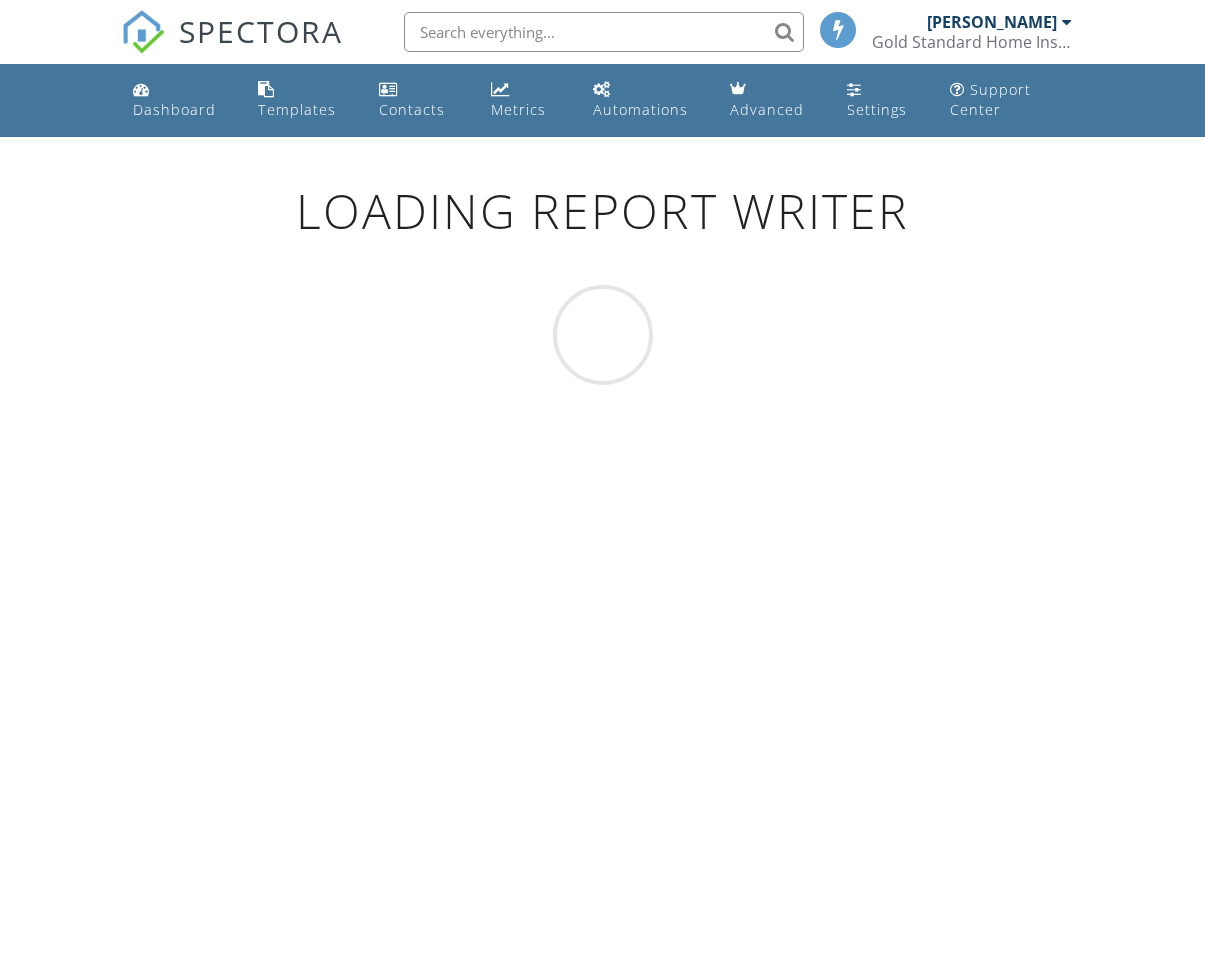 scroll, scrollTop: 0, scrollLeft: 0, axis: both 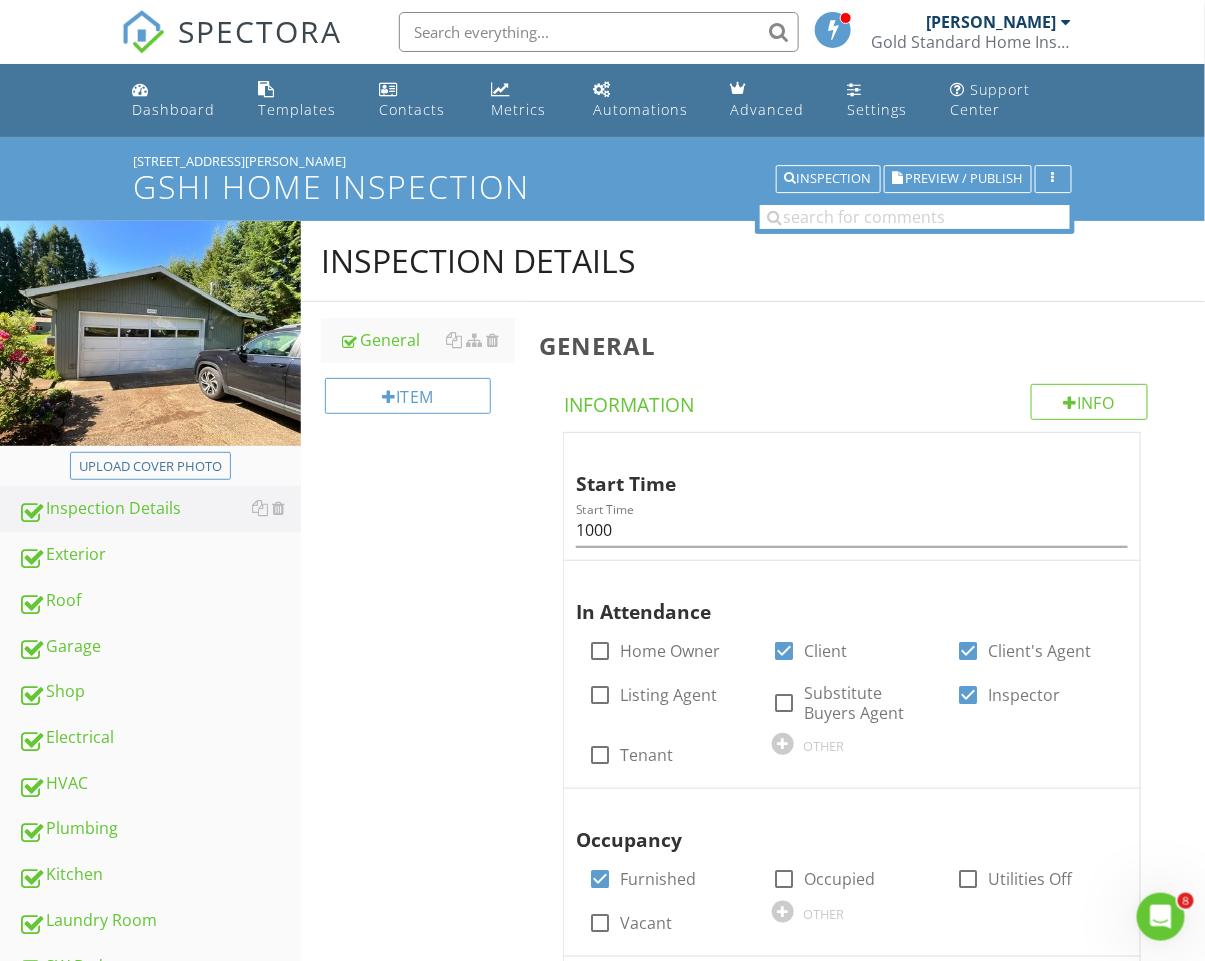 click on "SPECTORA" at bounding box center [261, 31] 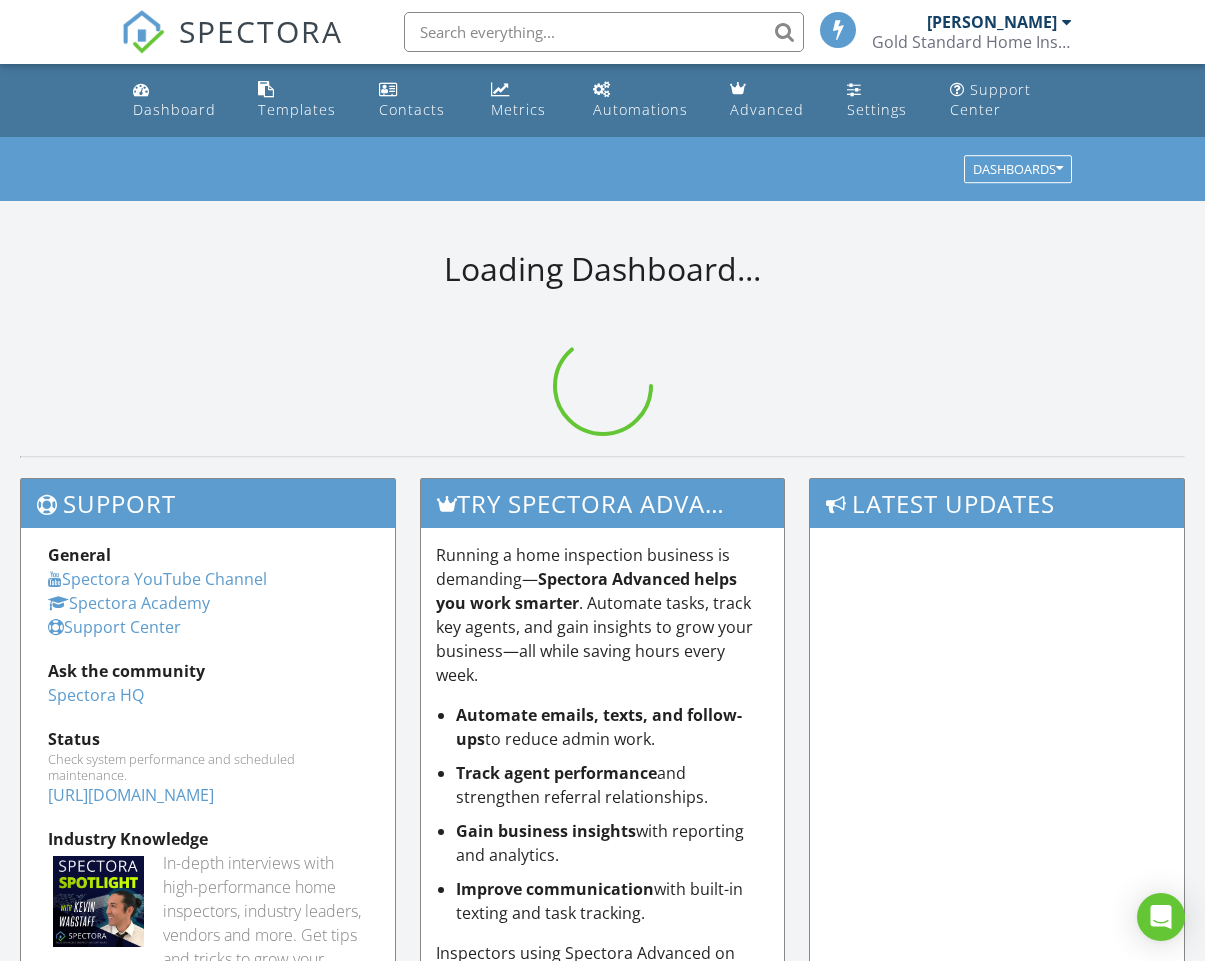 scroll, scrollTop: 0, scrollLeft: 0, axis: both 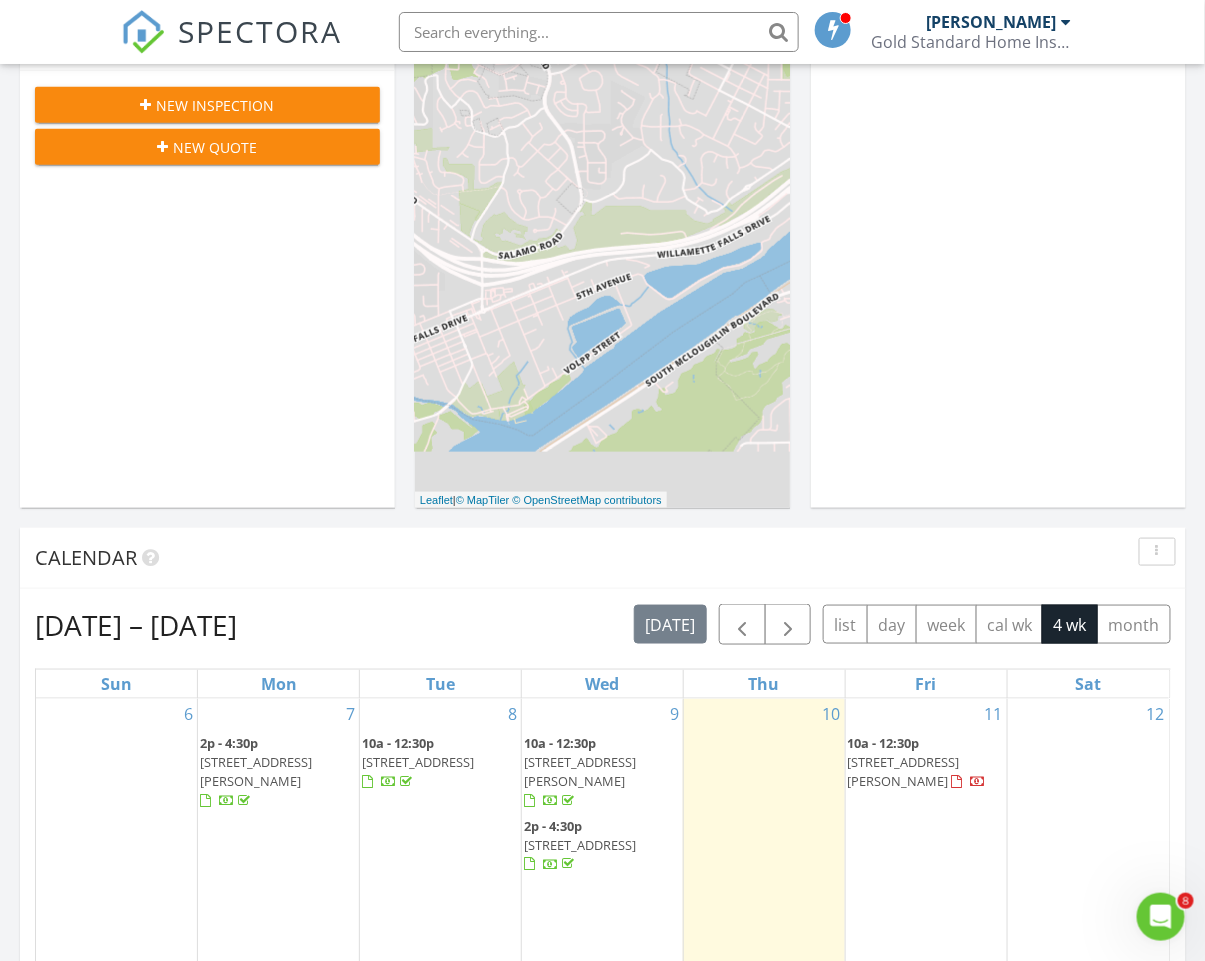 click on "New Inspection" at bounding box center [216, 105] 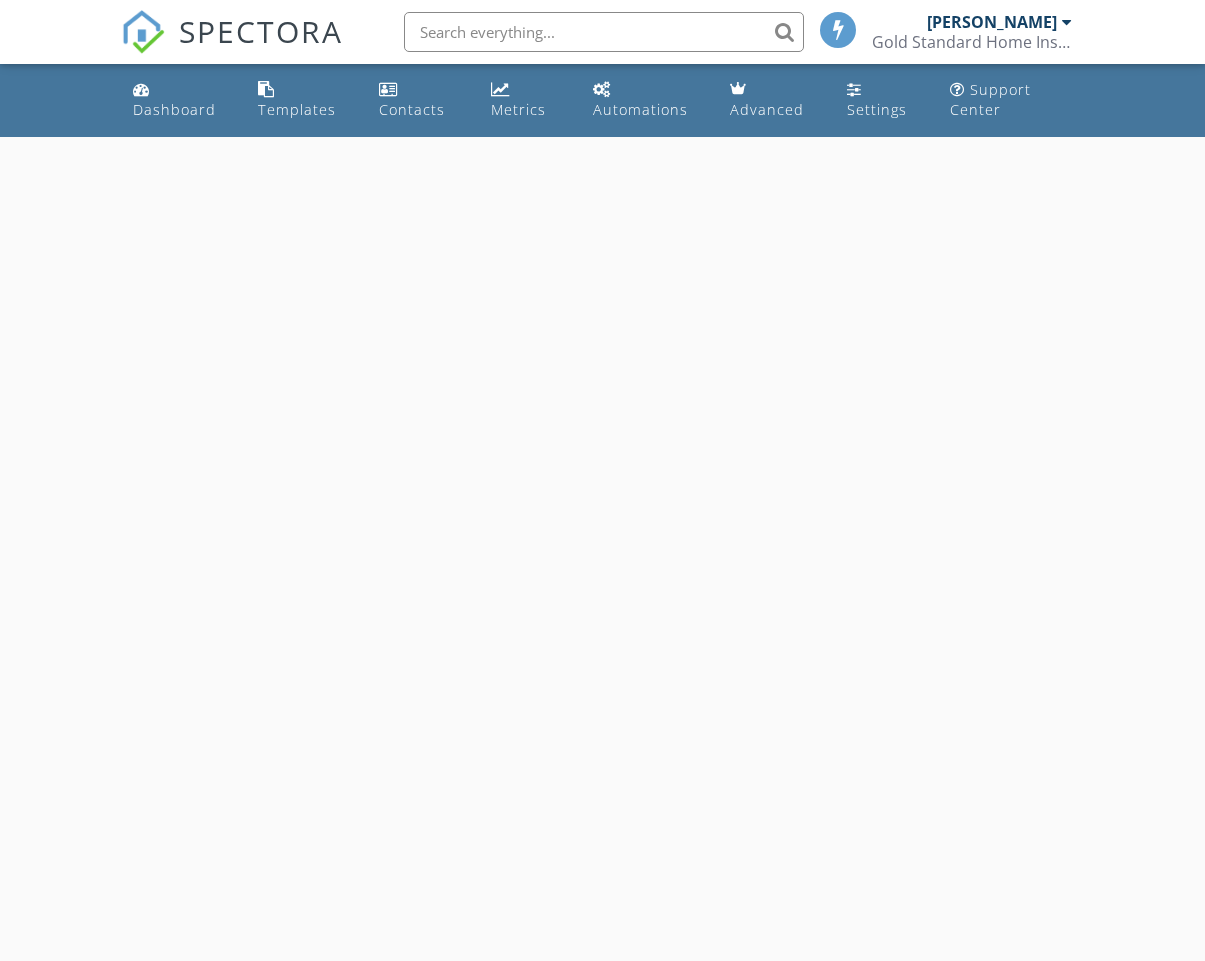 scroll, scrollTop: 0, scrollLeft: 0, axis: both 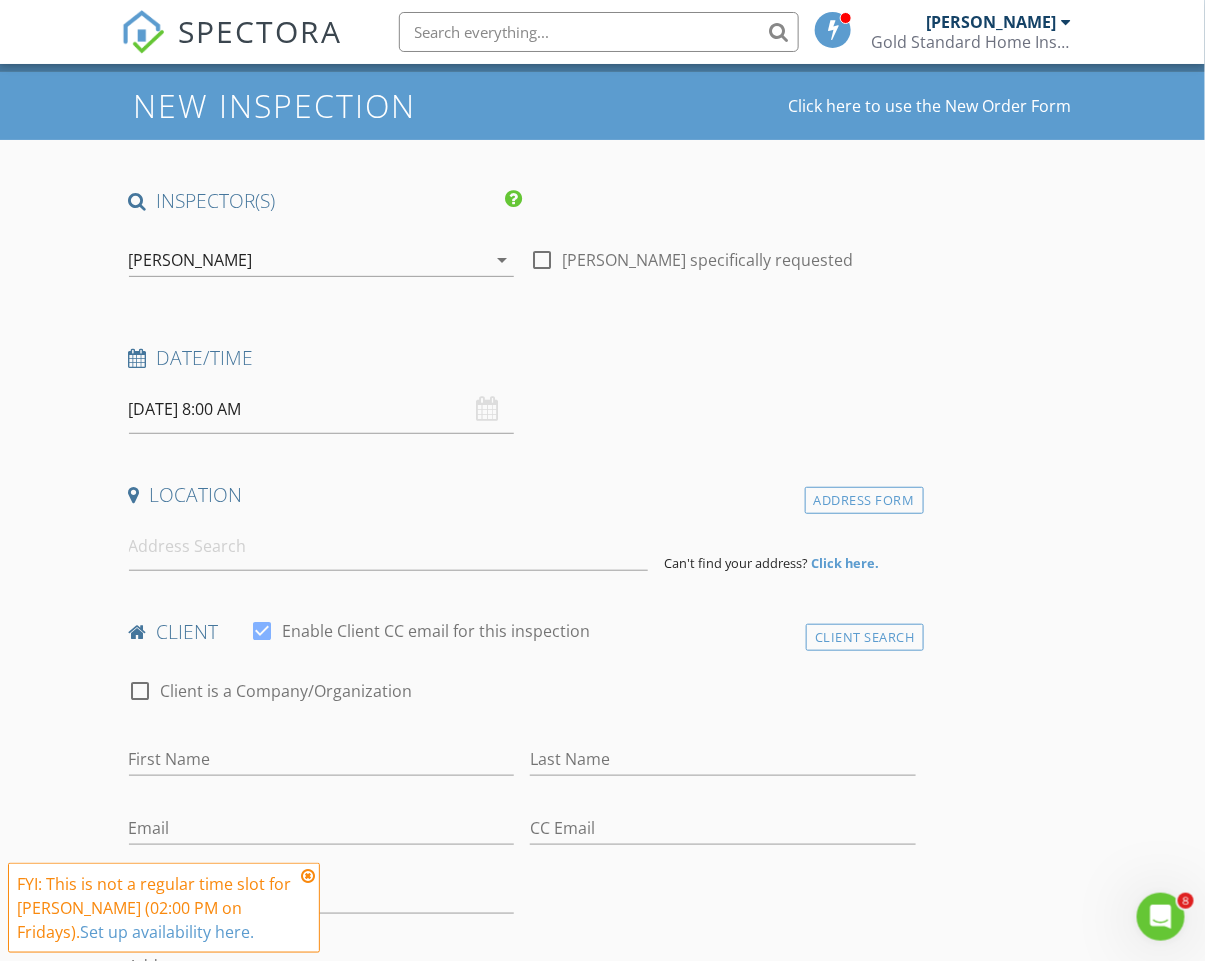 click on "07/11/2025 8:00 AM" at bounding box center (322, 409) 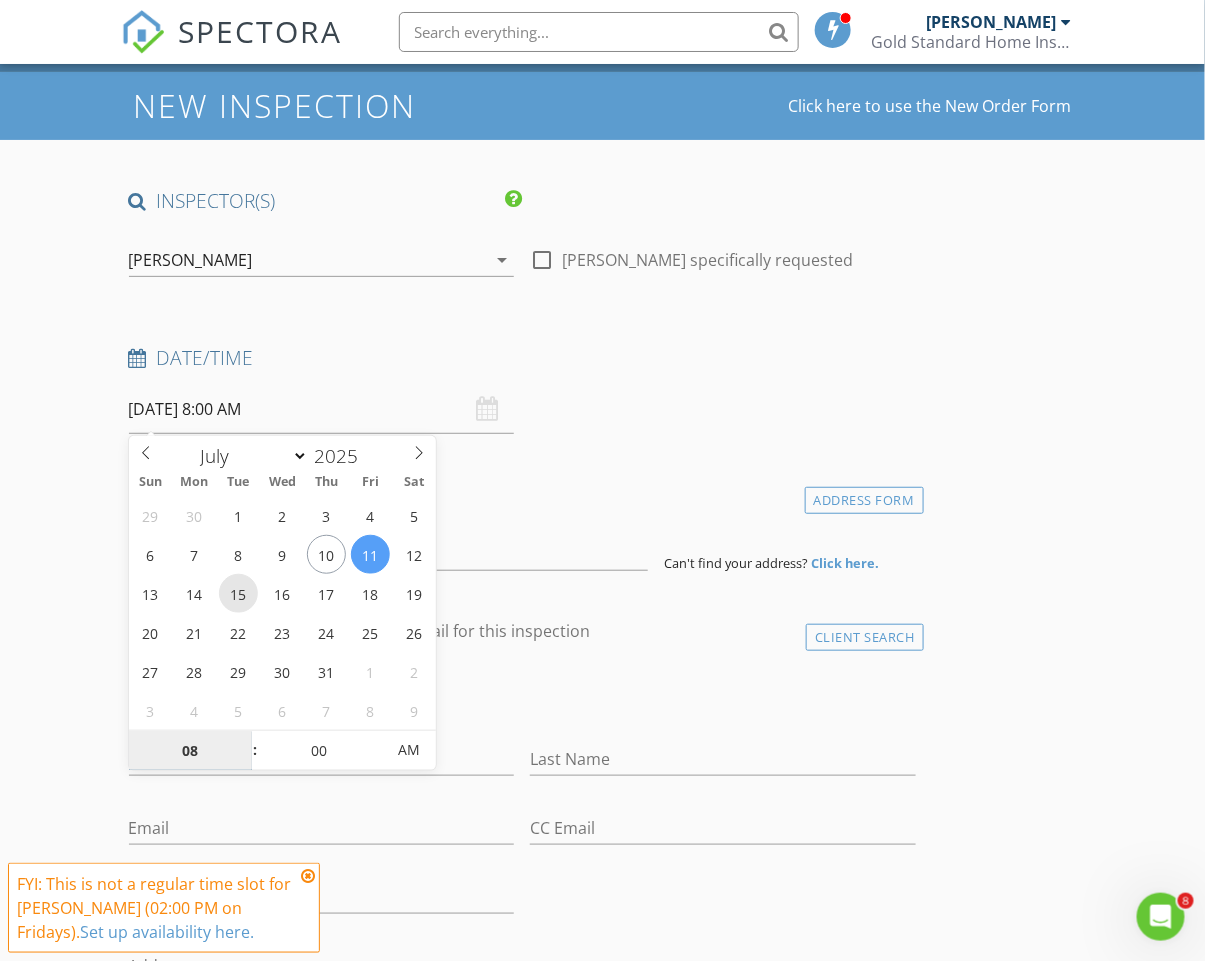 type on "07/15/2025 8:00 AM" 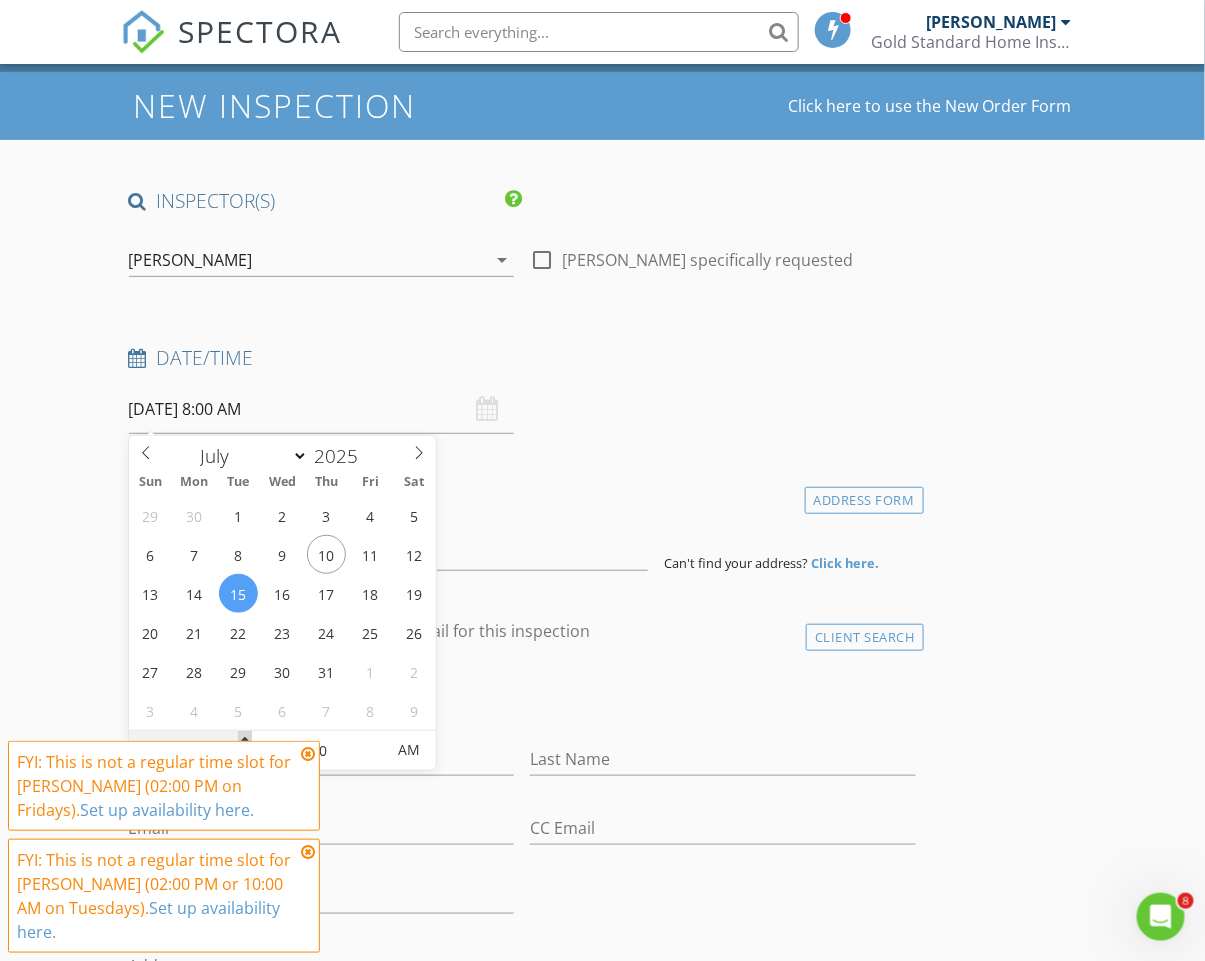type on "09" 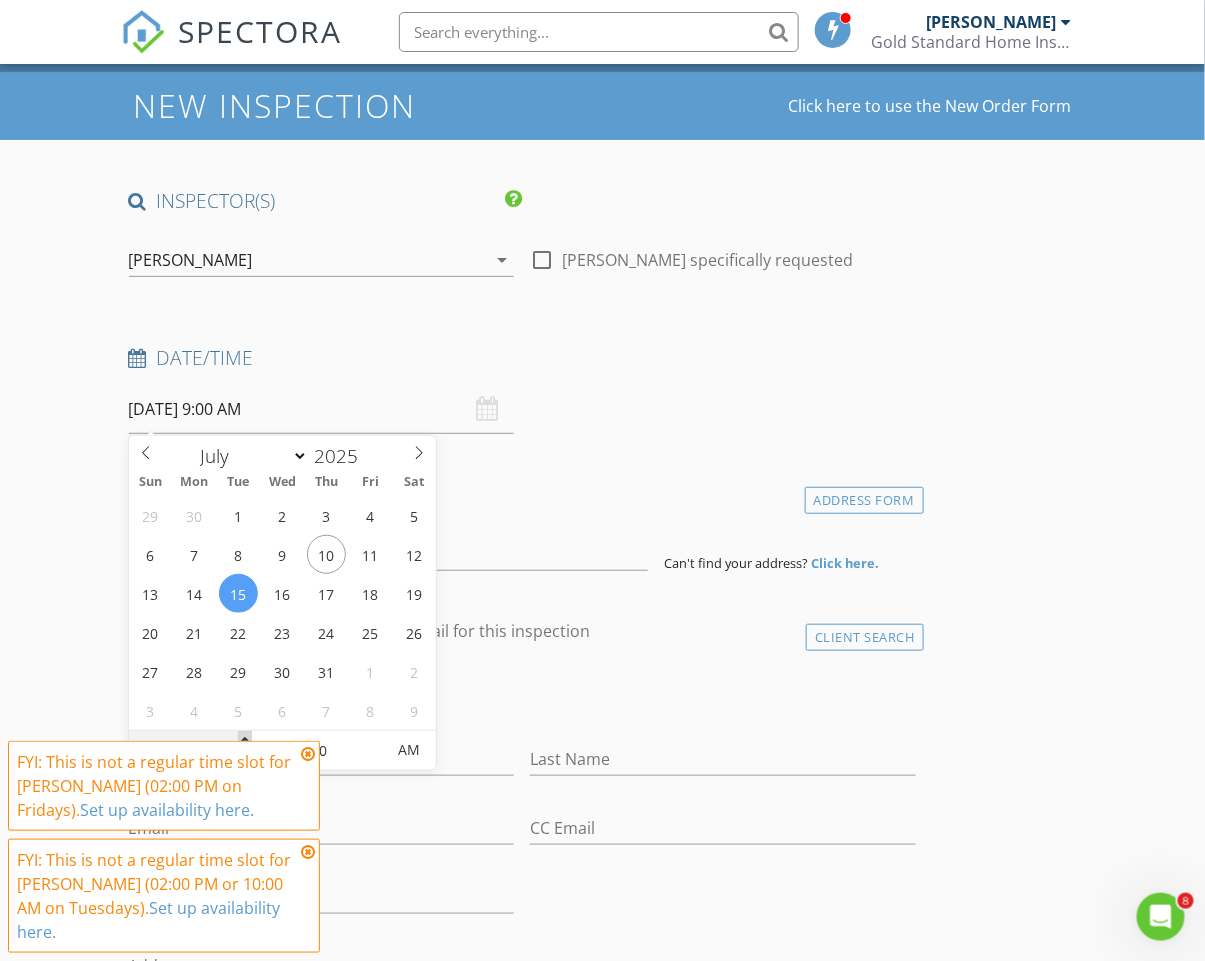 click at bounding box center [245, 741] 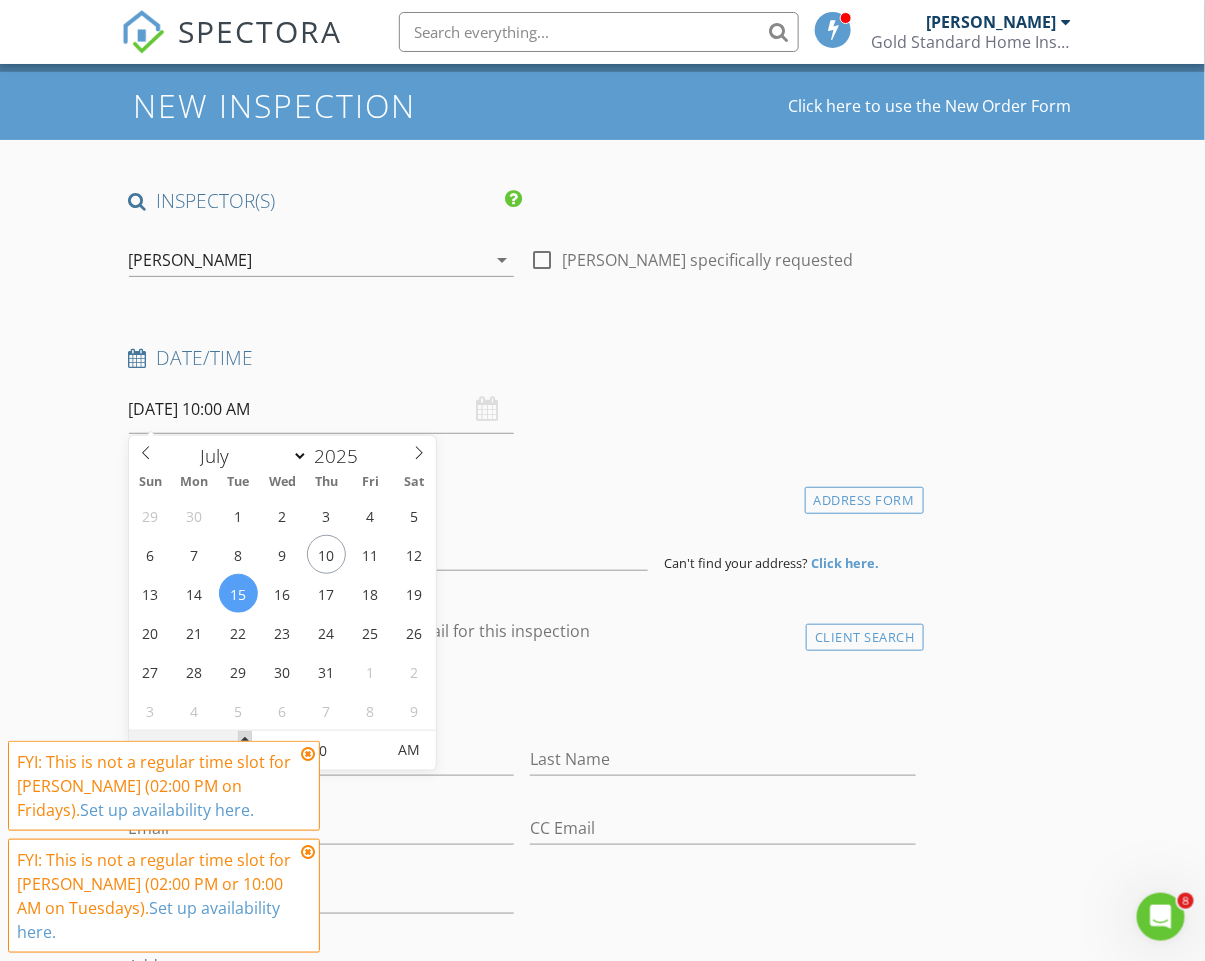 click at bounding box center (245, 741) 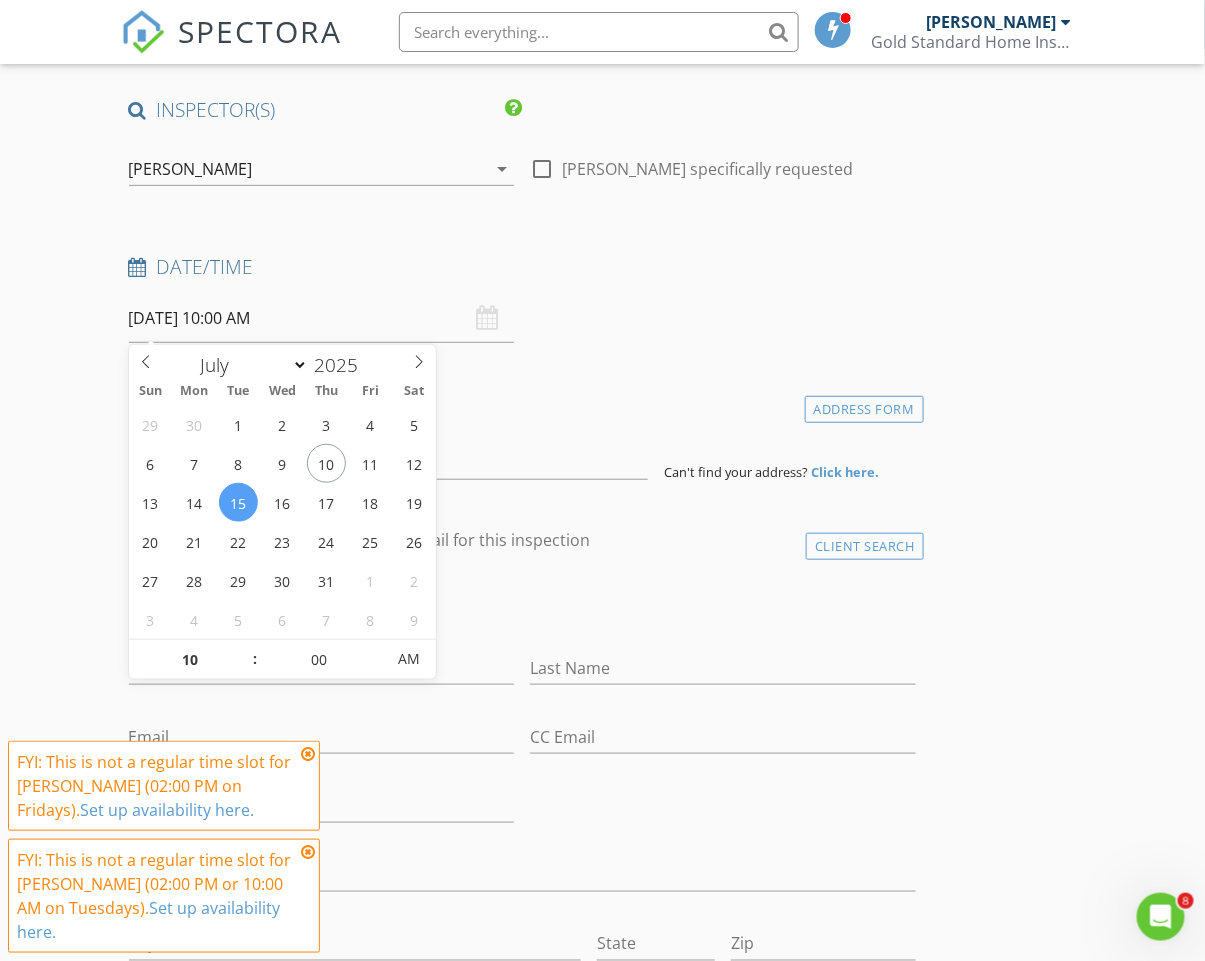 scroll, scrollTop: 161, scrollLeft: 0, axis: vertical 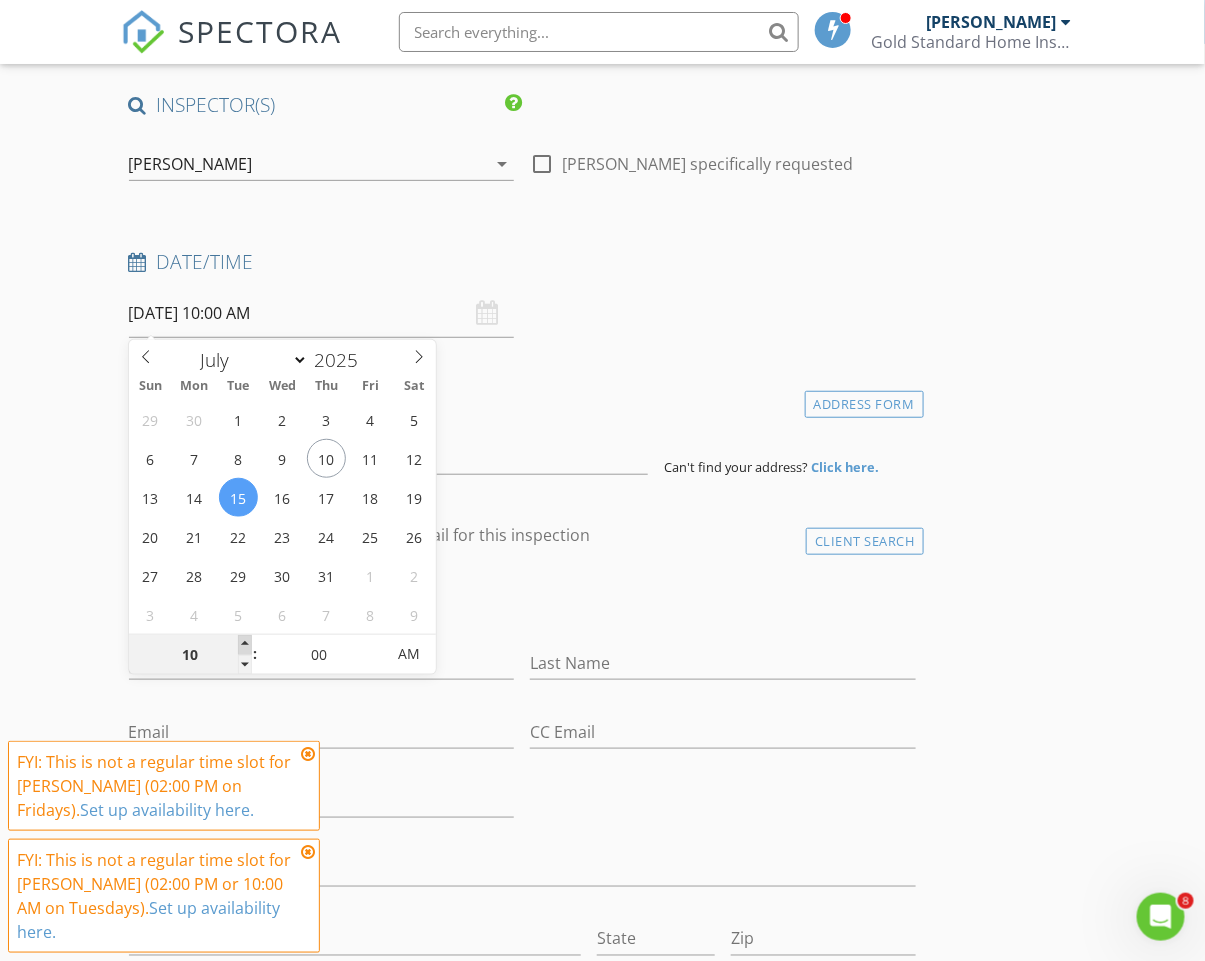 type on "11" 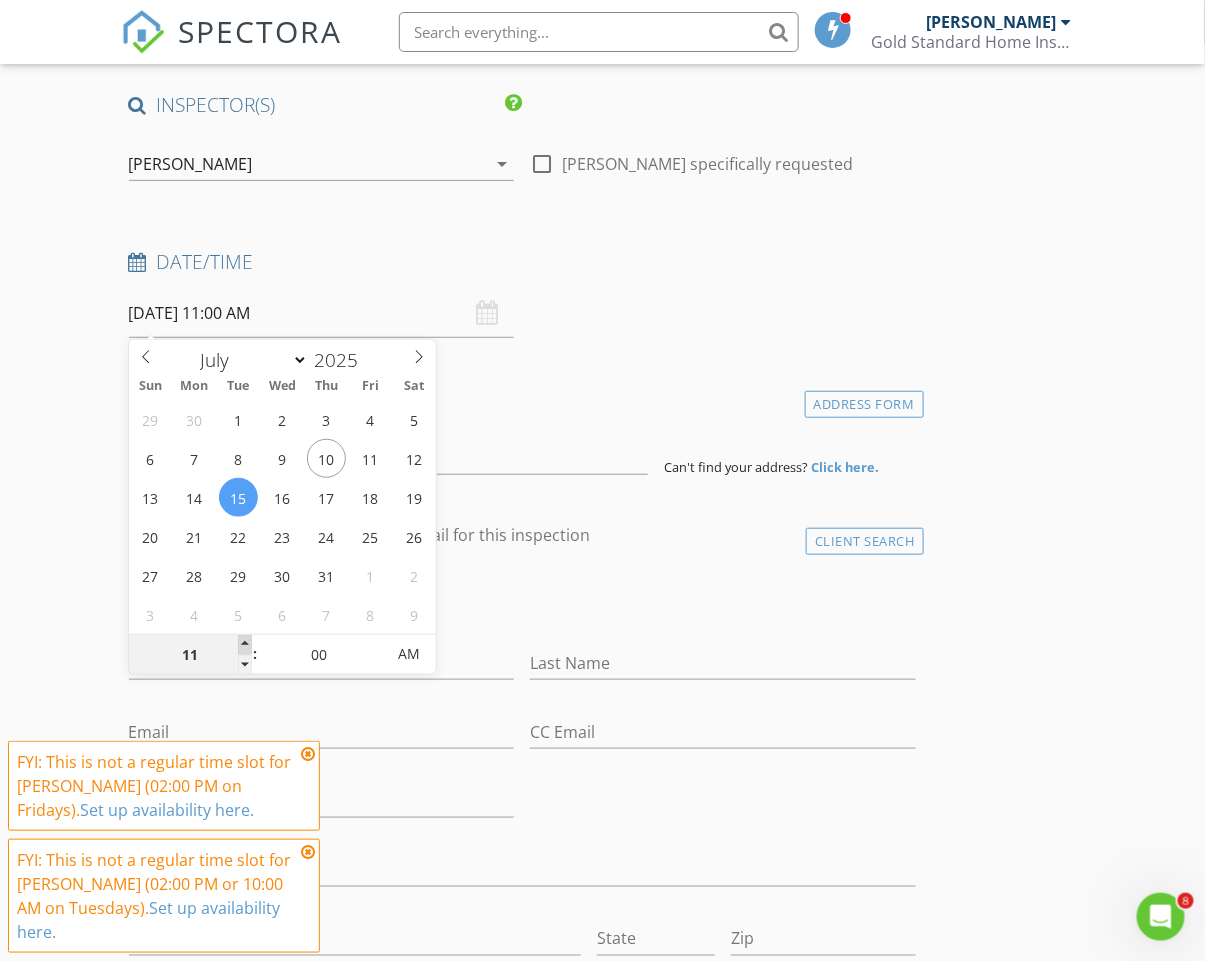 click at bounding box center (245, 645) 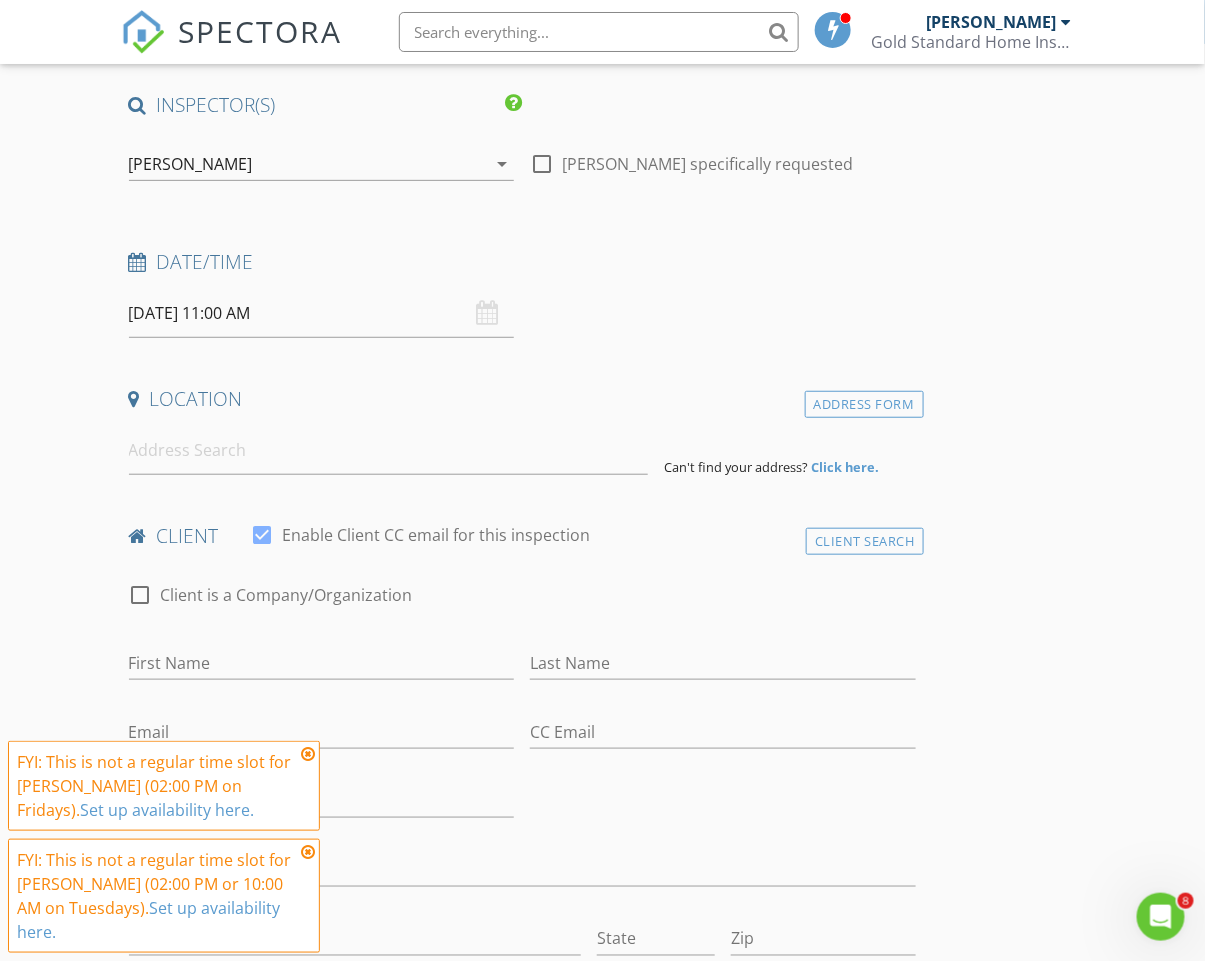 click on "check_box_outline_blank Client is a Company/Organization" at bounding box center (522, 605) 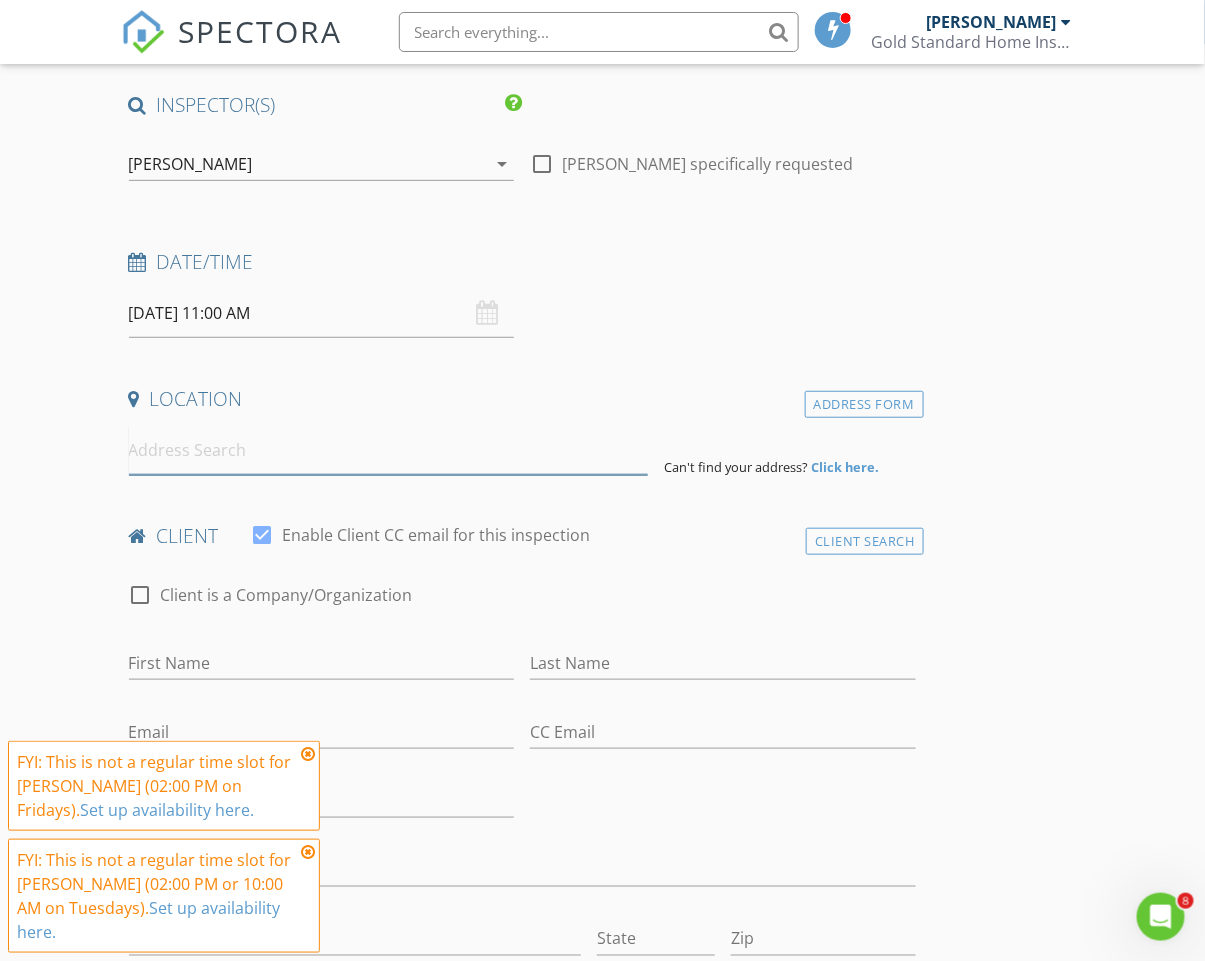 paste on "1412 SW Chastain Ave, Gresham 97080" 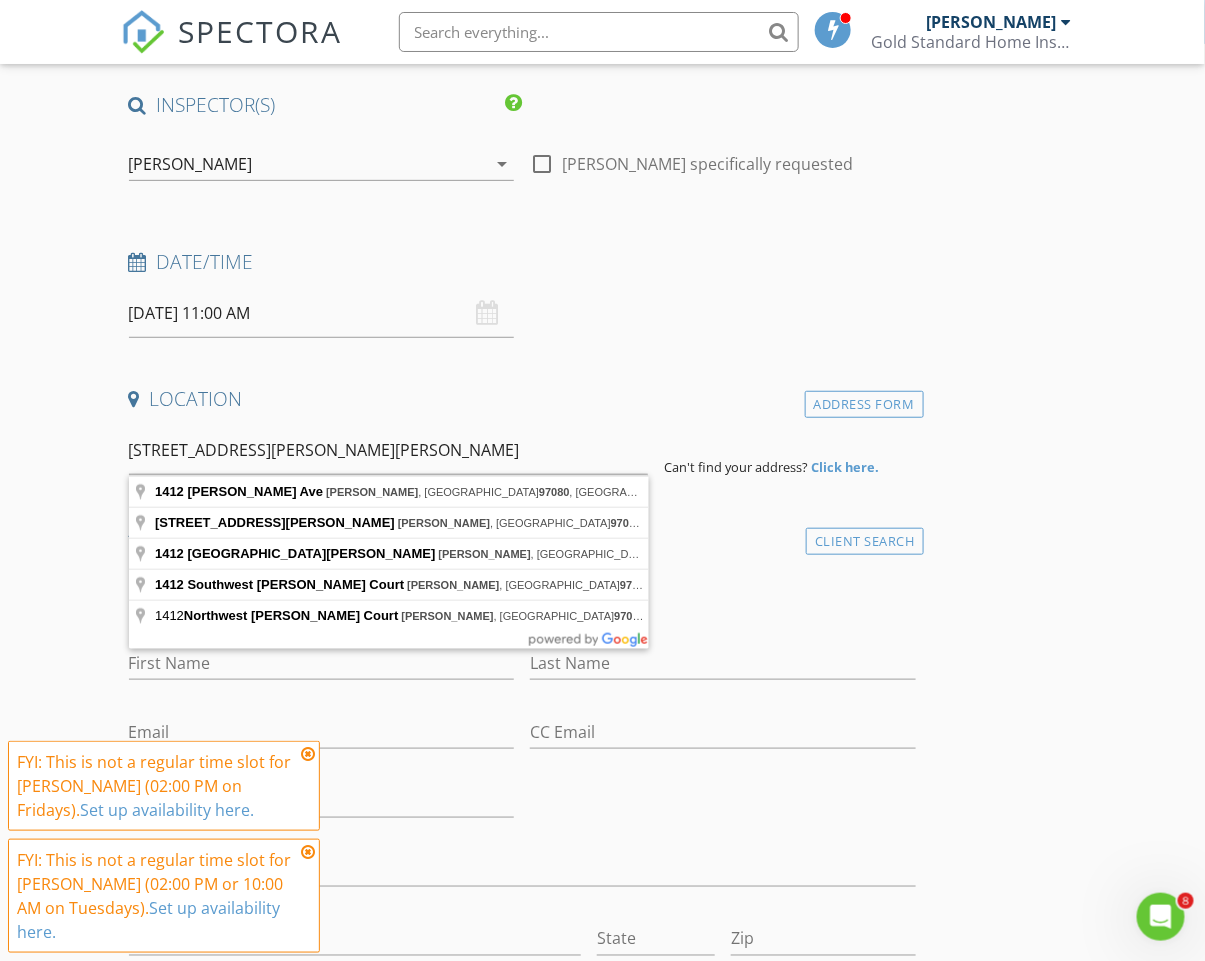 type on "1412 SW Chastain Ave, Gresham, OR 97080, USA" 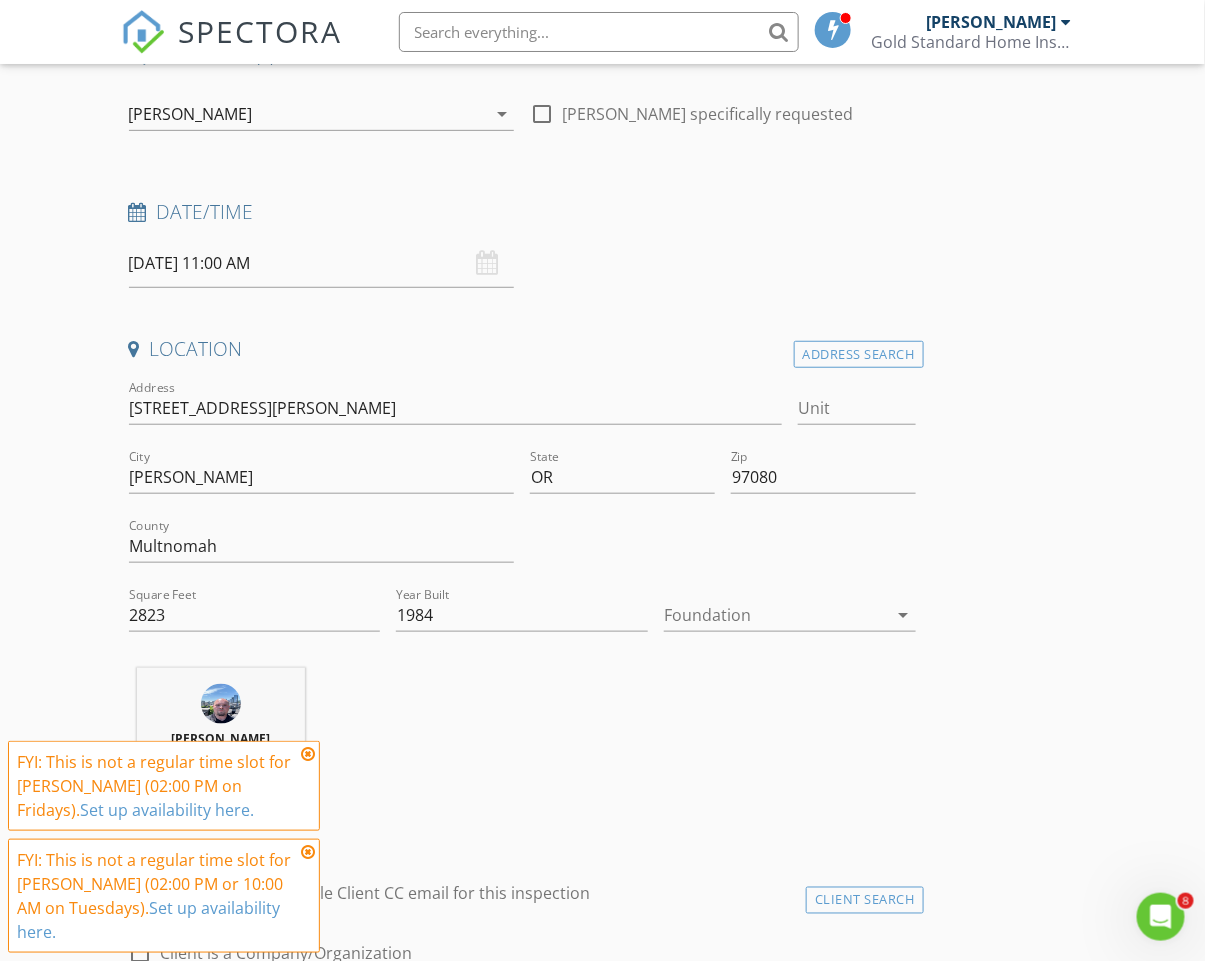 scroll, scrollTop: 214, scrollLeft: 0, axis: vertical 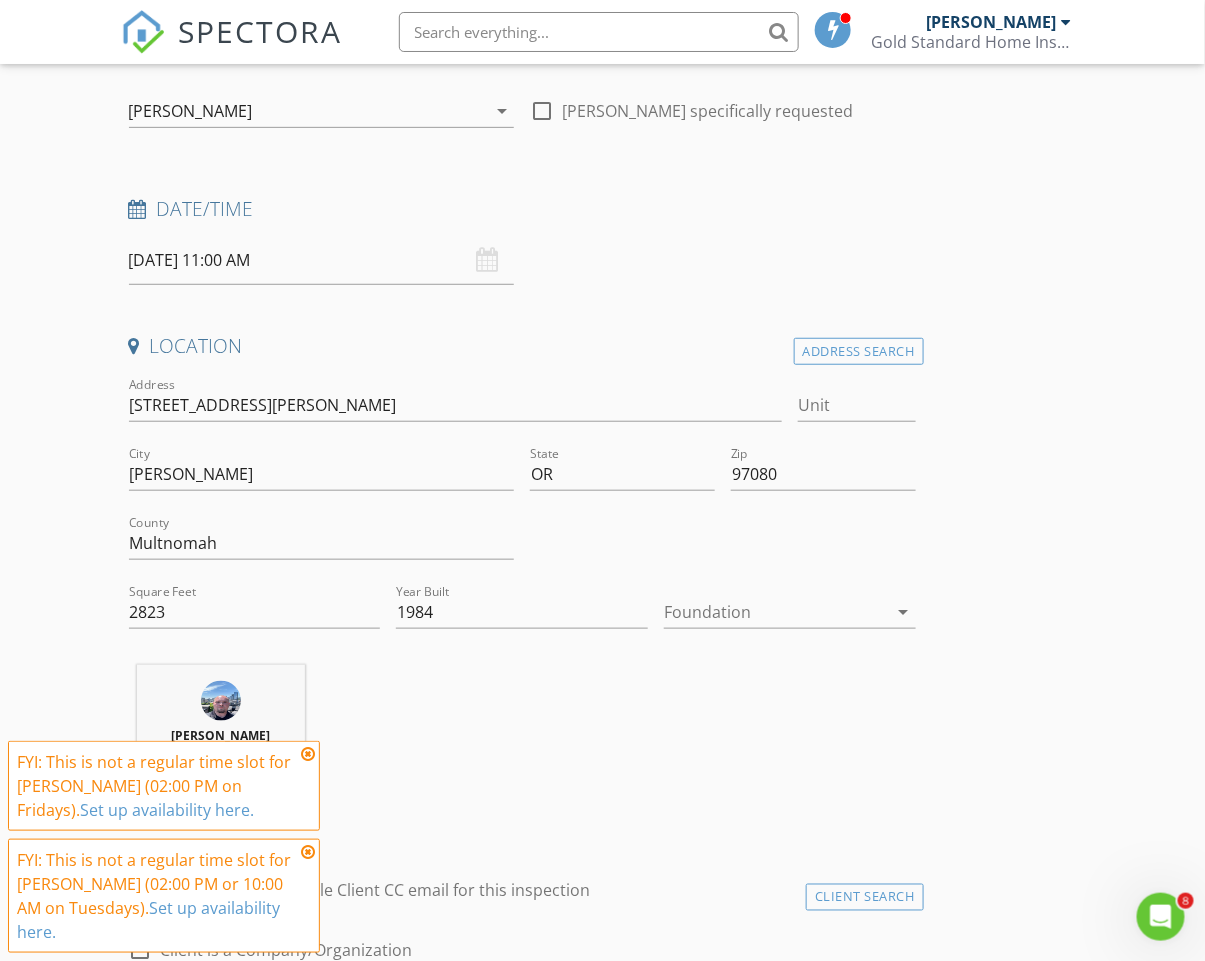 click at bounding box center [776, 612] 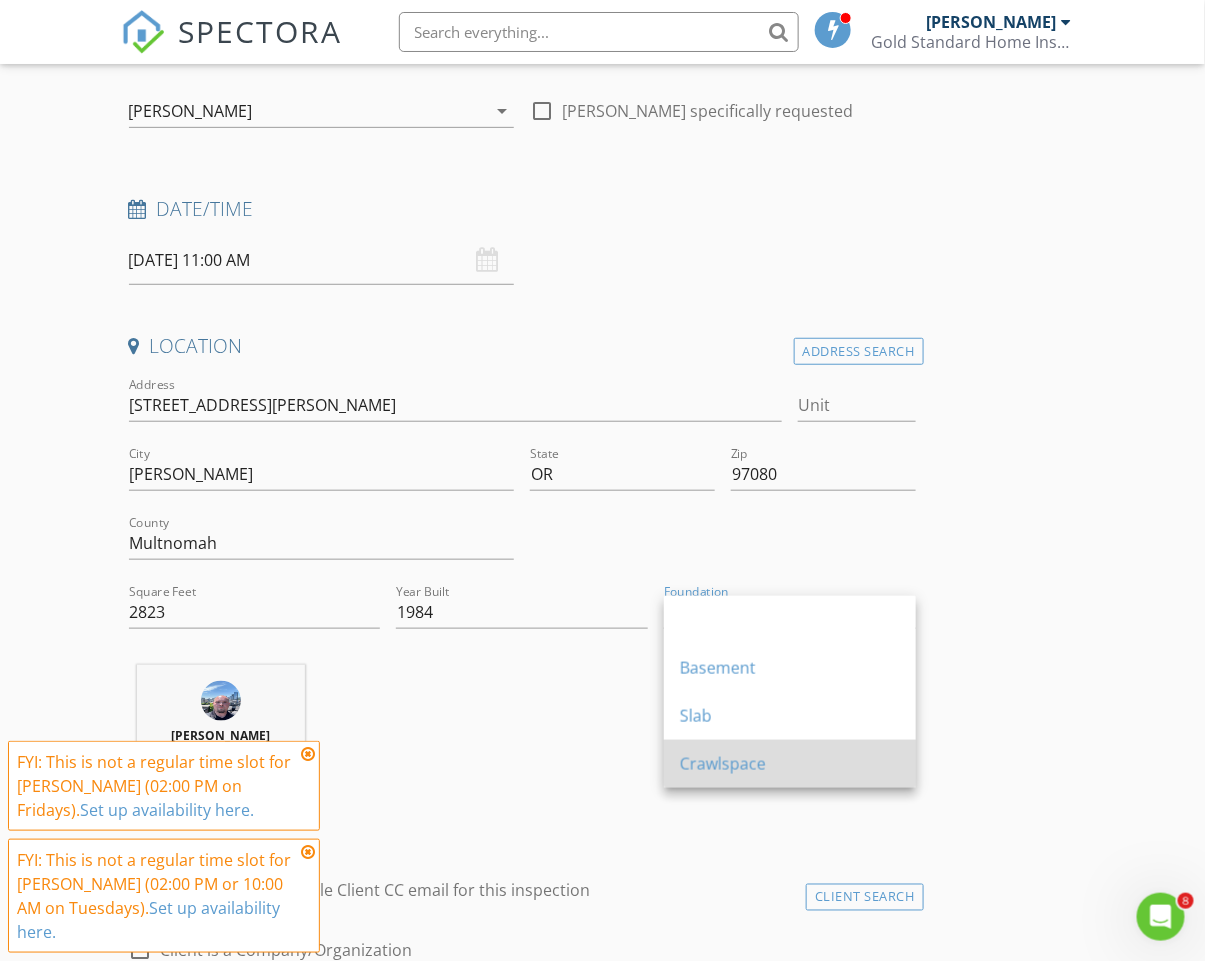 click on "Crawlspace" at bounding box center [790, 764] 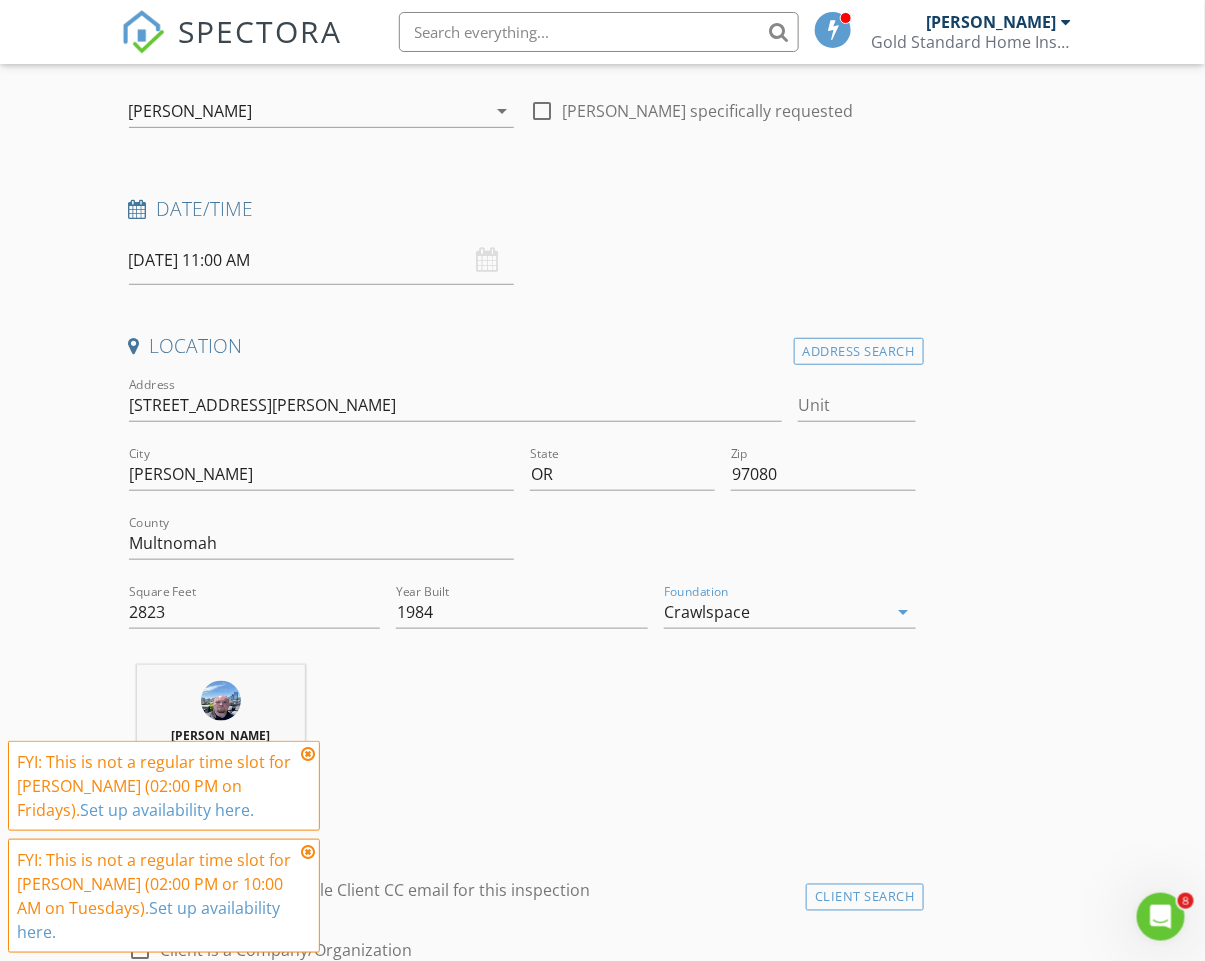 click on "David Anderson     16.5 miles     (31 minutes)" at bounding box center [522, 748] 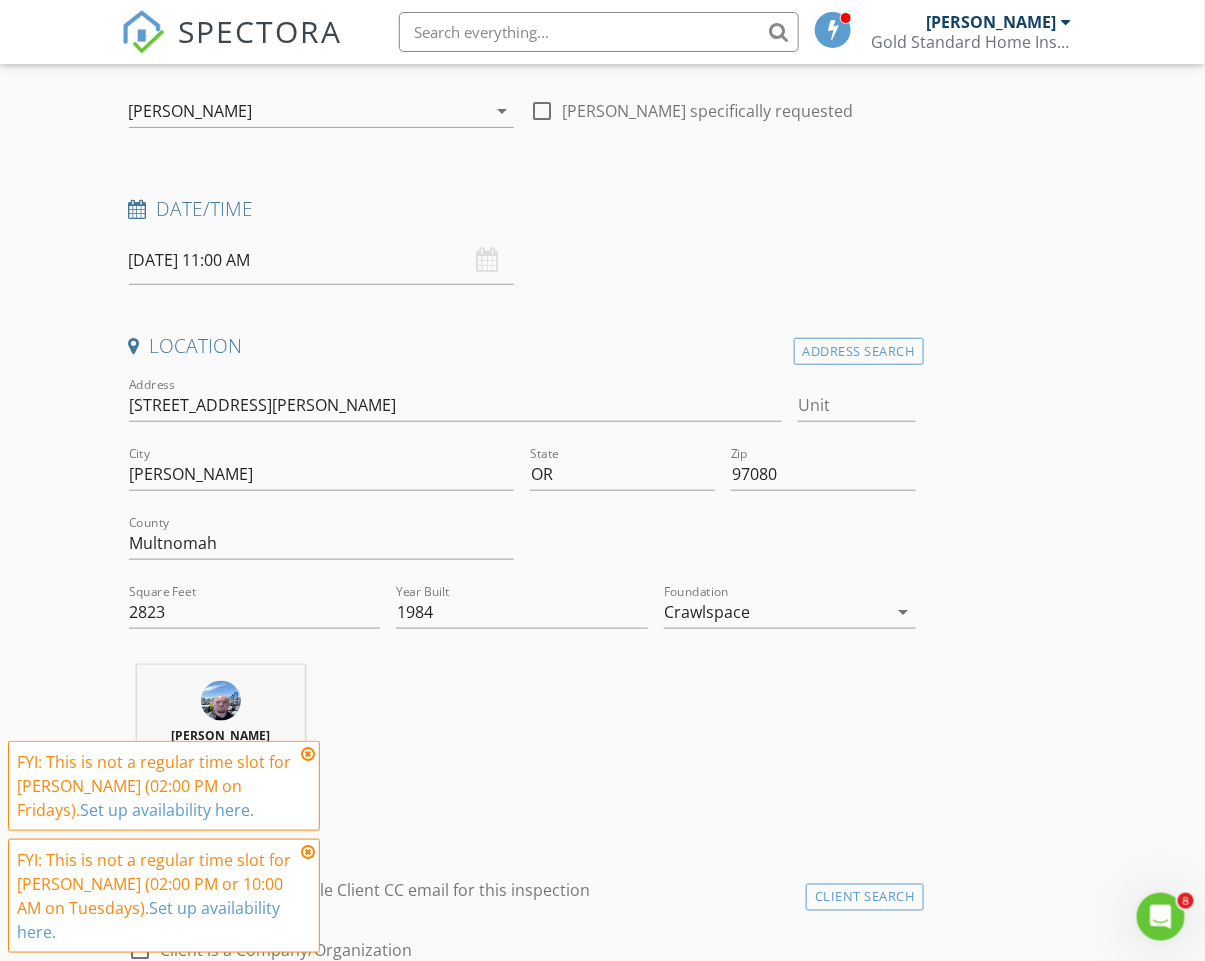 scroll, scrollTop: 640, scrollLeft: 0, axis: vertical 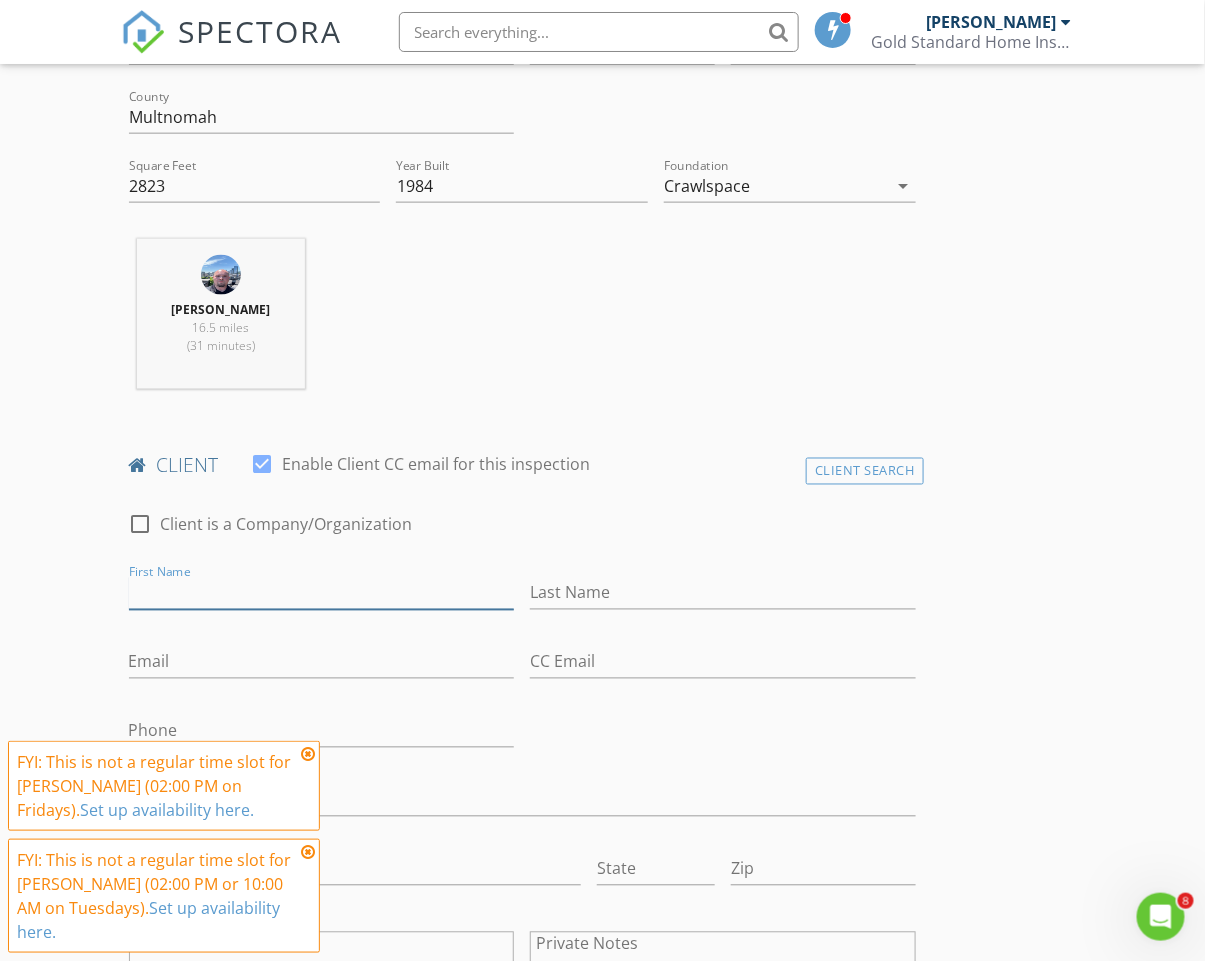 click on "First Name" at bounding box center [322, 593] 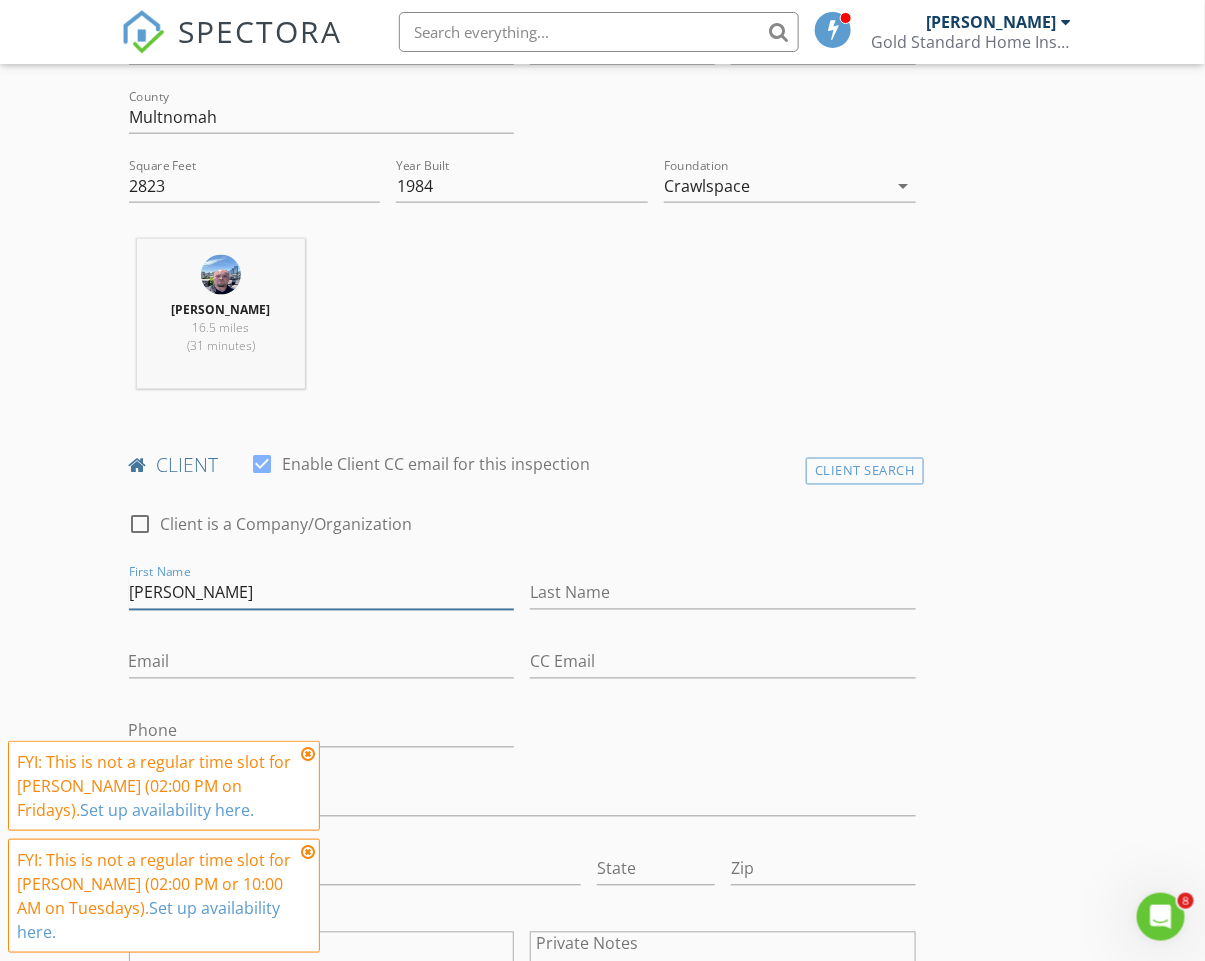 type on "Sarah" 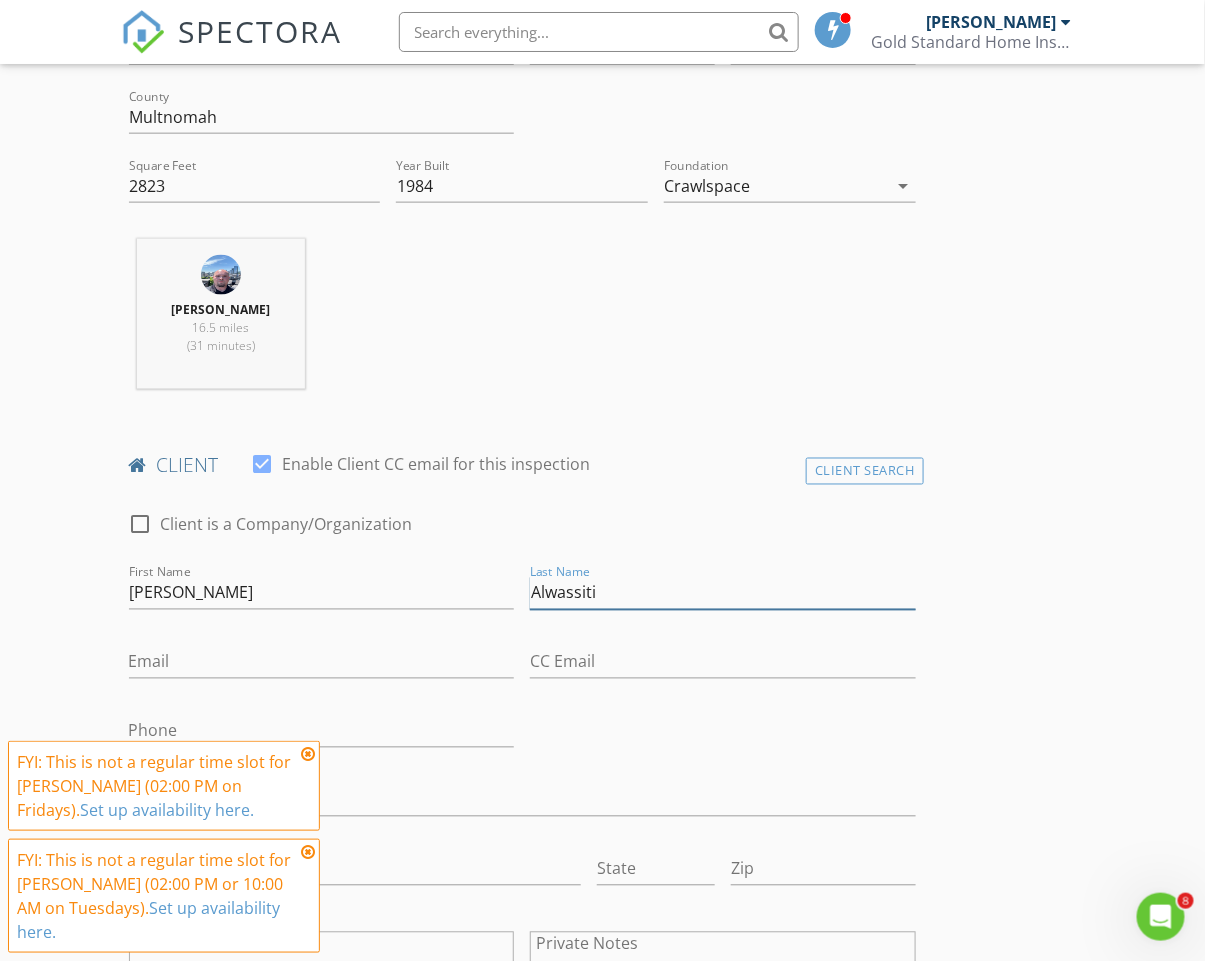 type on "Alwassiti" 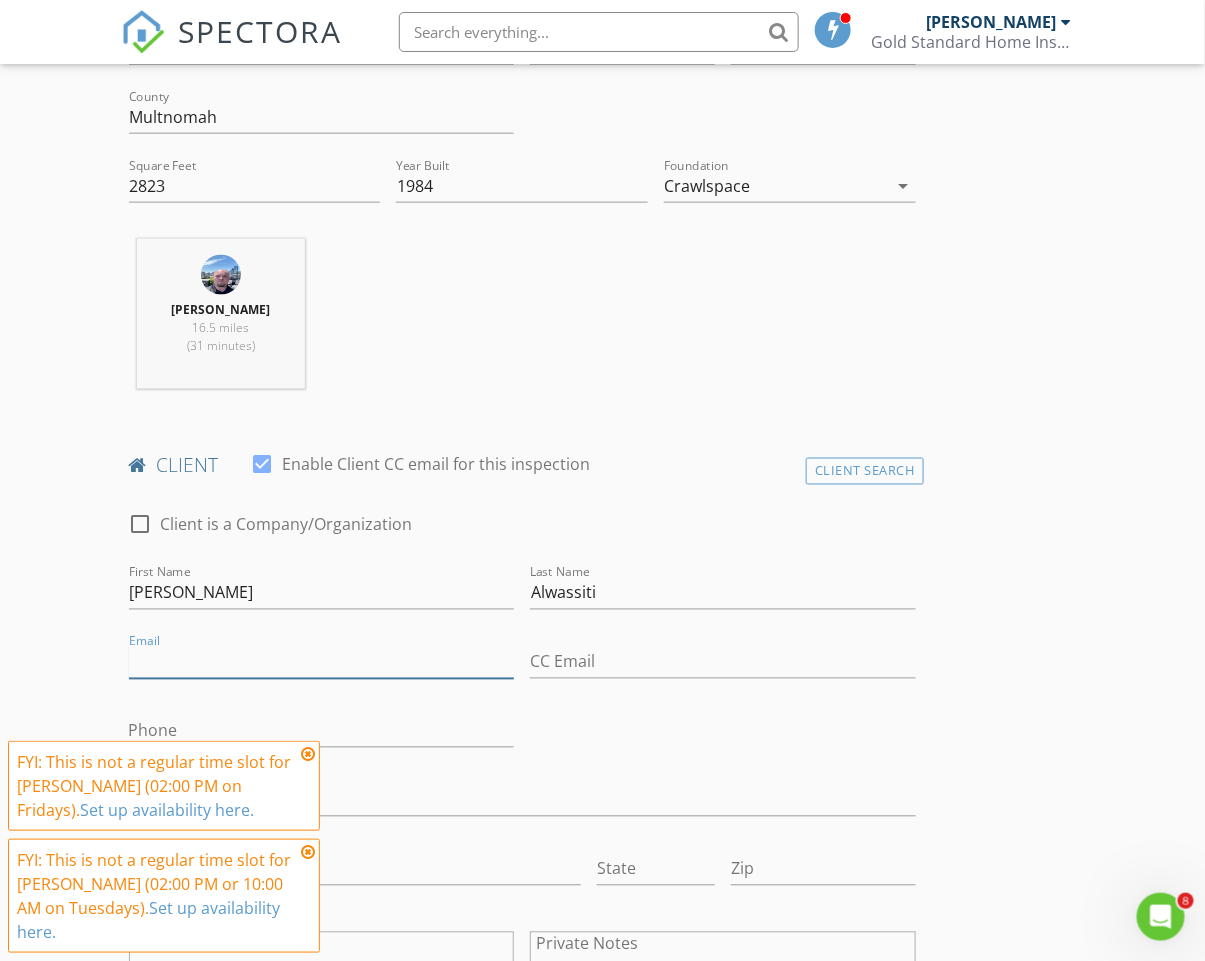 paste on "alwassitis@gmail.com" 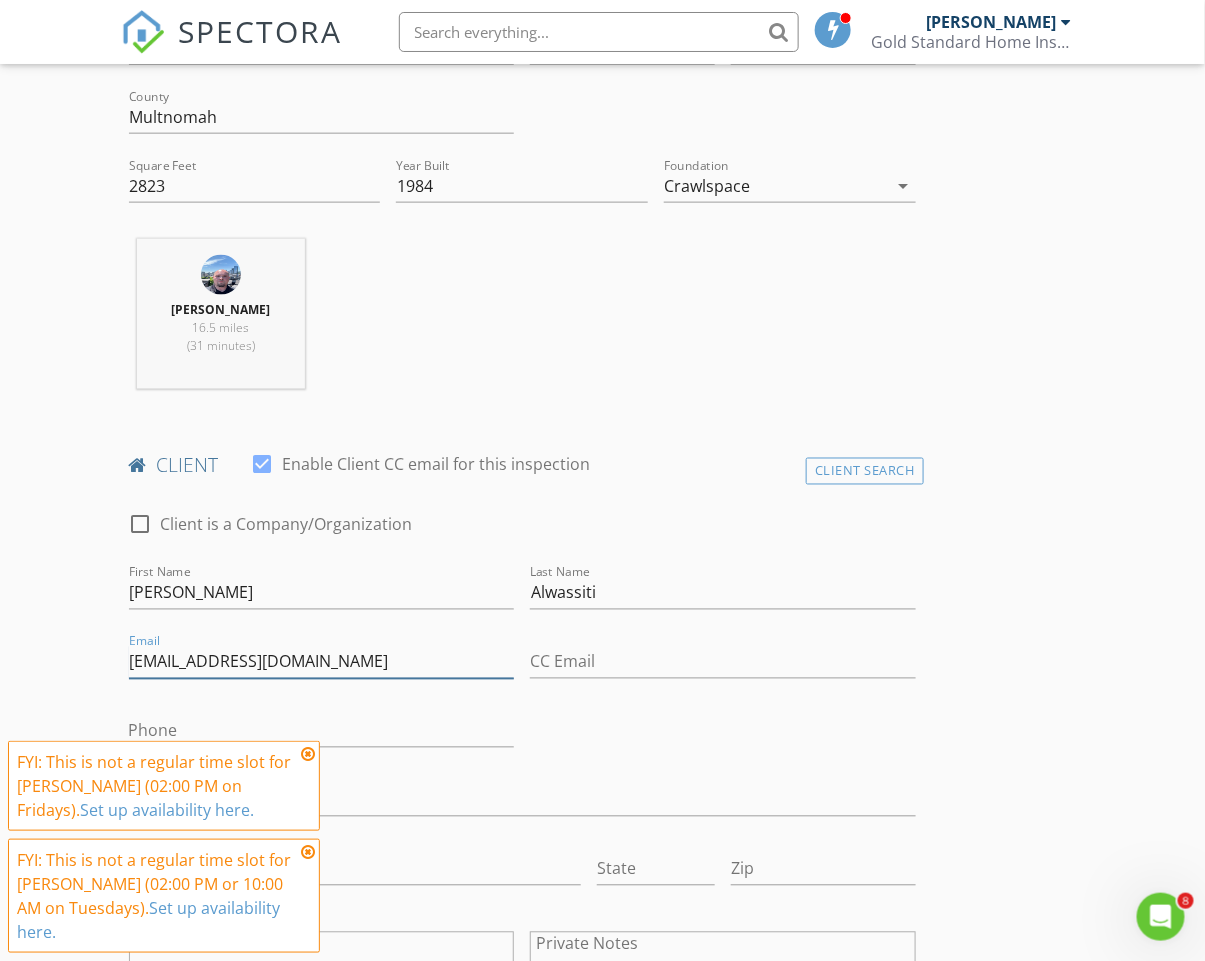 type on "alwassitis@gmail.com" 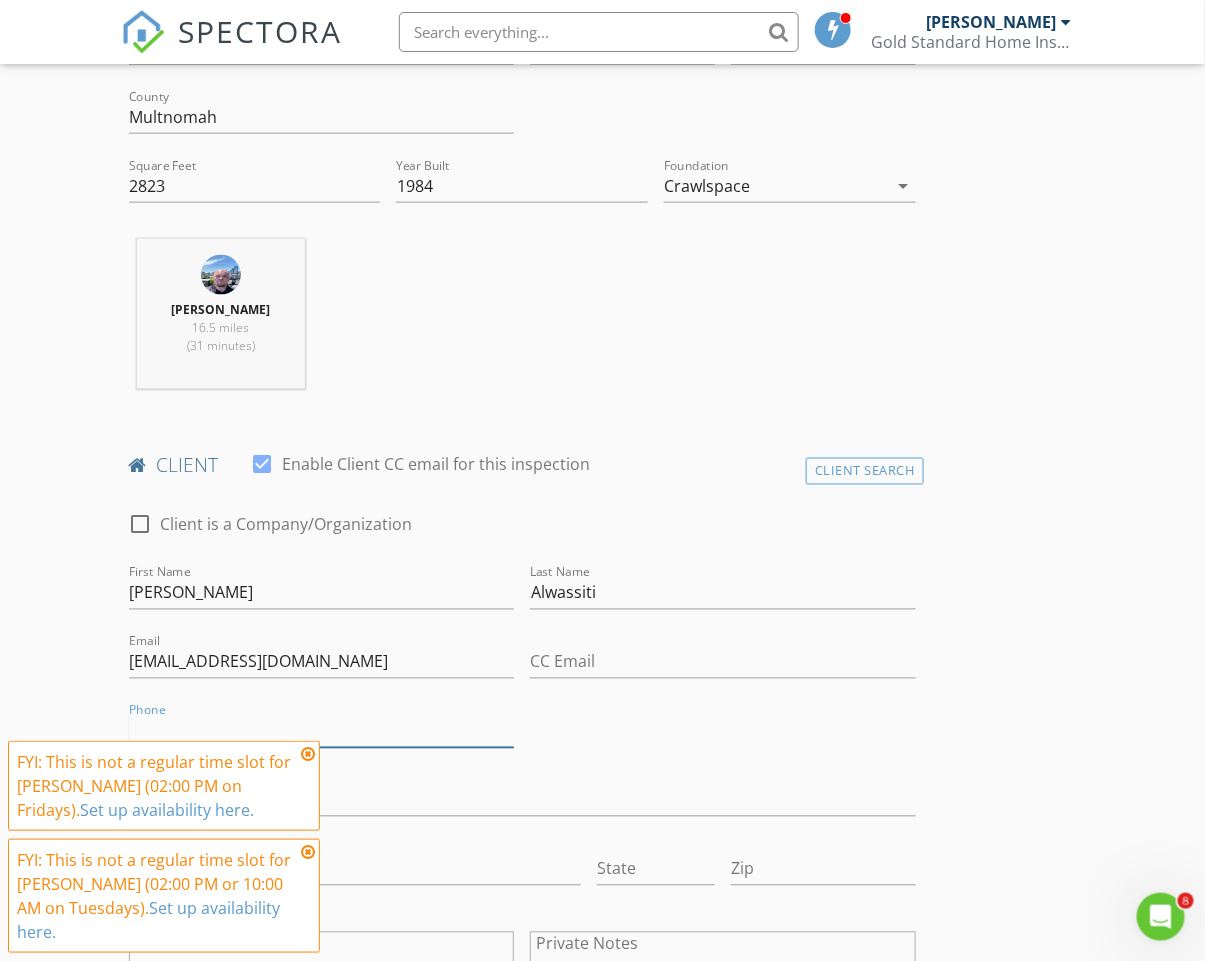 click on "Phone" at bounding box center (322, 731) 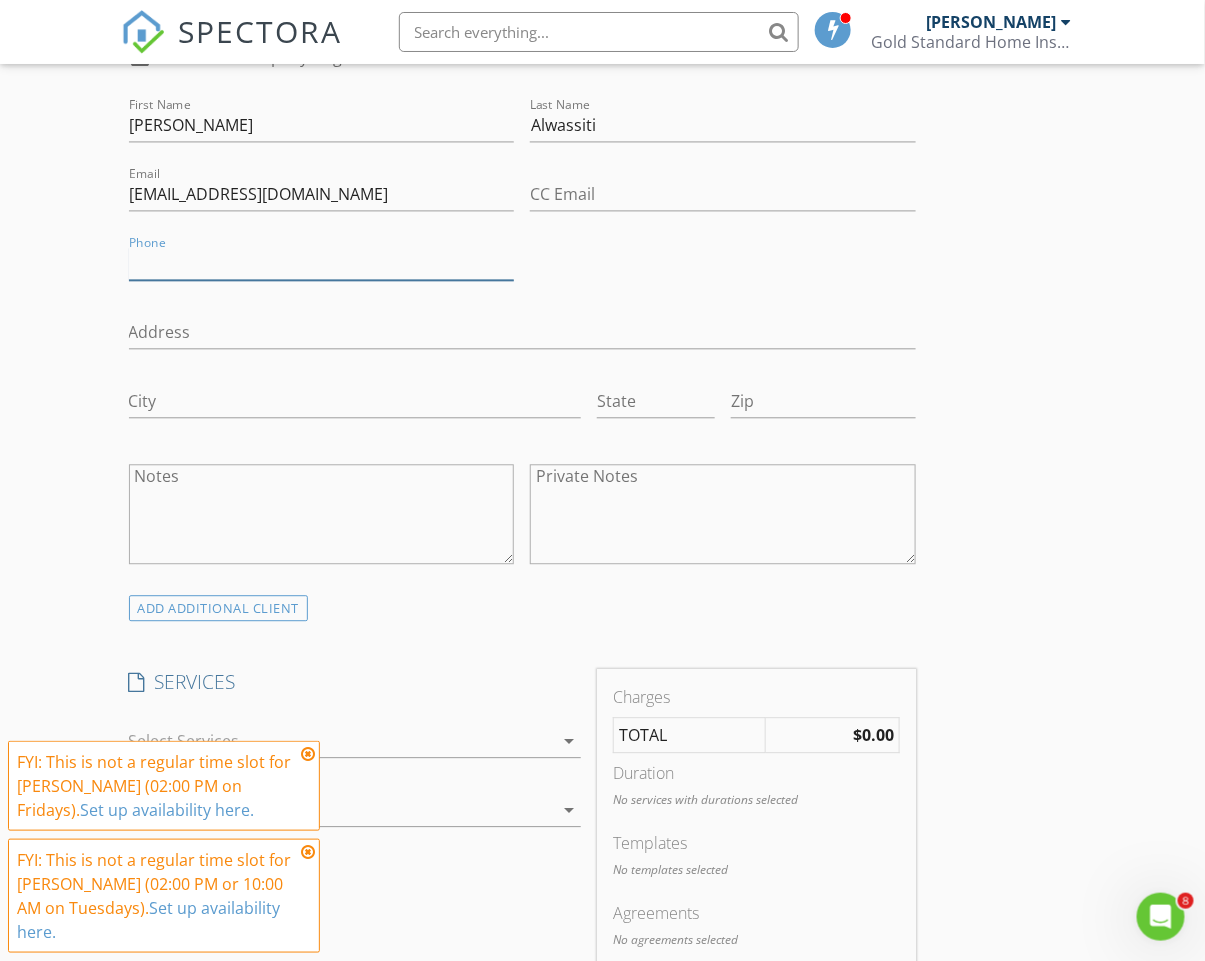 scroll, scrollTop: 1132, scrollLeft: 0, axis: vertical 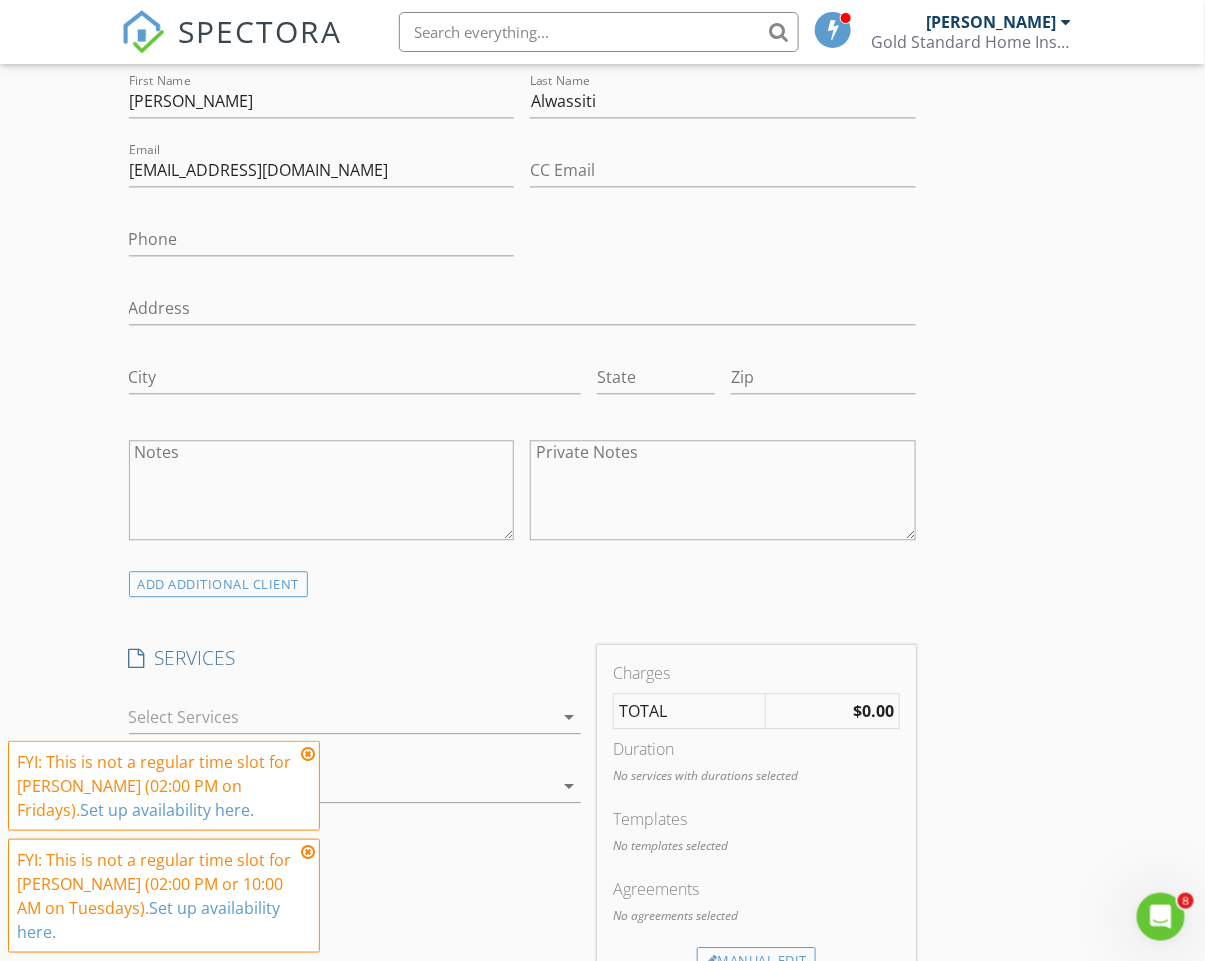 click on "ADD ADDITIONAL client" at bounding box center (219, 584) 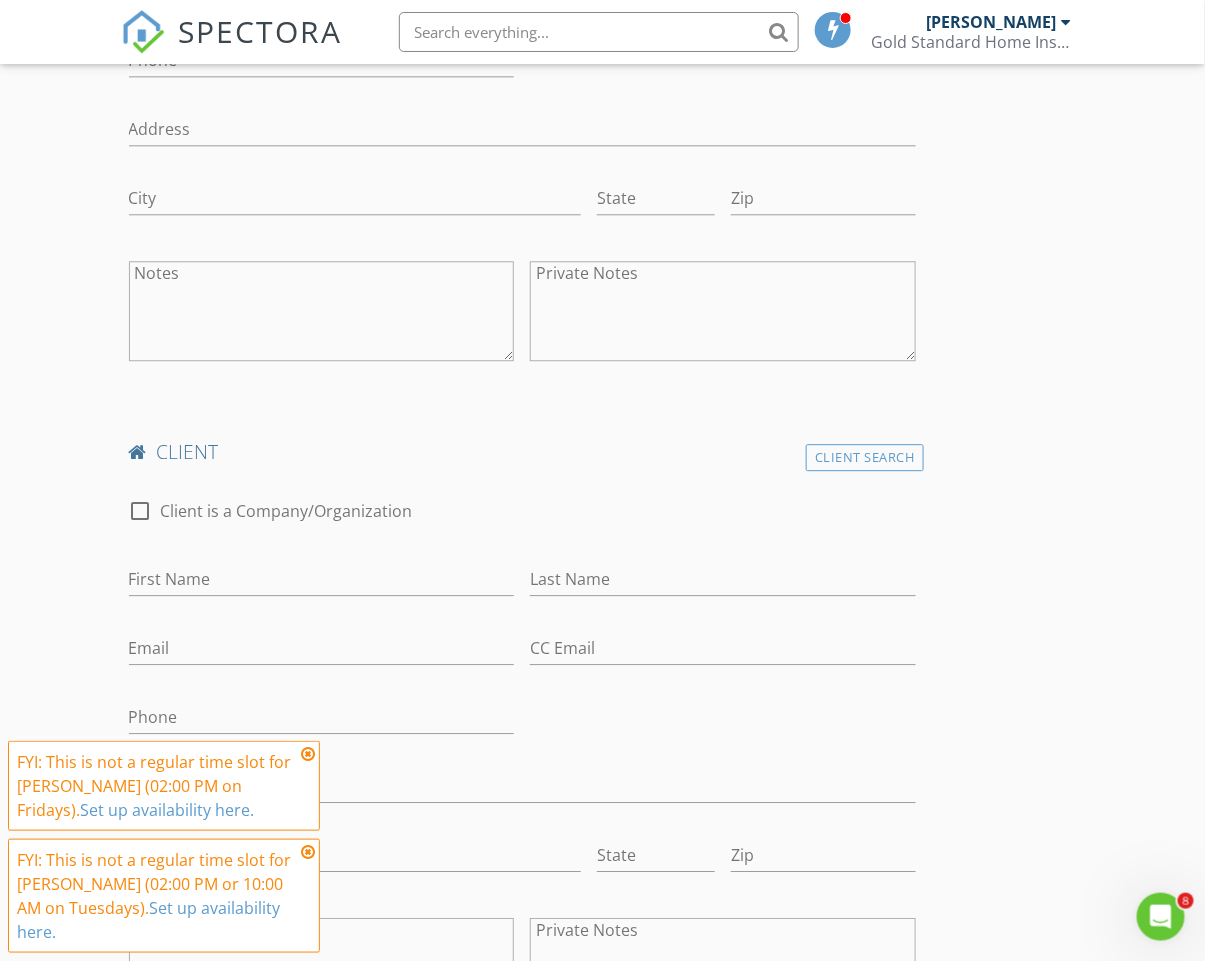 scroll, scrollTop: 1314, scrollLeft: 0, axis: vertical 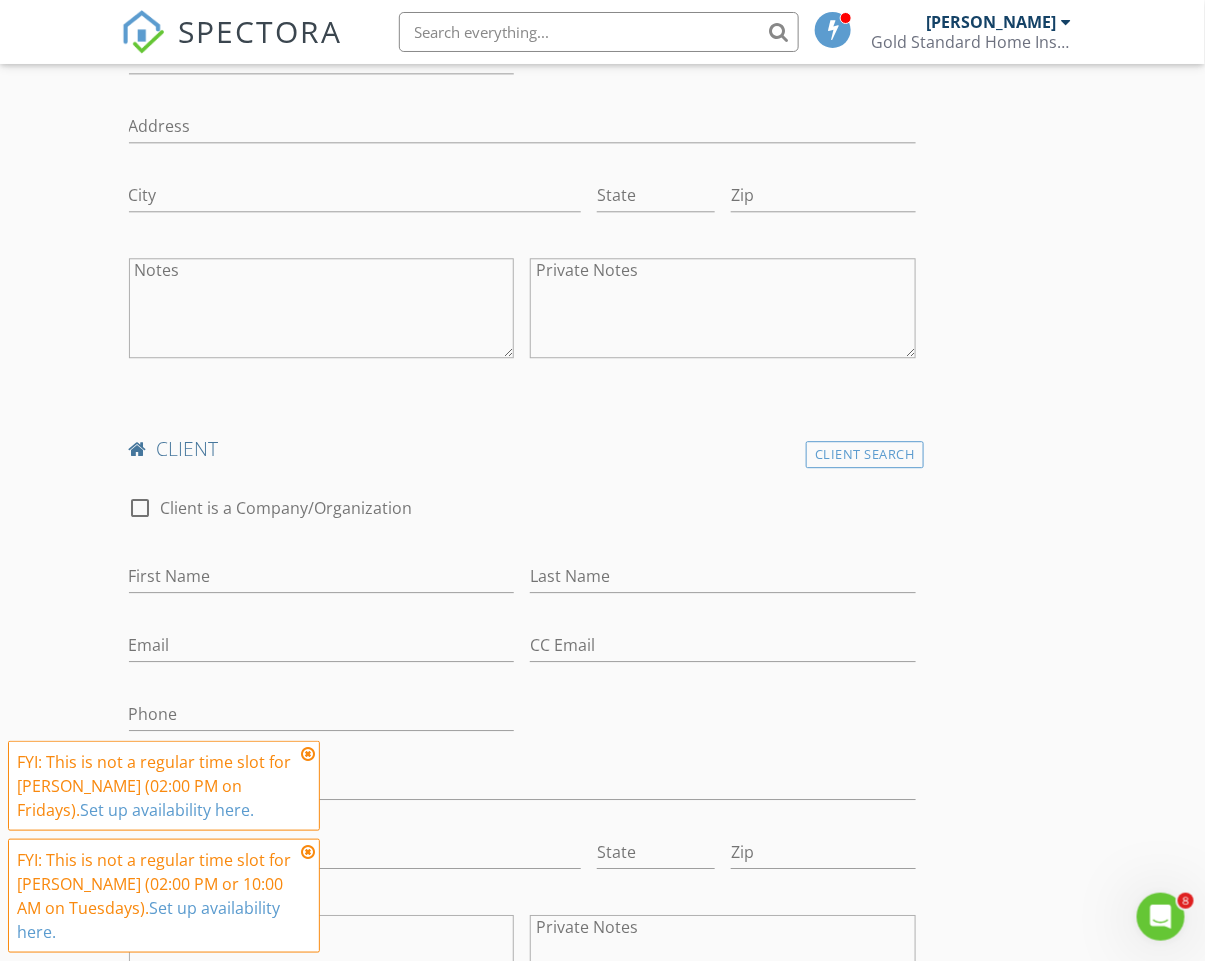 click at bounding box center (271, 538) 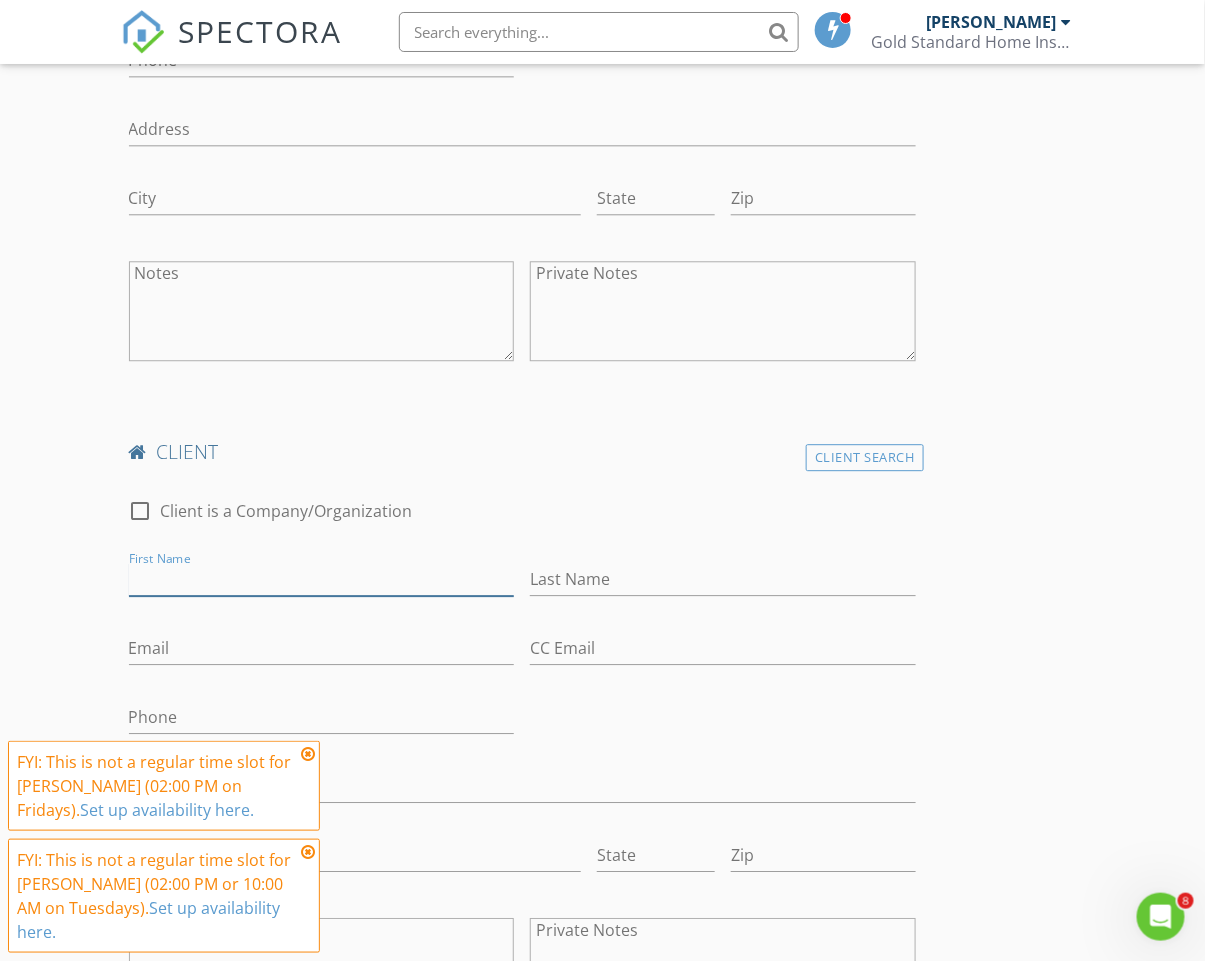 click on "First Name" at bounding box center [322, 579] 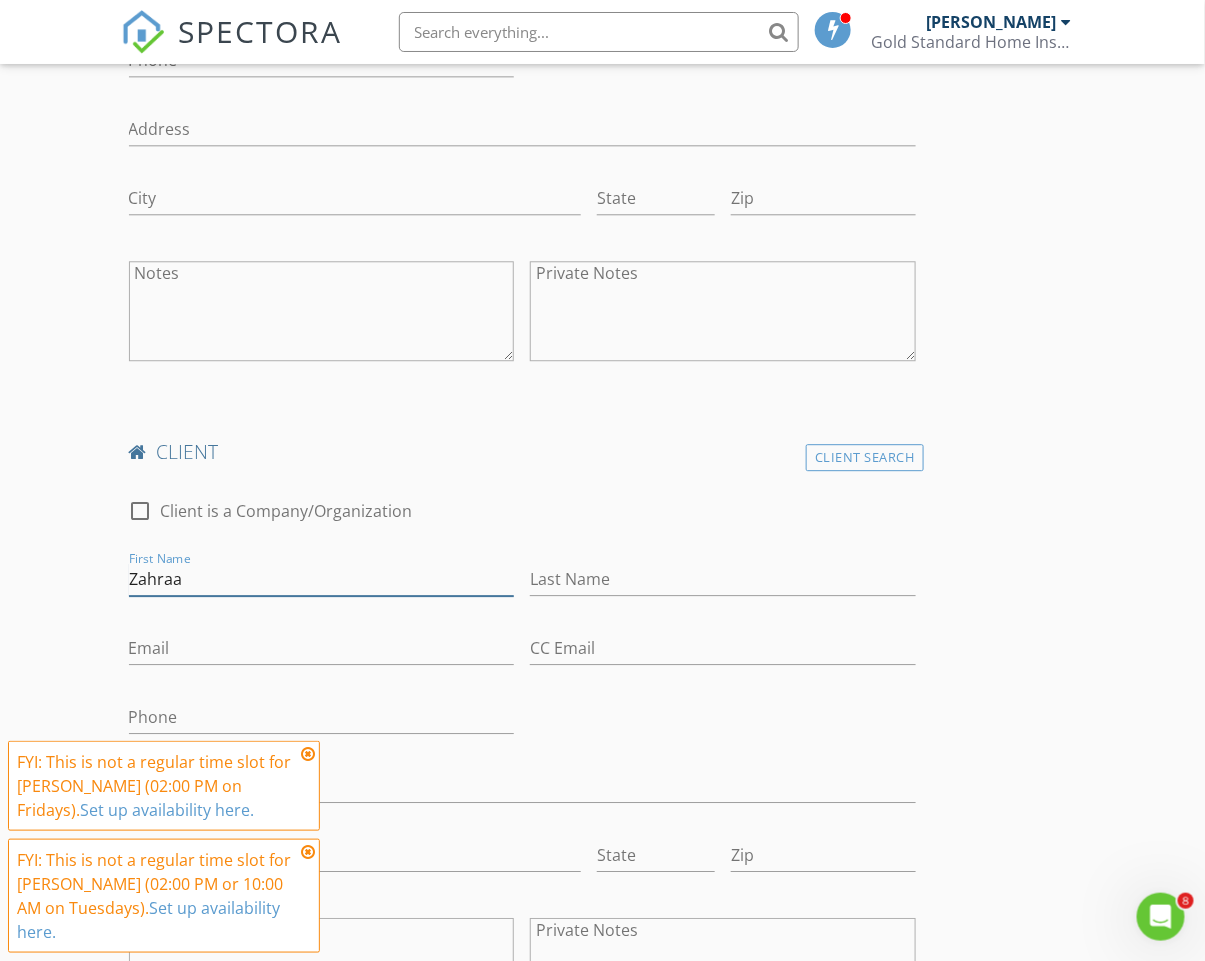 type on "Zahraa" 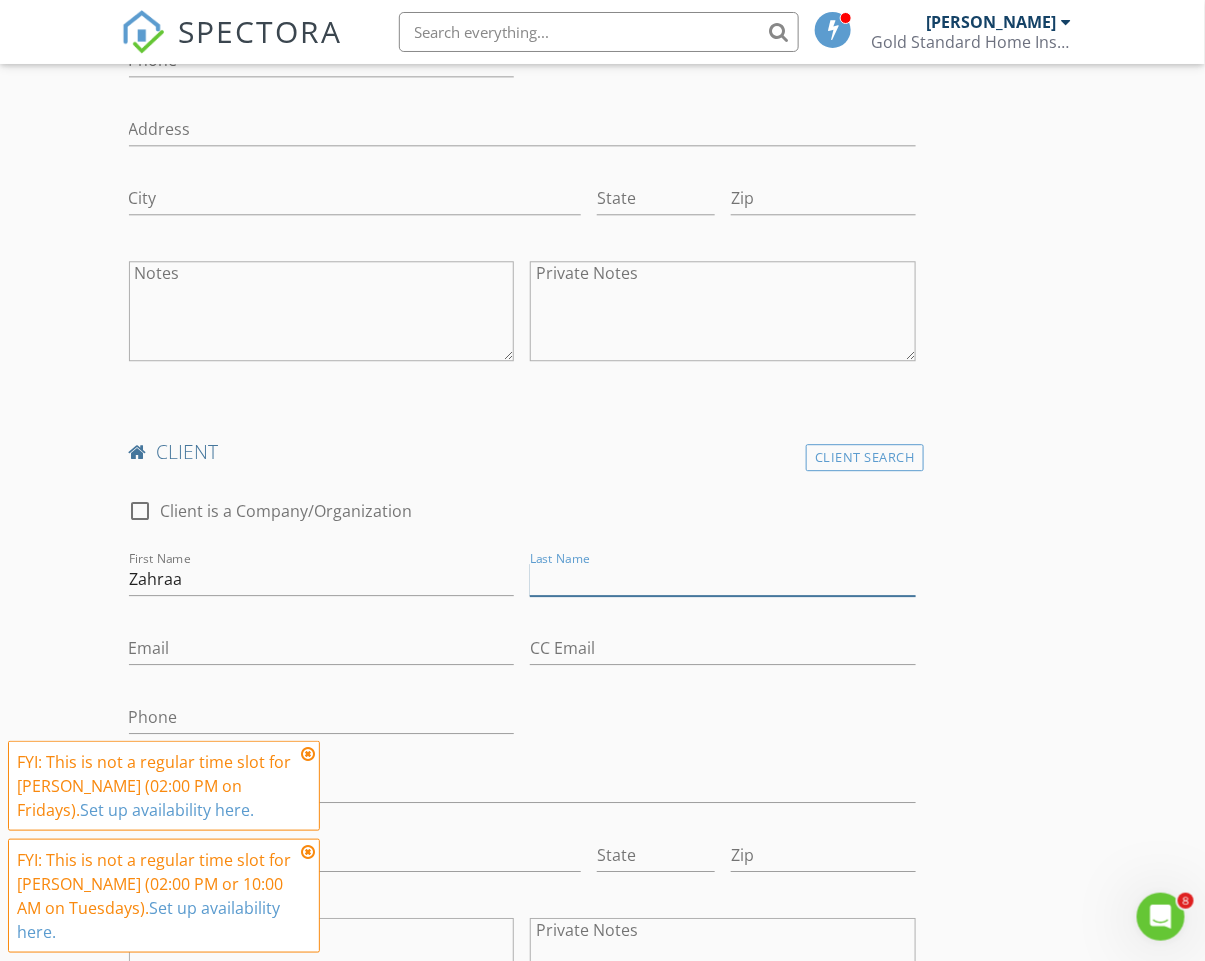 click on "Last Name" at bounding box center [723, 579] 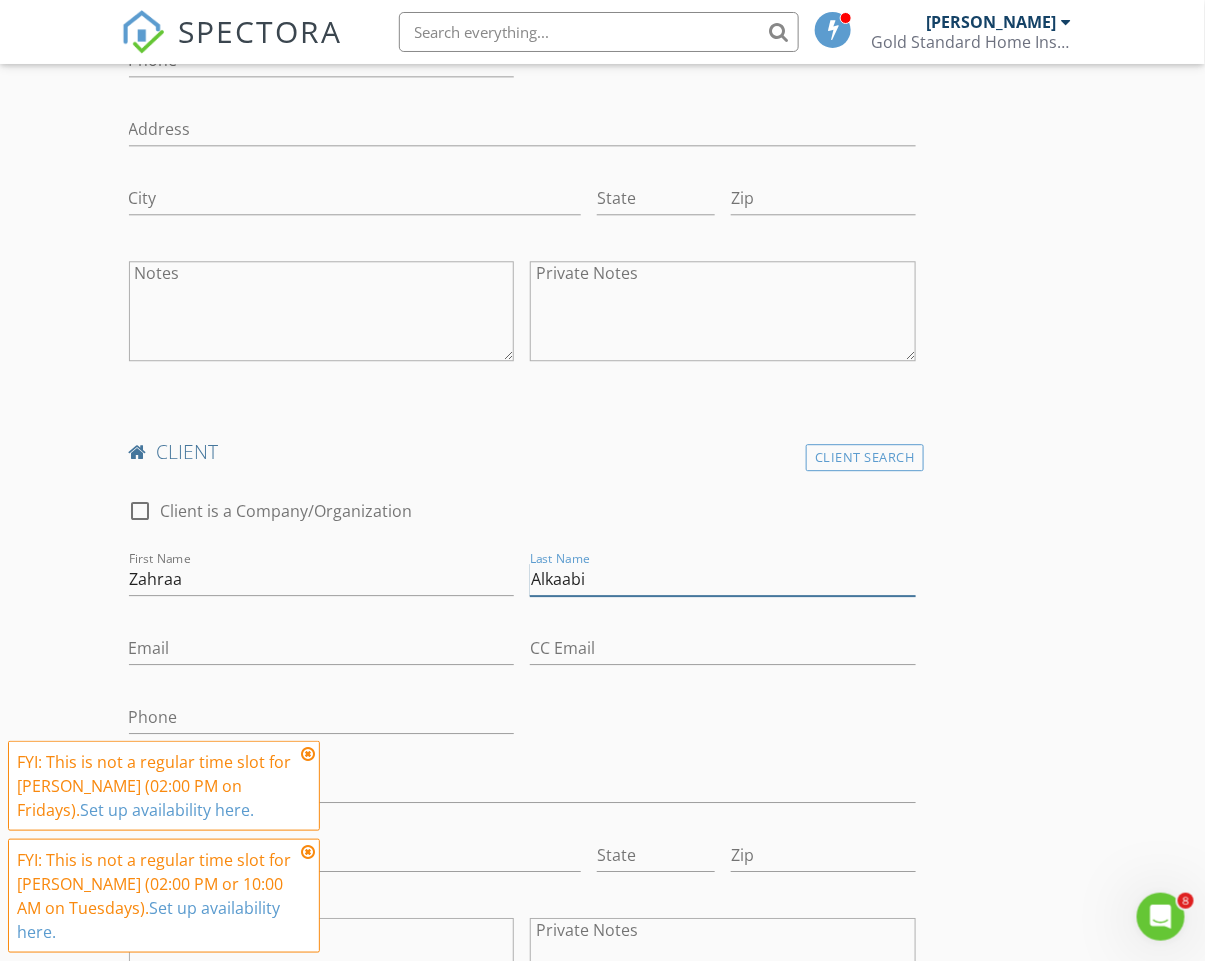 type on "Alkaabi" 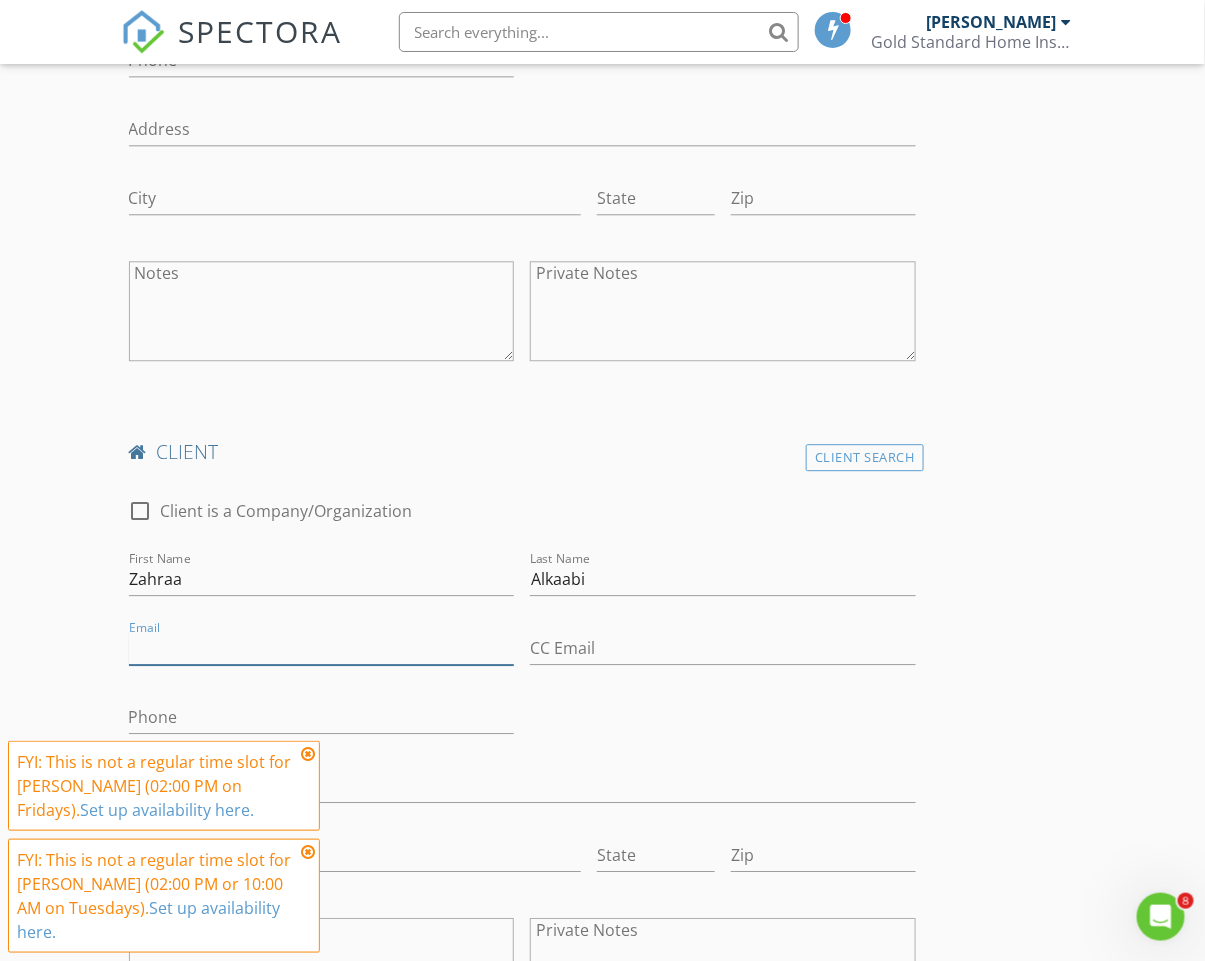 paste on "zahra_8877@yahoo.com" 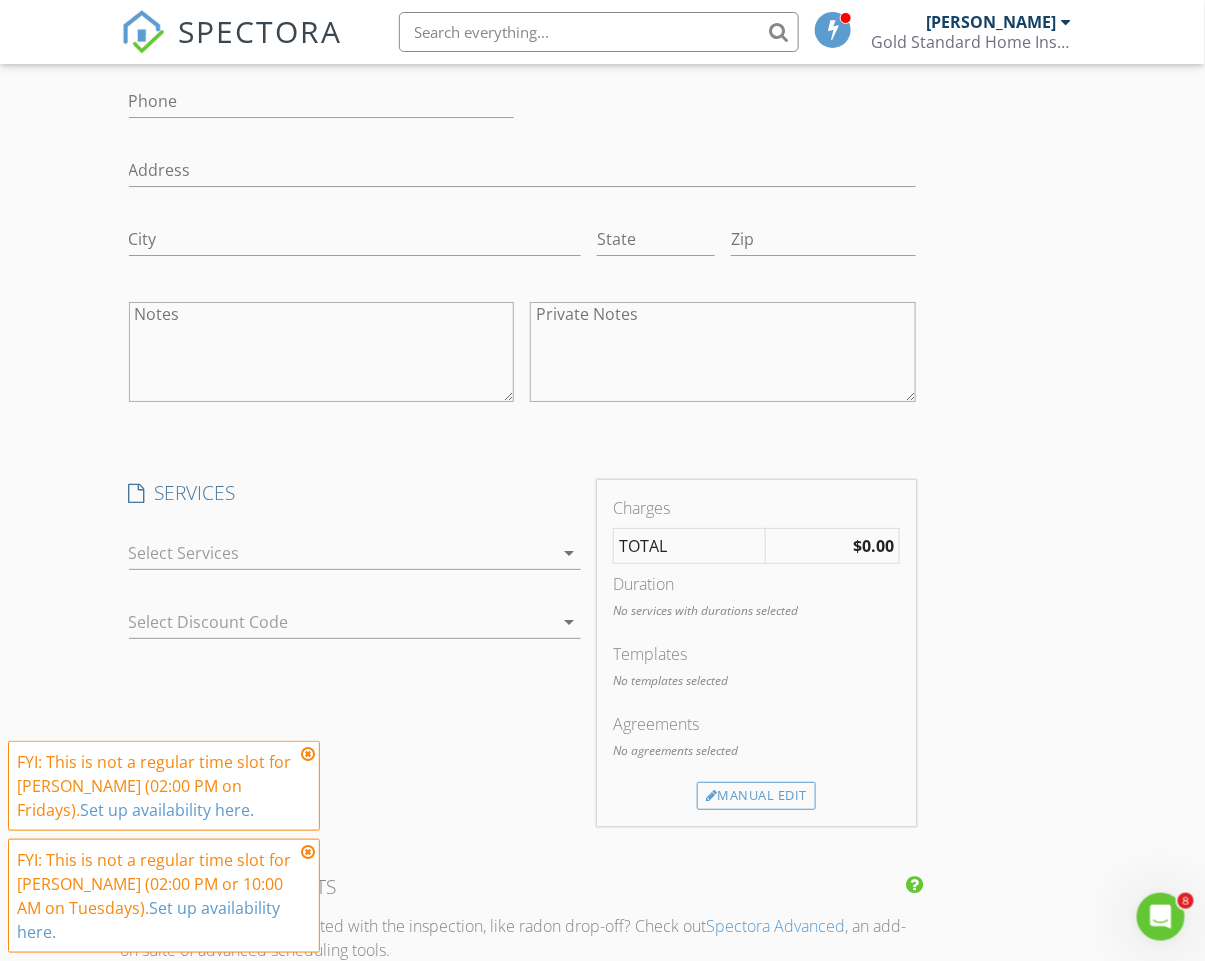 scroll, scrollTop: 1930, scrollLeft: 0, axis: vertical 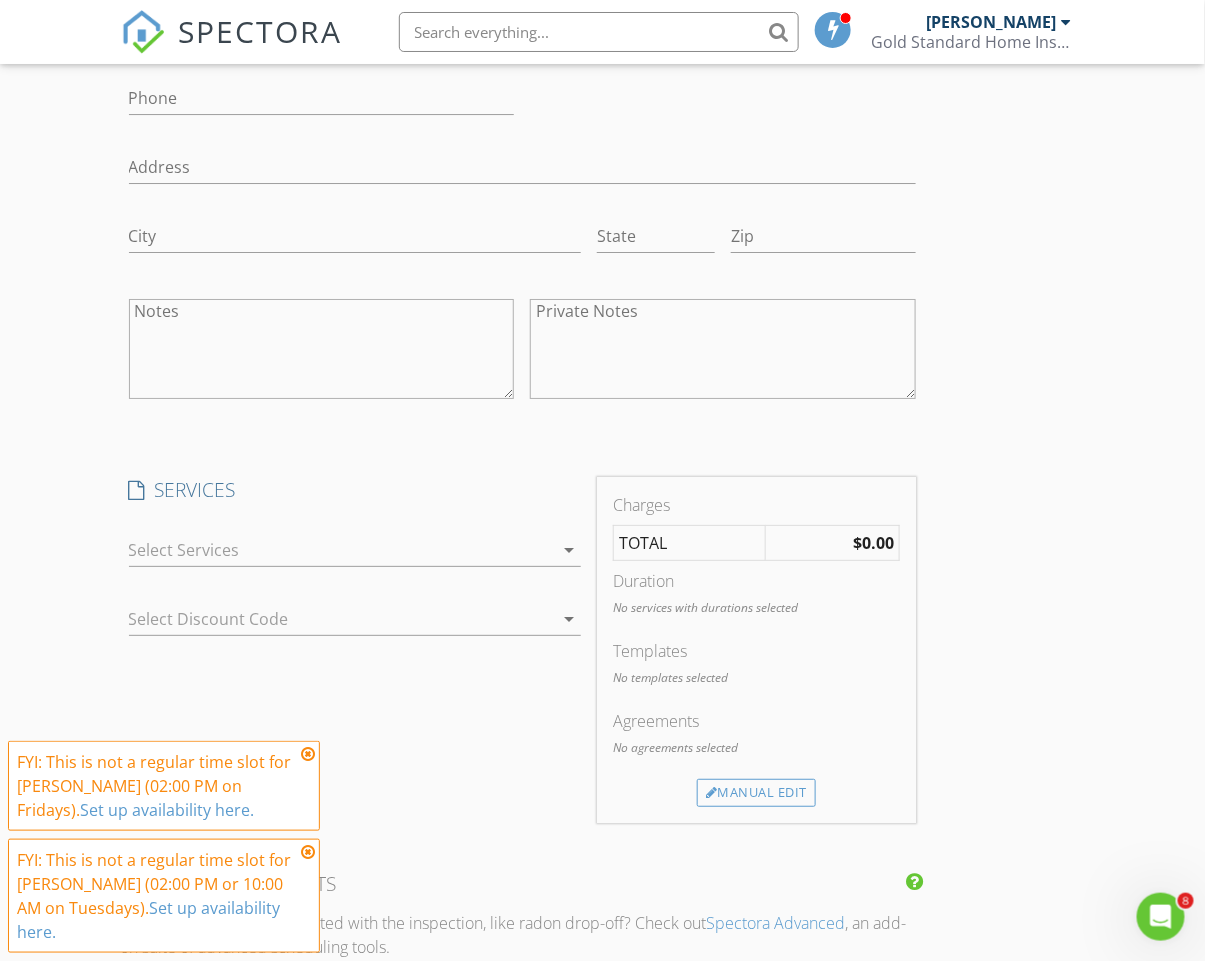type on "zahra_8877@yahoo.com" 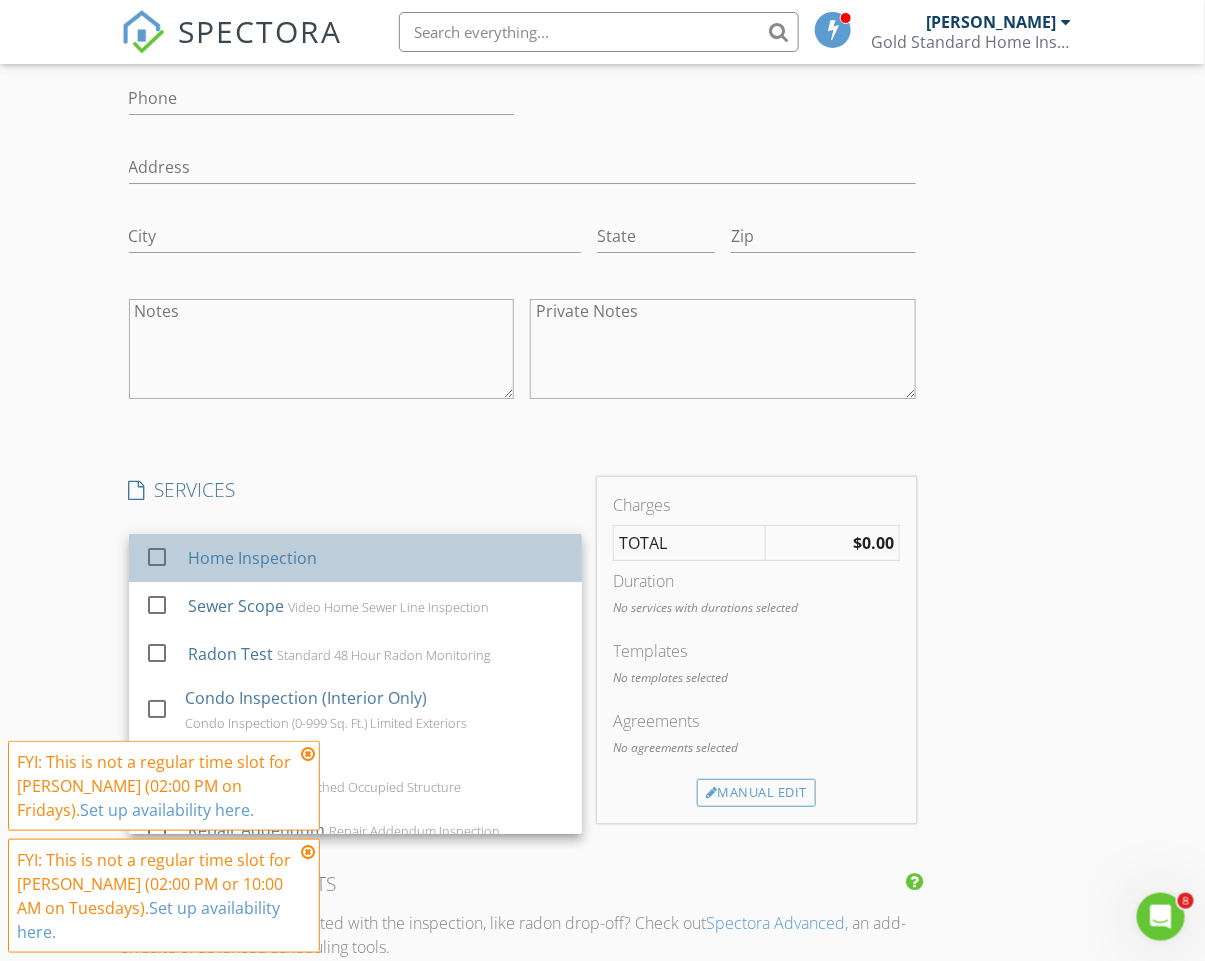 click on "Home Inspection" at bounding box center [252, 558] 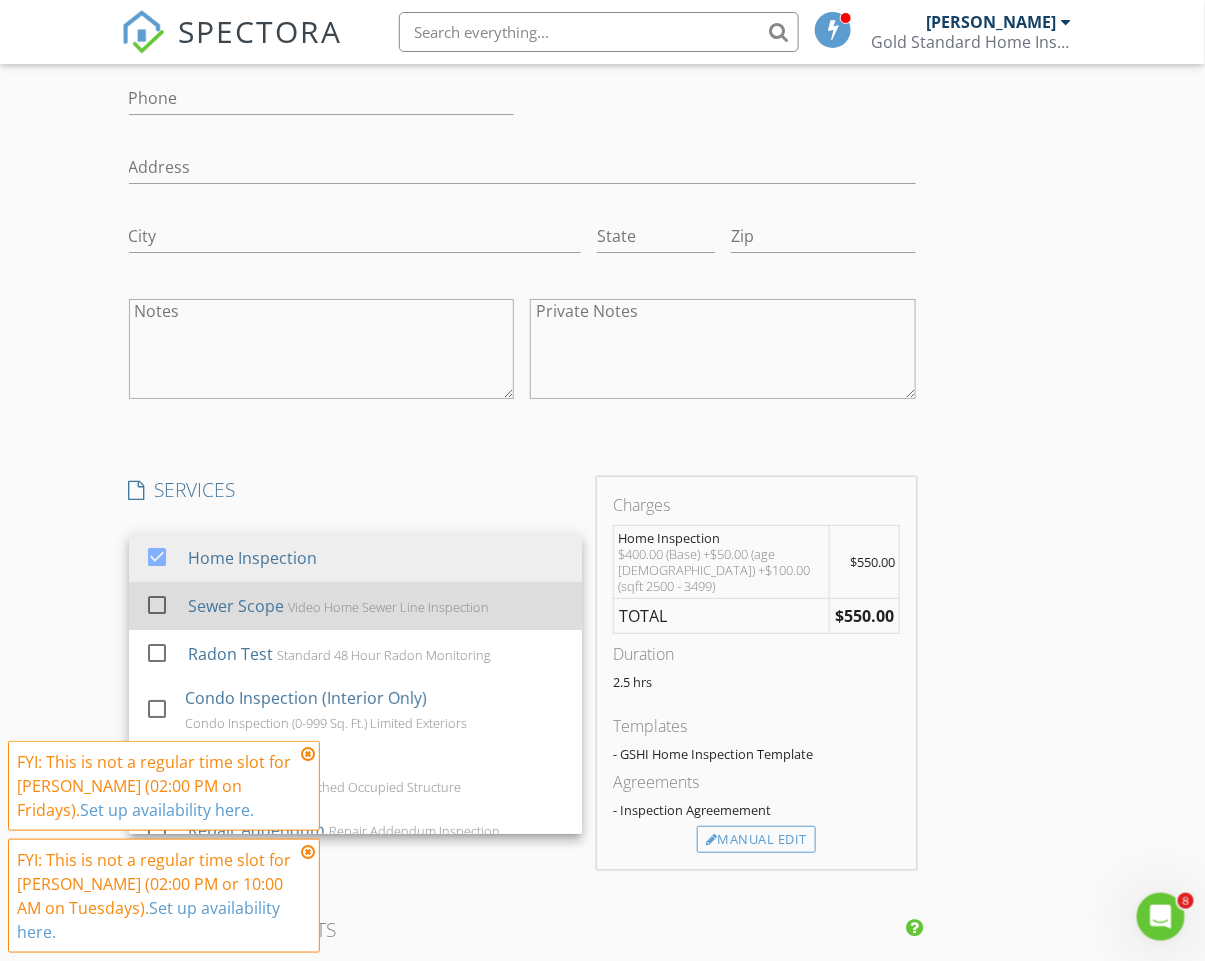 click on "Video Home Sewer Line Inspection" at bounding box center [388, 607] 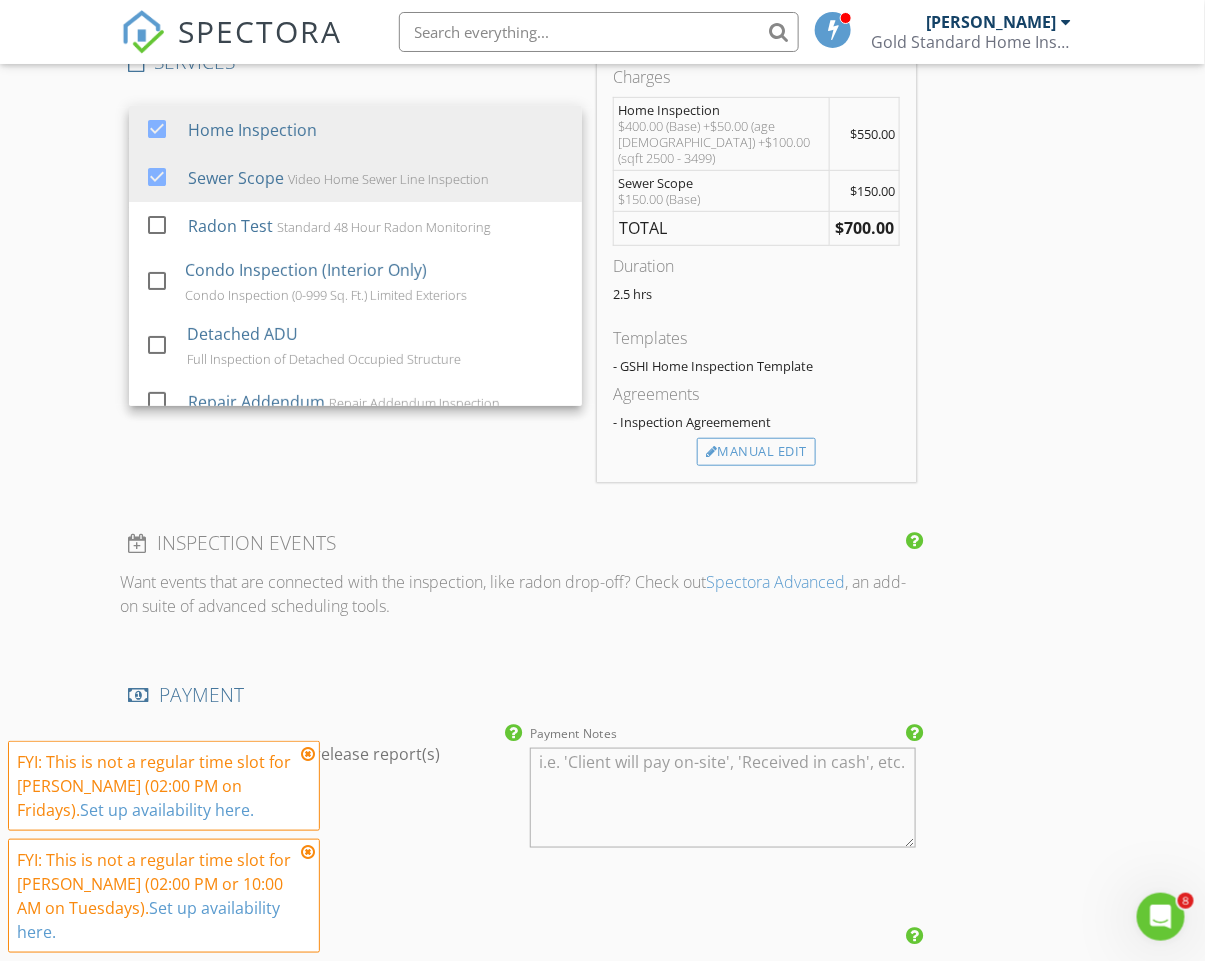 click on "Want events that are connected with the inspection, like radon
drop-off? Check out  Spectora Advanced ,
an add-on suite of advanced scheduling tools." at bounding box center (522, 594) 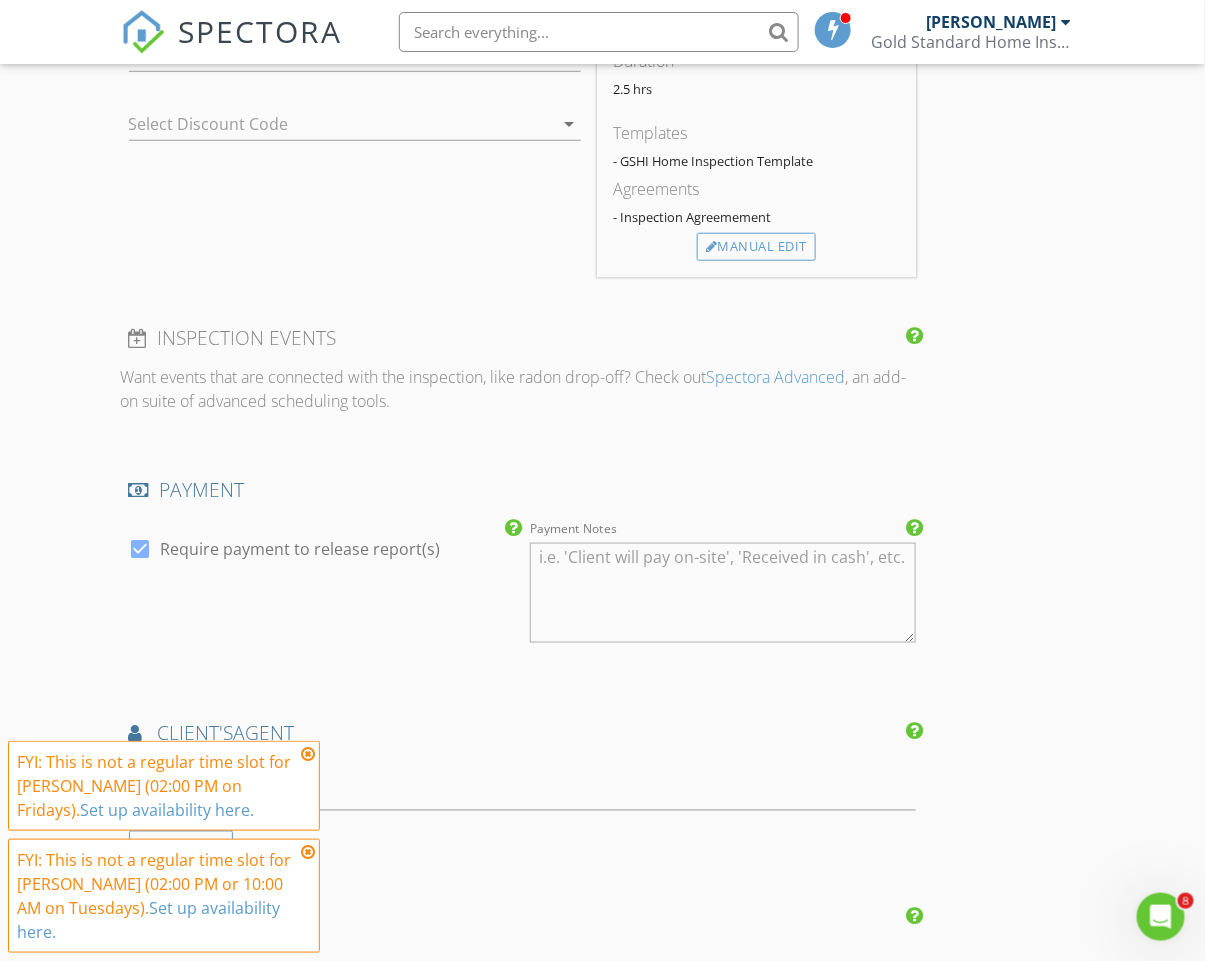 scroll, scrollTop: 2787, scrollLeft: 0, axis: vertical 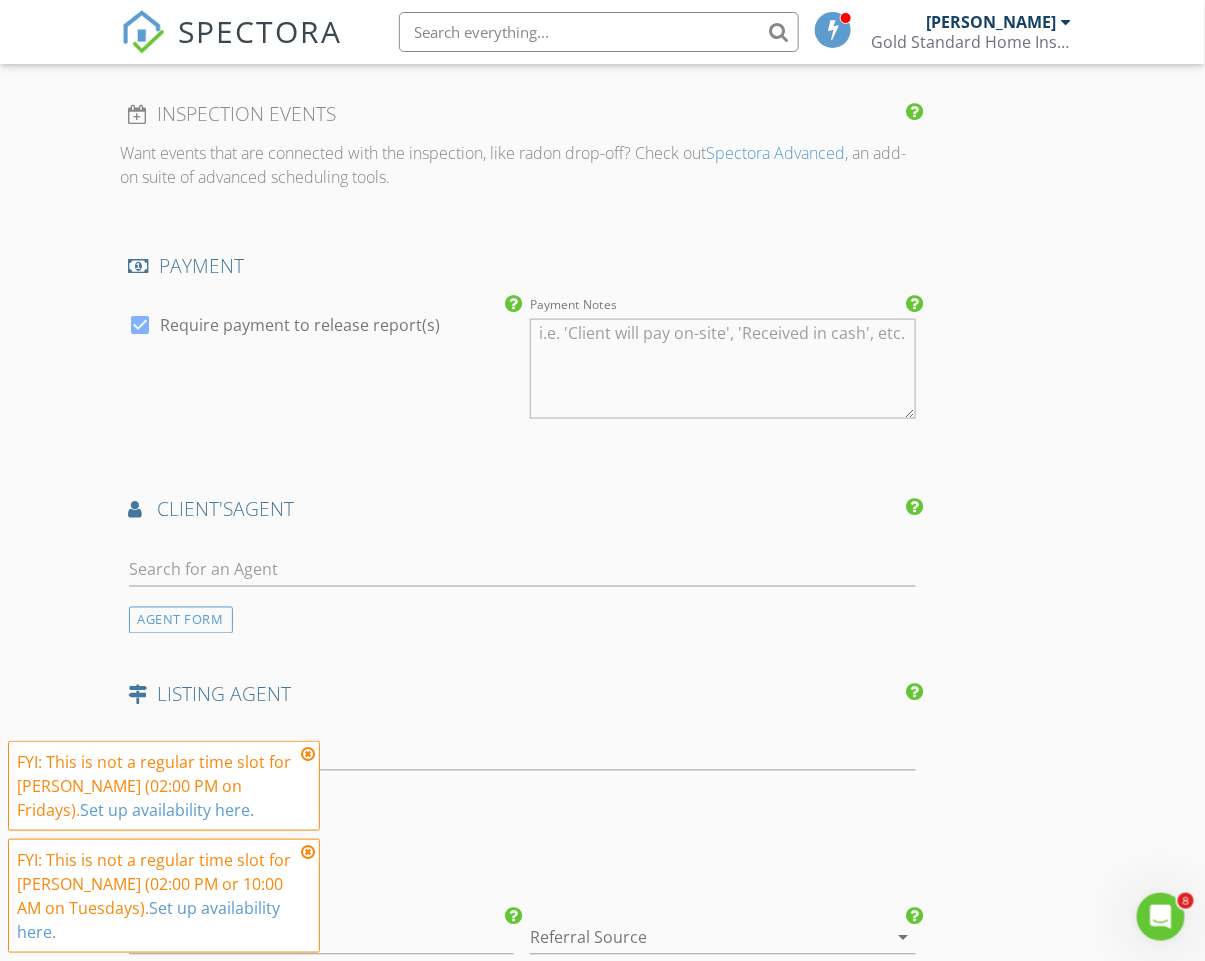 click at bounding box center [522, 601] 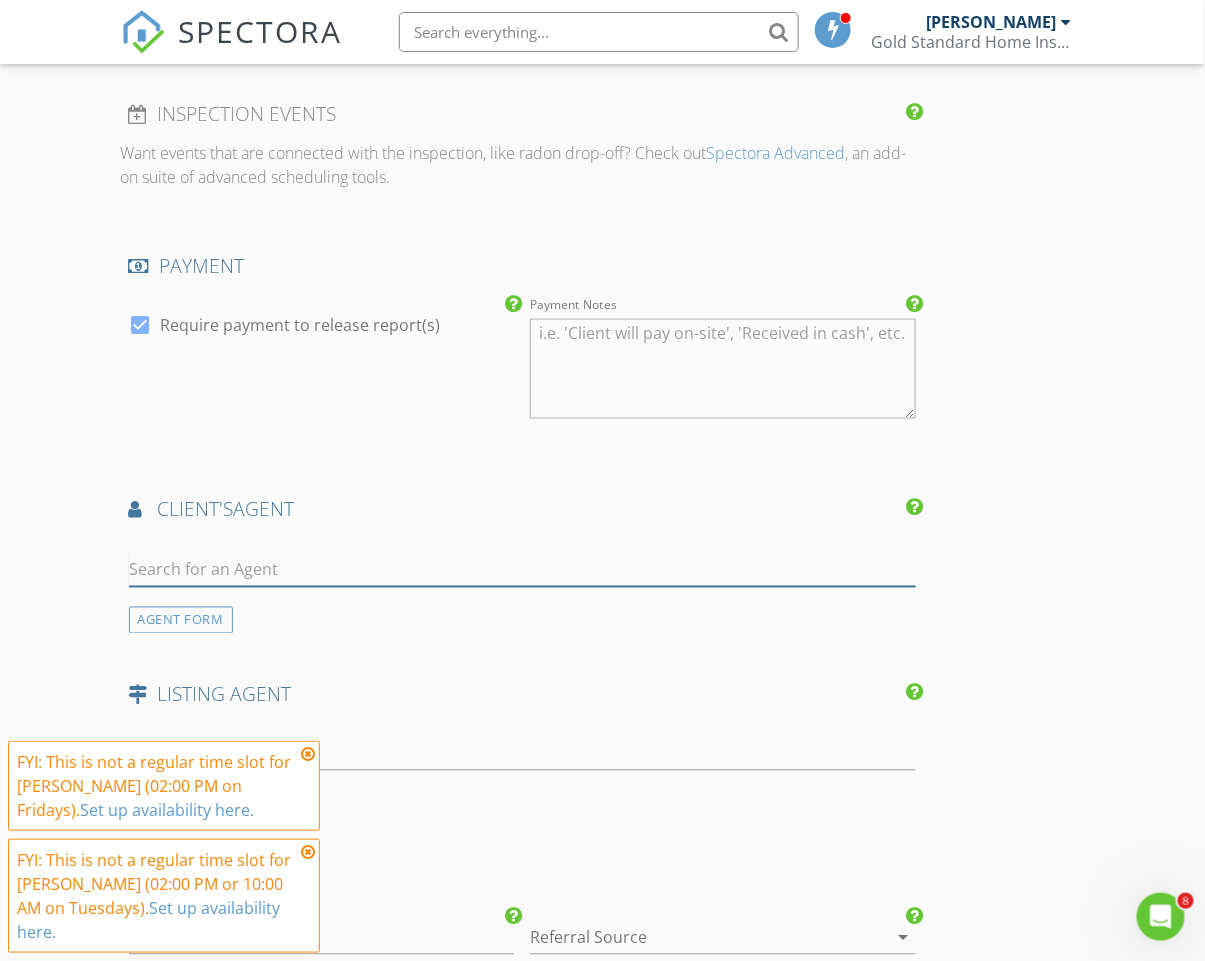 click at bounding box center [522, 570] 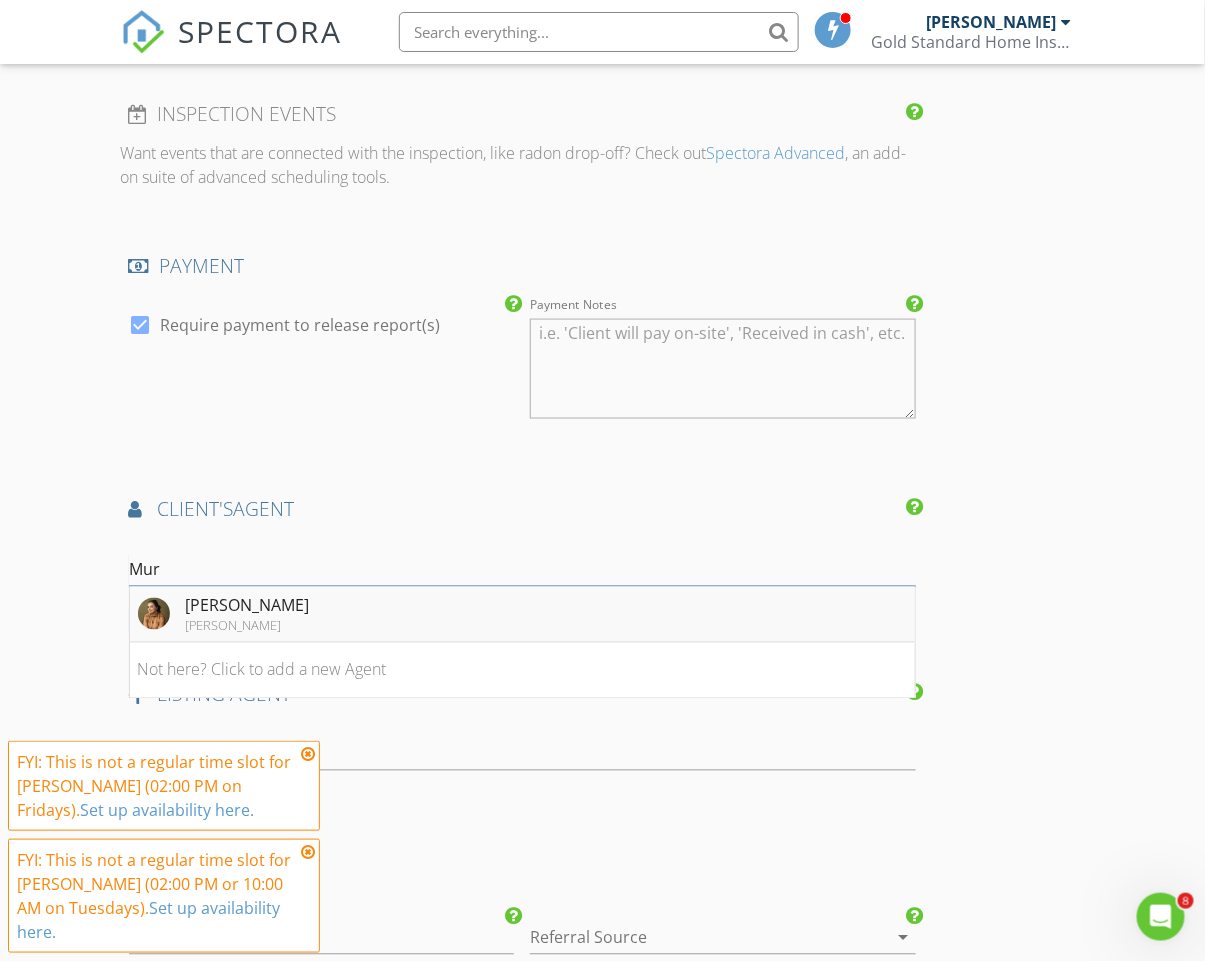 type on "Mur" 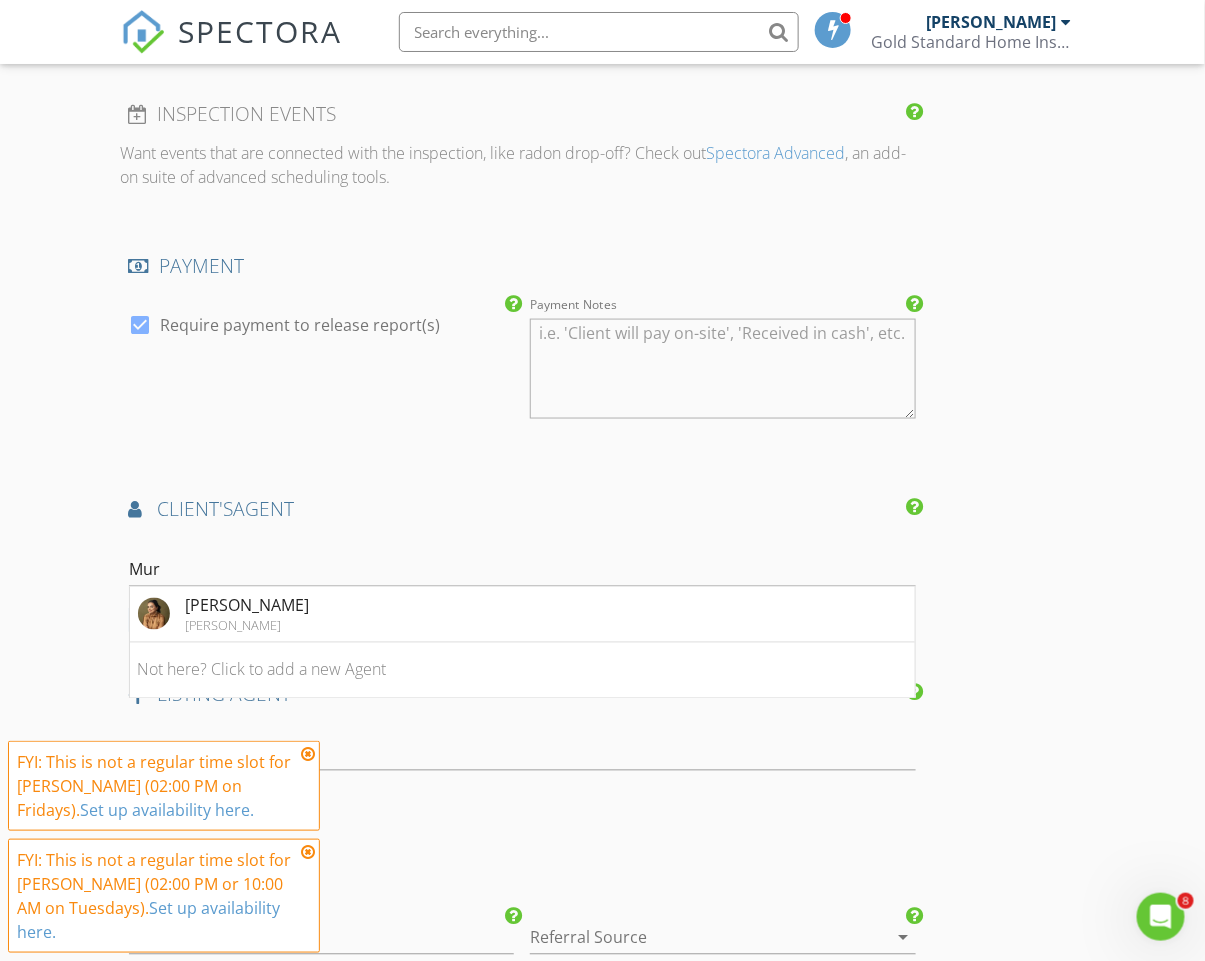 click on "Murooj Alshawy
Keller Williams" at bounding box center [522, 615] 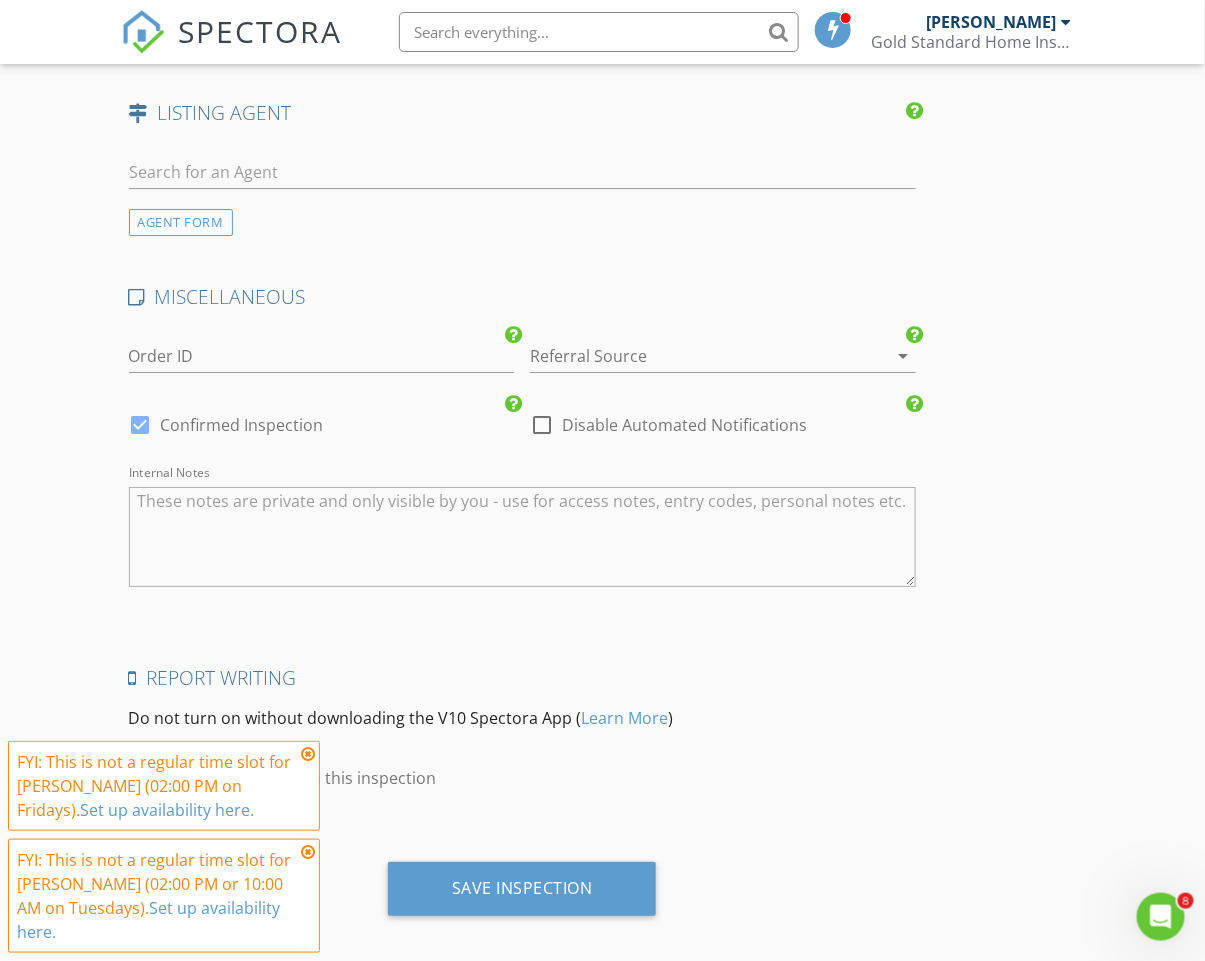 scroll, scrollTop: 3966, scrollLeft: 0, axis: vertical 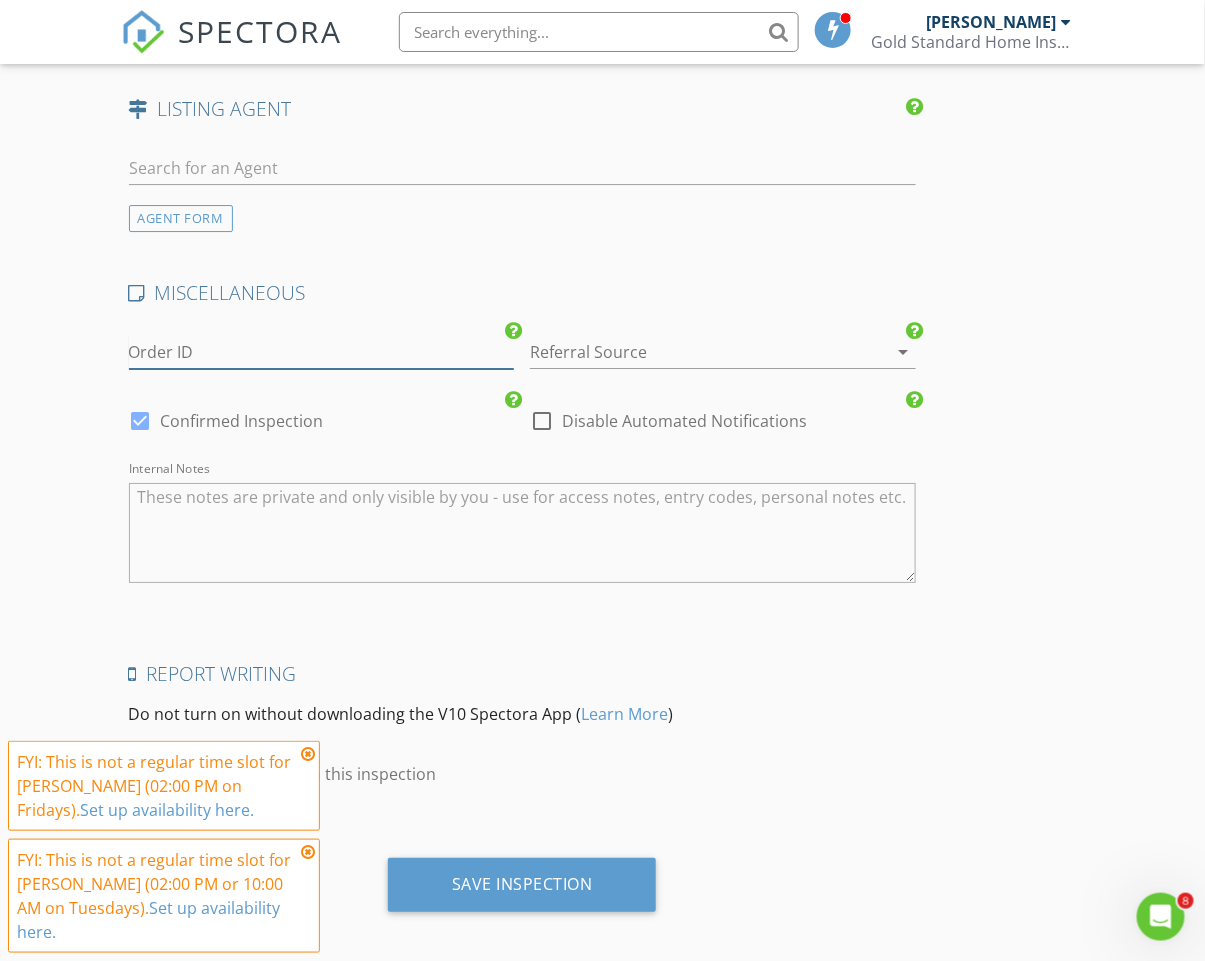 click on "Order ID" at bounding box center [322, 352] 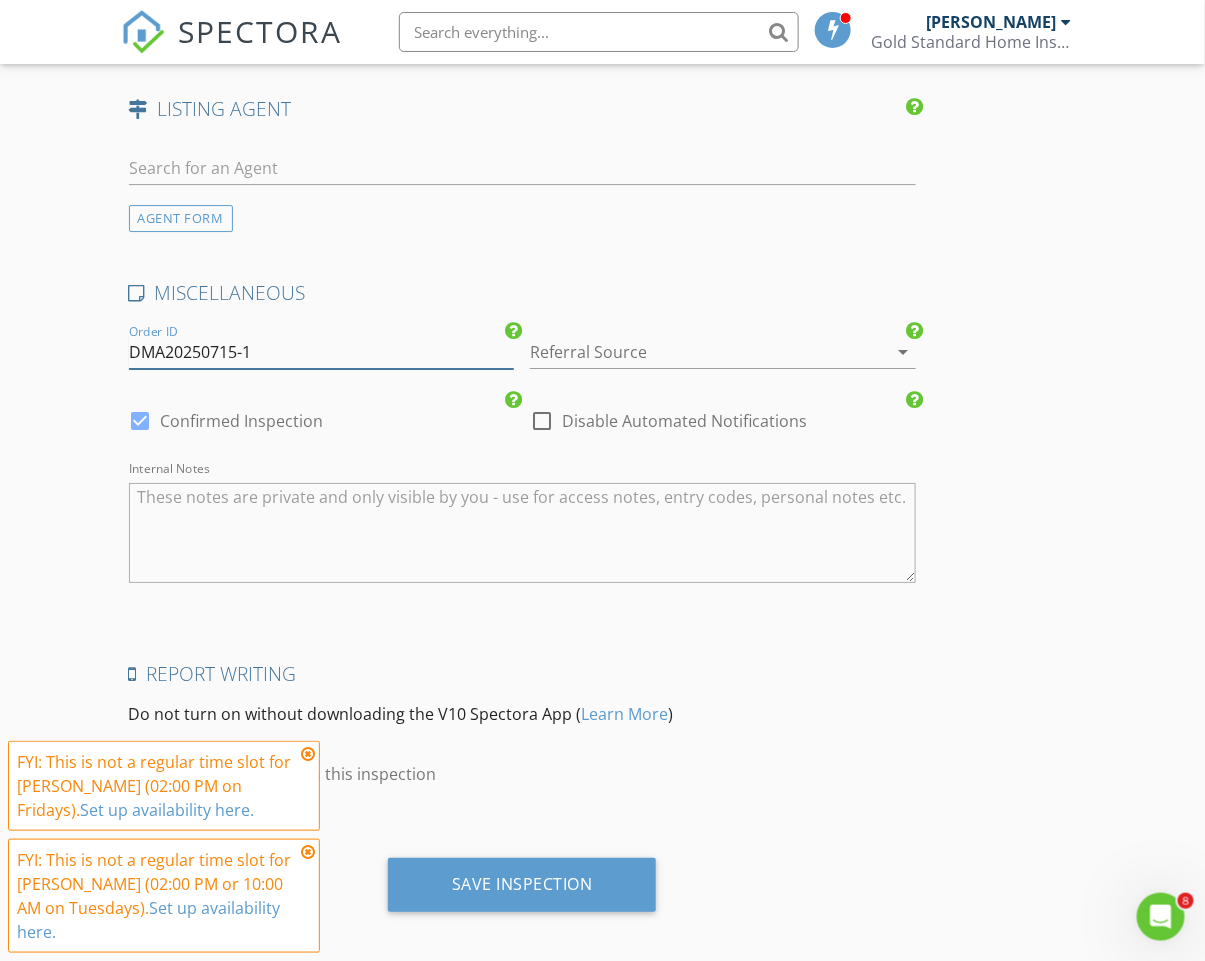 type on "DMA20250715-1" 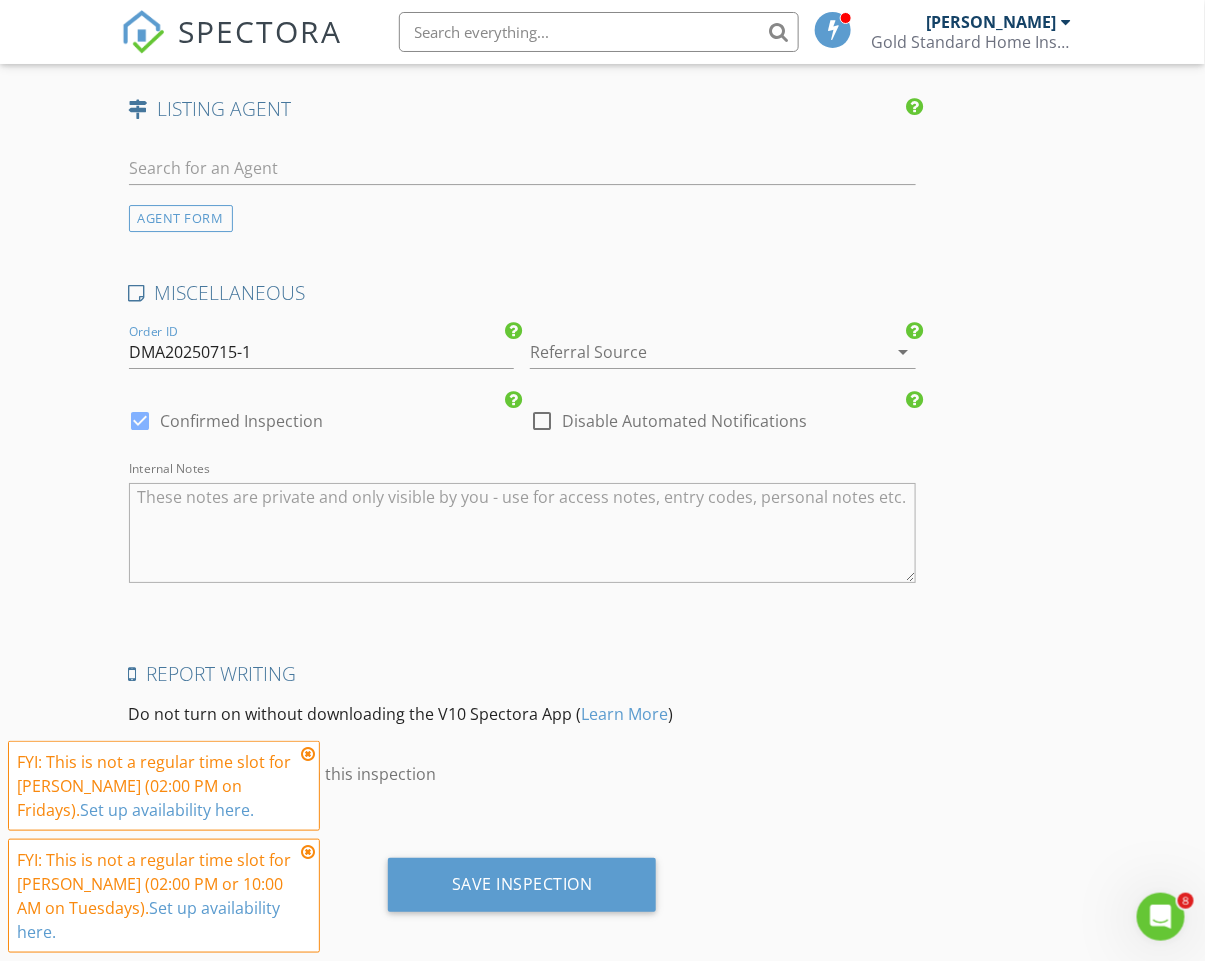 click at bounding box center [695, 352] 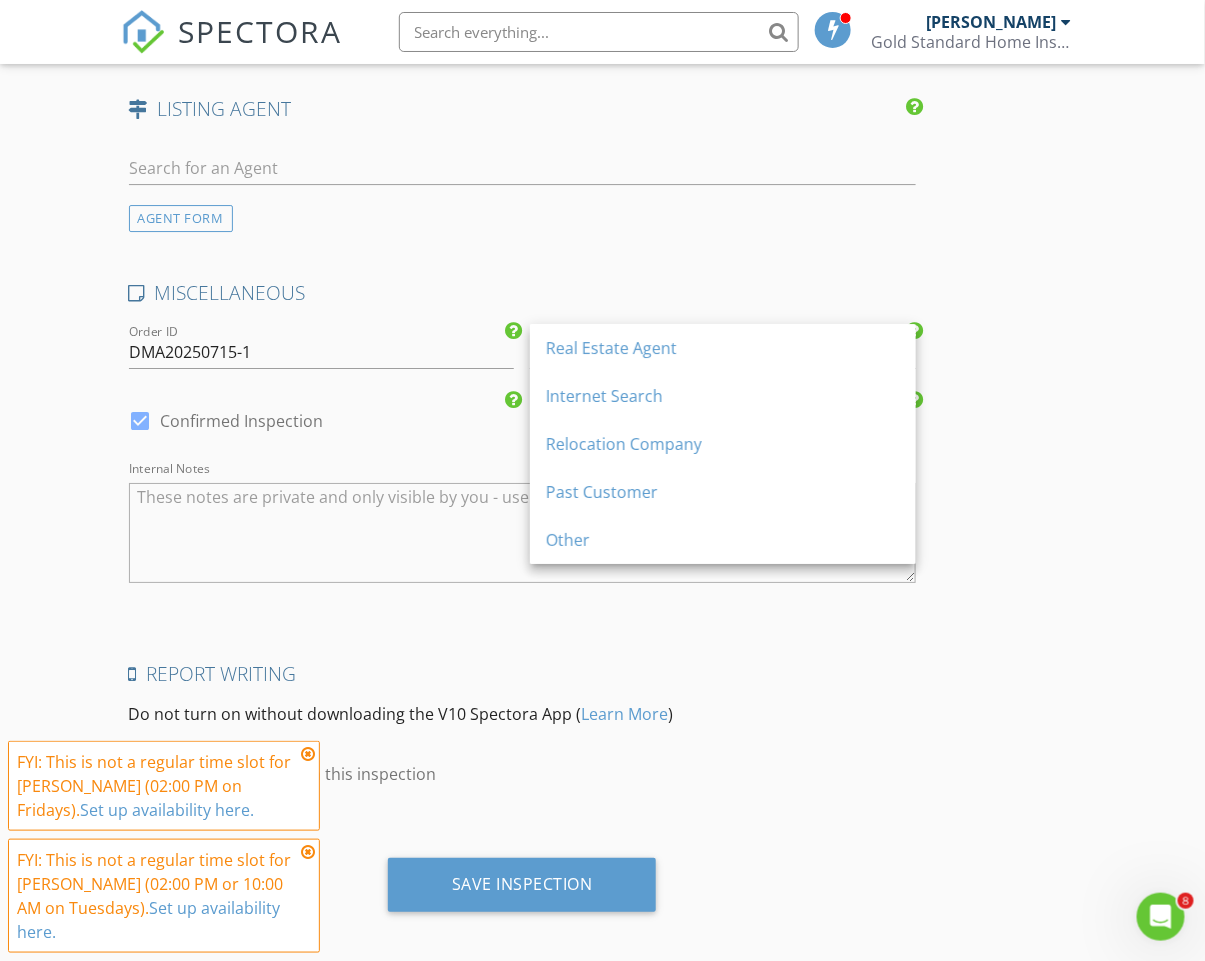 click on "Real Estate Agent" at bounding box center (723, 348) 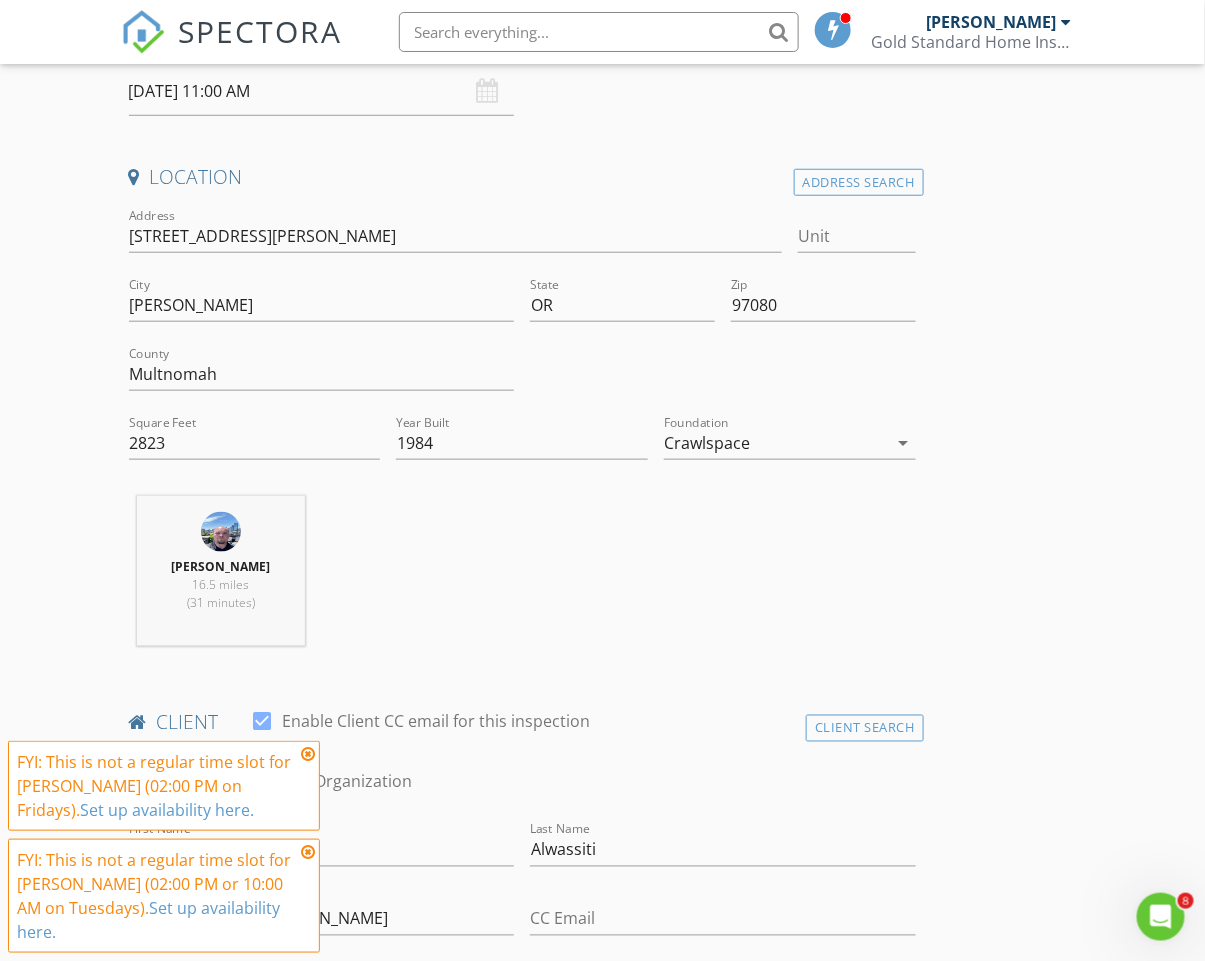 scroll, scrollTop: 0, scrollLeft: 0, axis: both 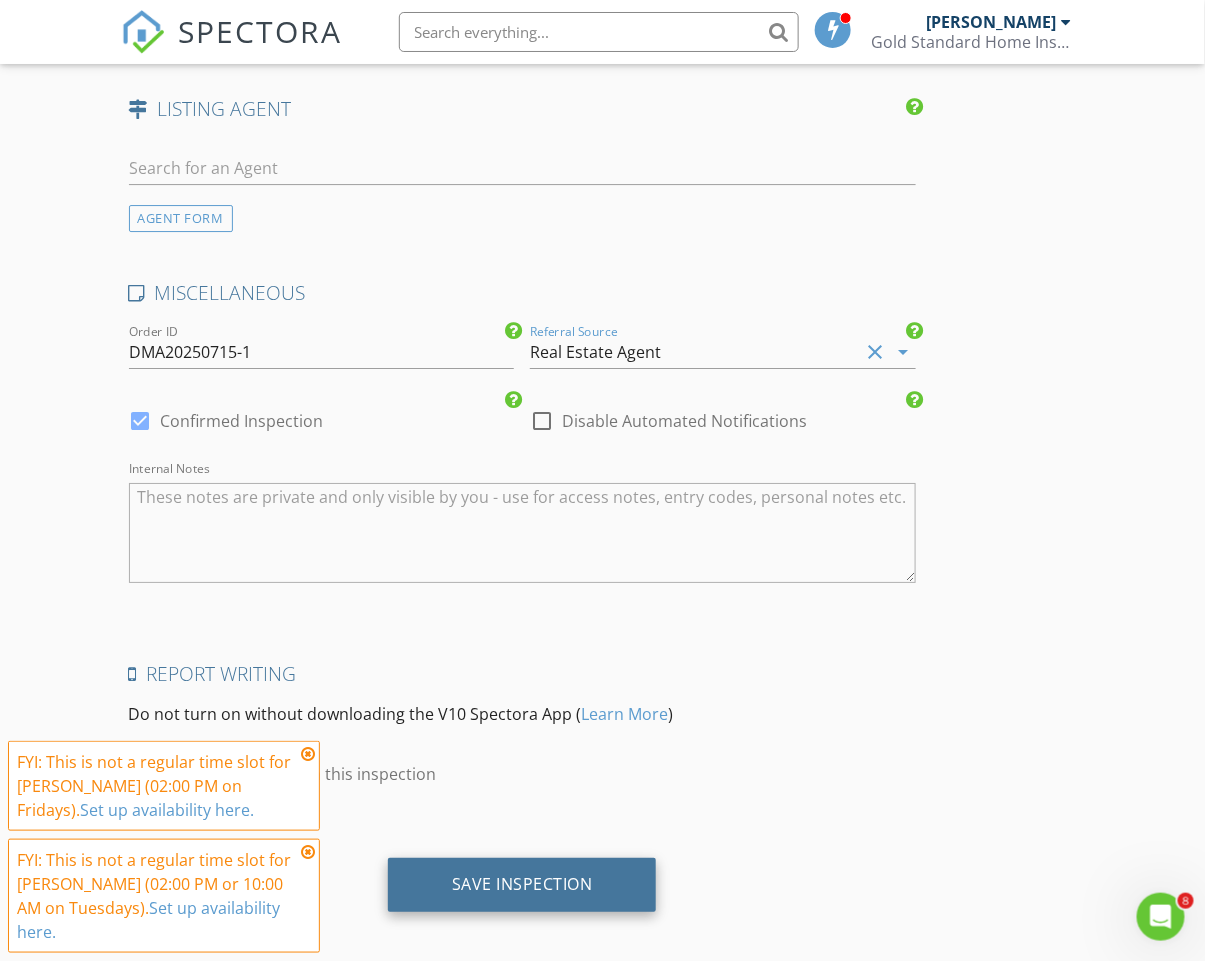 click on "Save Inspection" at bounding box center [522, 885] 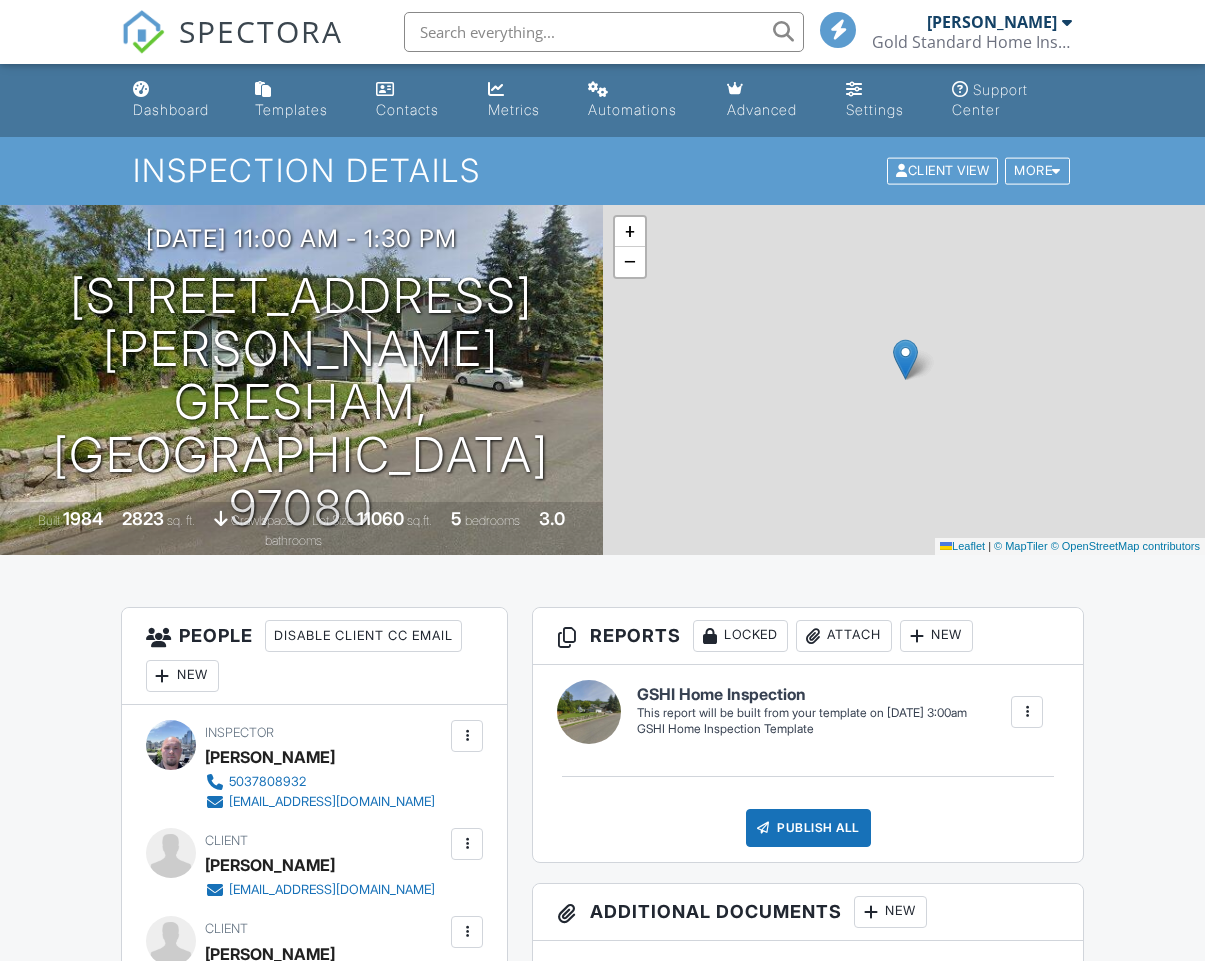 scroll, scrollTop: 0, scrollLeft: 0, axis: both 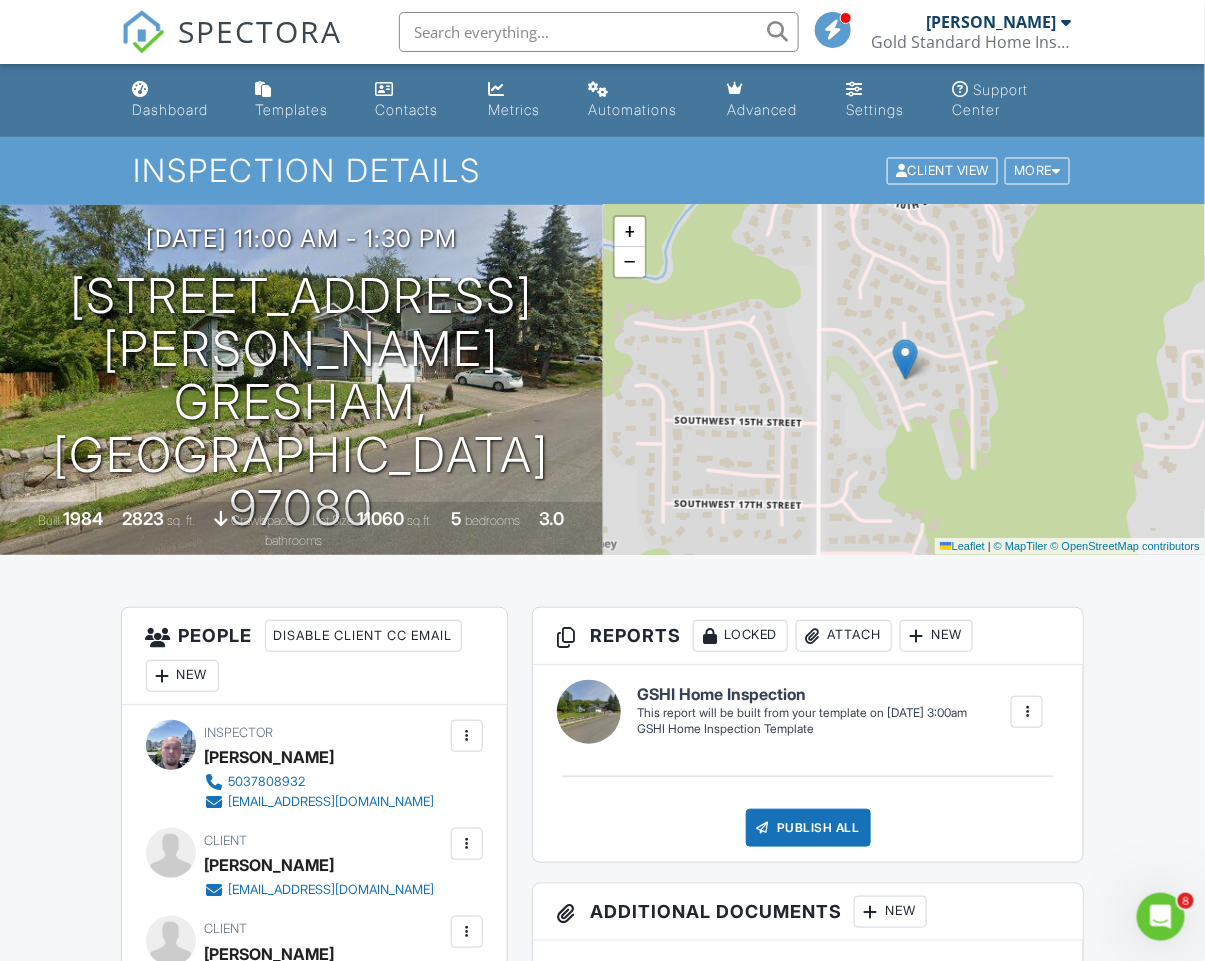 click on "SPECTORA" at bounding box center (232, 32) 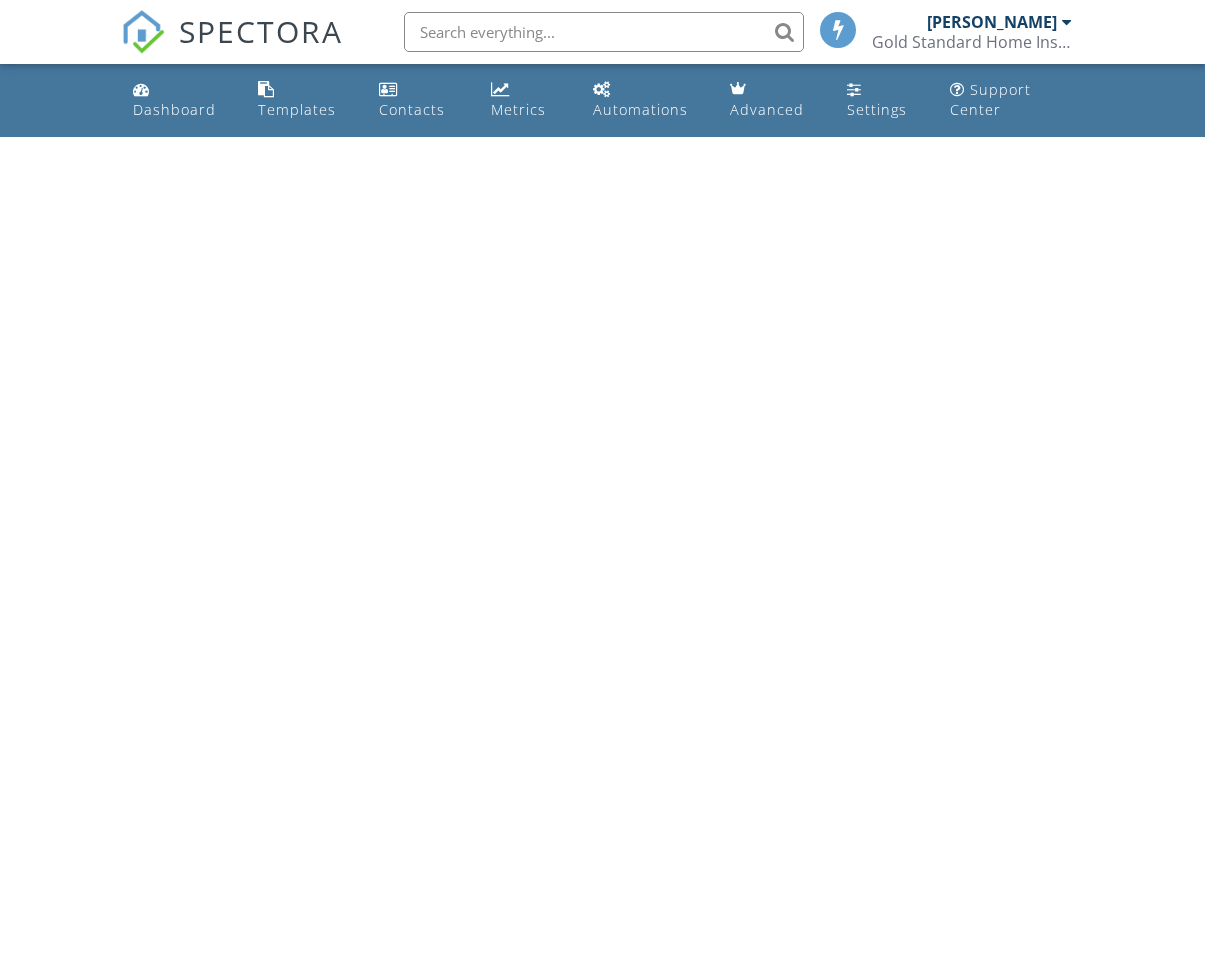 scroll, scrollTop: 0, scrollLeft: 0, axis: both 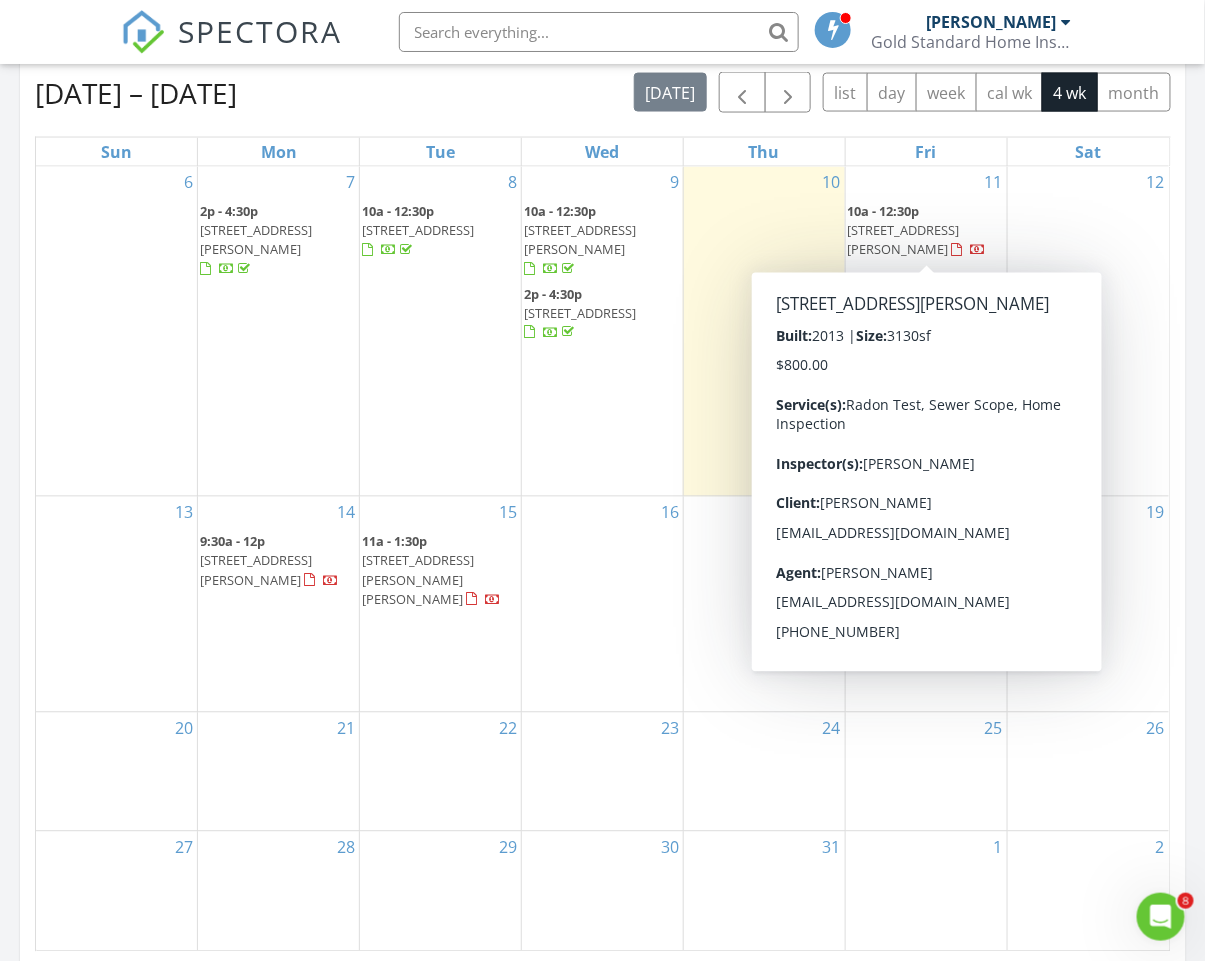 click on "14526 SE Lyon Ct, Happy Valley 97086" at bounding box center [904, 240] 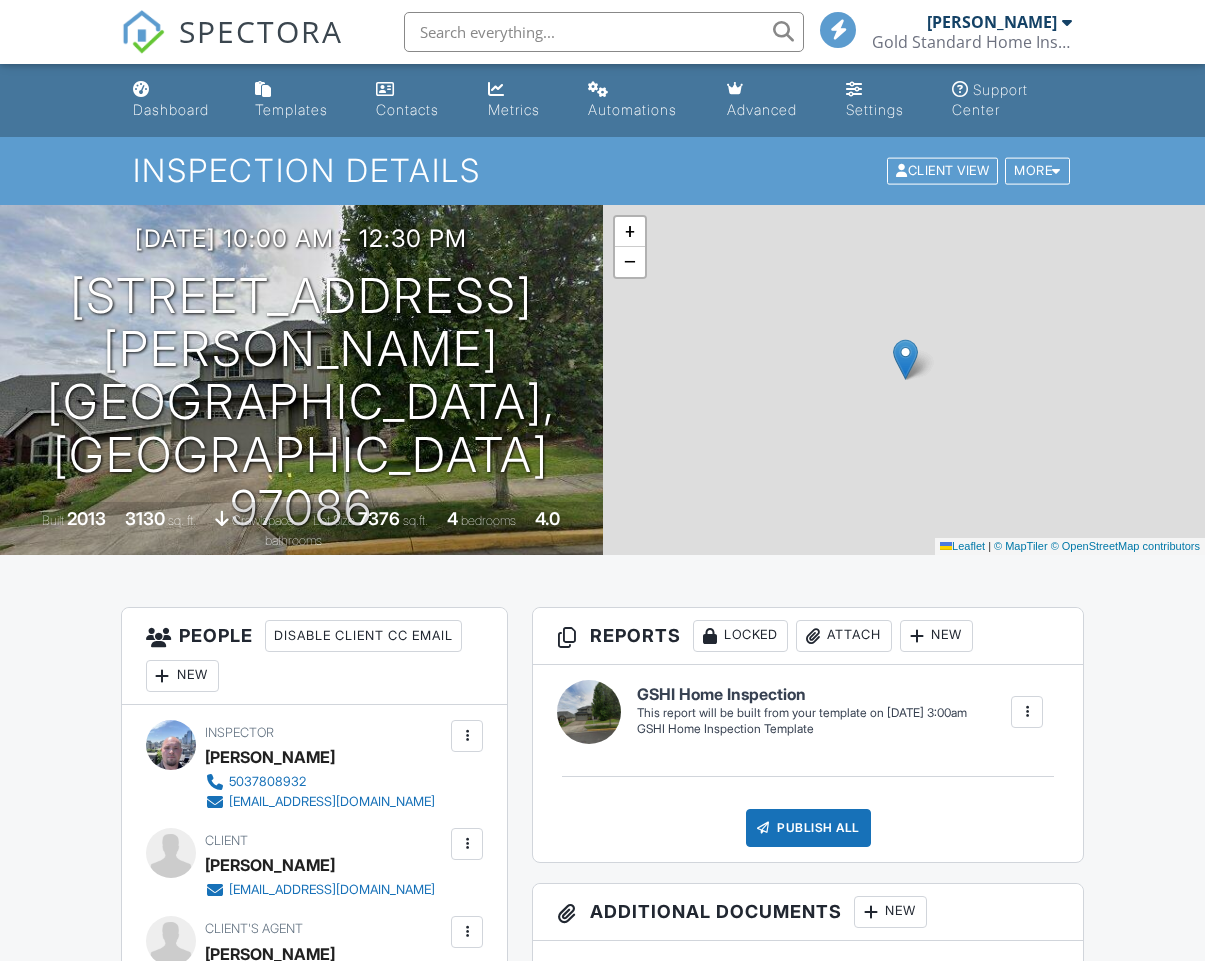 scroll, scrollTop: 0, scrollLeft: 0, axis: both 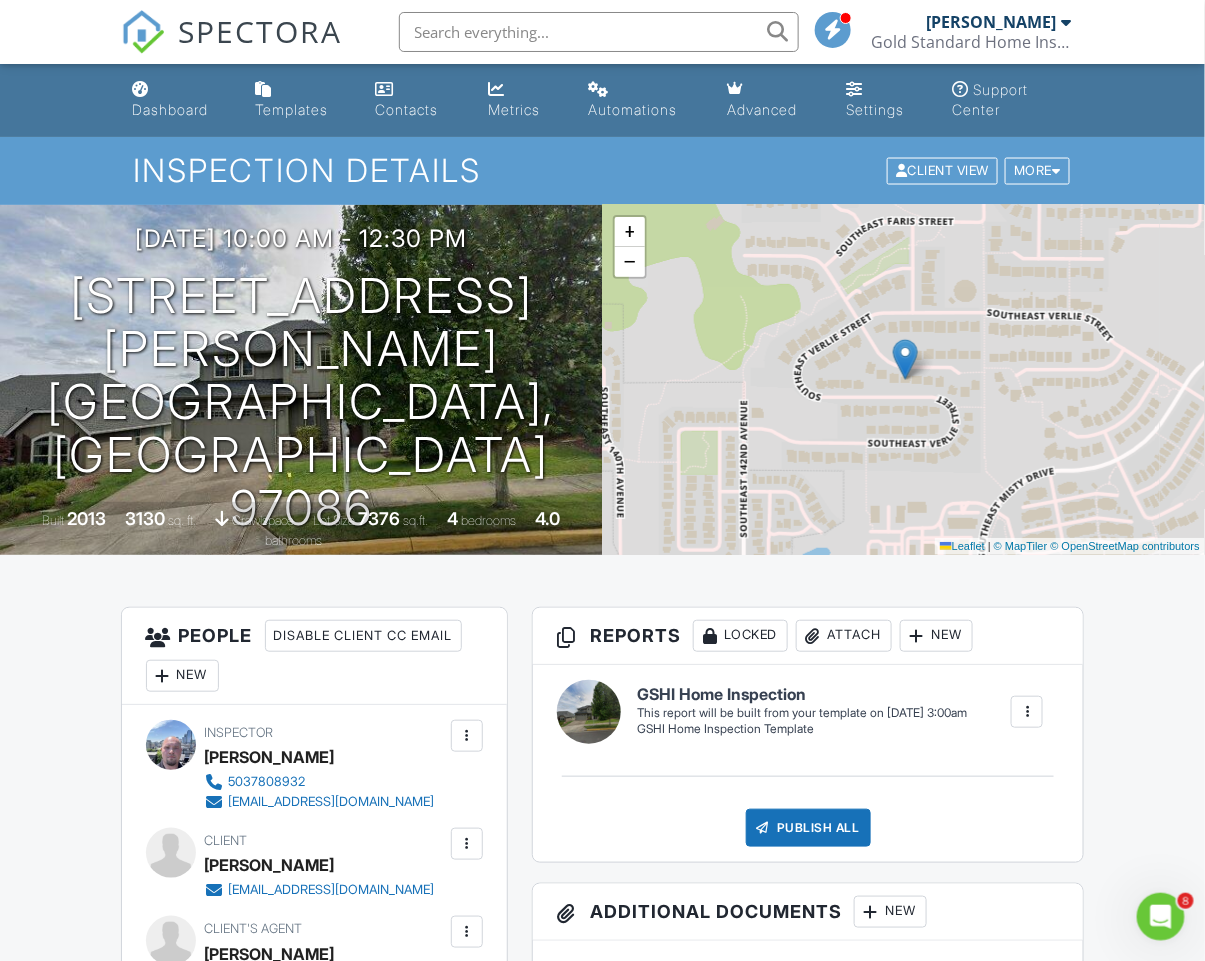 click at bounding box center (1027, 712) 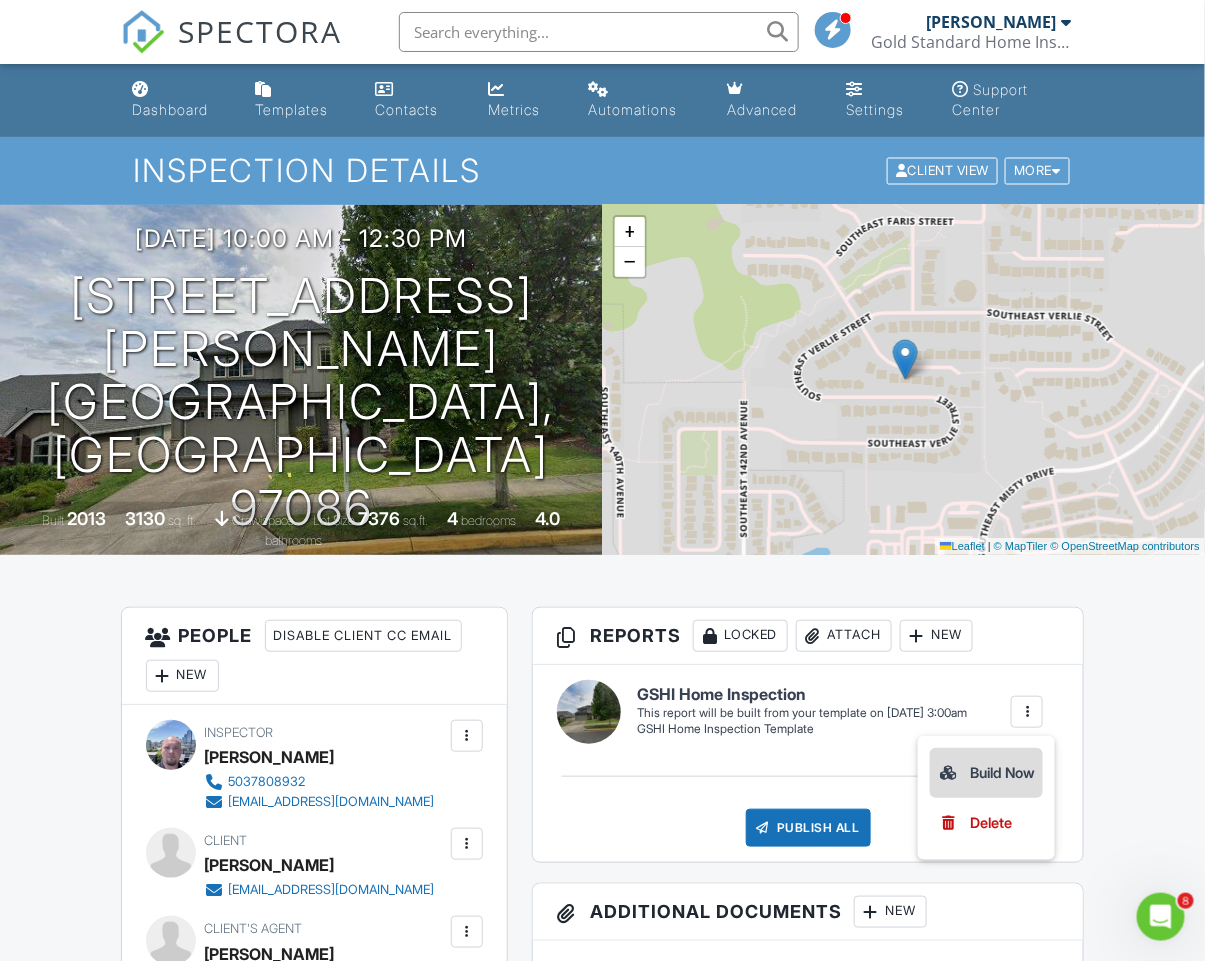click on "Build Now" at bounding box center (986, 773) 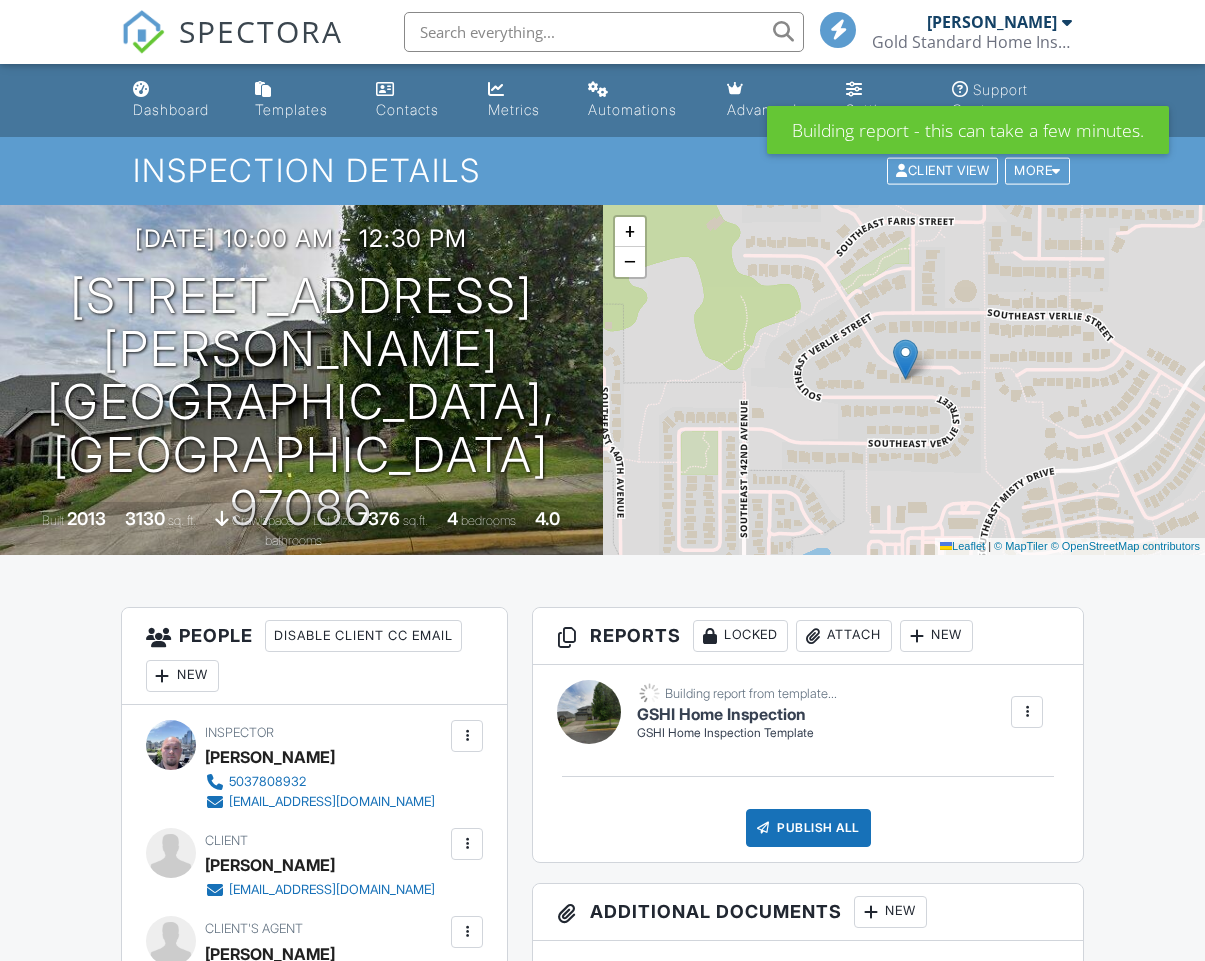 scroll, scrollTop: 1, scrollLeft: 0, axis: vertical 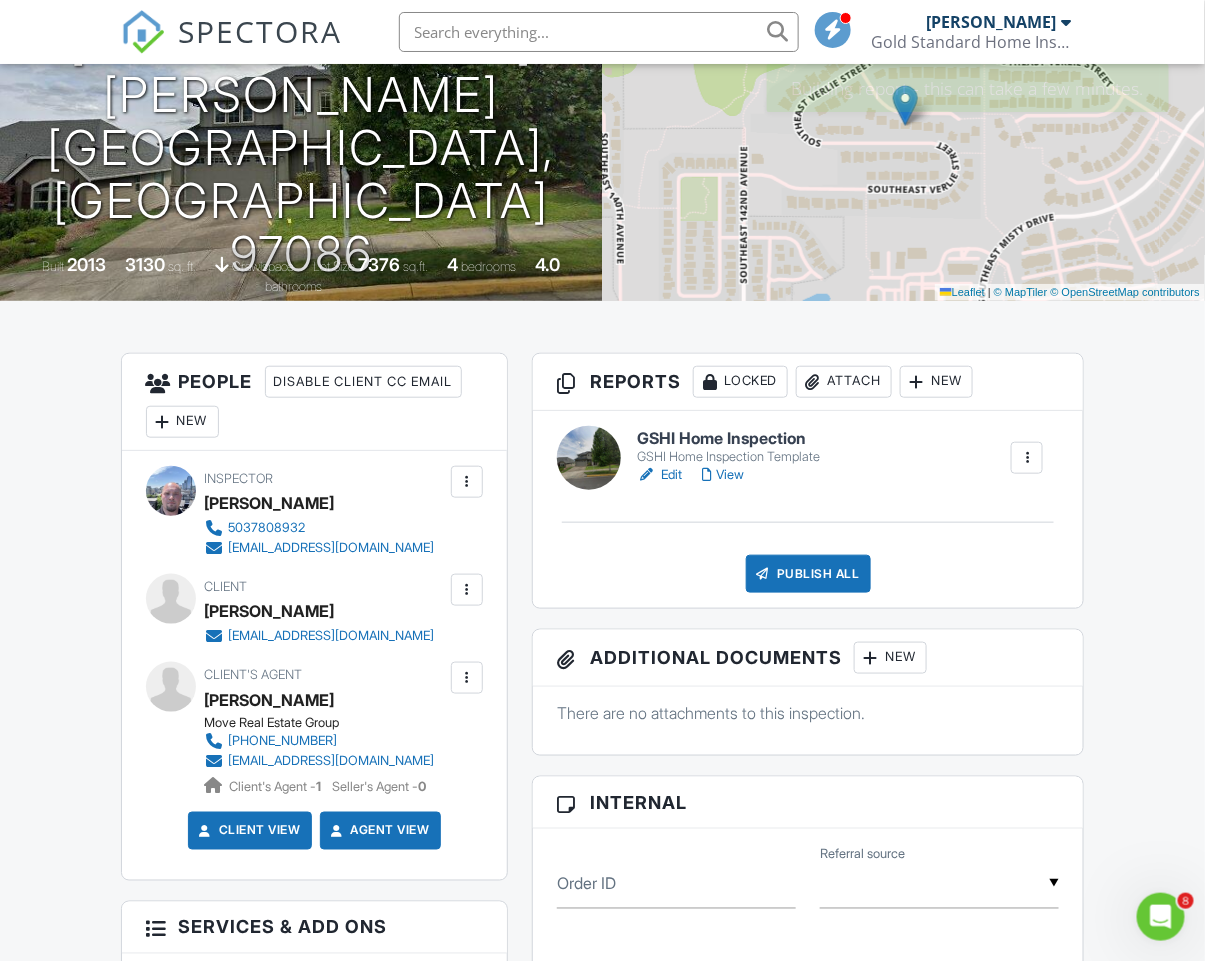 click on "GSHI Home Inspection" at bounding box center (728, 439) 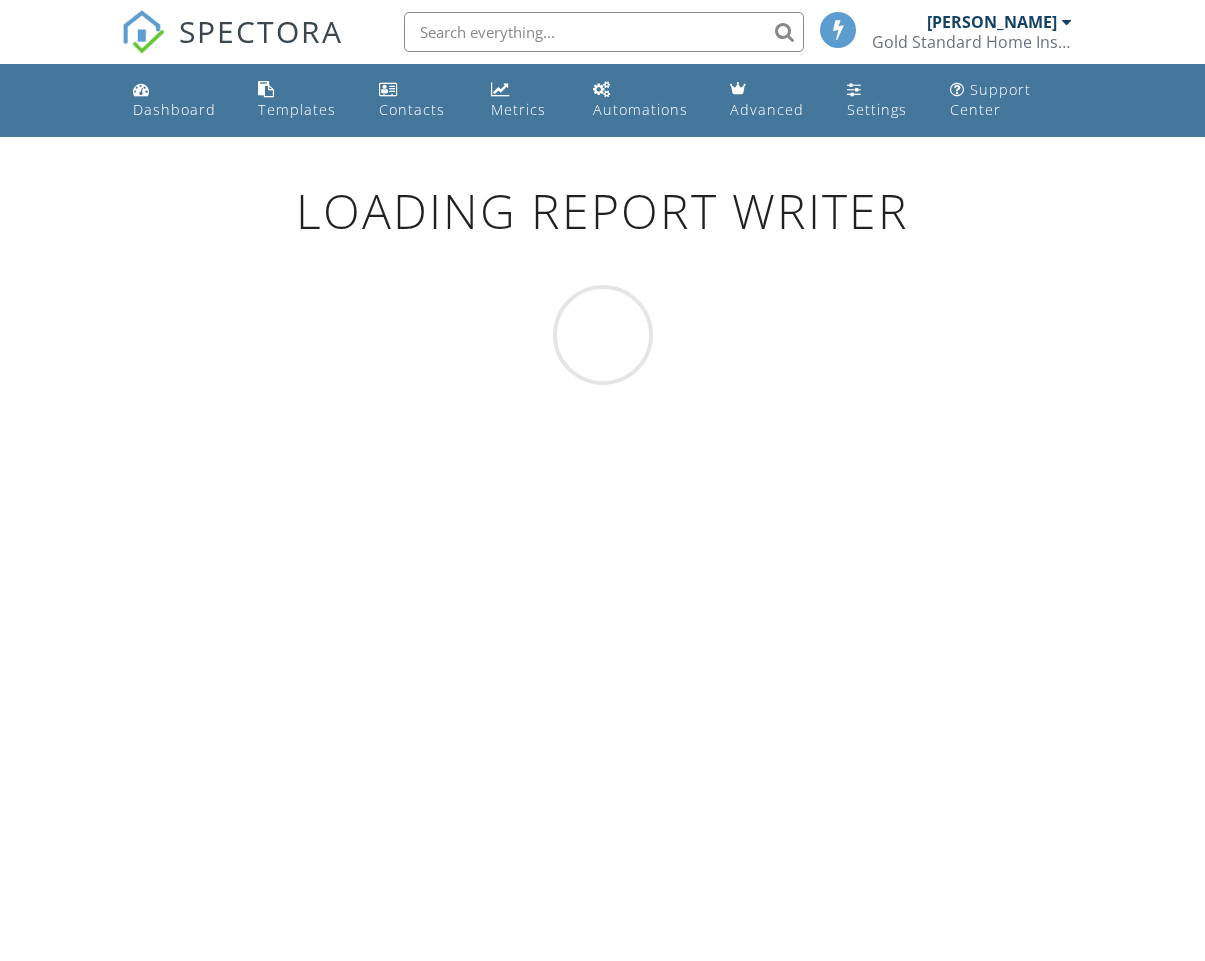 scroll, scrollTop: 0, scrollLeft: 0, axis: both 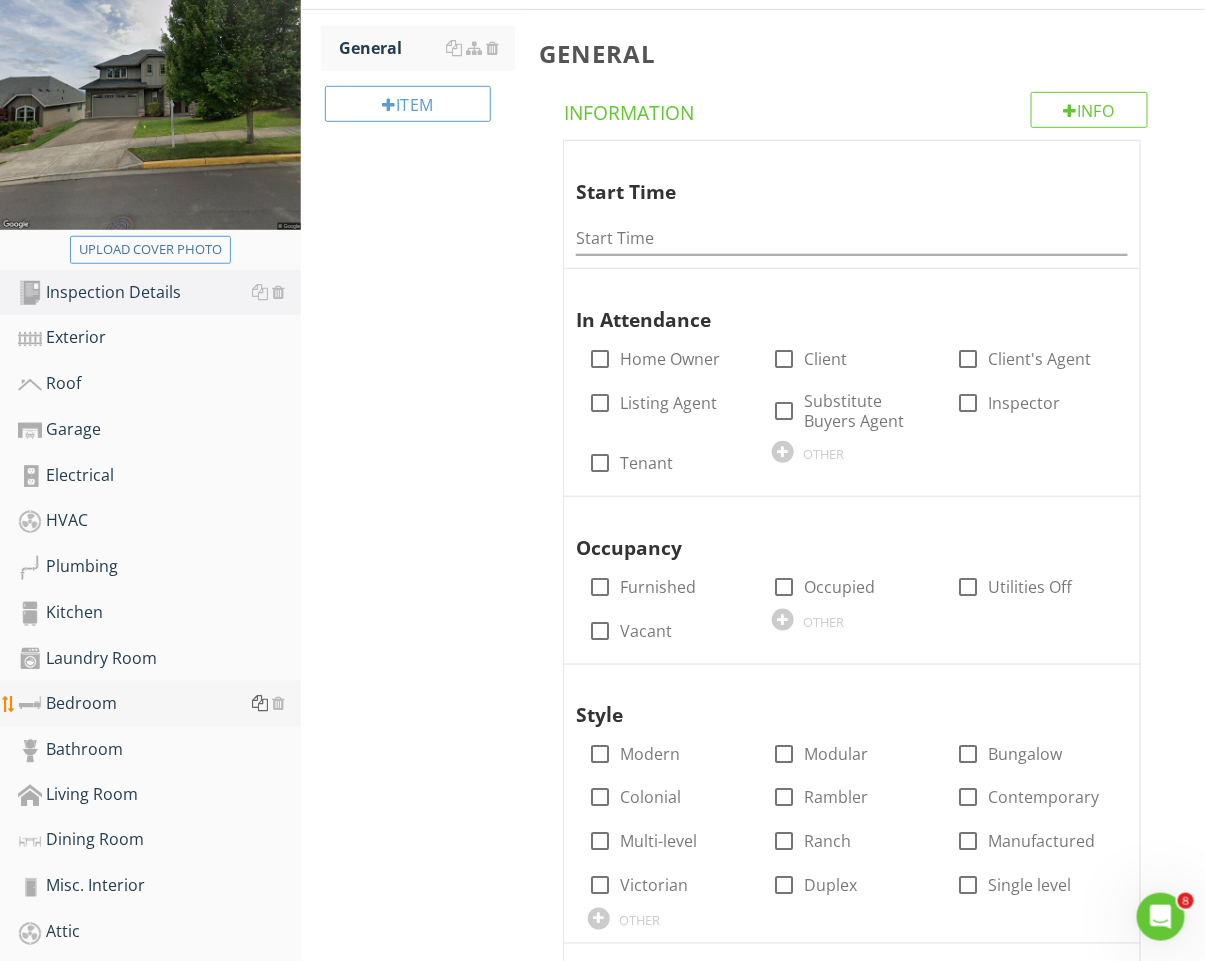 click at bounding box center [260, 703] 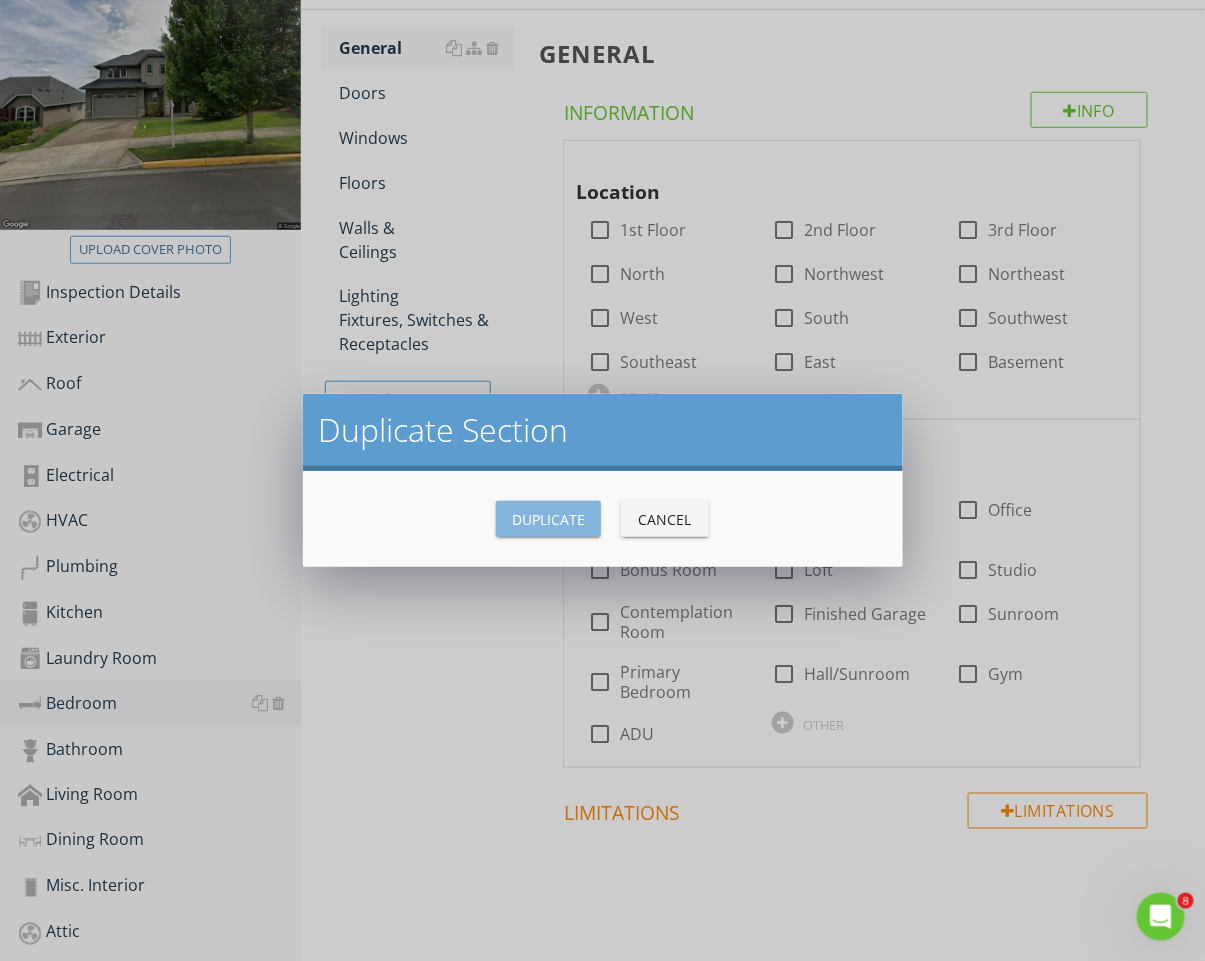 click on "Duplicate" at bounding box center [548, 519] 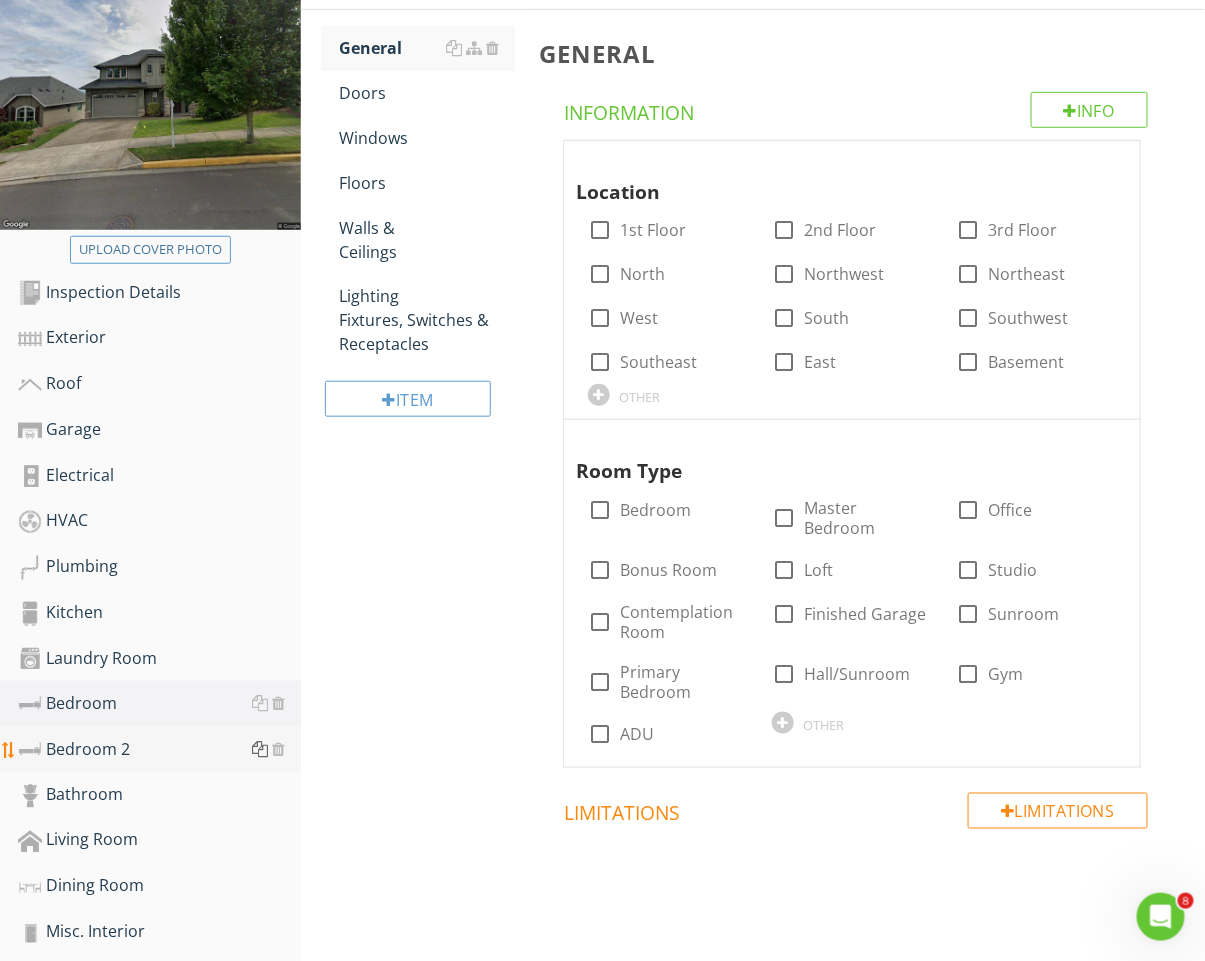 click at bounding box center (260, 749) 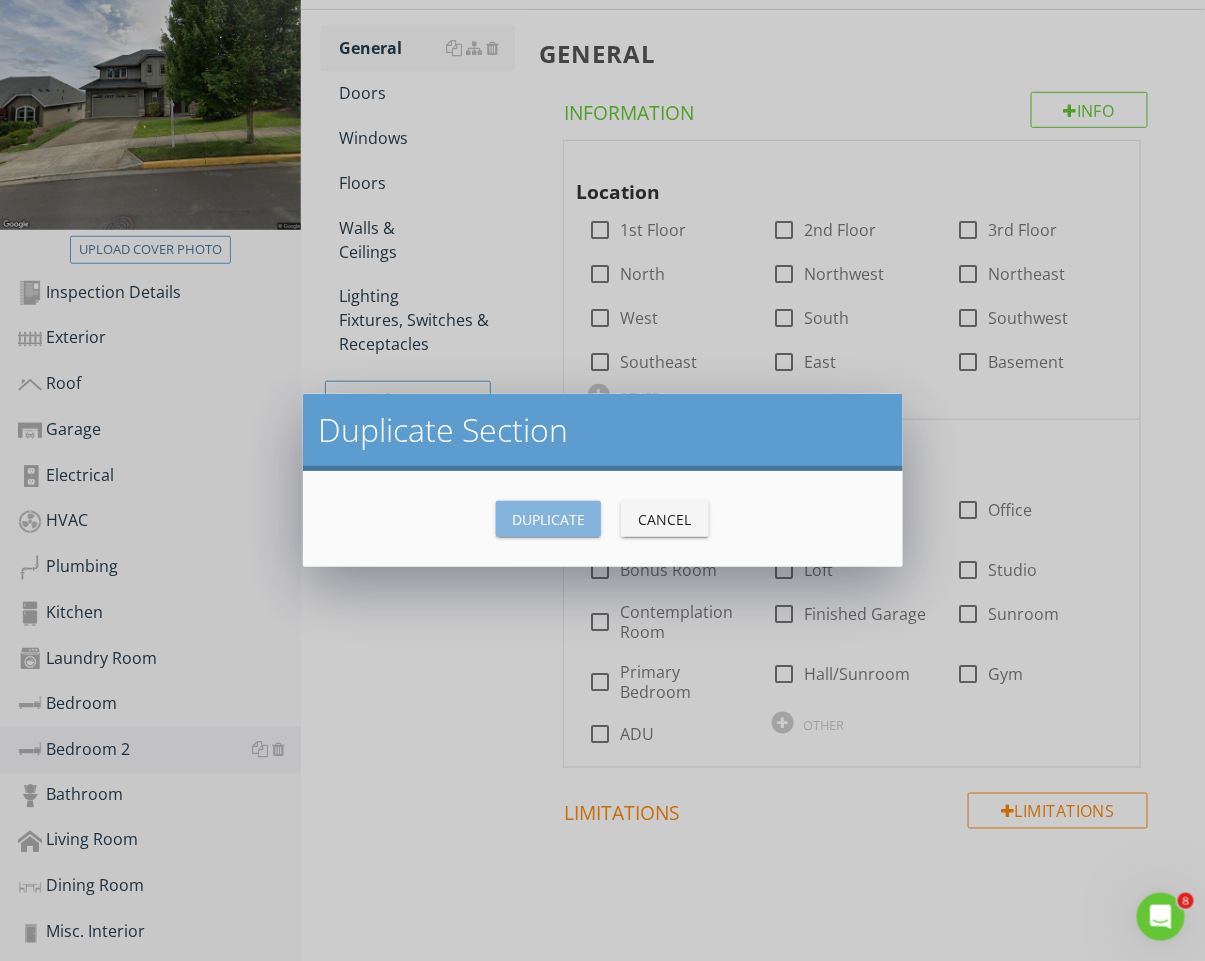 click on "Duplicate" at bounding box center (548, 519) 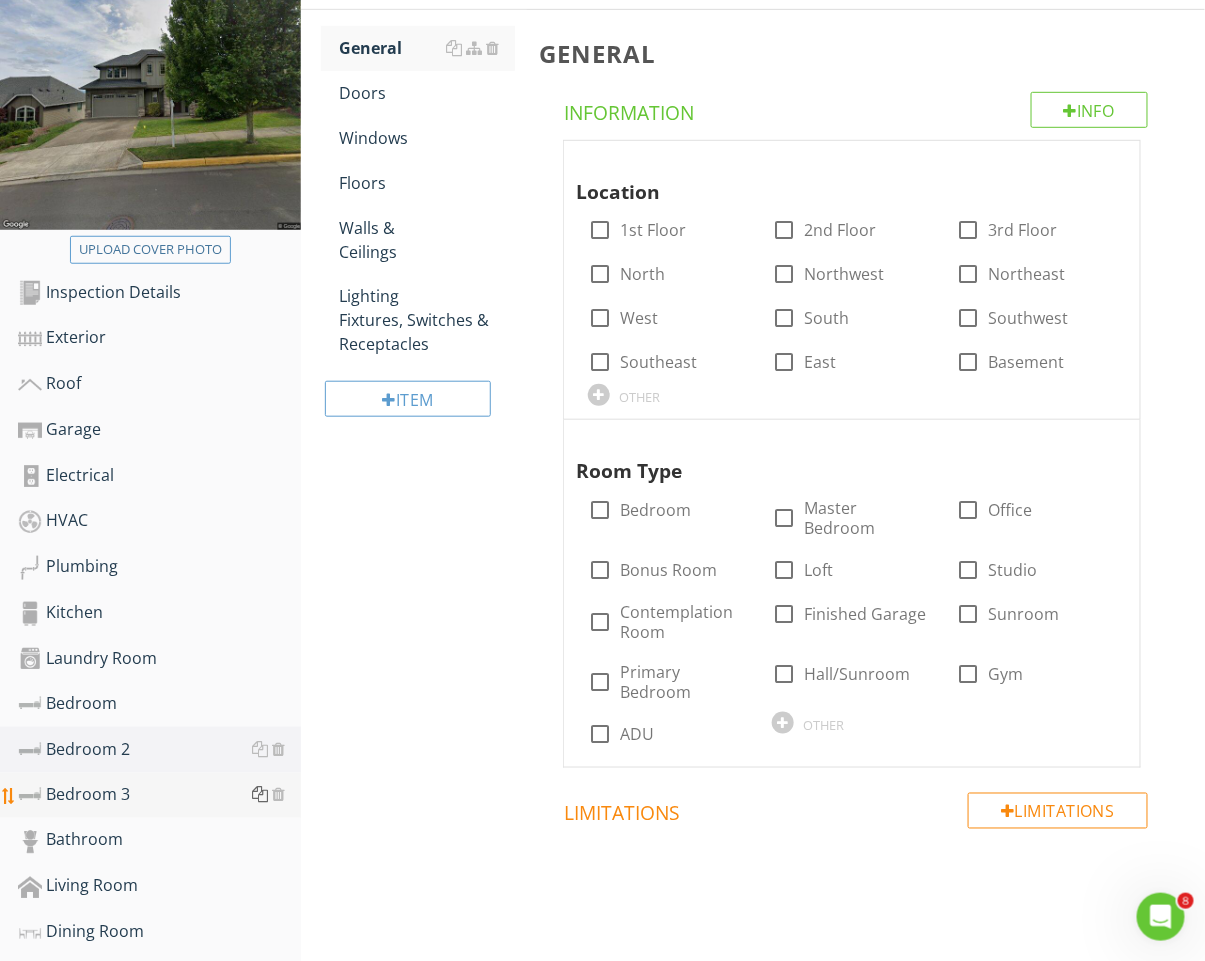 click at bounding box center (260, 795) 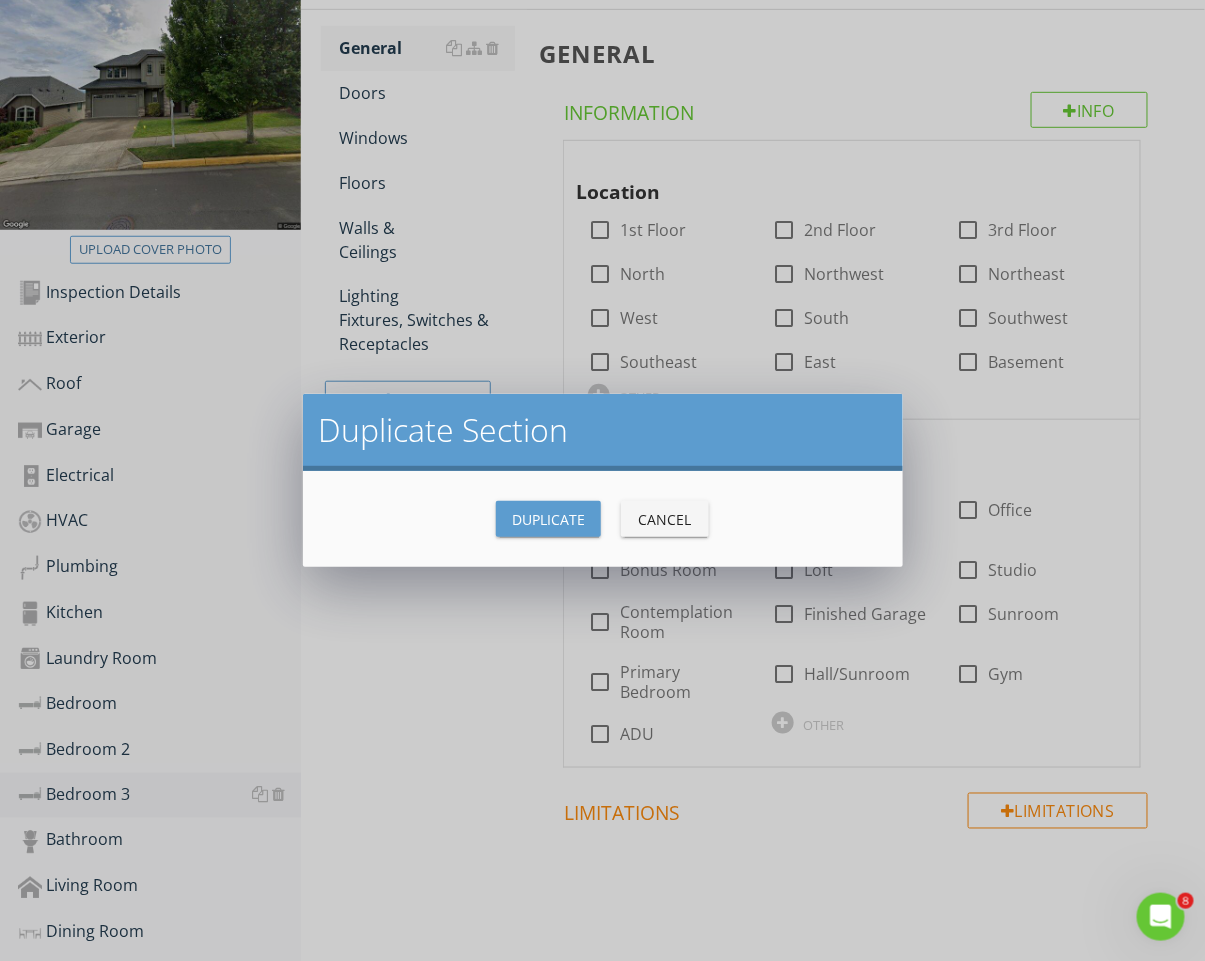 click on "Duplicate" at bounding box center [548, 519] 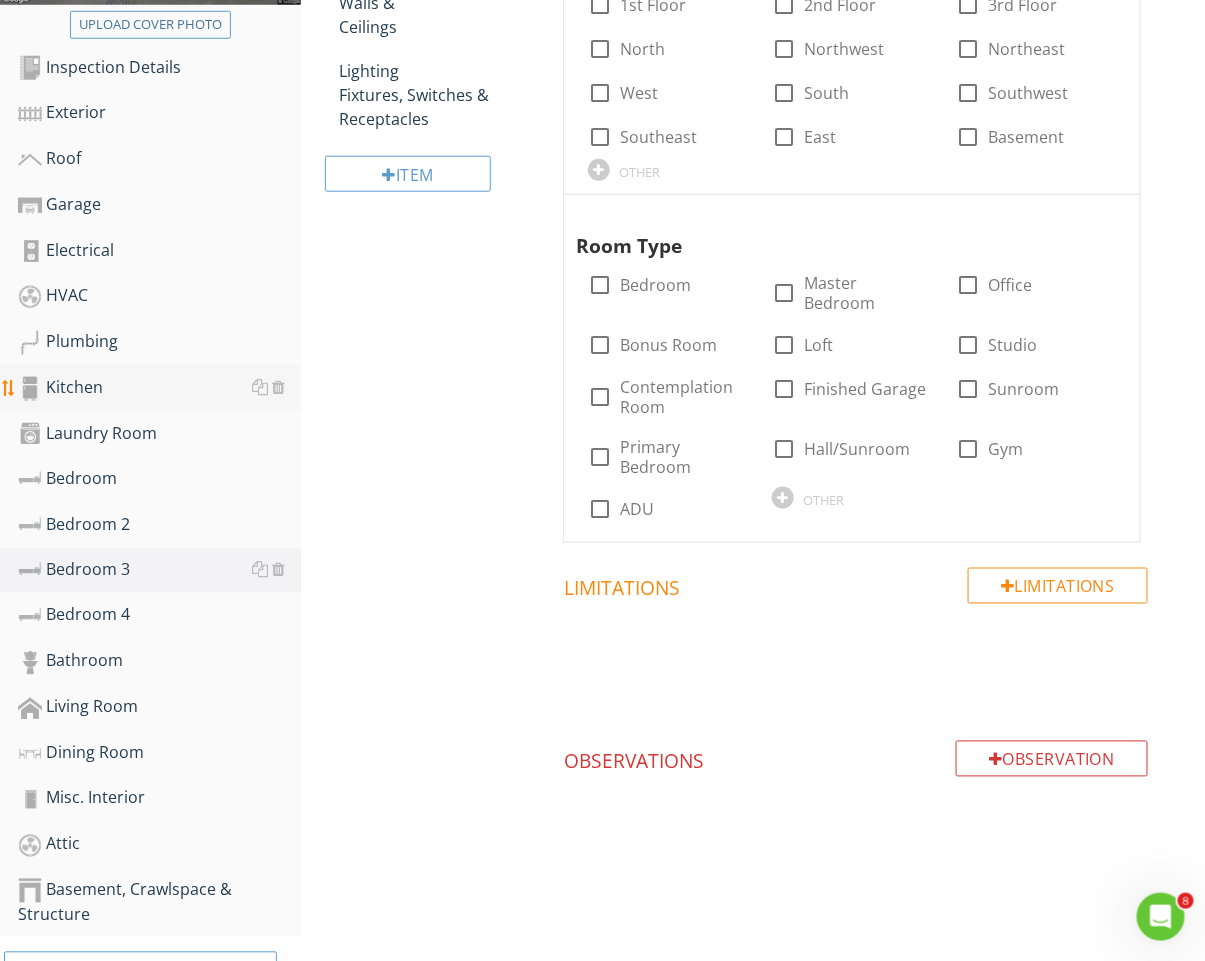 scroll, scrollTop: 567, scrollLeft: 0, axis: vertical 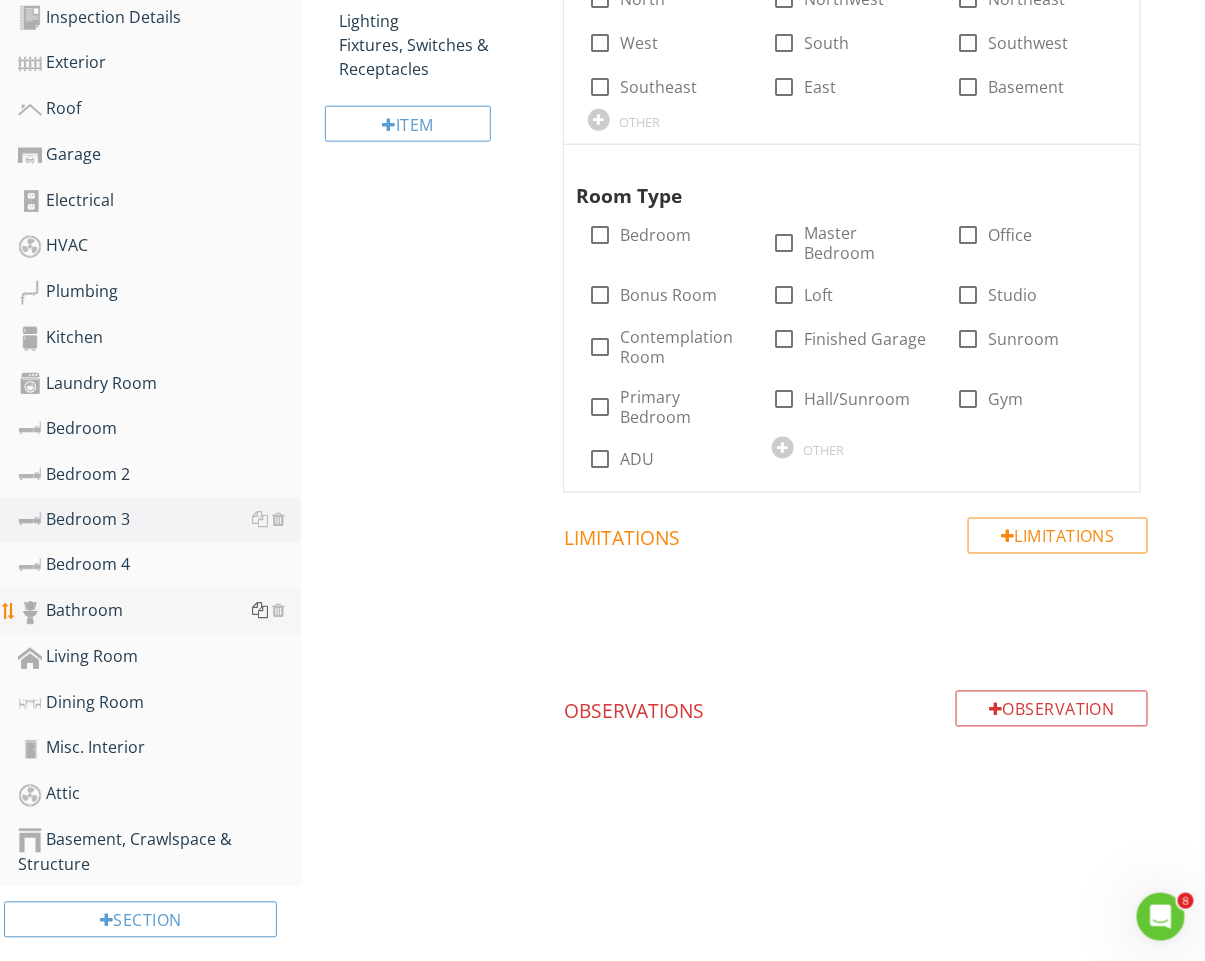 click at bounding box center [260, 611] 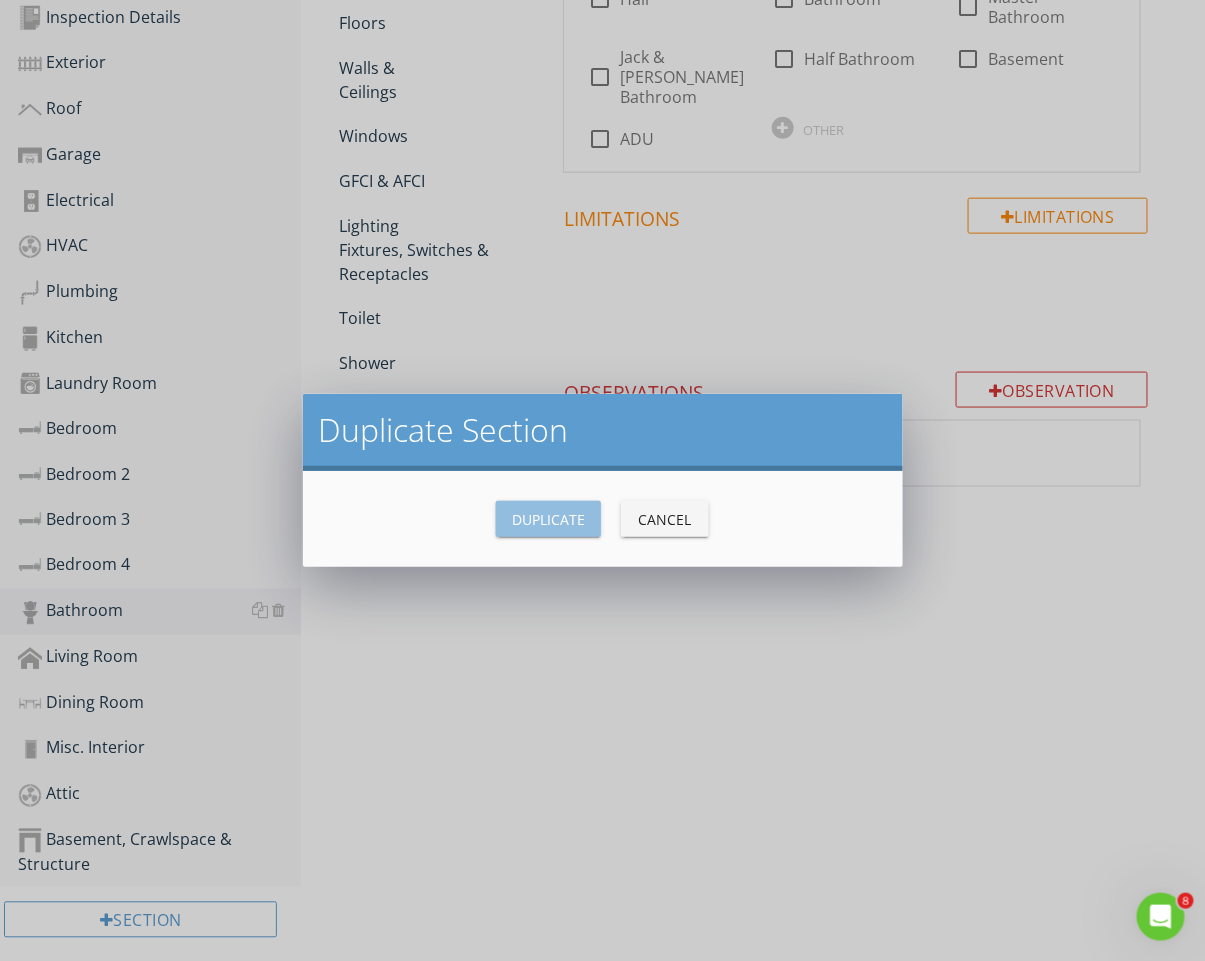 drag, startPoint x: 517, startPoint y: 514, endPoint x: 494, endPoint y: 516, distance: 23.086792 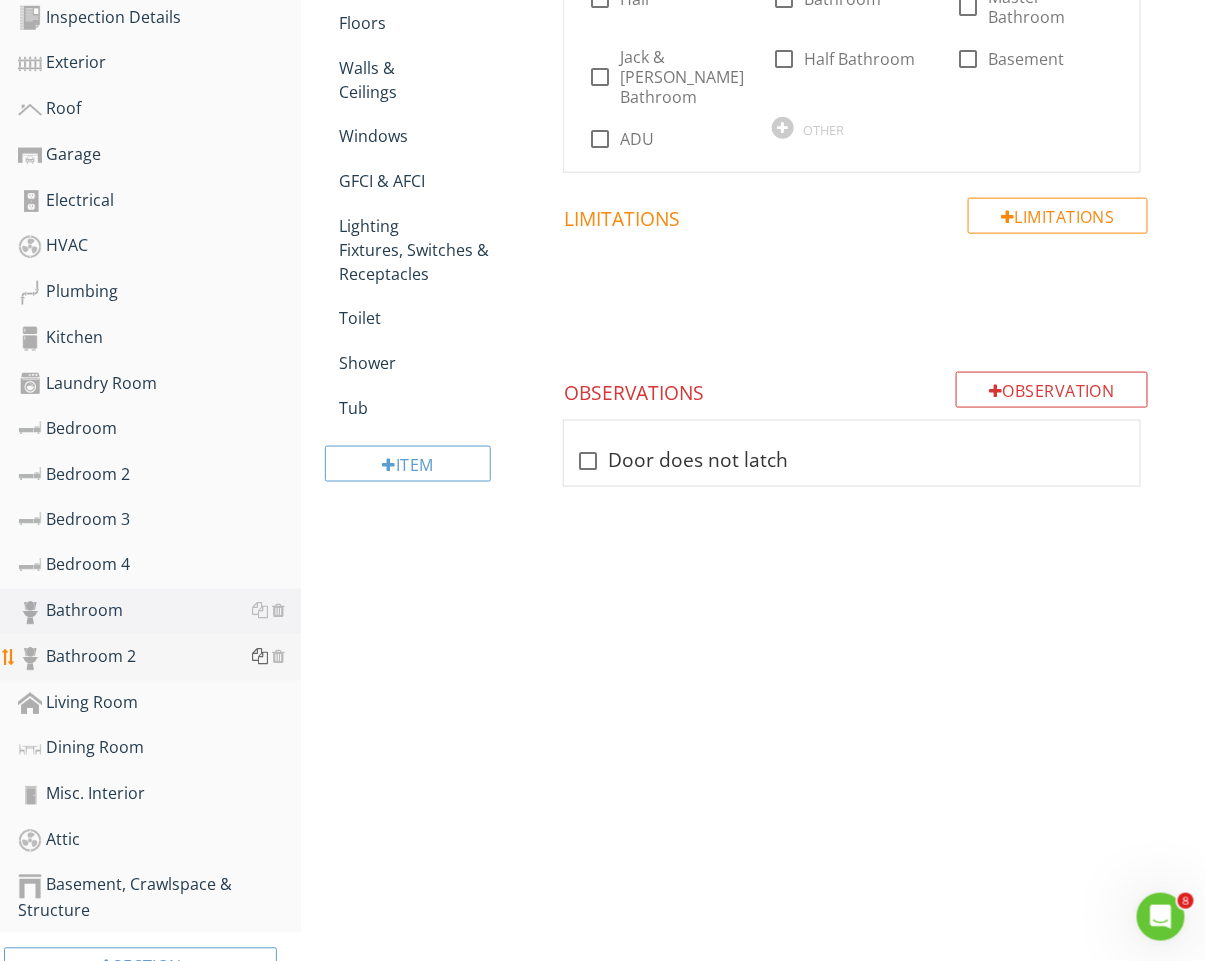 click at bounding box center [260, 657] 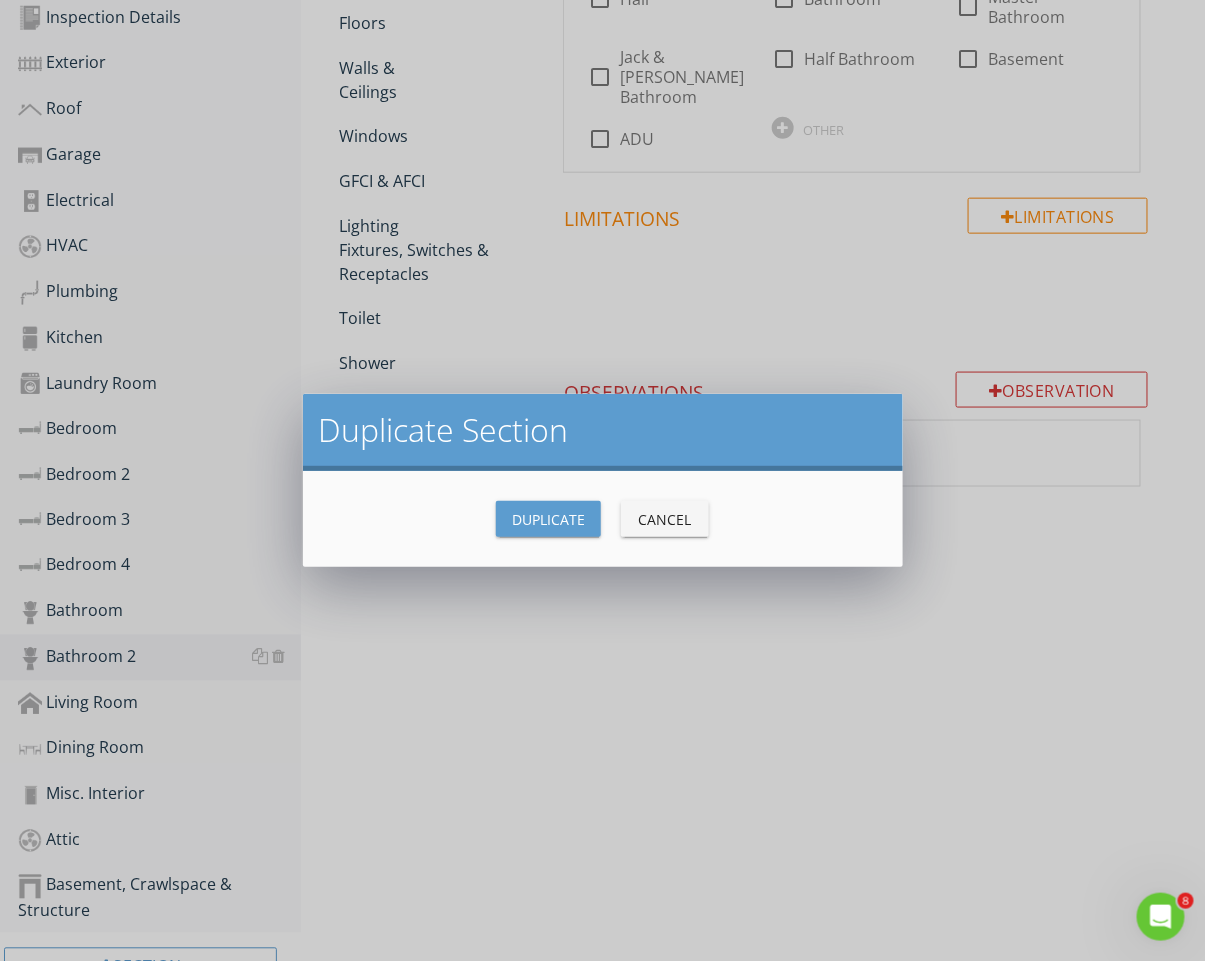 click on "Duplicate" at bounding box center (548, 519) 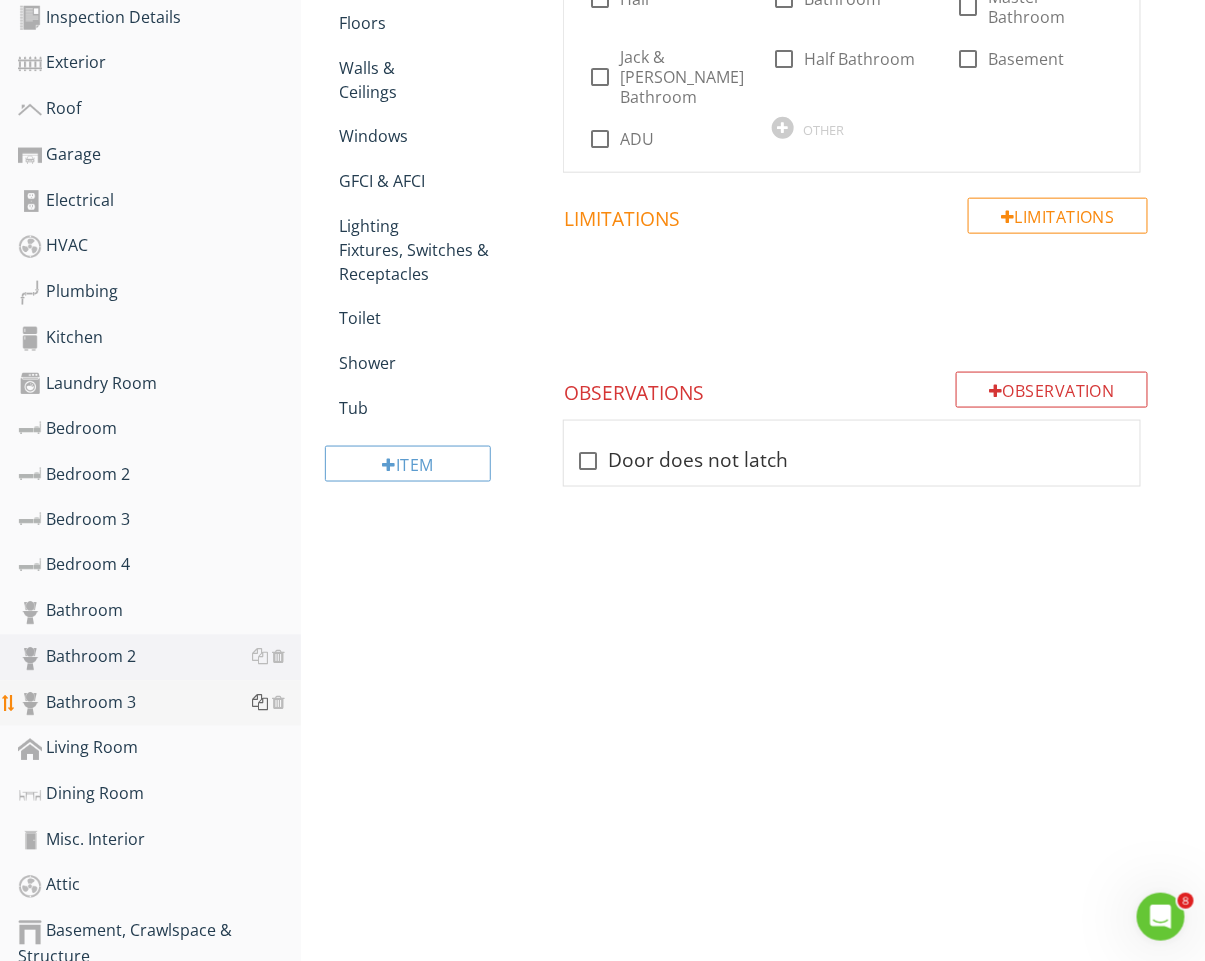 click at bounding box center (260, 703) 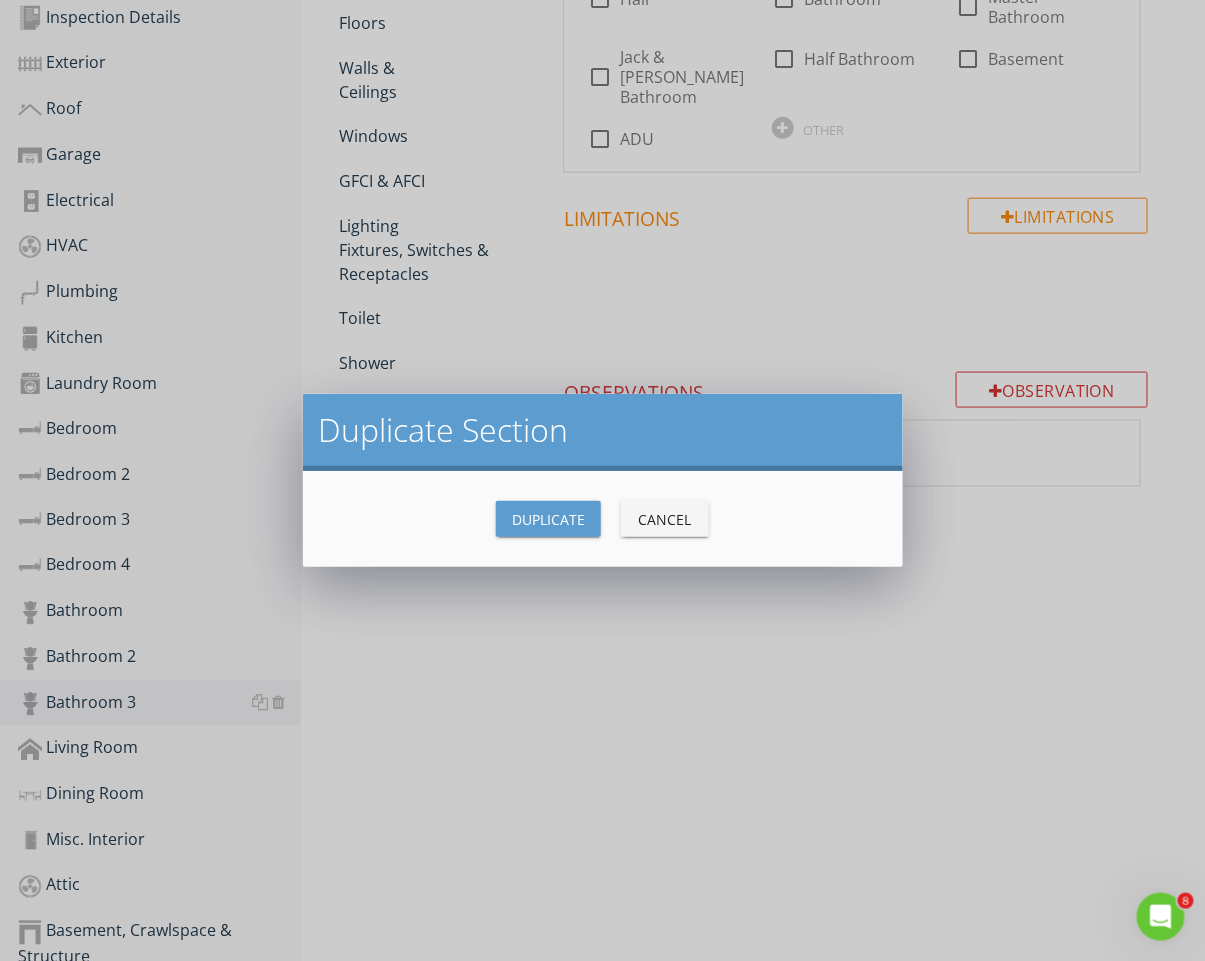 click on "Duplicate" at bounding box center [548, 519] 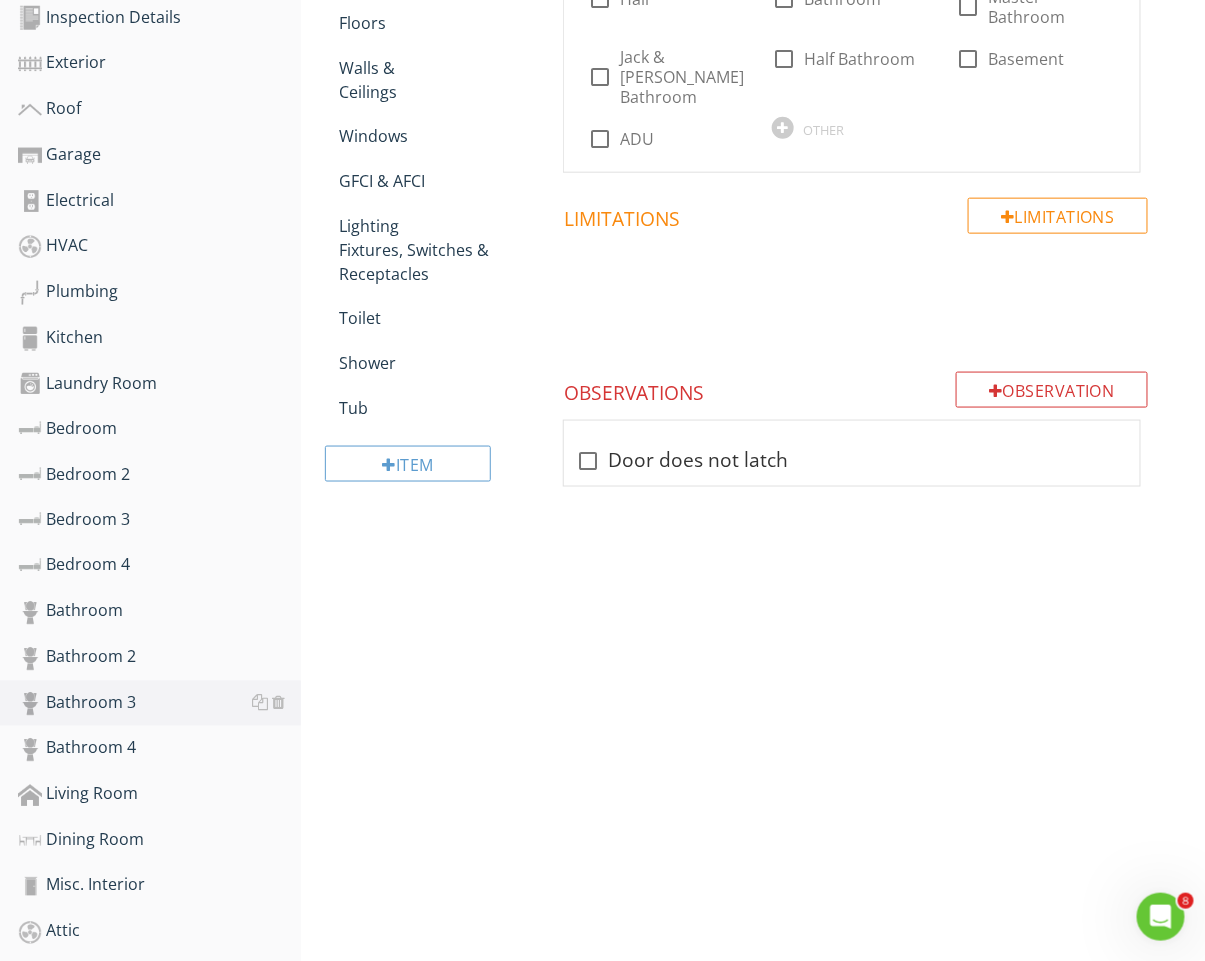 scroll, scrollTop: 291, scrollLeft: 0, axis: vertical 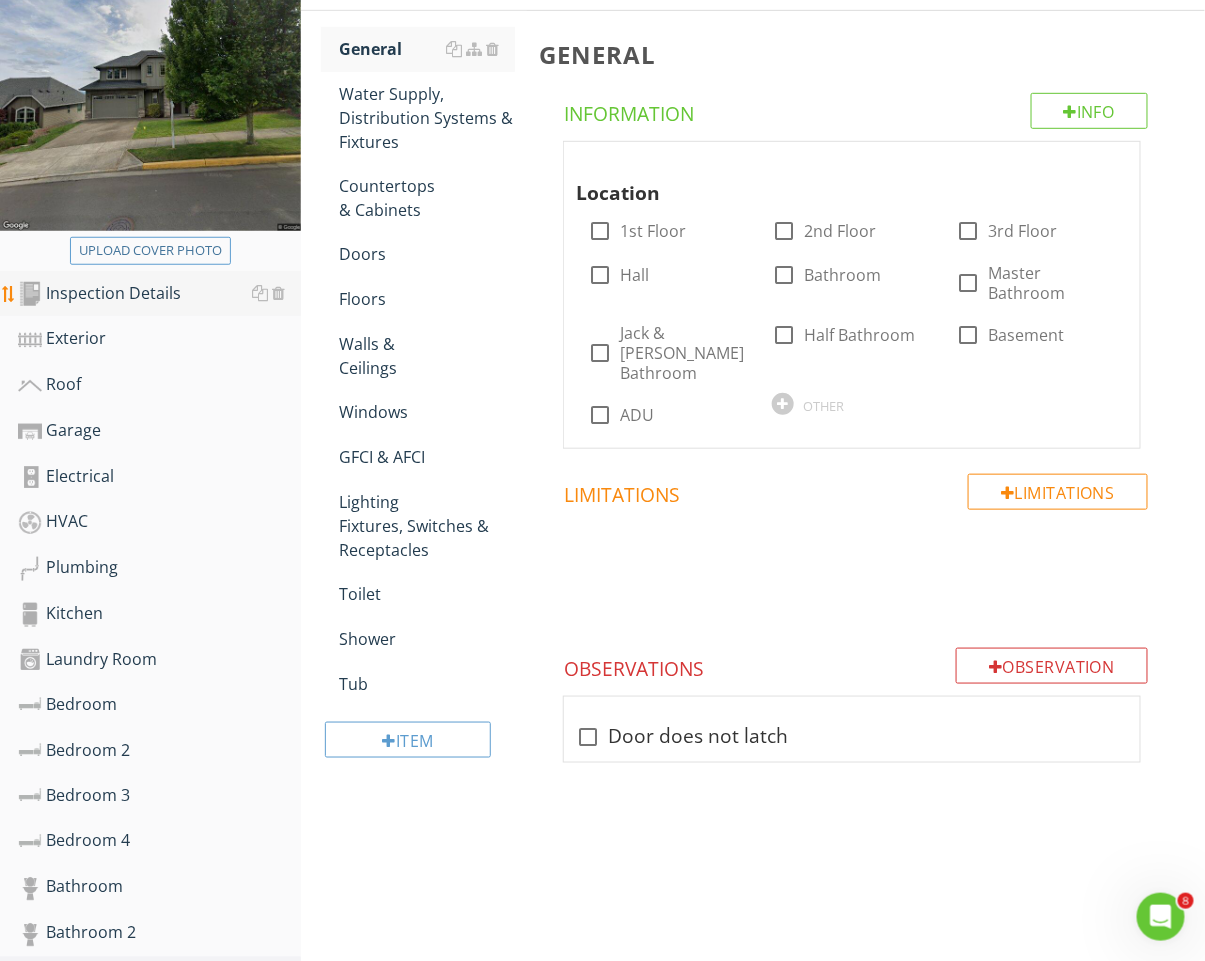 click on "Inspection Details" at bounding box center (159, 294) 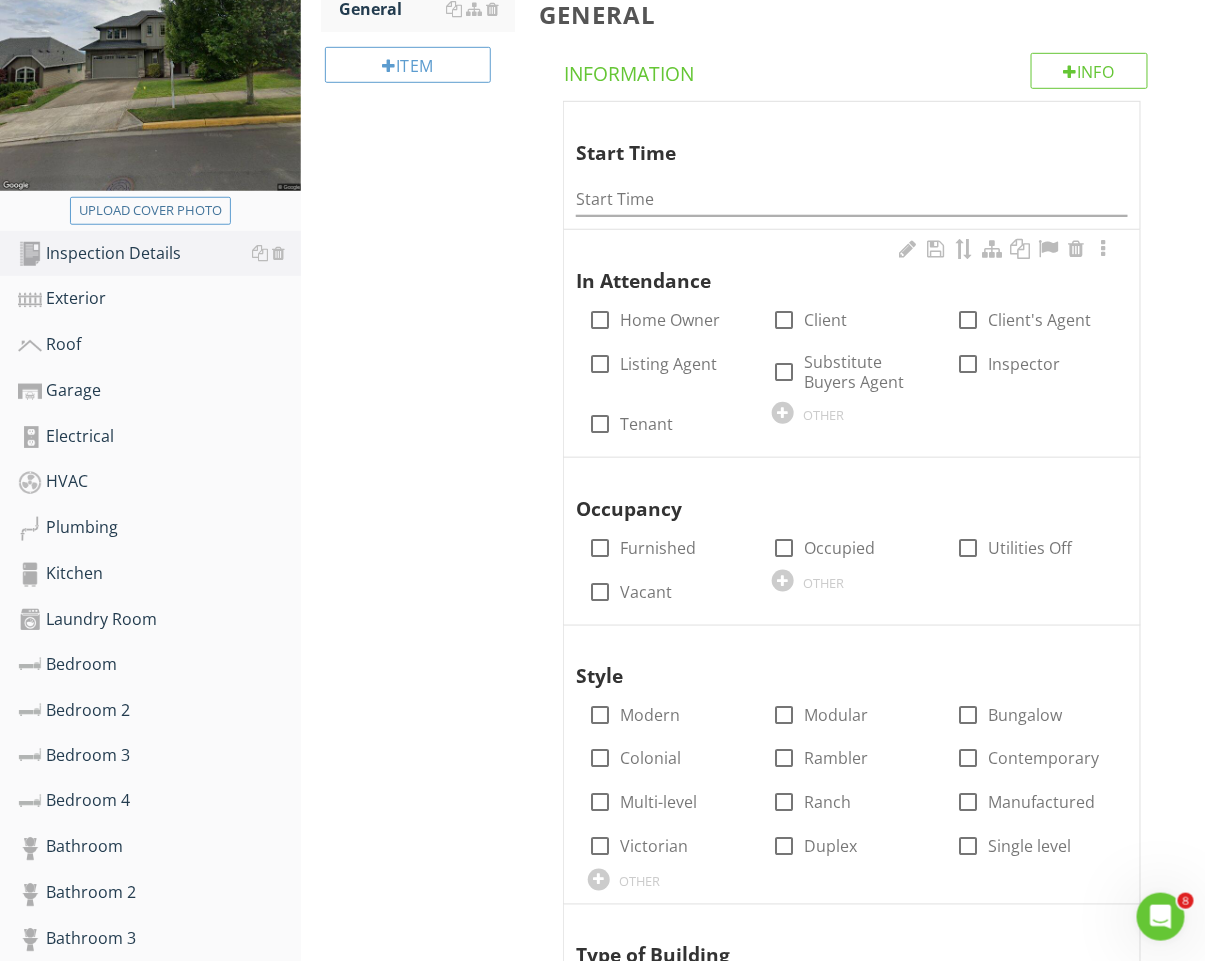 scroll, scrollTop: 340, scrollLeft: 0, axis: vertical 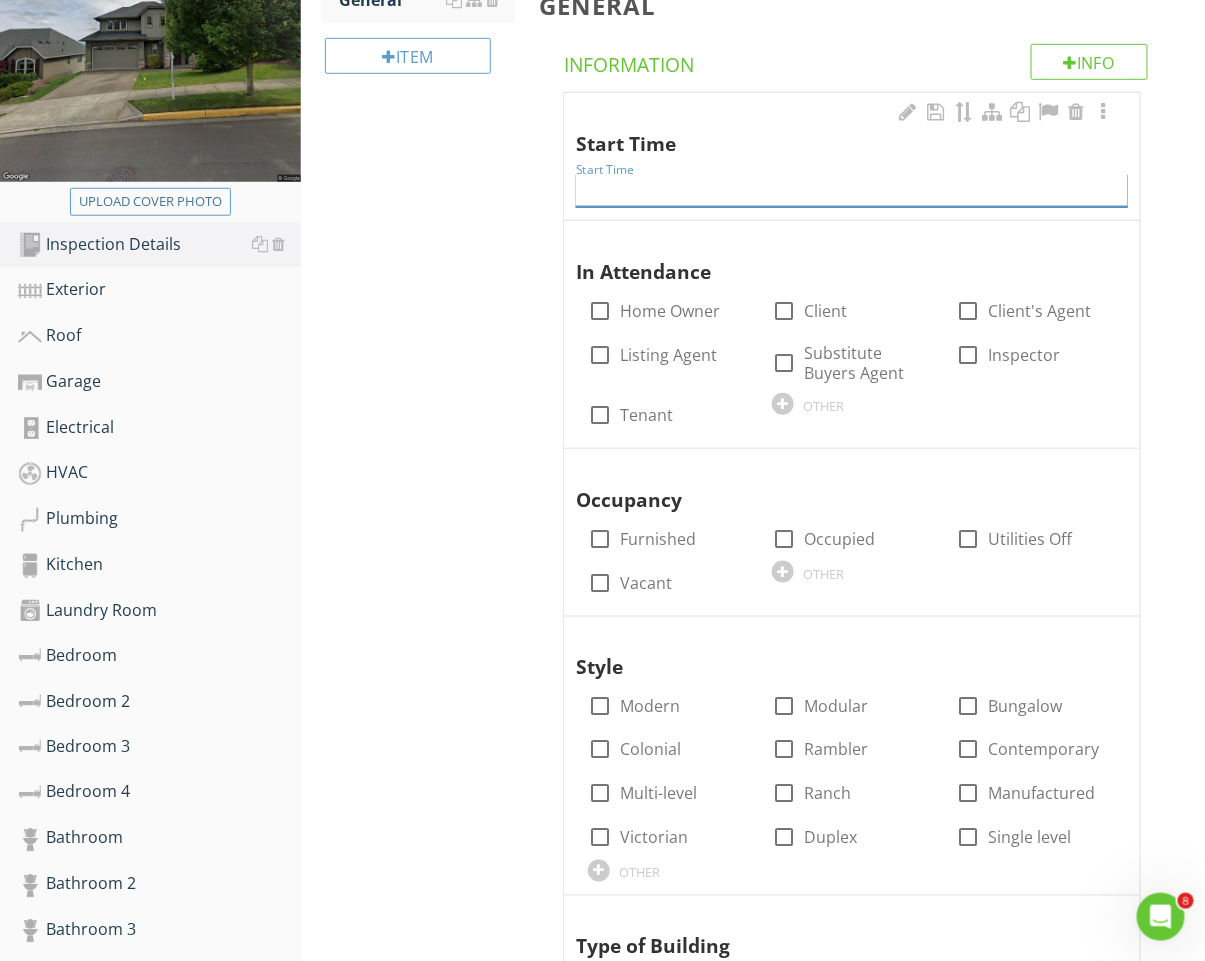 click at bounding box center (852, 190) 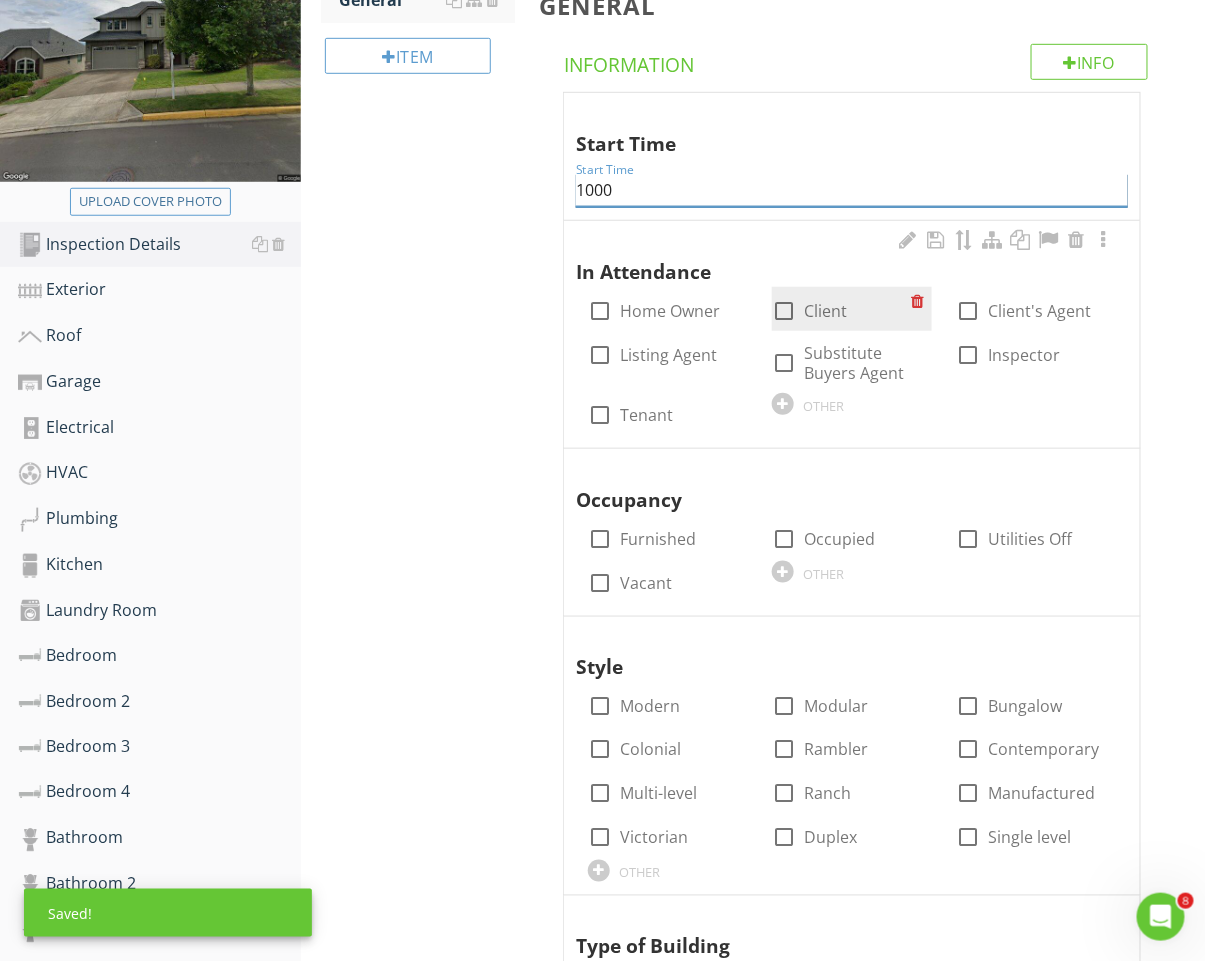 type on "1000" 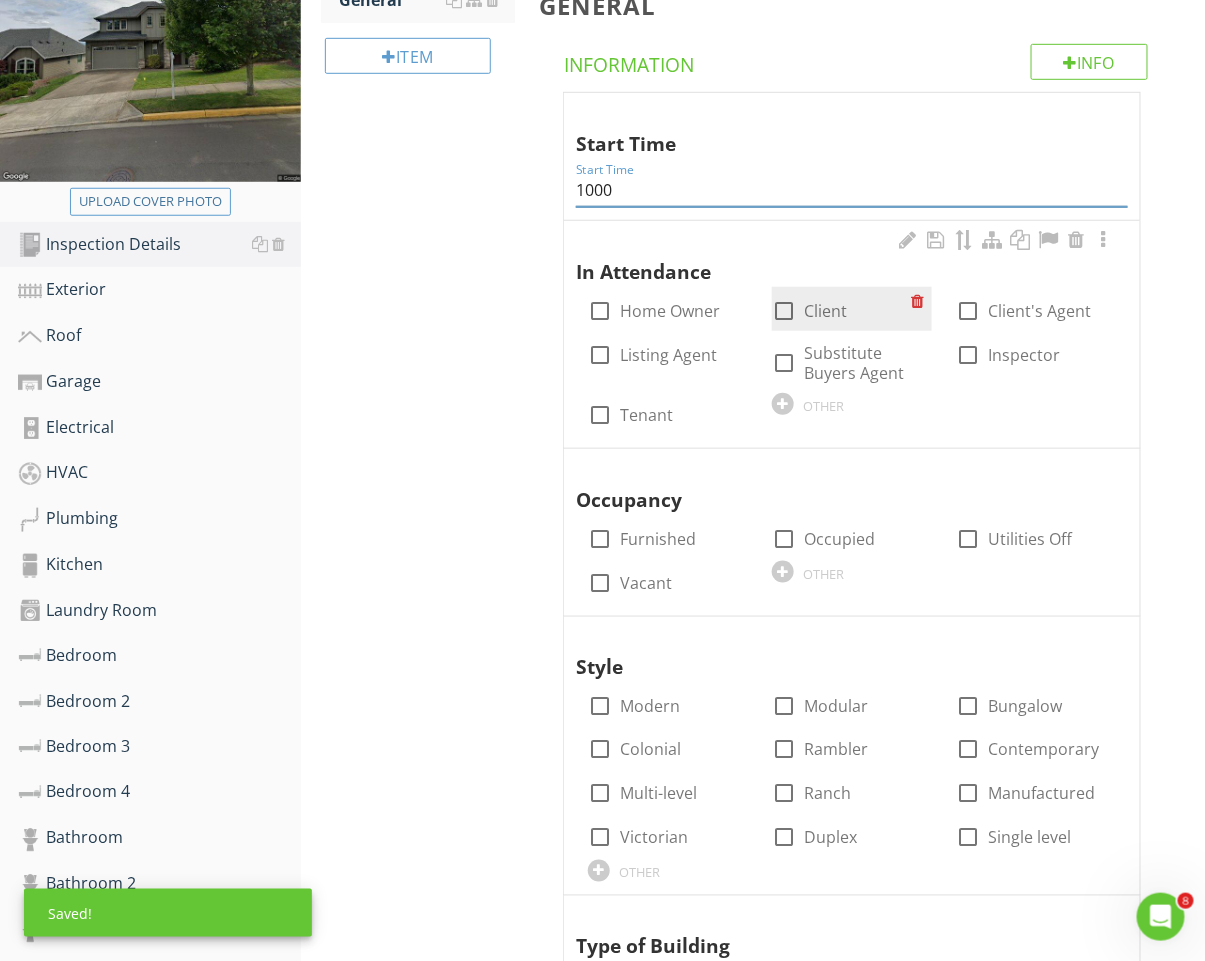 click at bounding box center [784, 311] 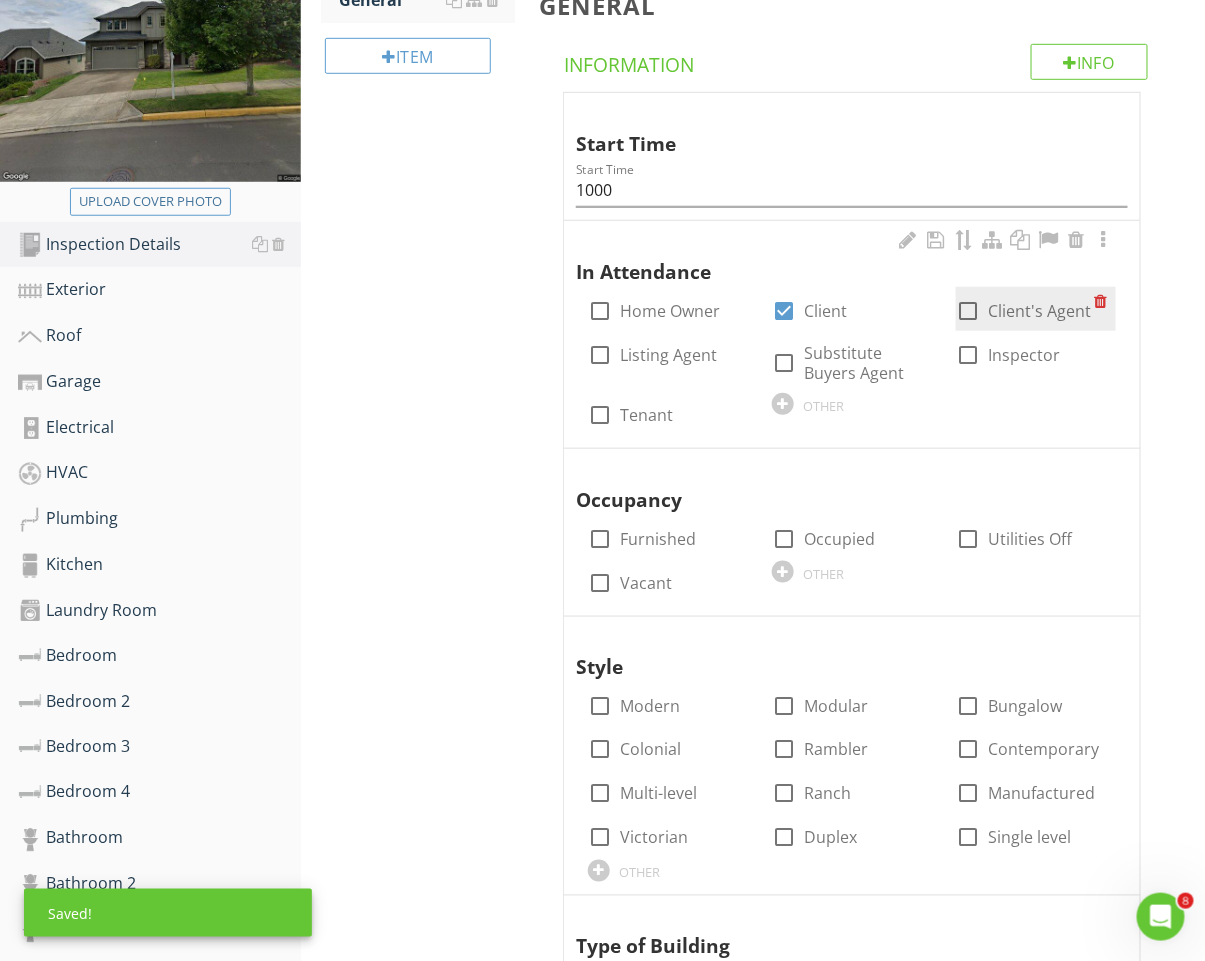 click on "Client's Agent" at bounding box center (1039, 311) 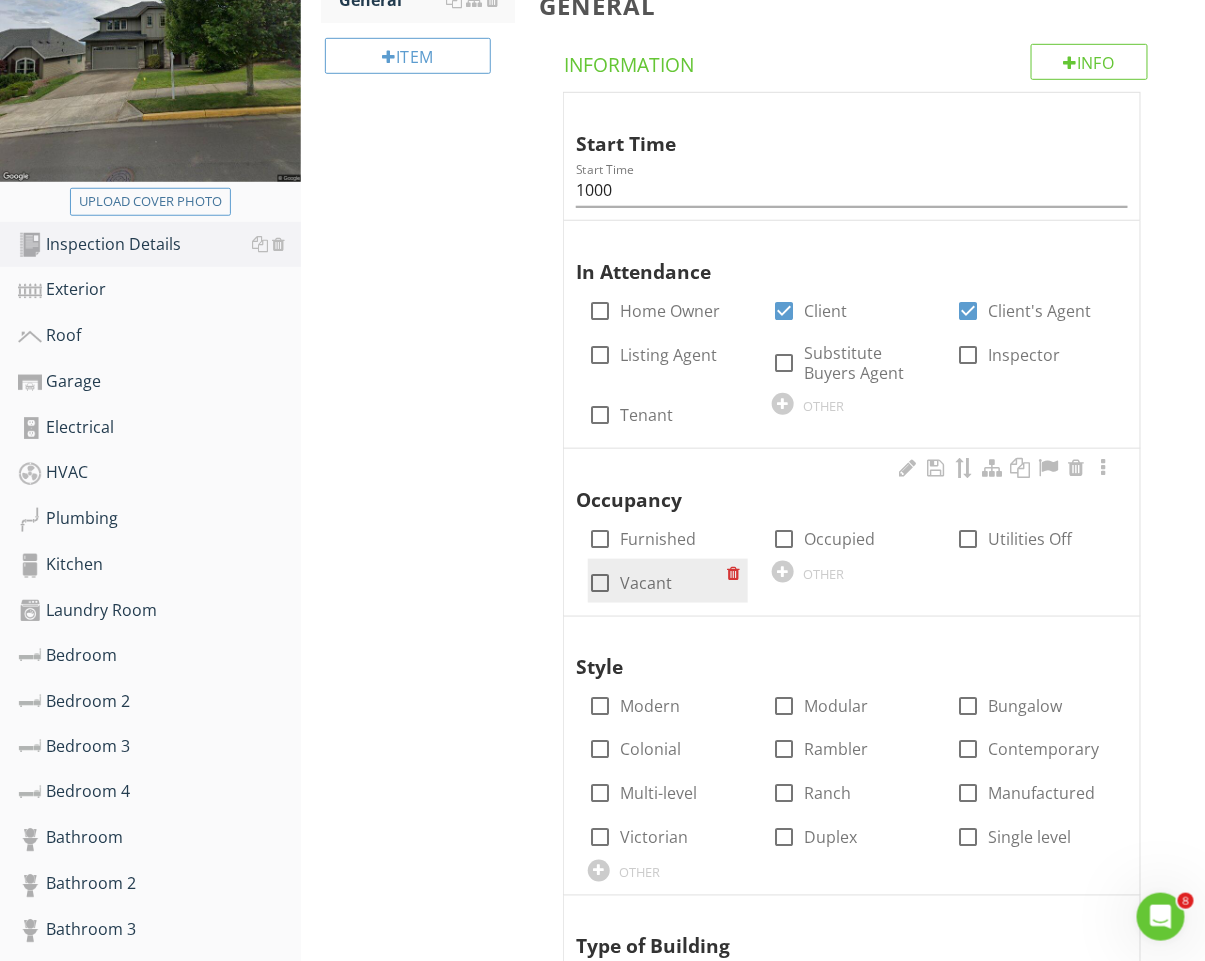 click on "Vacant" at bounding box center [646, 583] 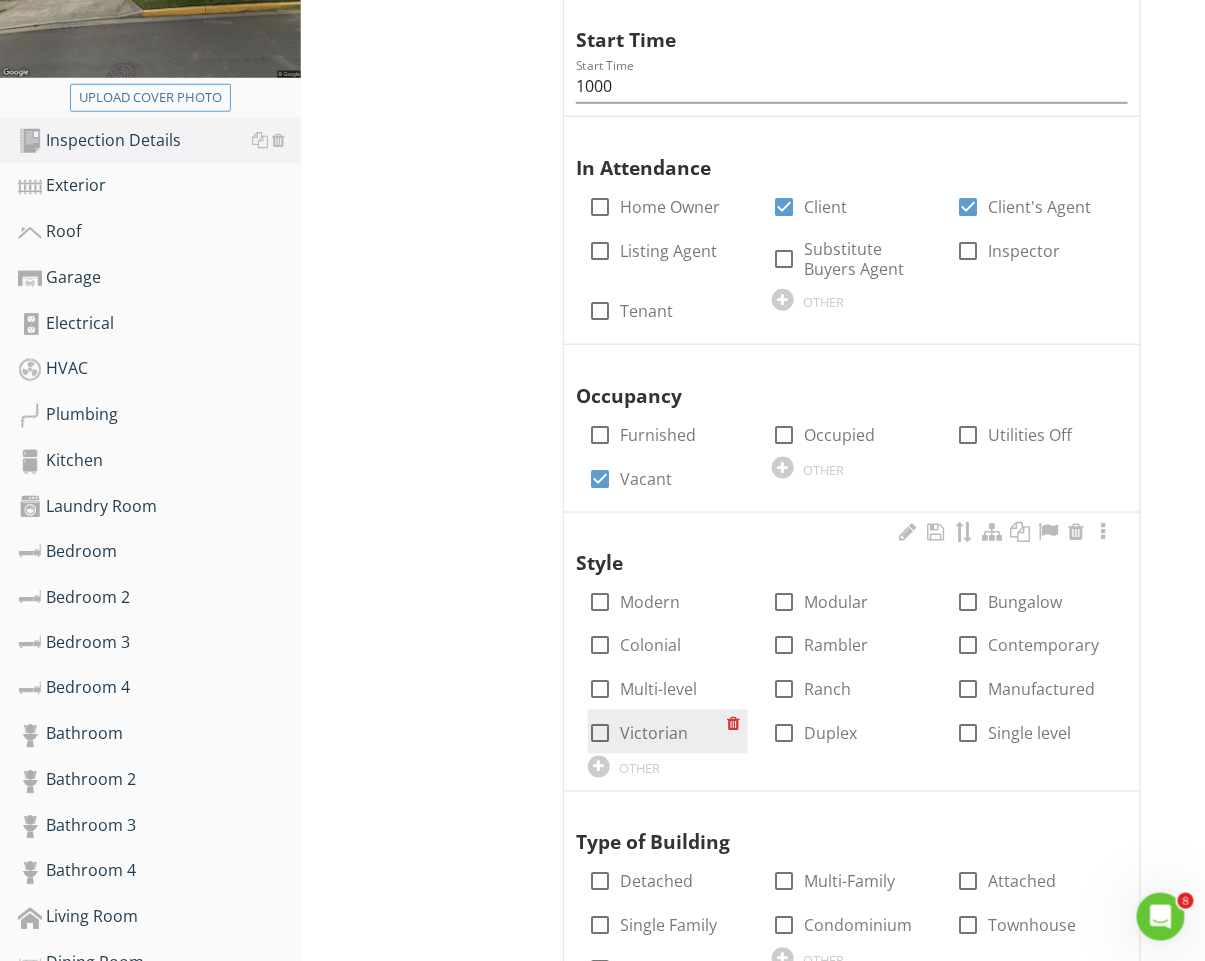 scroll, scrollTop: 606, scrollLeft: 0, axis: vertical 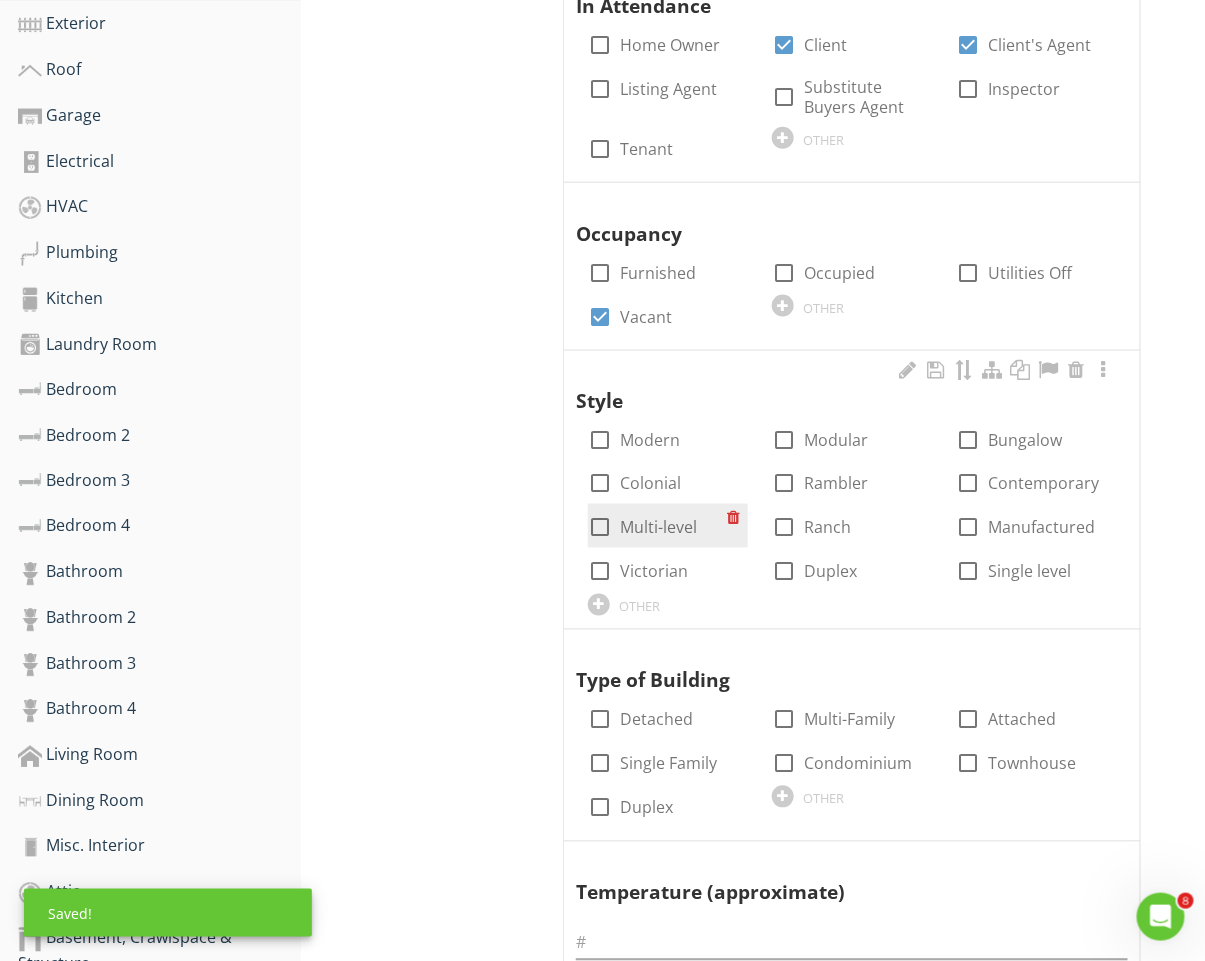 click on "Multi-level" at bounding box center (658, 528) 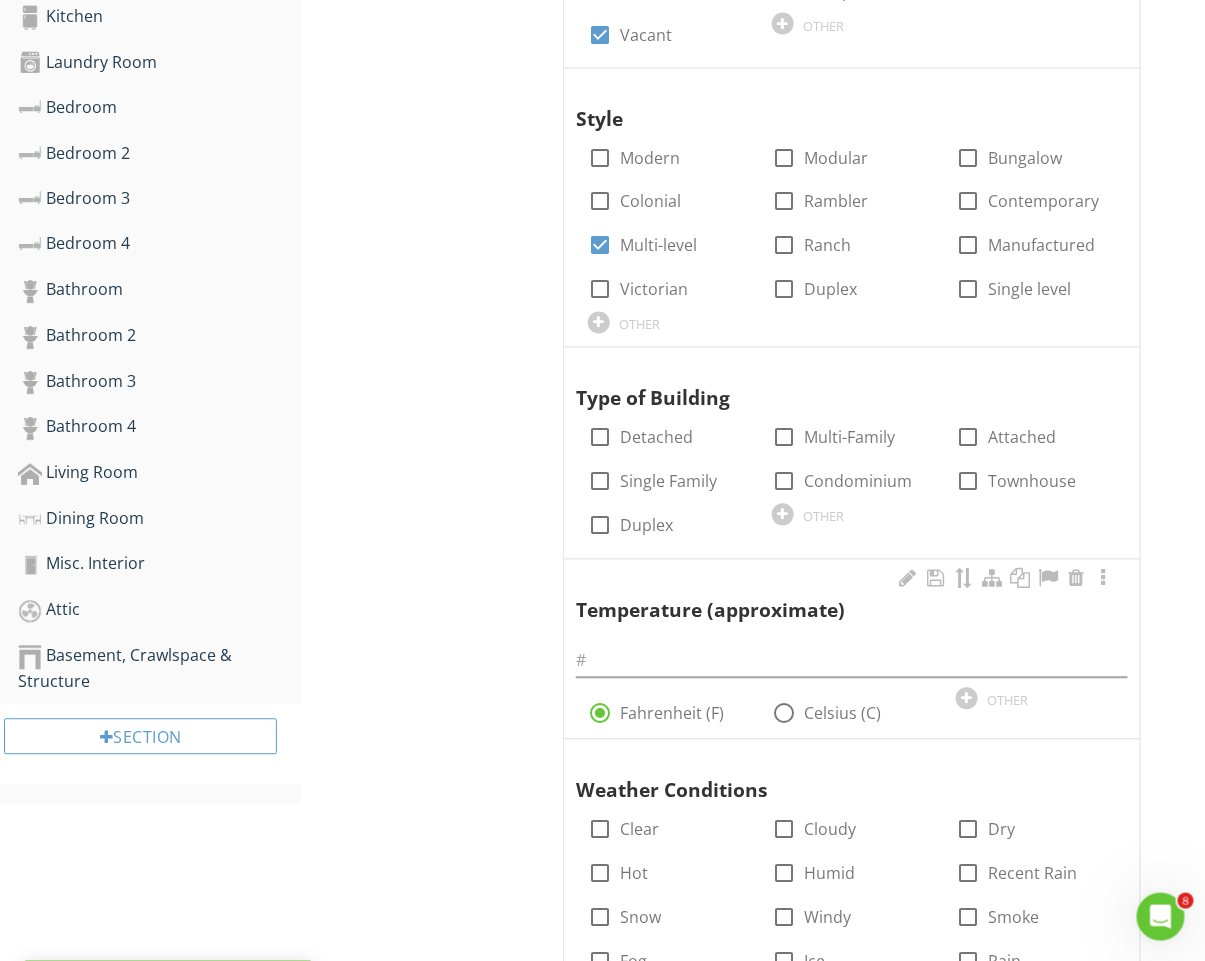 scroll, scrollTop: 916, scrollLeft: 0, axis: vertical 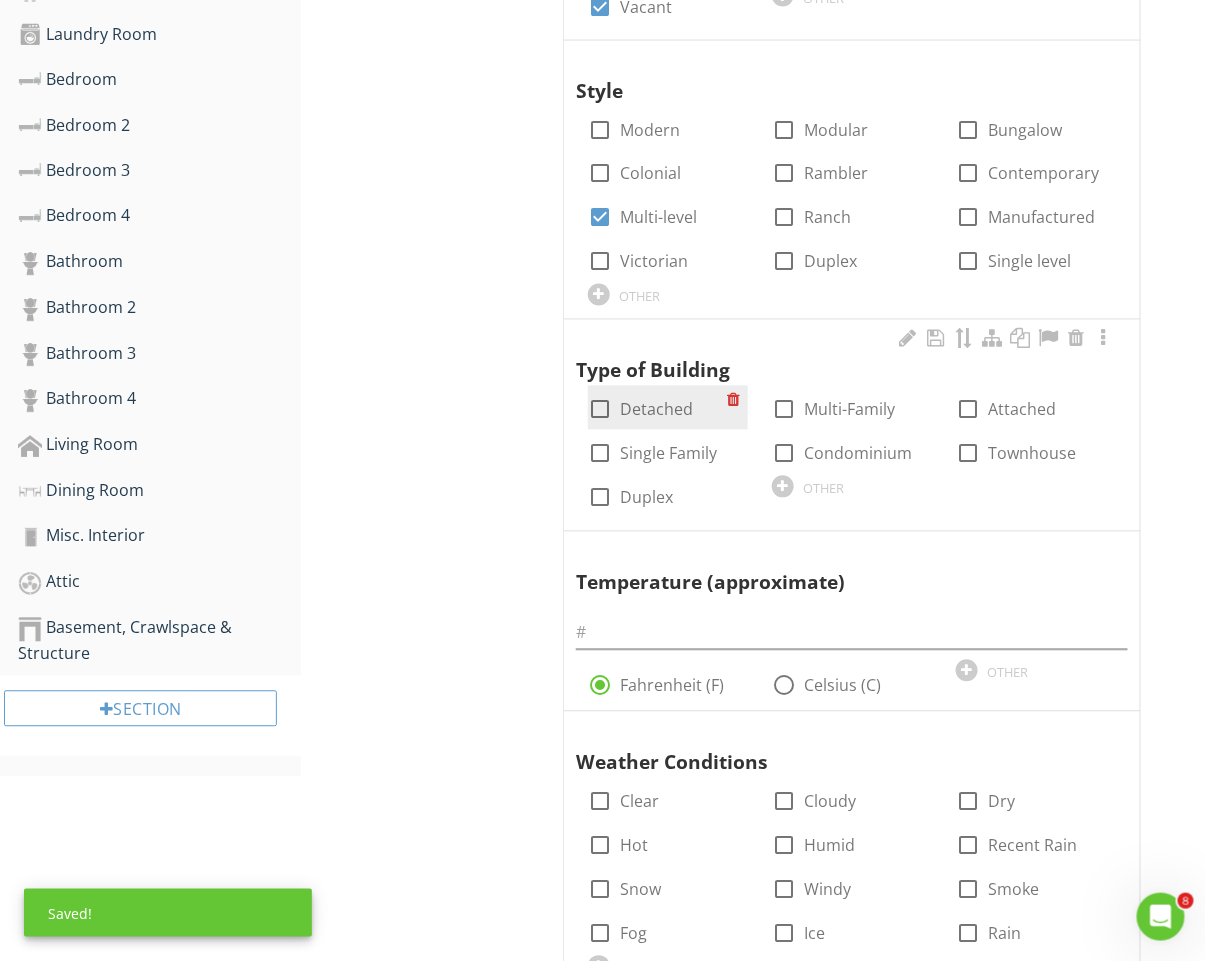 drag, startPoint x: 668, startPoint y: 402, endPoint x: 667, endPoint y: 416, distance: 14.035668 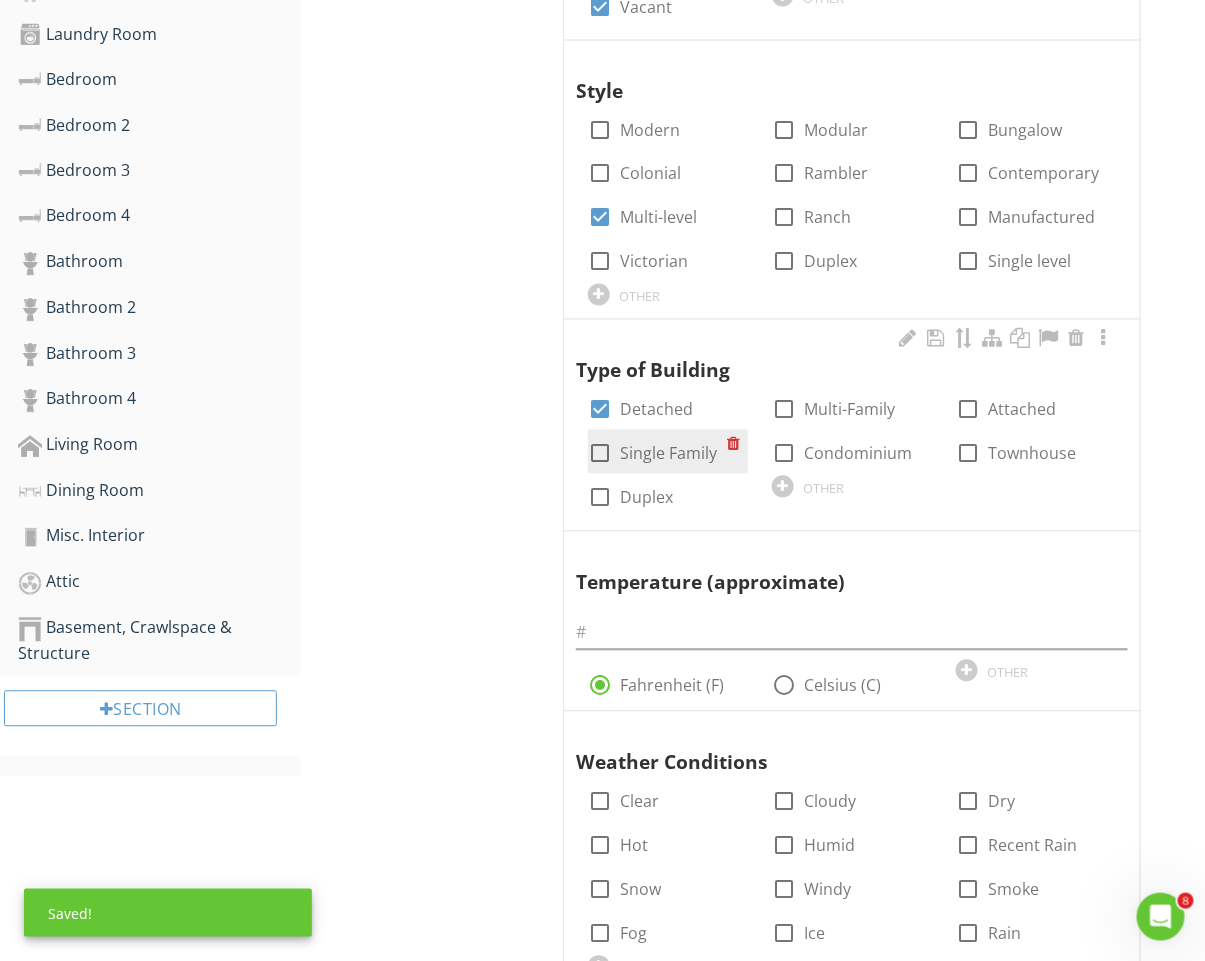 click on "Single Family" at bounding box center (668, 454) 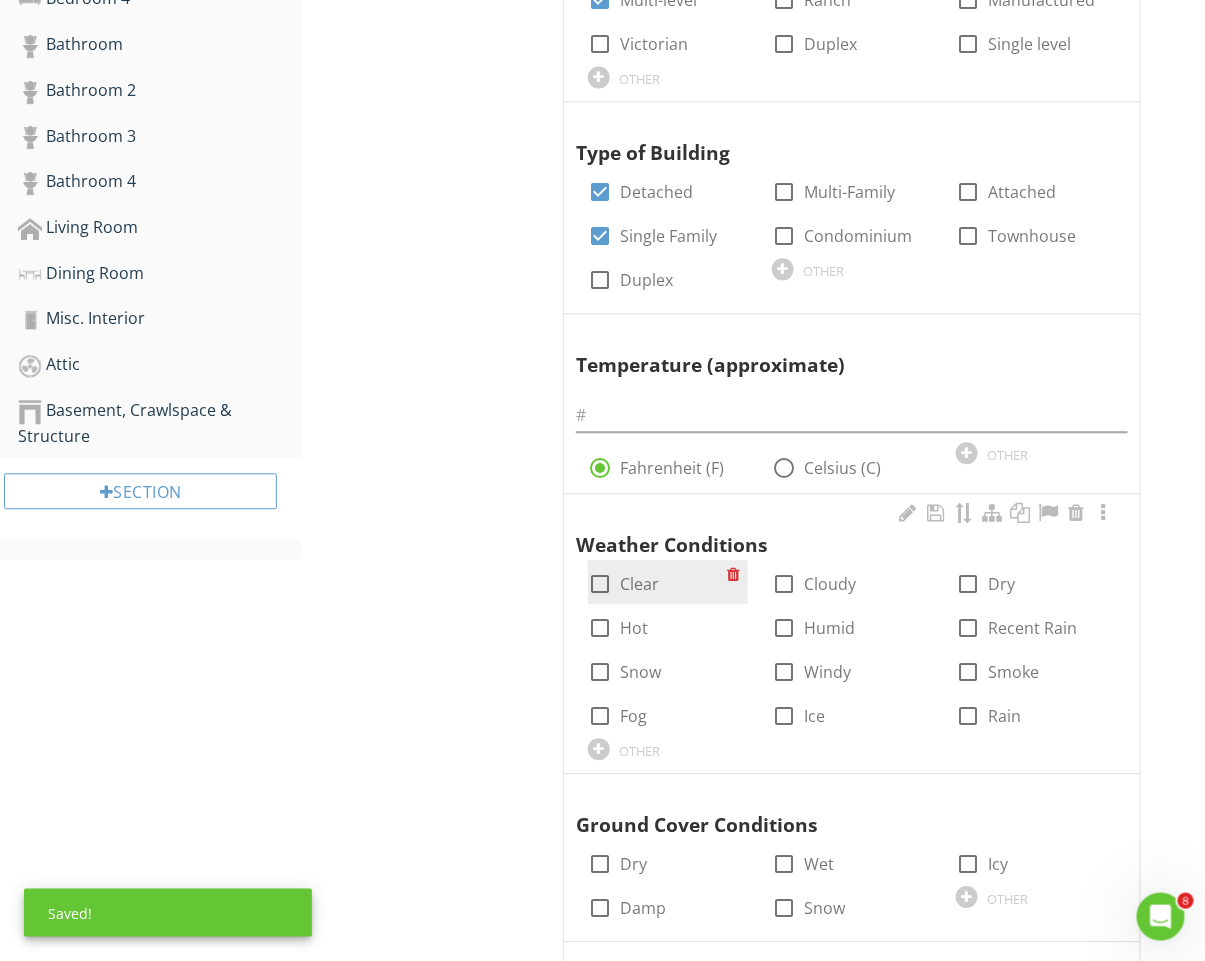 click on "Clear" at bounding box center (639, 584) 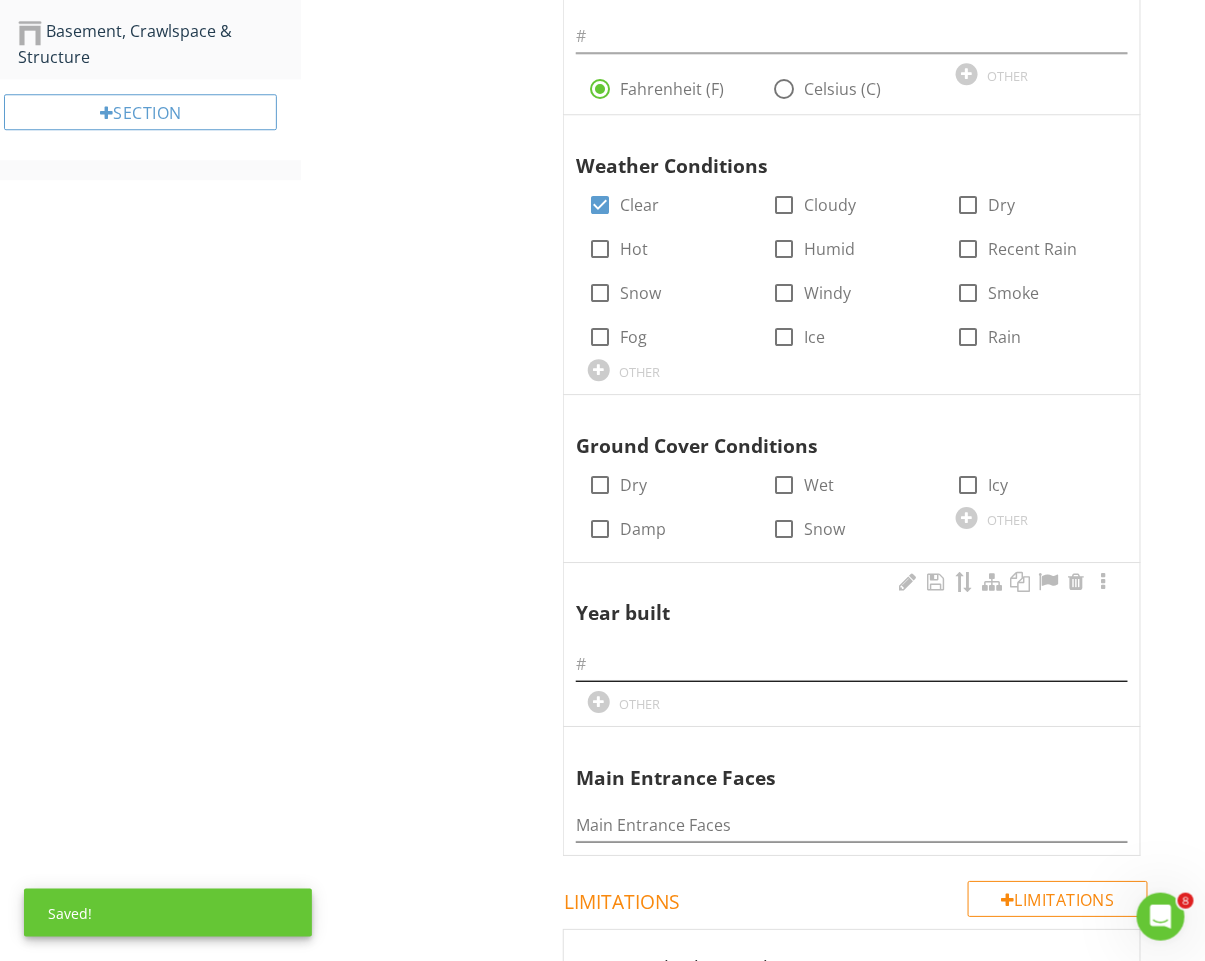 scroll, scrollTop: 1597, scrollLeft: 0, axis: vertical 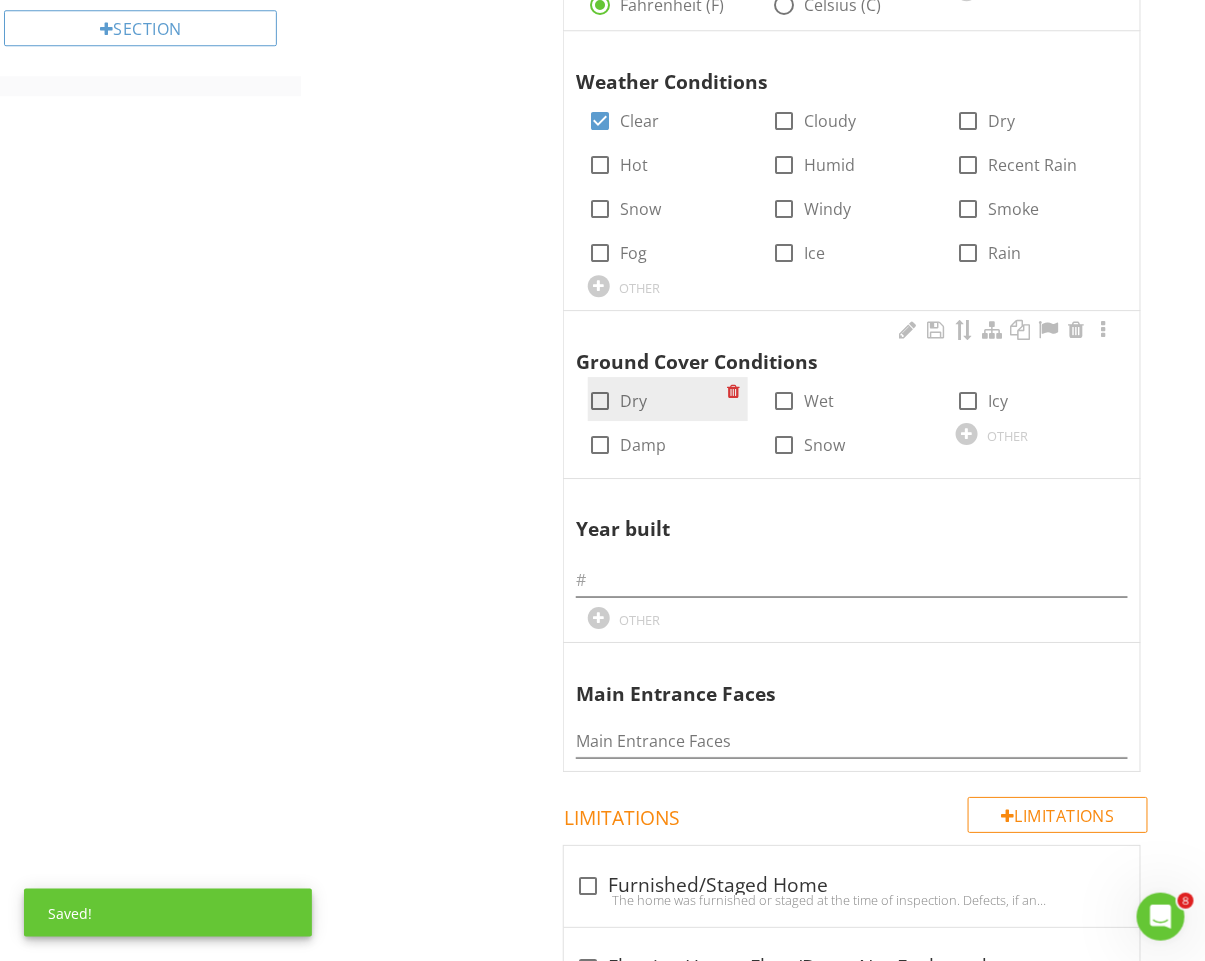 click on "Dry" at bounding box center [633, 401] 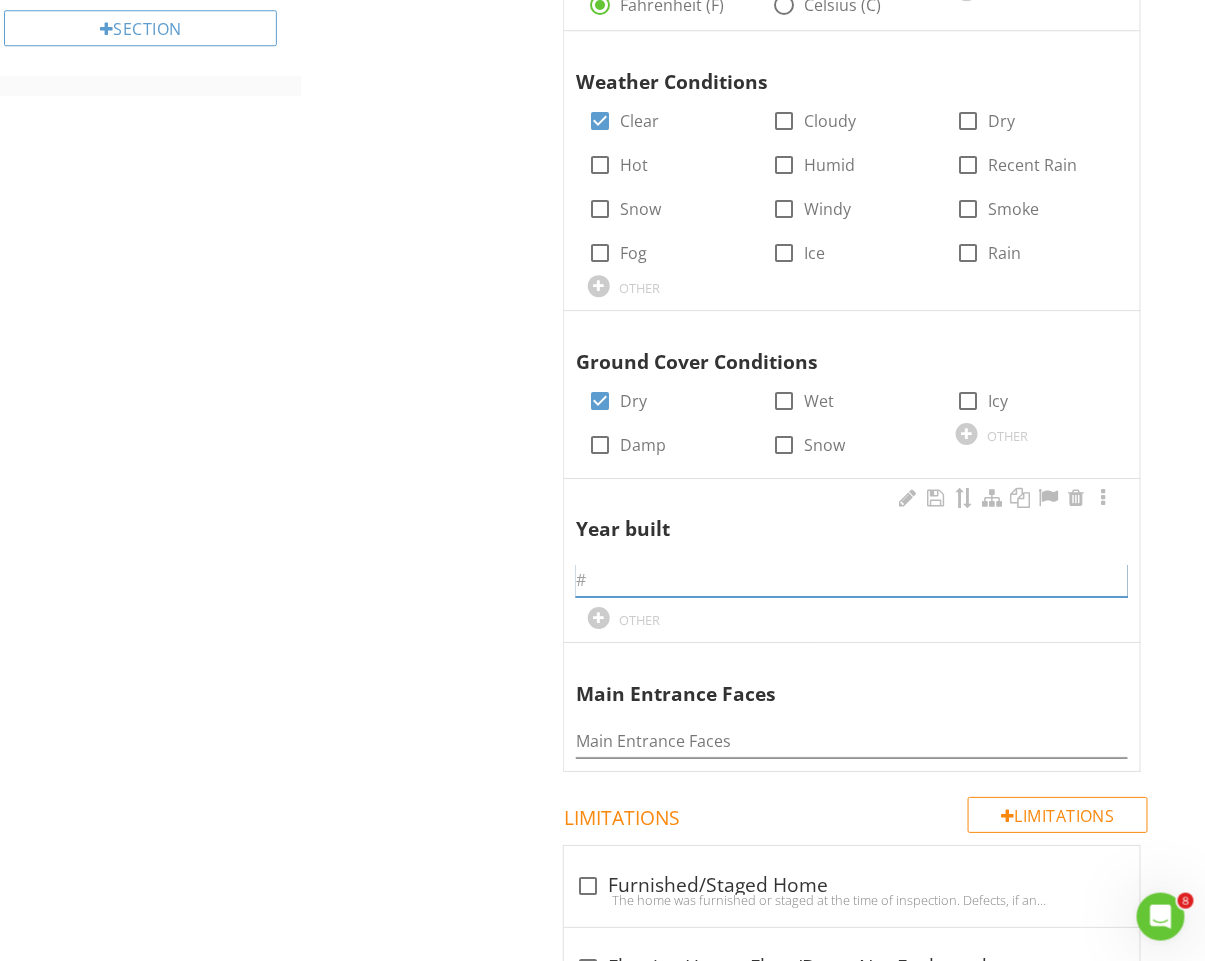 click at bounding box center [852, 580] 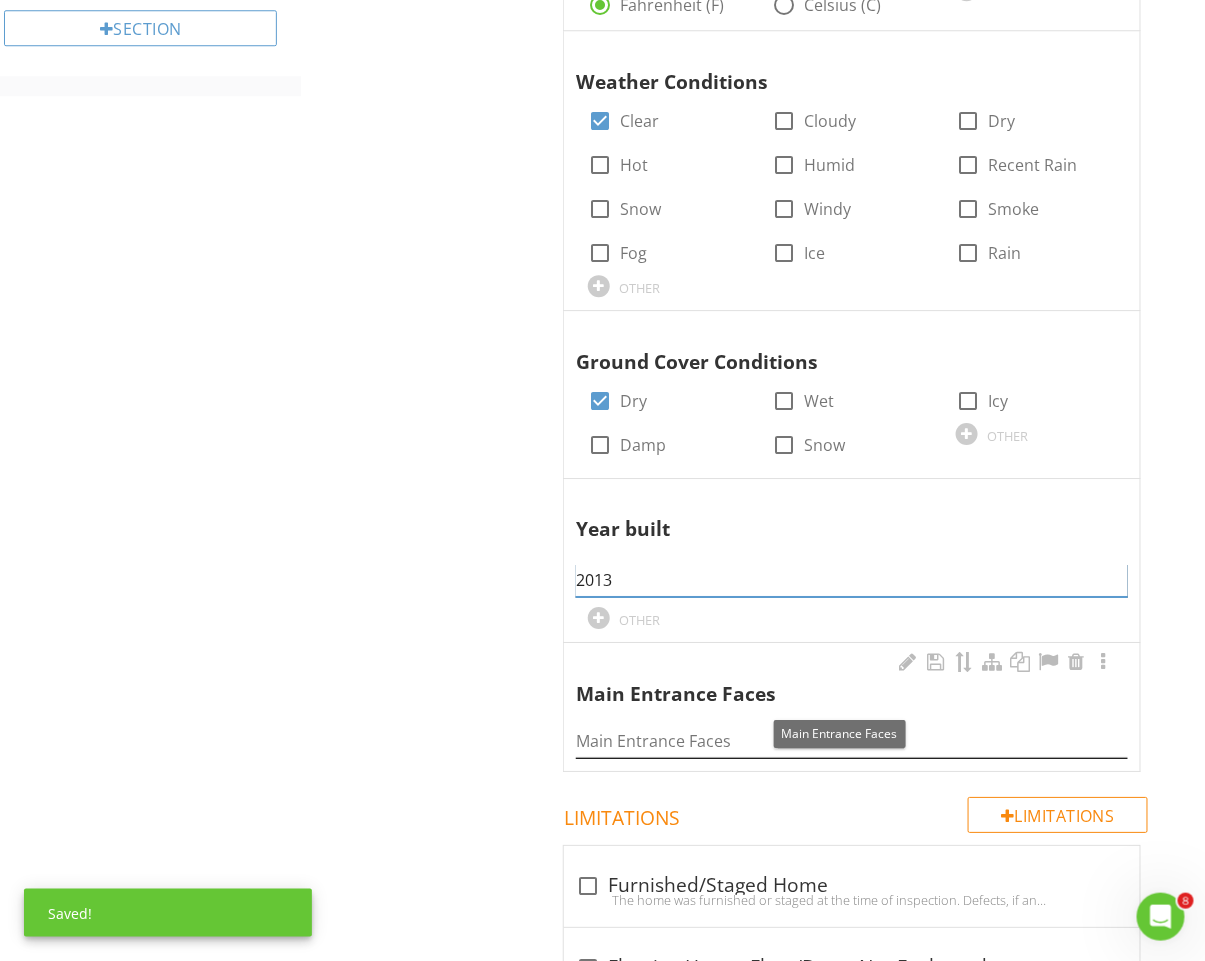 type on "2013" 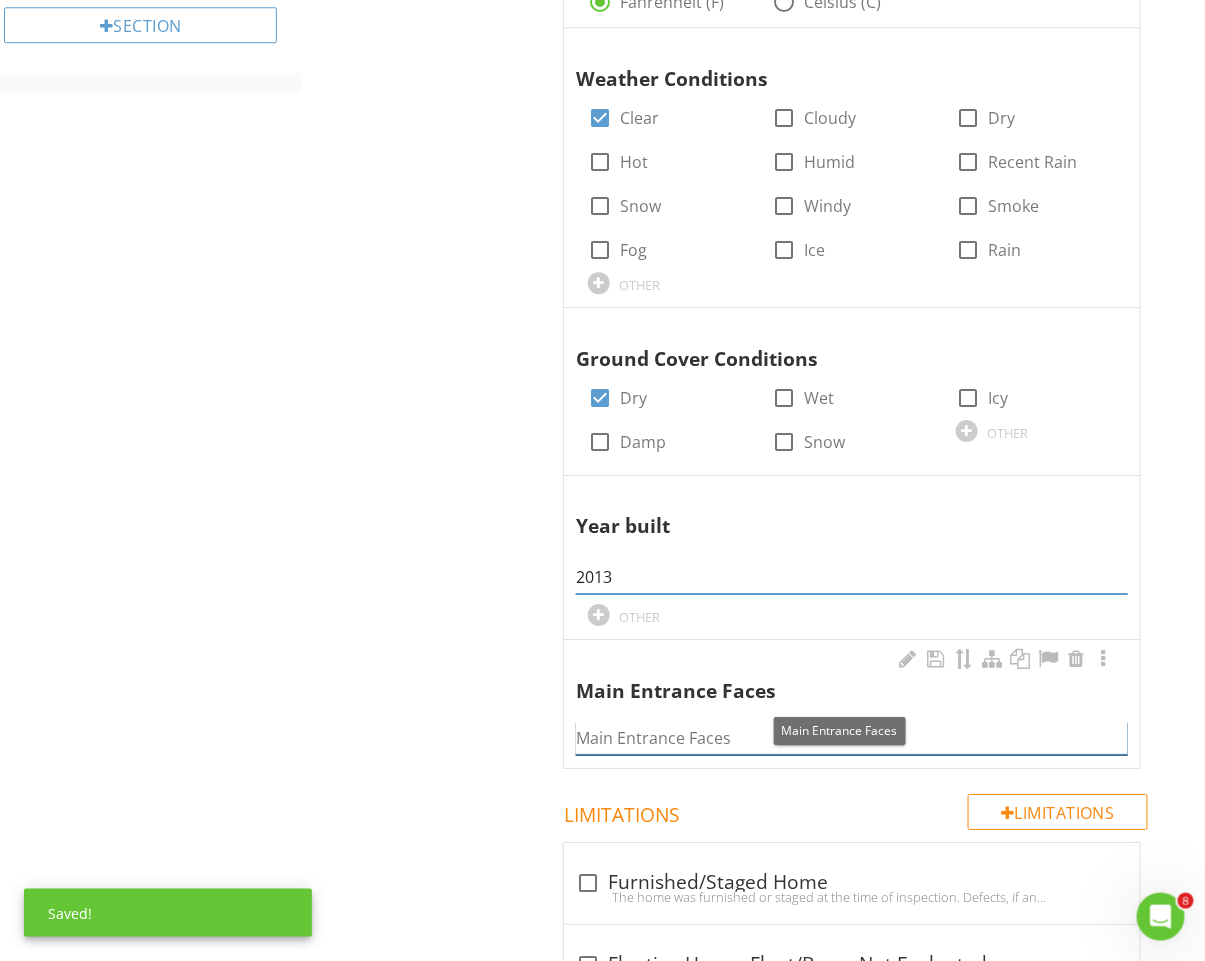 scroll, scrollTop: 1601, scrollLeft: 0, axis: vertical 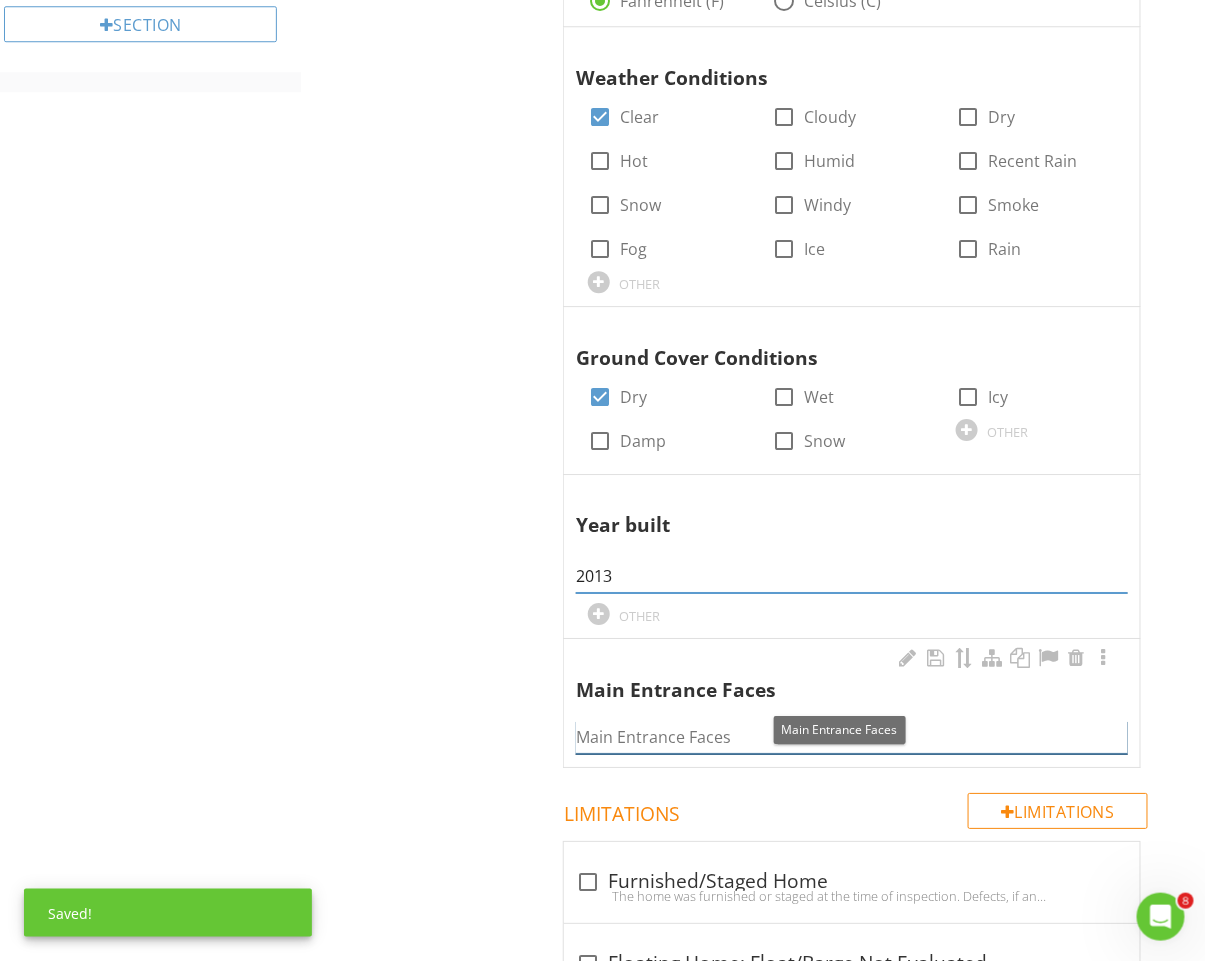 click at bounding box center (852, 737) 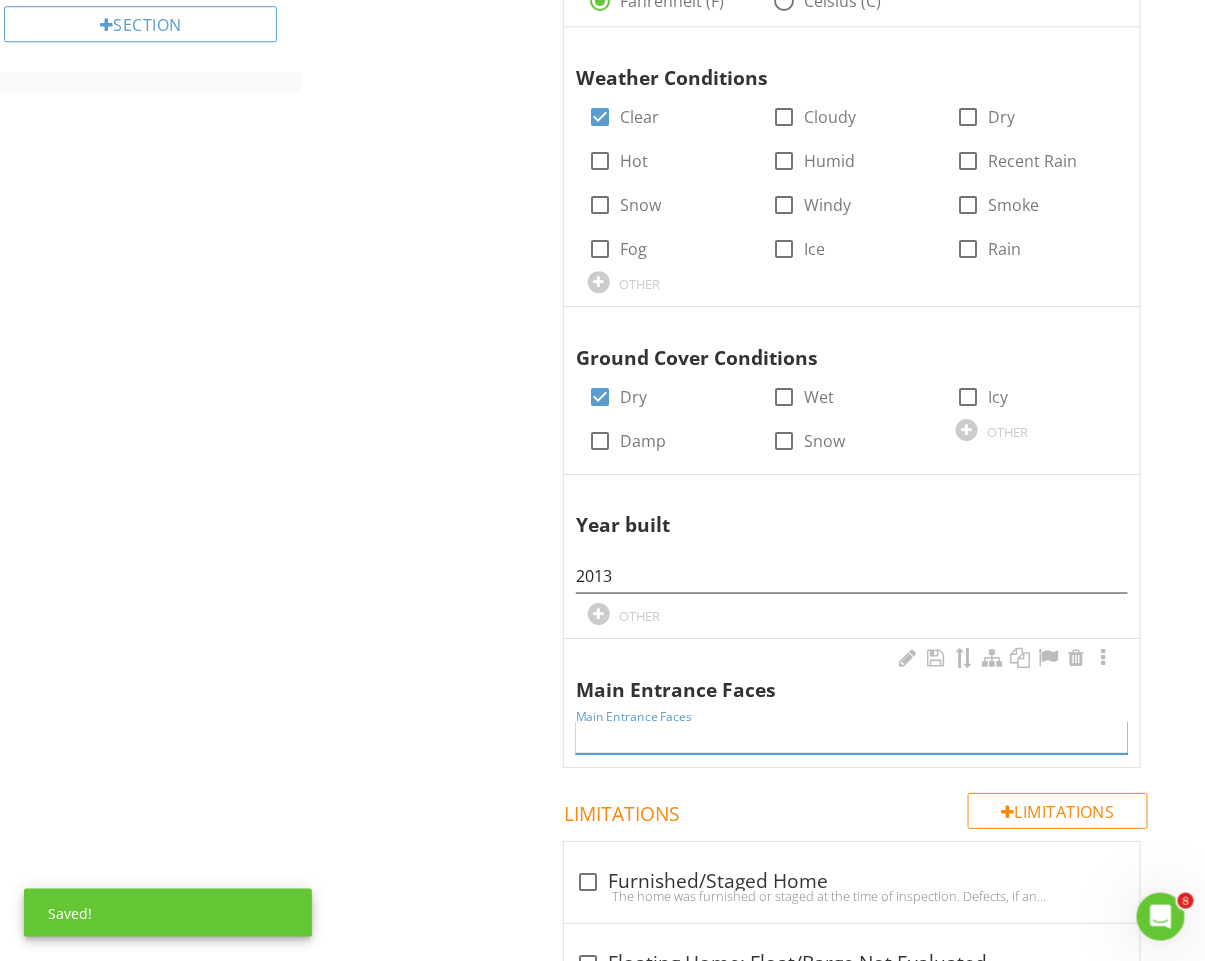 type on "M" 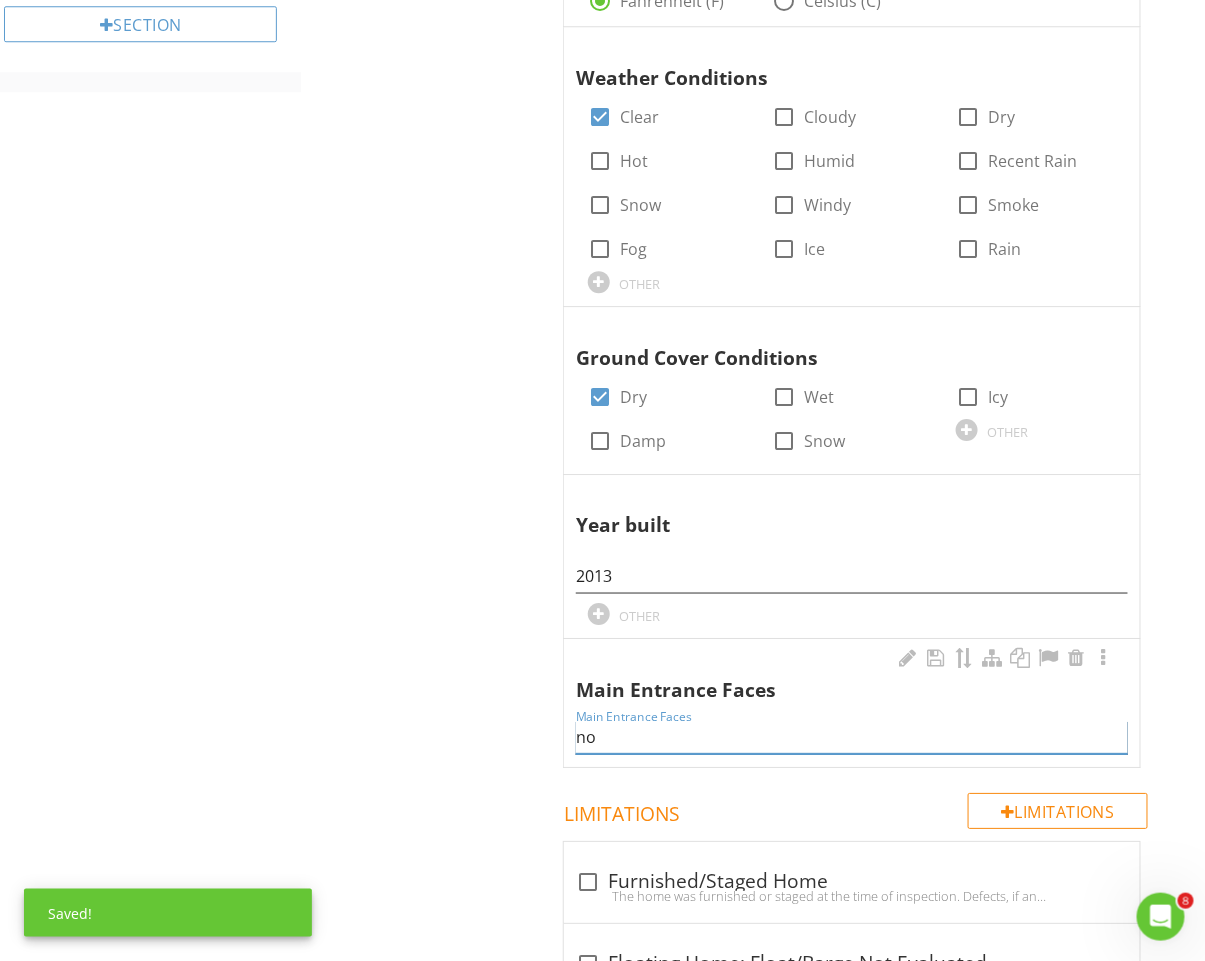 type on "n" 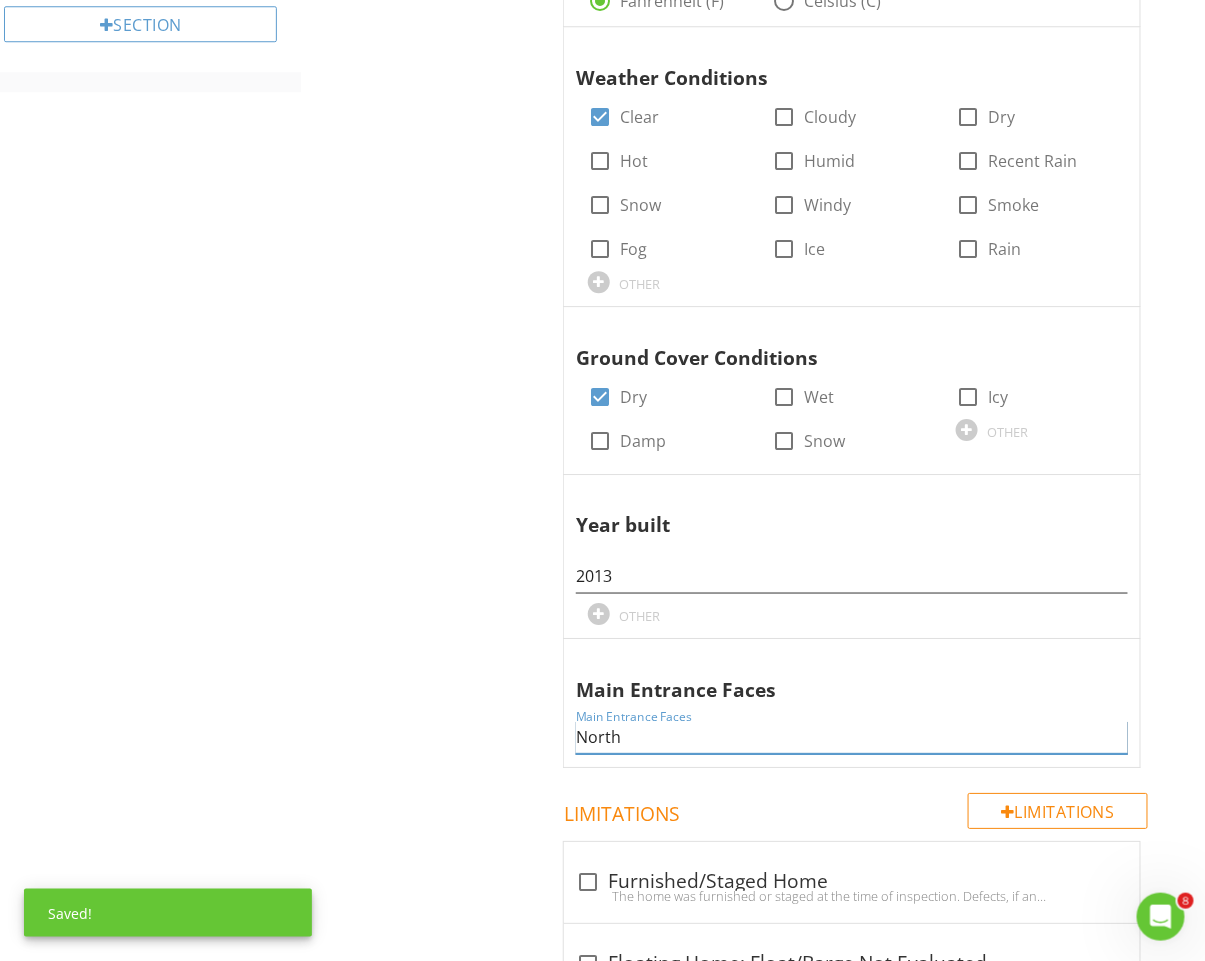 type on "North" 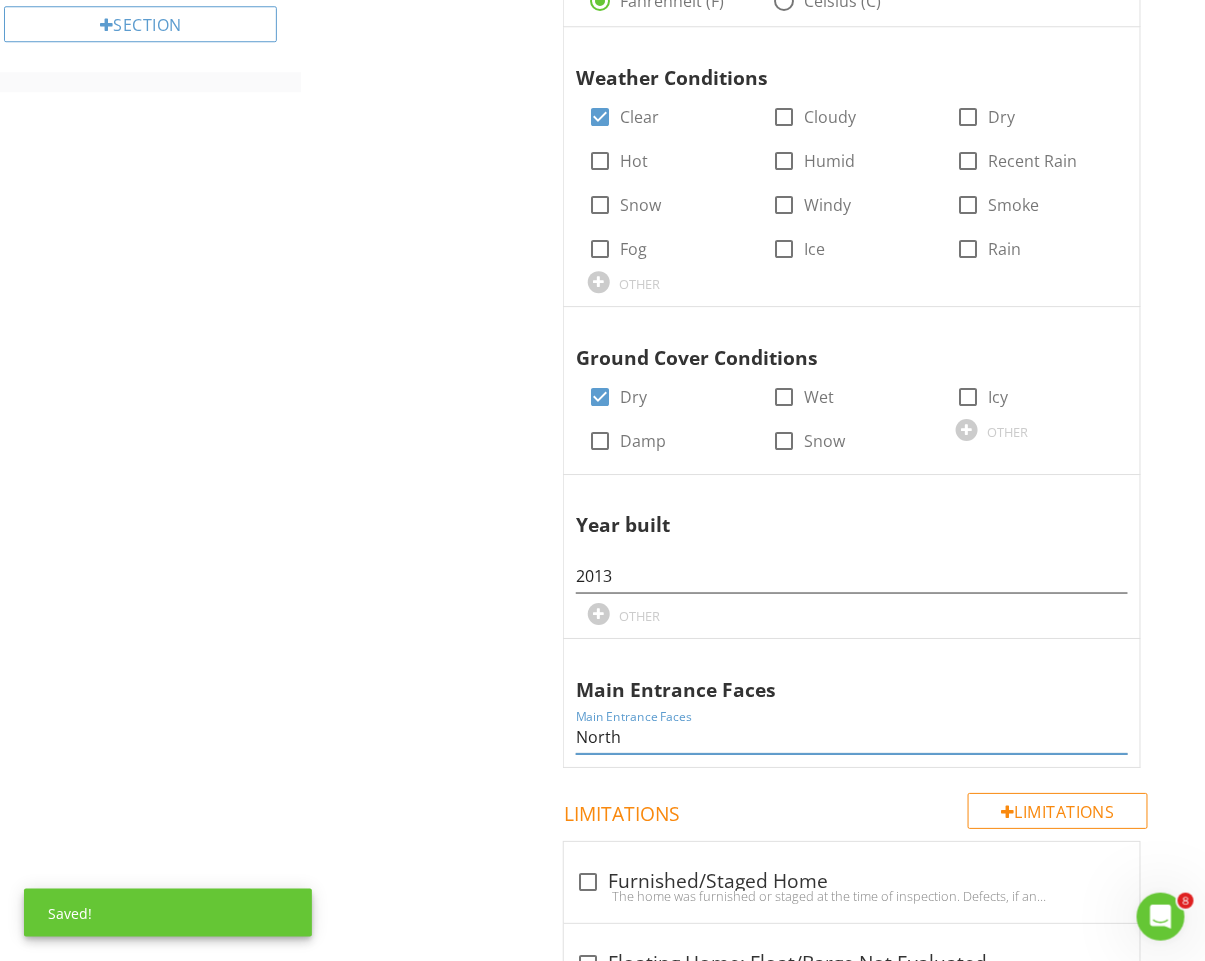 click on "Inspection Details
General
Item
General
Info
Information
Start Time
Start Time  1000
In Attendance
check_box_outline_blank Home Owner   check_box Client   check_box Client's Agent   check_box_outline_blank Listing Agent   check_box_outline_blank Substitute Buyers Agent   check_box_outline_blank Inspector   check_box_outline_blank Tenant         OTHER
Occupancy
check_box_outline_blank Furnished   check_box_outline_blank Occupied   check_box_outline_blank Utilities Off   check_box Vacant         OTHER
Style
check_box_outline_blank Modern   check_box_outline_blank Modular" at bounding box center (753, -39) 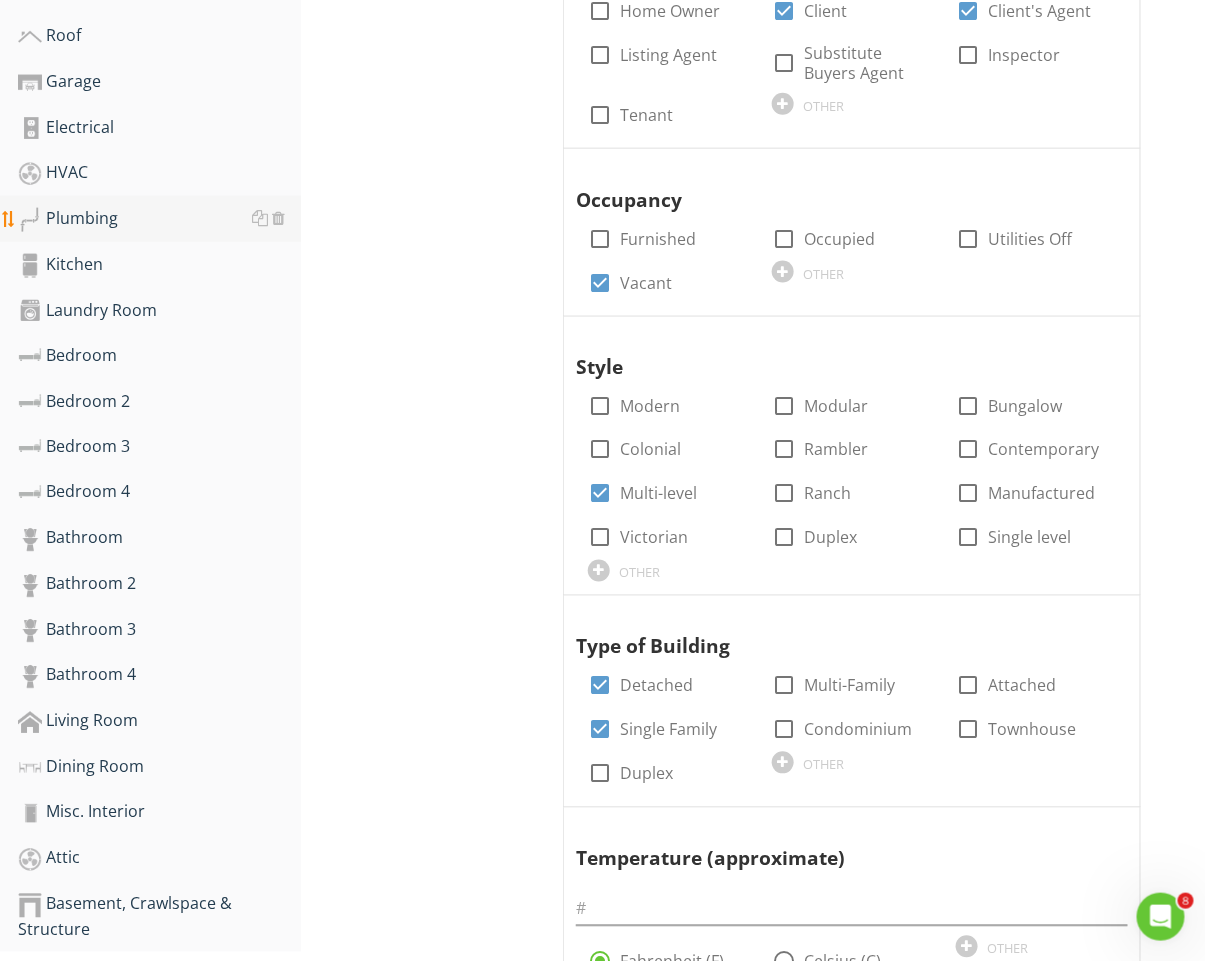 scroll, scrollTop: 500, scrollLeft: 0, axis: vertical 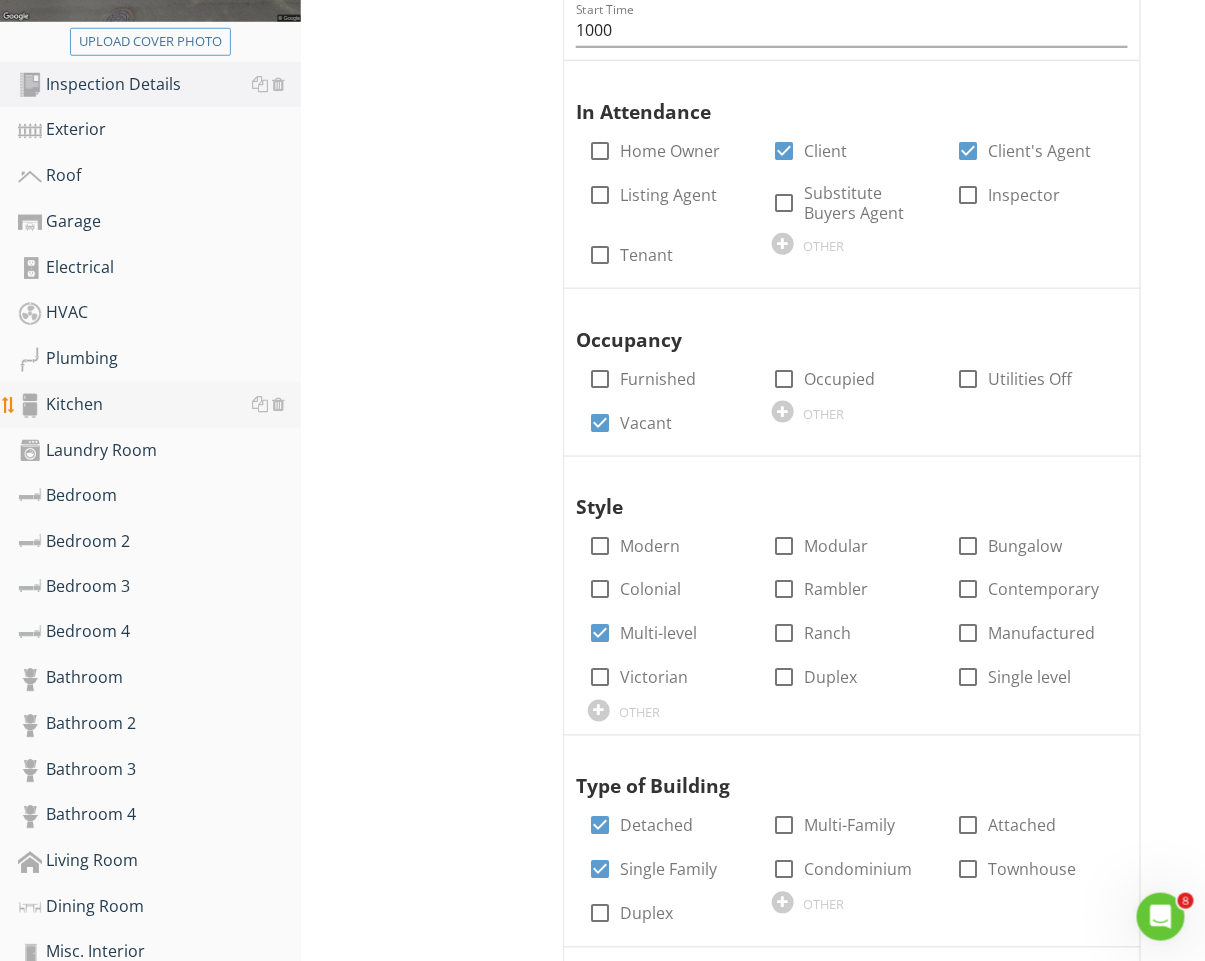 click on "Kitchen" at bounding box center [159, 405] 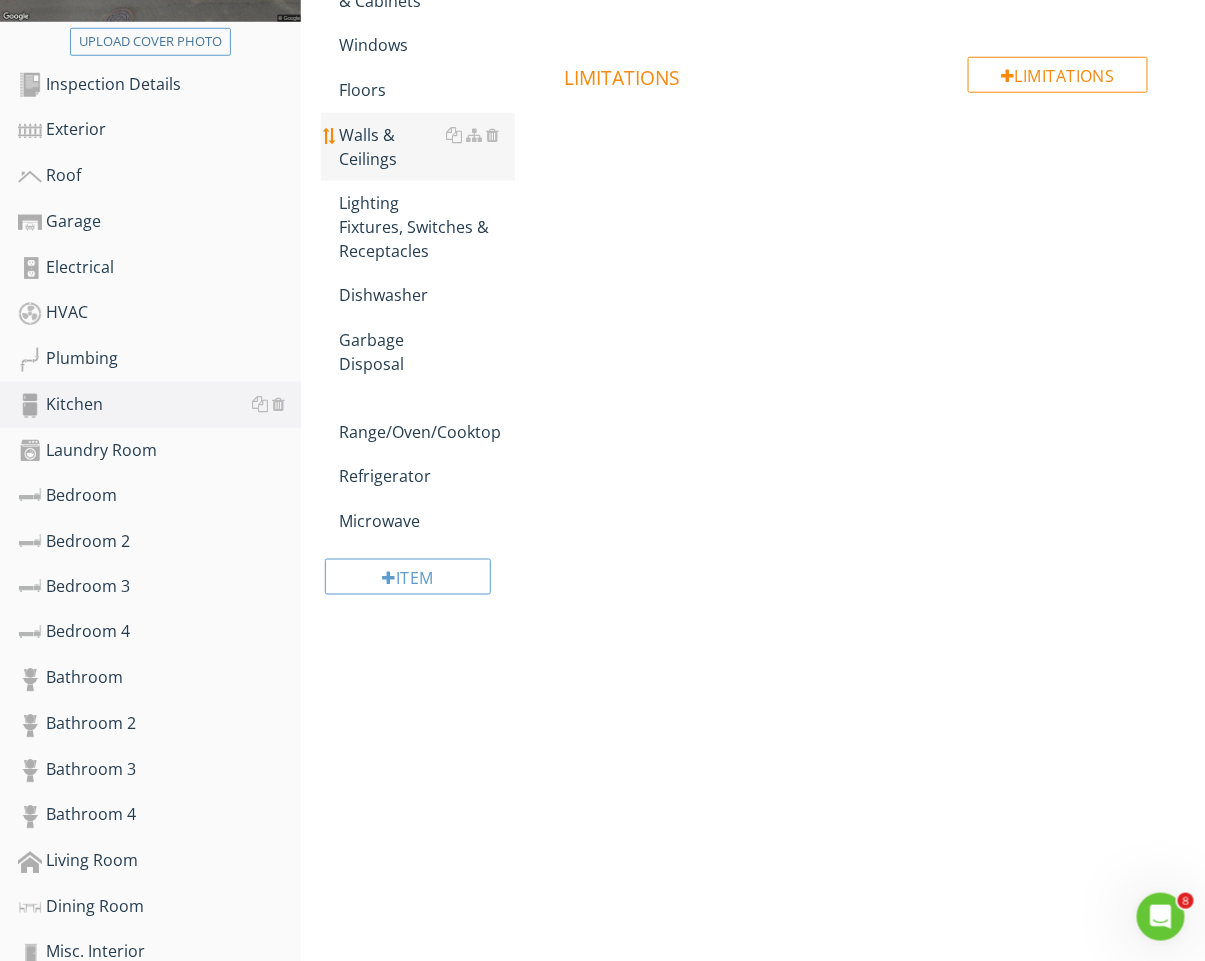 click on "Walls & Ceilings" at bounding box center [427, 147] 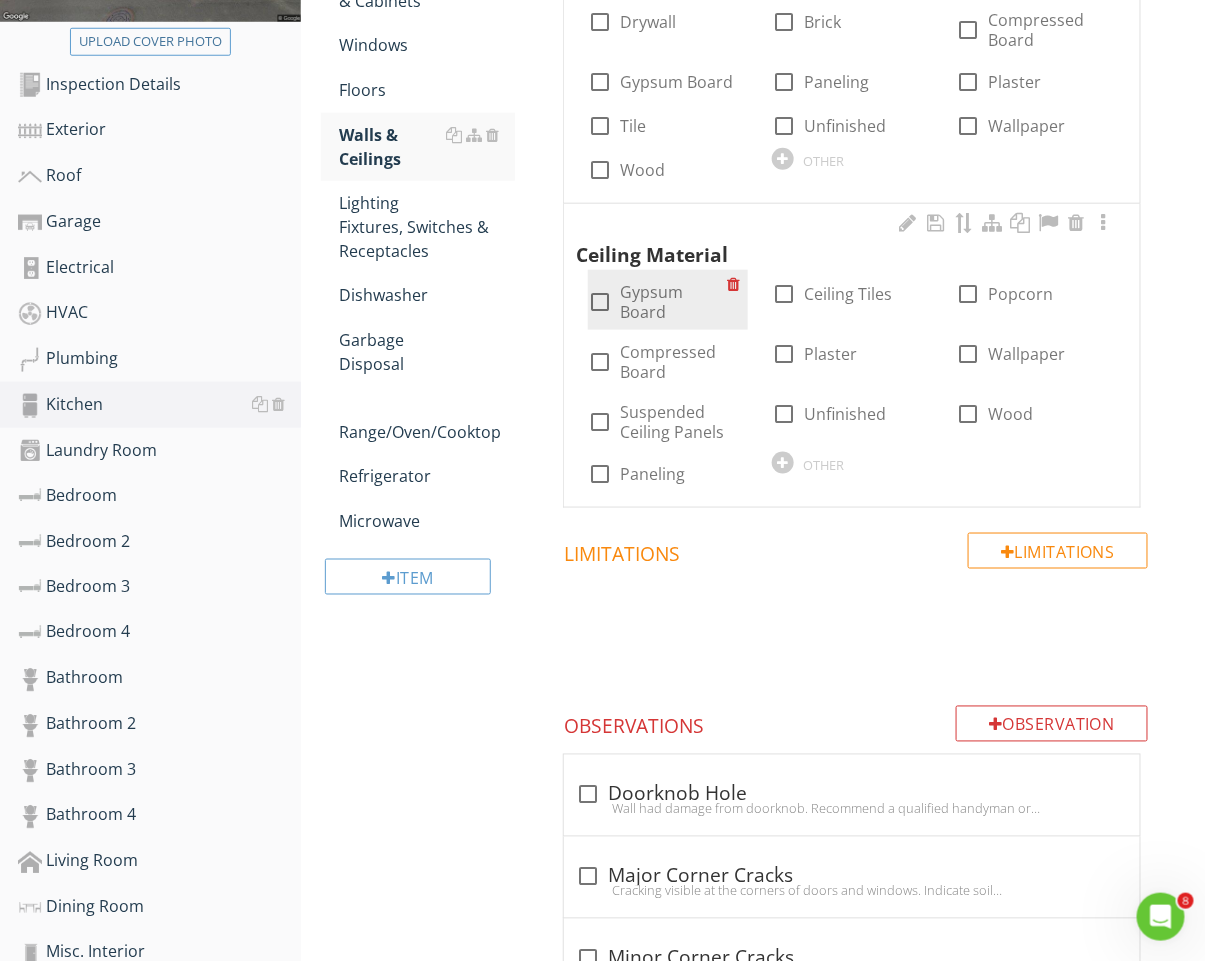 click on "check_box_outline_blank Gypsum Board" at bounding box center (657, 300) 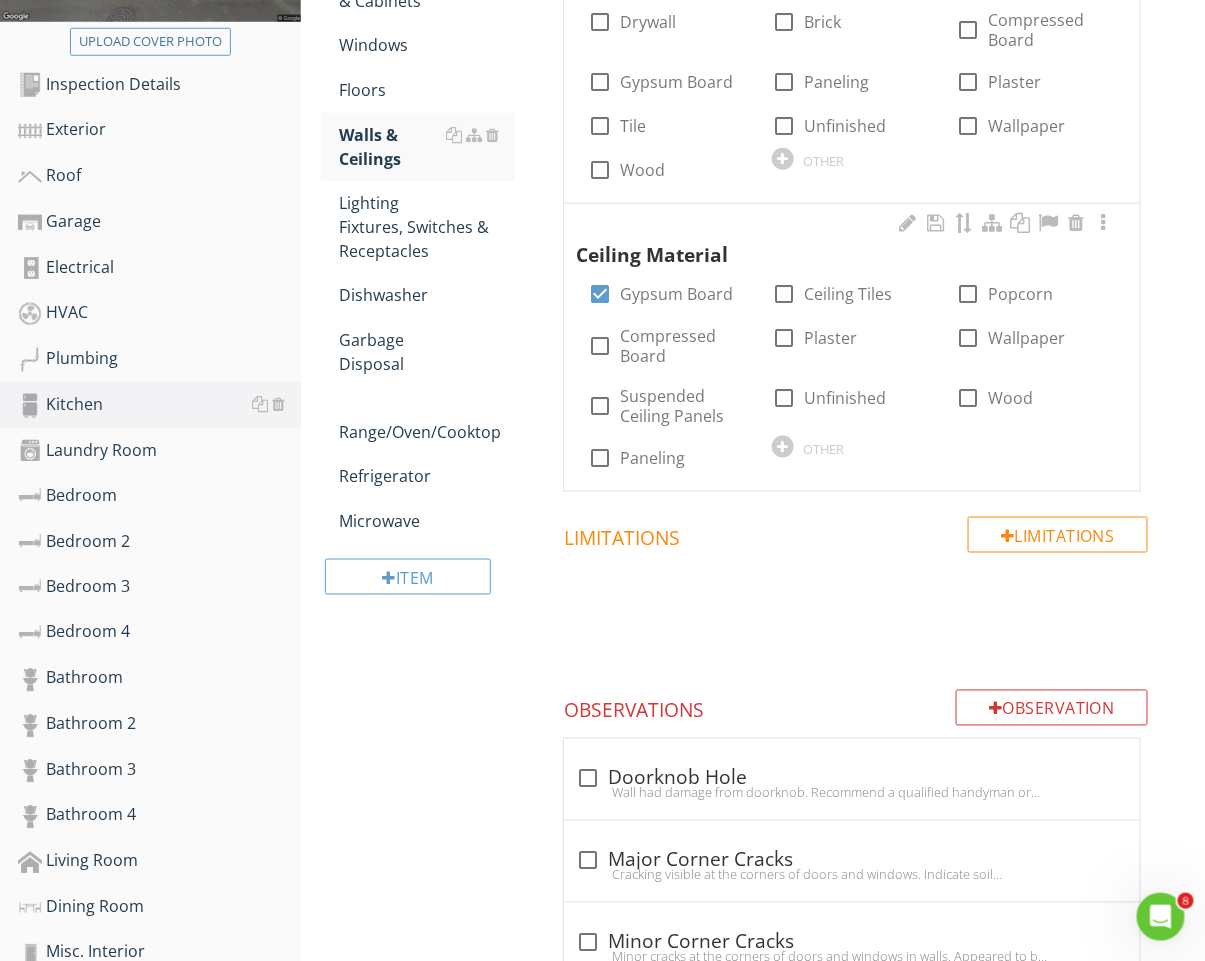 scroll, scrollTop: 286, scrollLeft: 0, axis: vertical 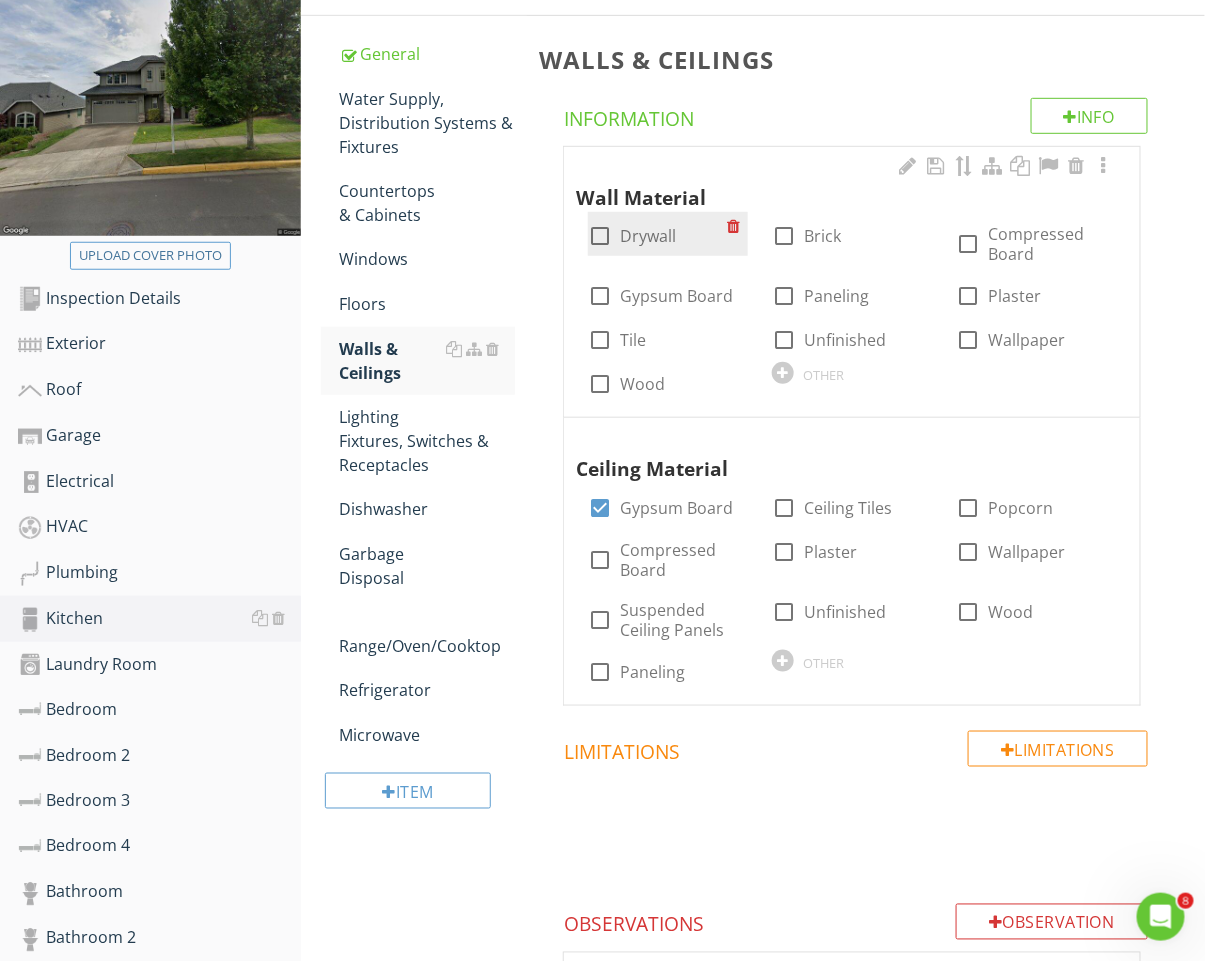 click on "Drywall" at bounding box center (648, 236) 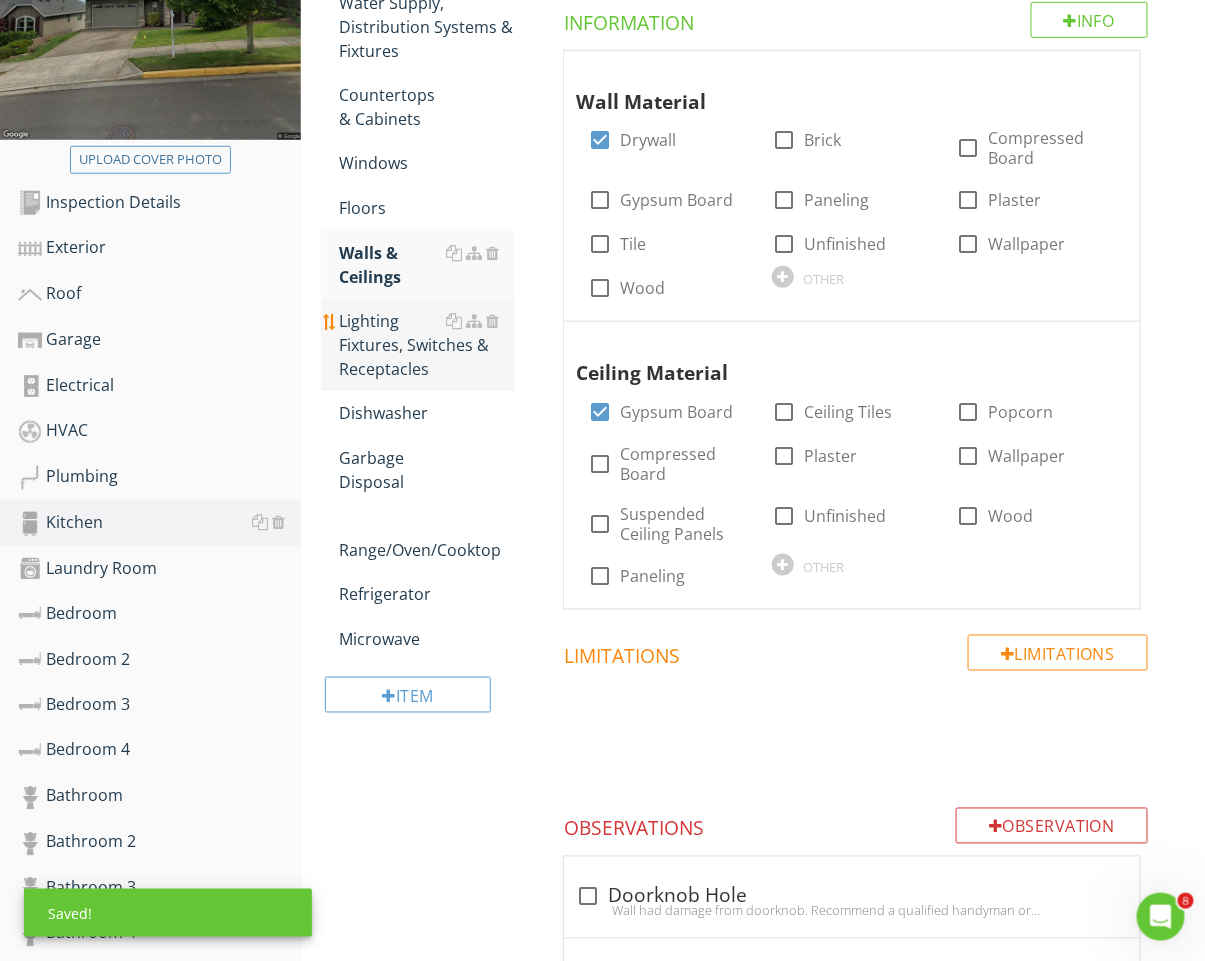 scroll, scrollTop: 387, scrollLeft: 0, axis: vertical 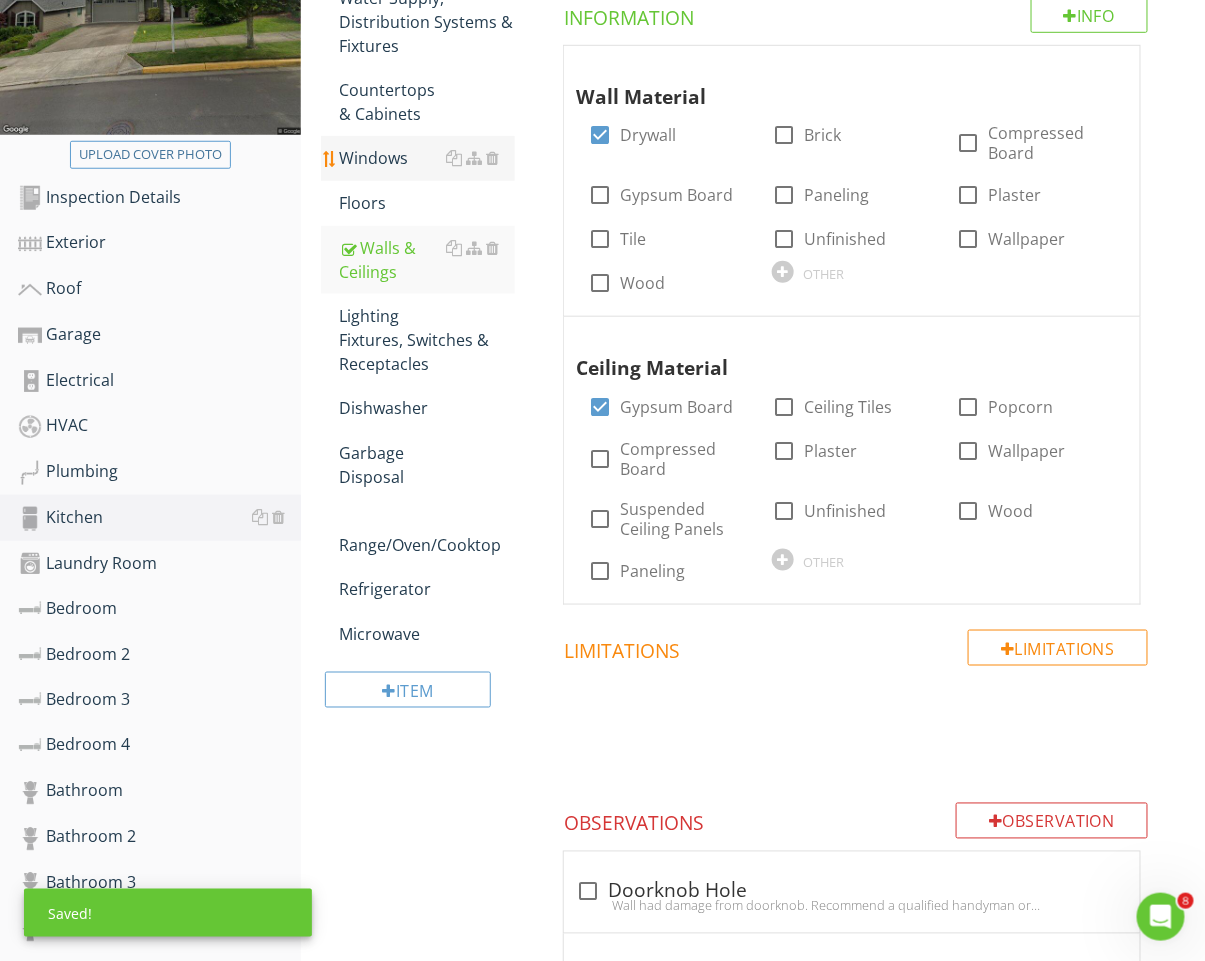 click on "Windows" at bounding box center [427, 158] 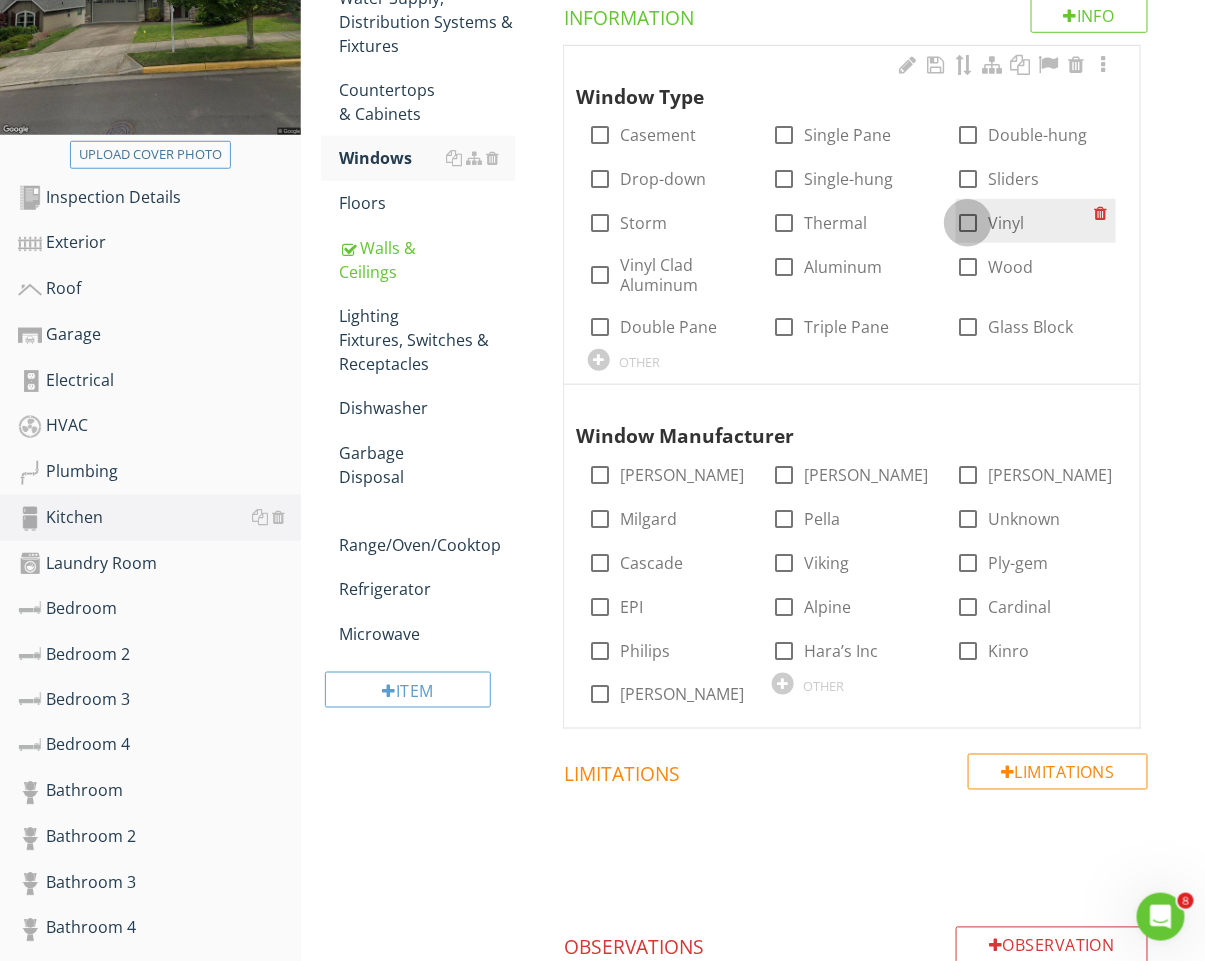 click at bounding box center (968, 223) 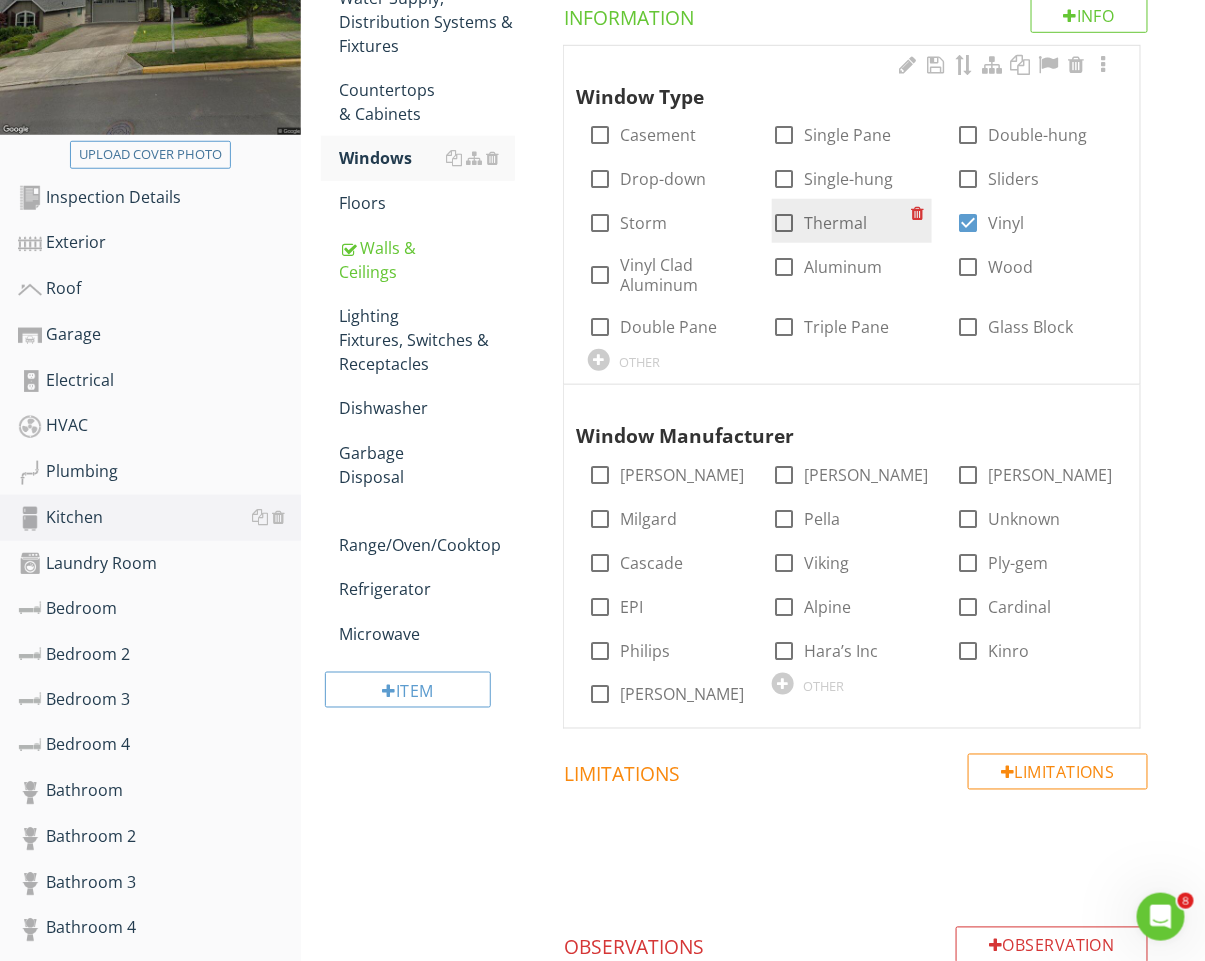 click on "Thermal" at bounding box center (835, 223) 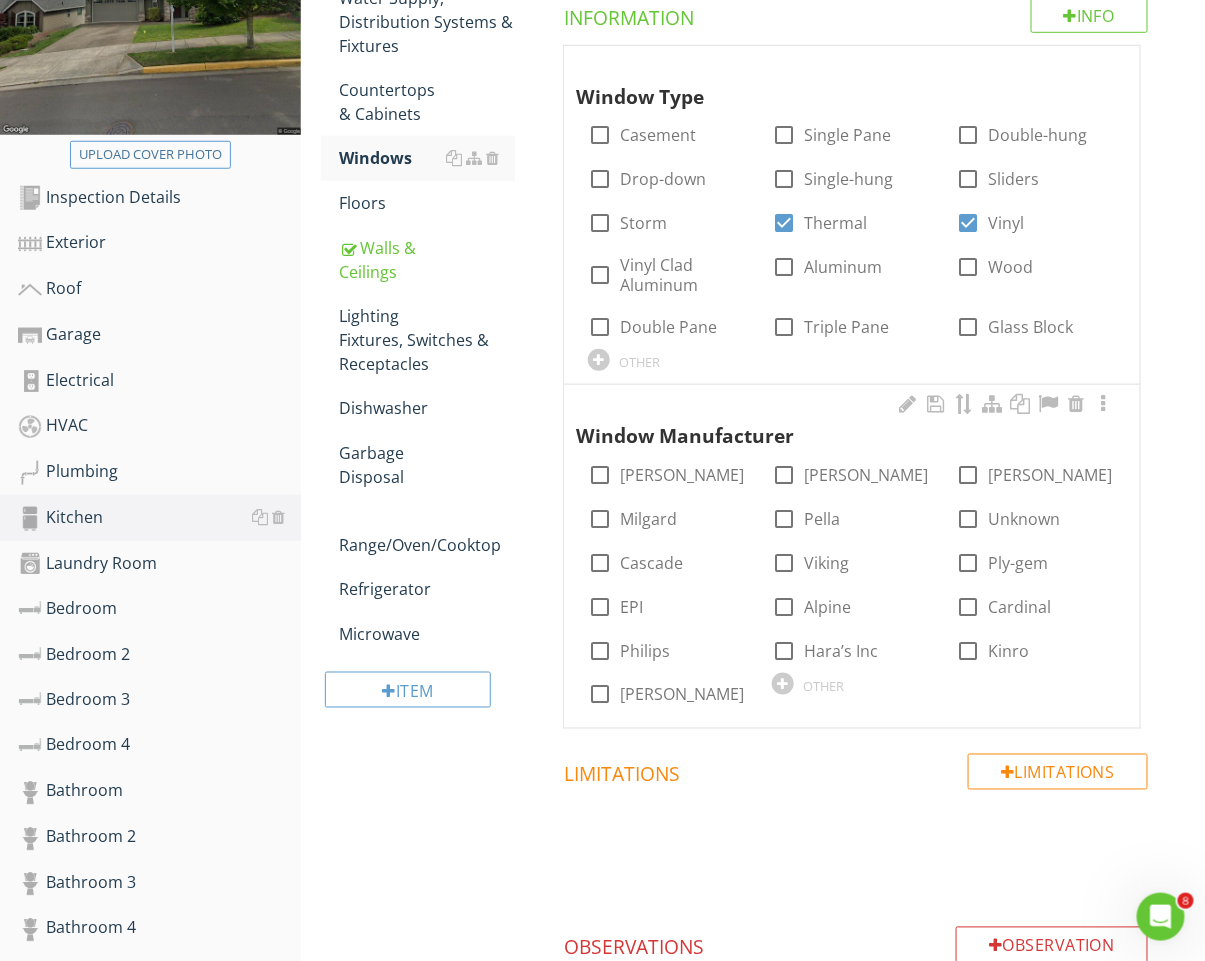 scroll, scrollTop: 384, scrollLeft: 0, axis: vertical 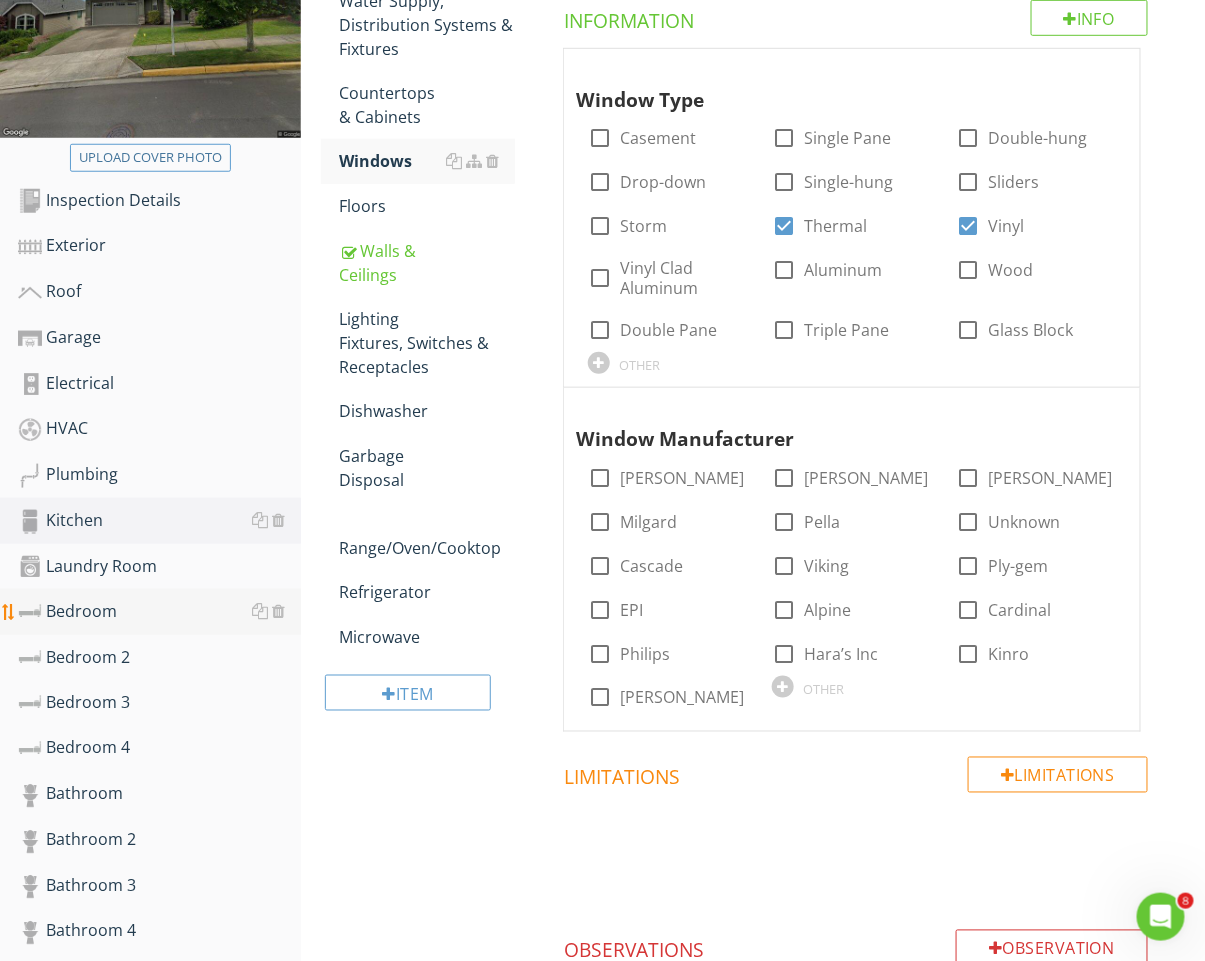 click on "Bedroom" at bounding box center [159, 612] 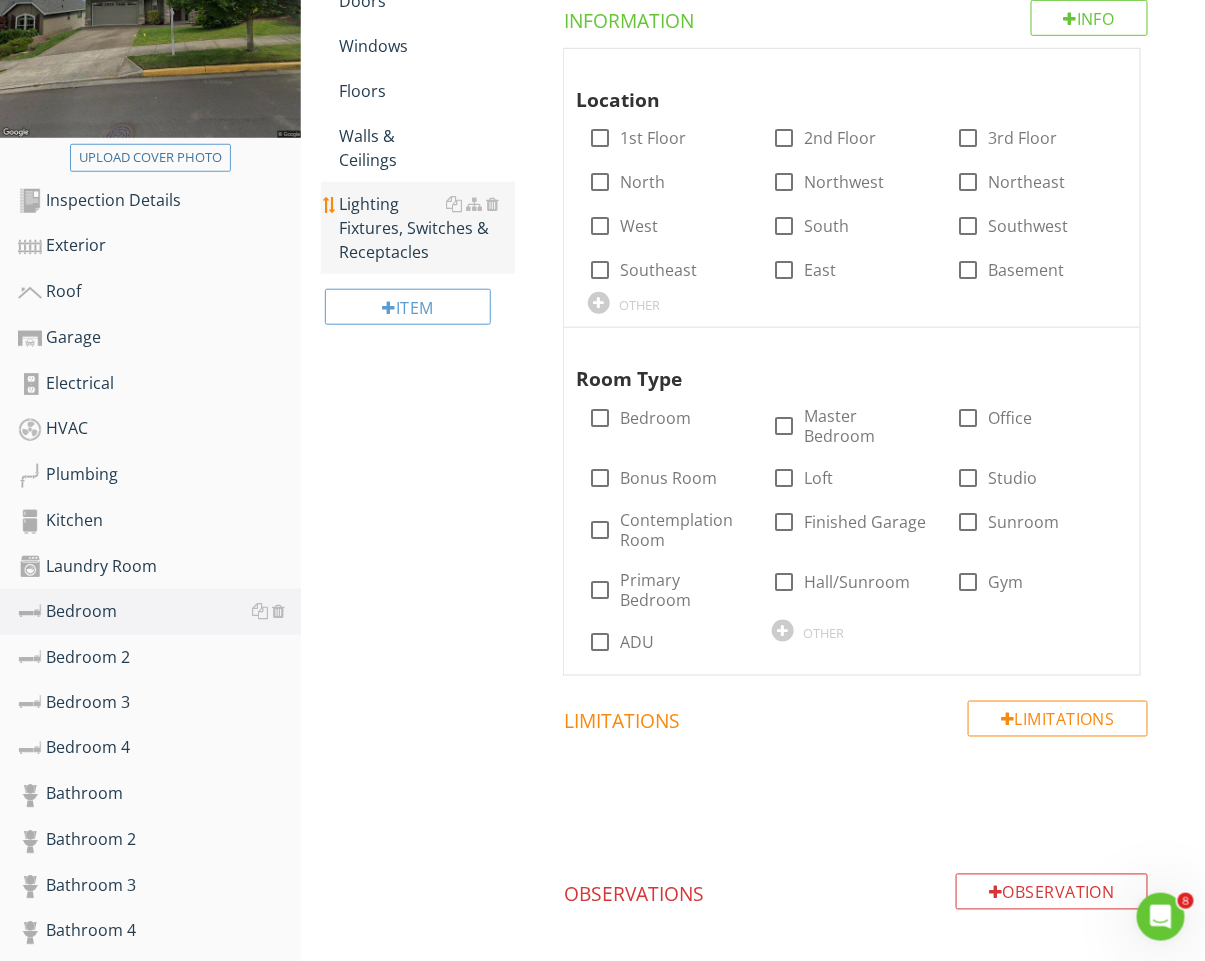 click on "Lighting Fixtures, Switches & Receptacles" at bounding box center [427, 228] 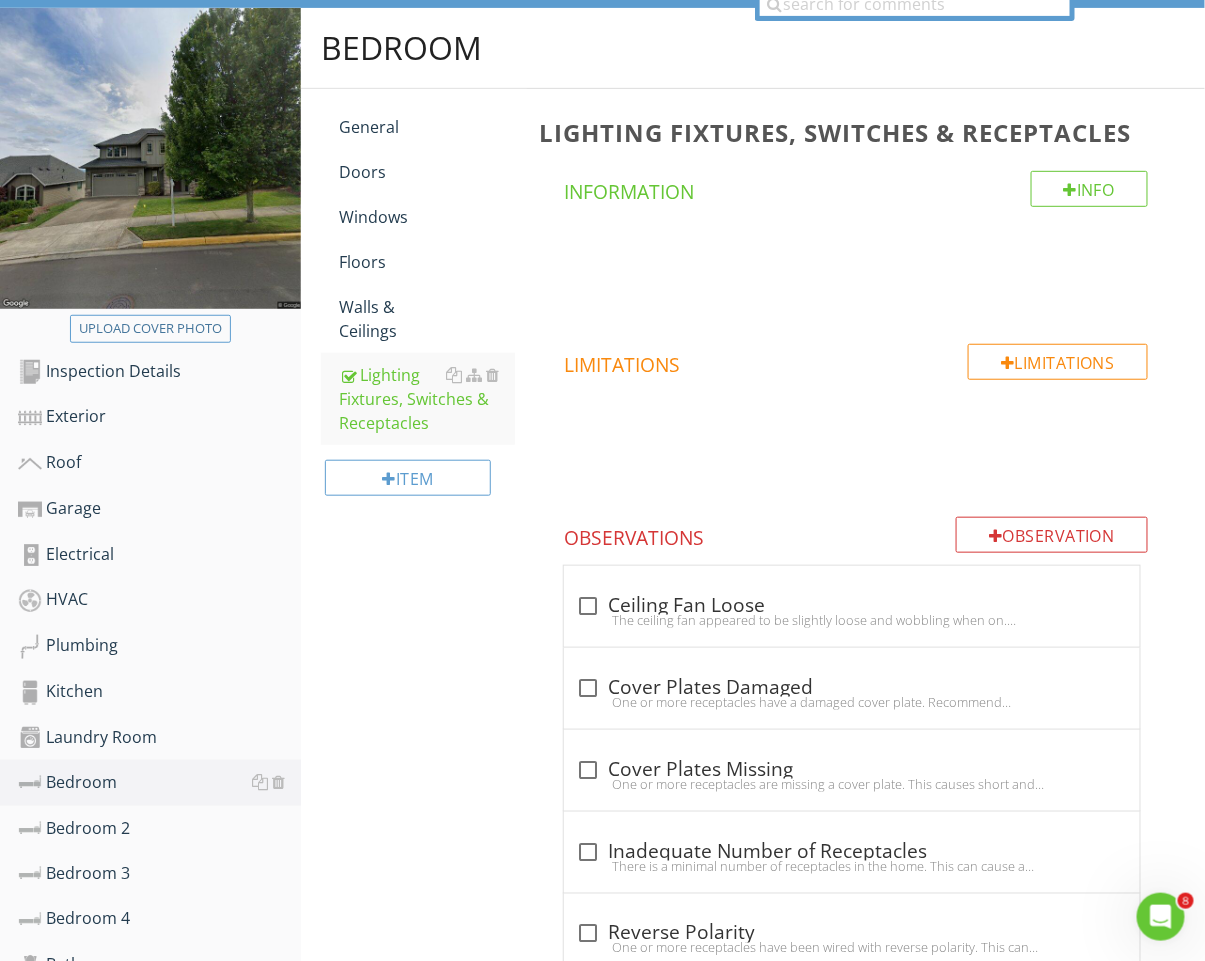 scroll, scrollTop: 82, scrollLeft: 0, axis: vertical 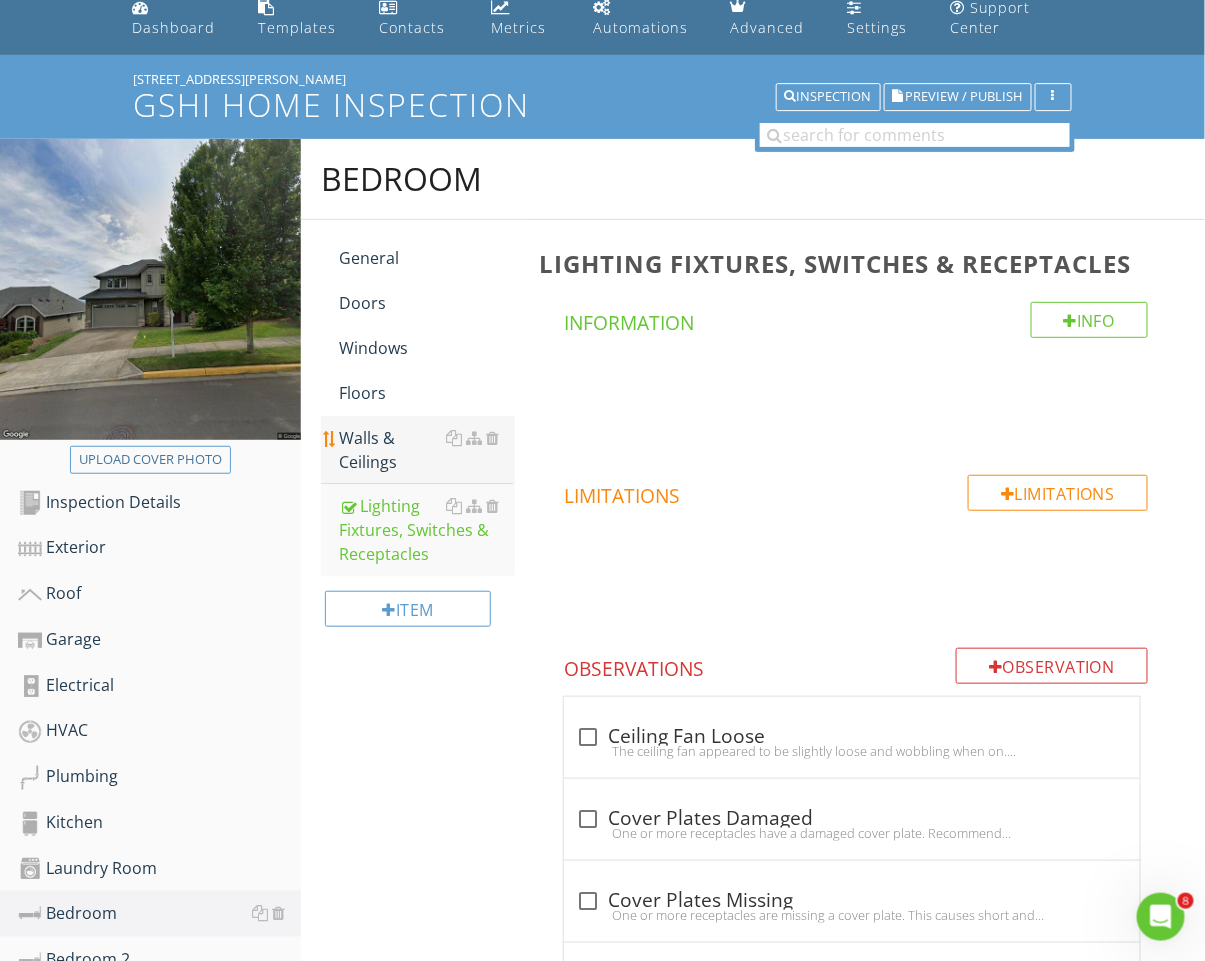 click on "Walls & Ceilings" at bounding box center (427, 450) 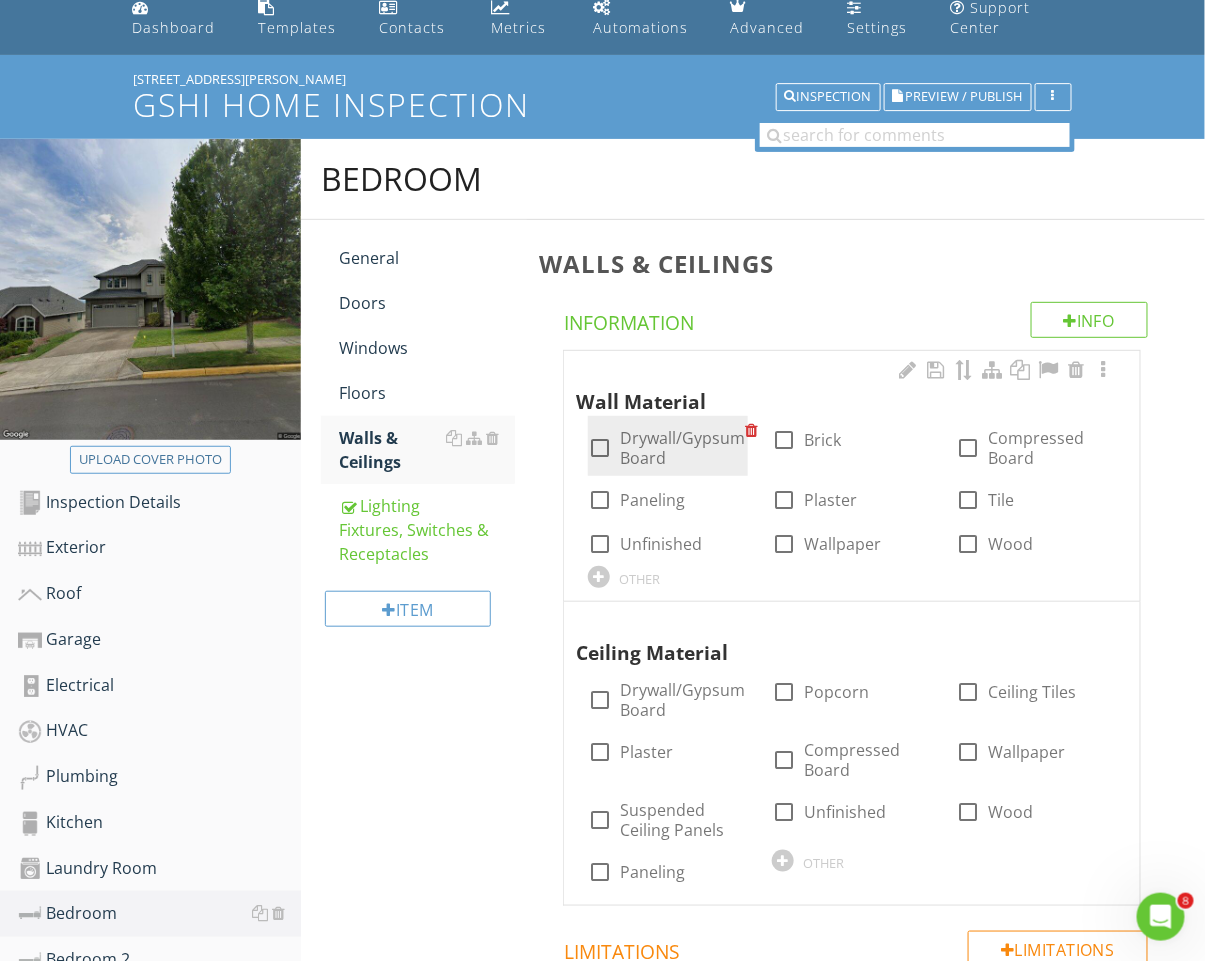 click on "Drywall/Gypsum Board" at bounding box center (682, 448) 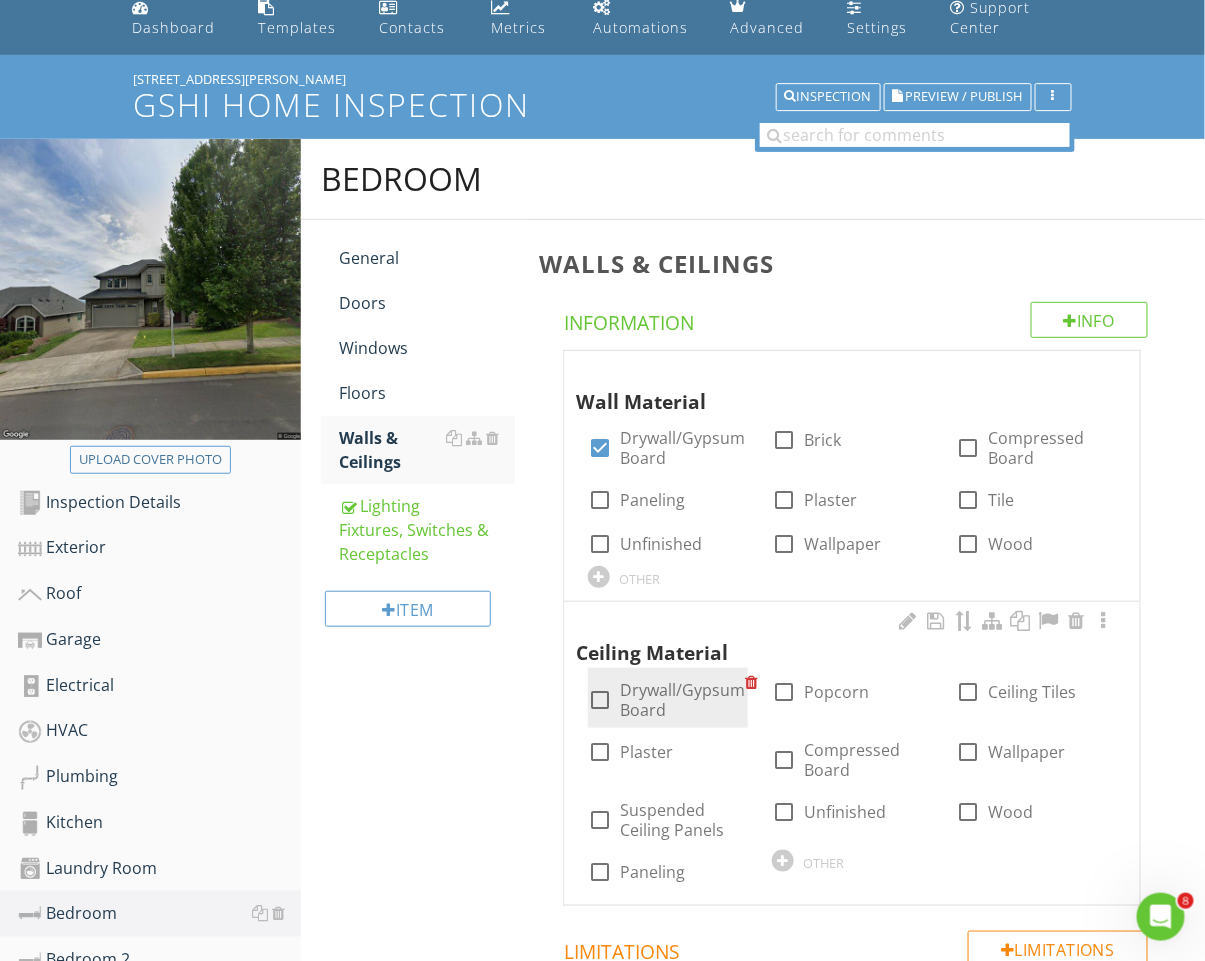 drag, startPoint x: 630, startPoint y: 704, endPoint x: 618, endPoint y: 706, distance: 12.165525 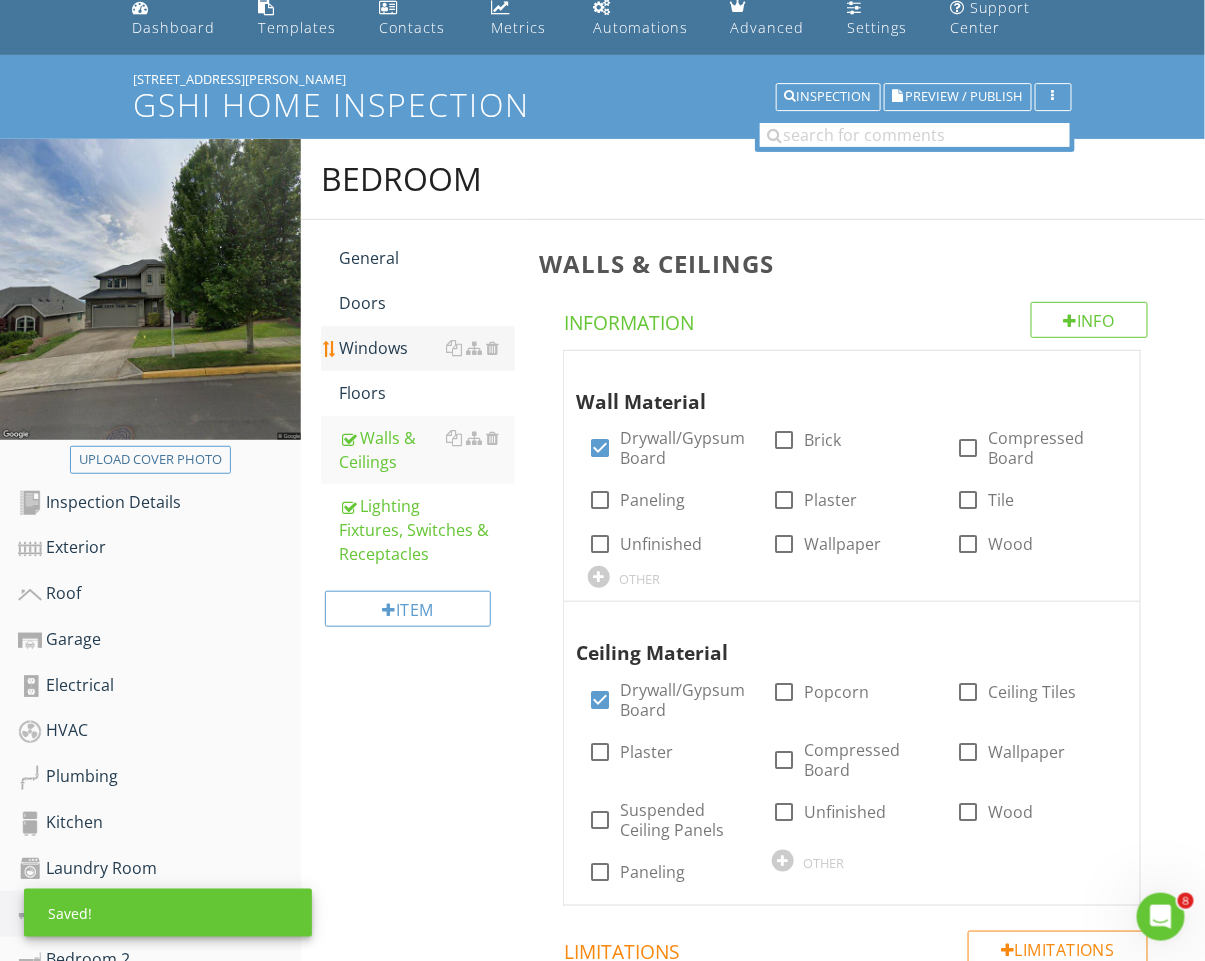 click on "Windows" at bounding box center (427, 348) 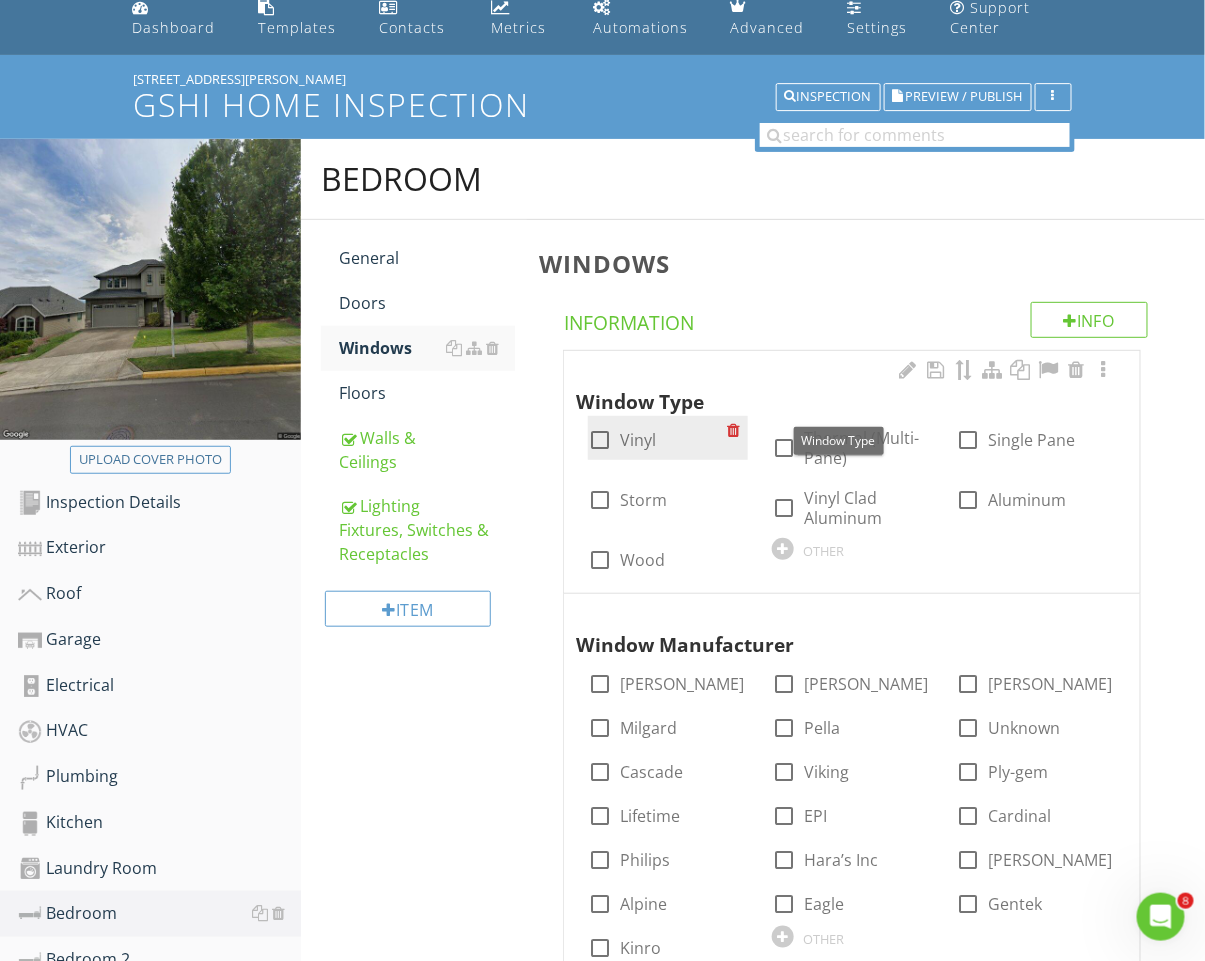 click on "Vinyl" at bounding box center [638, 440] 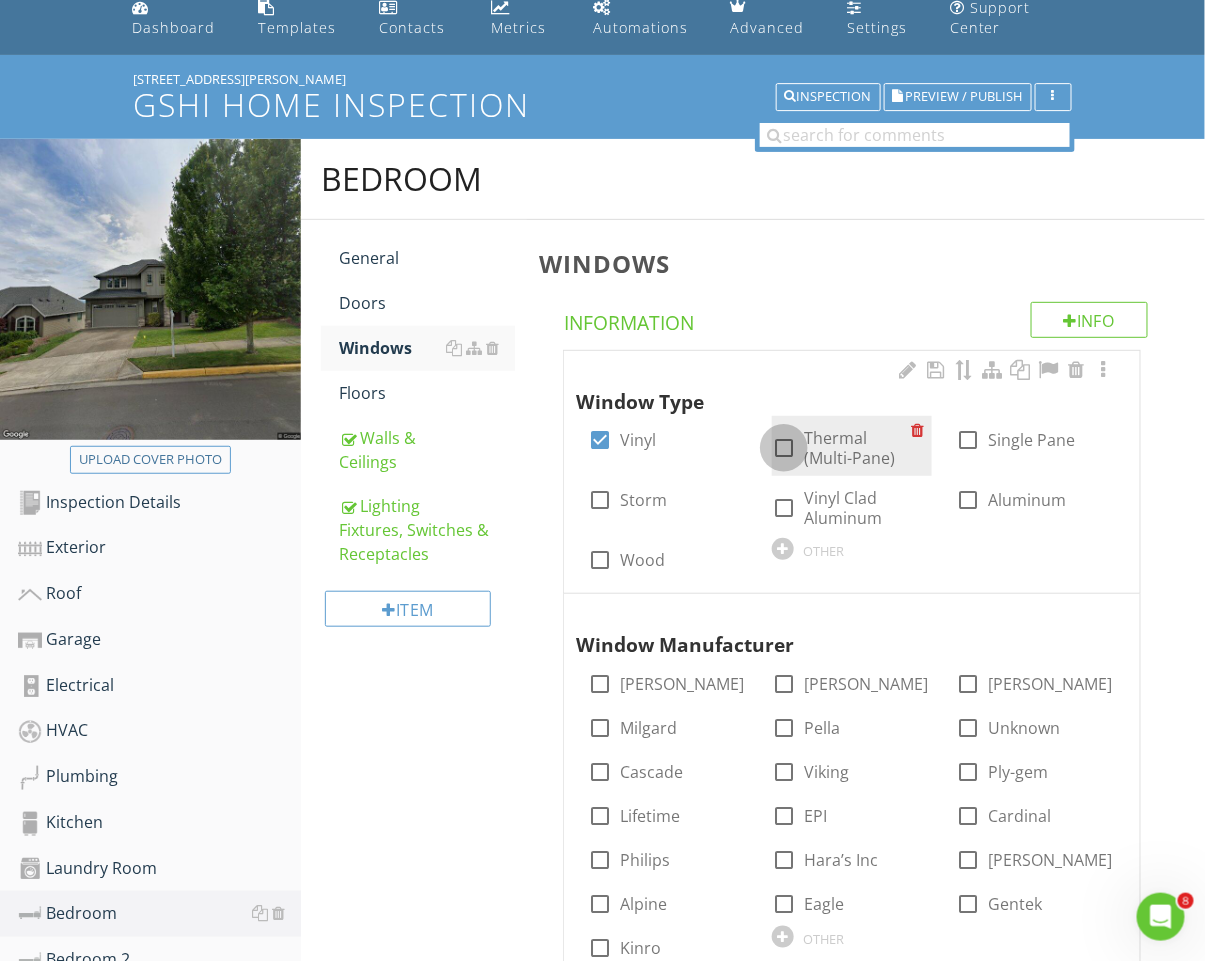 click at bounding box center (784, 448) 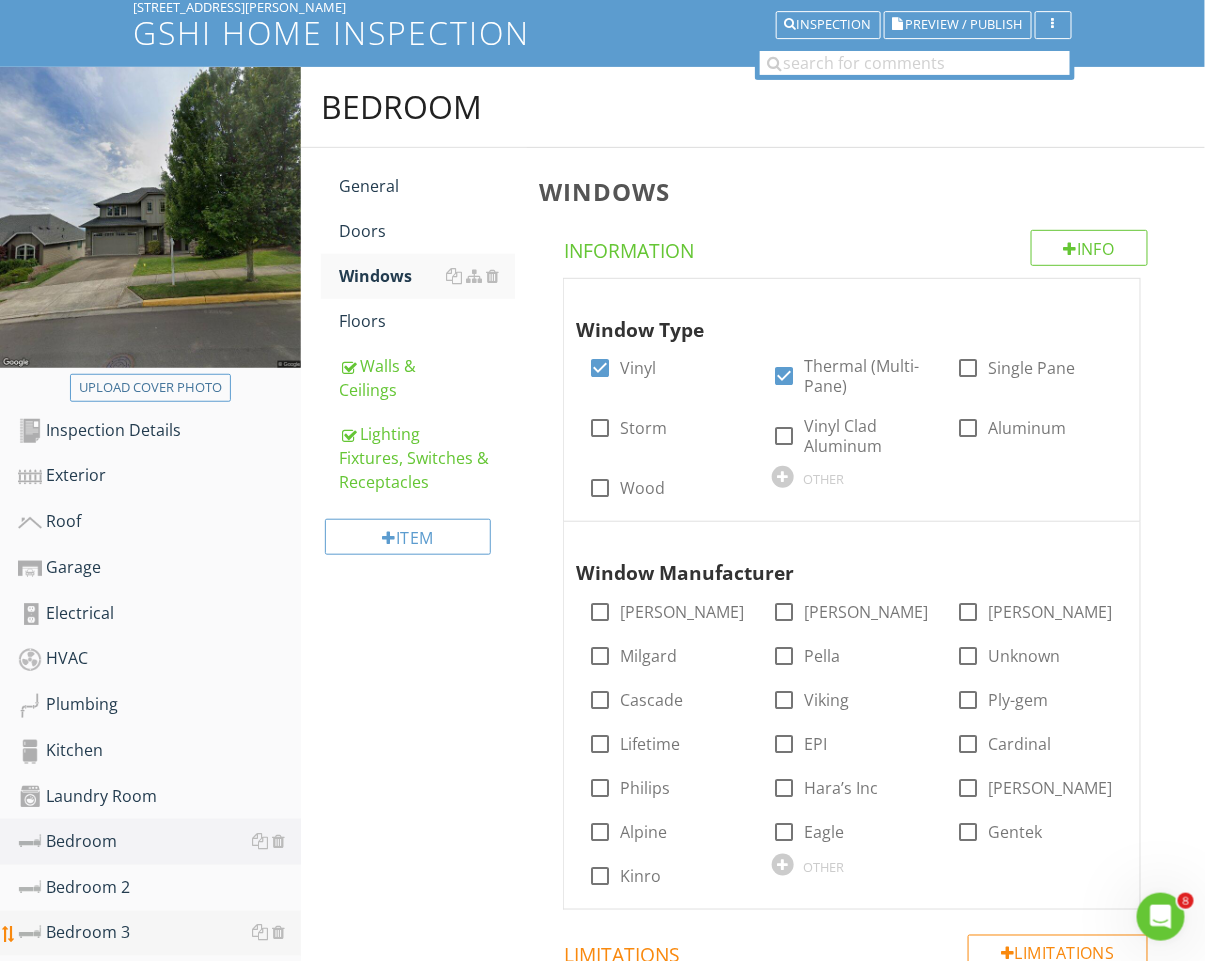 scroll, scrollTop: 424, scrollLeft: 0, axis: vertical 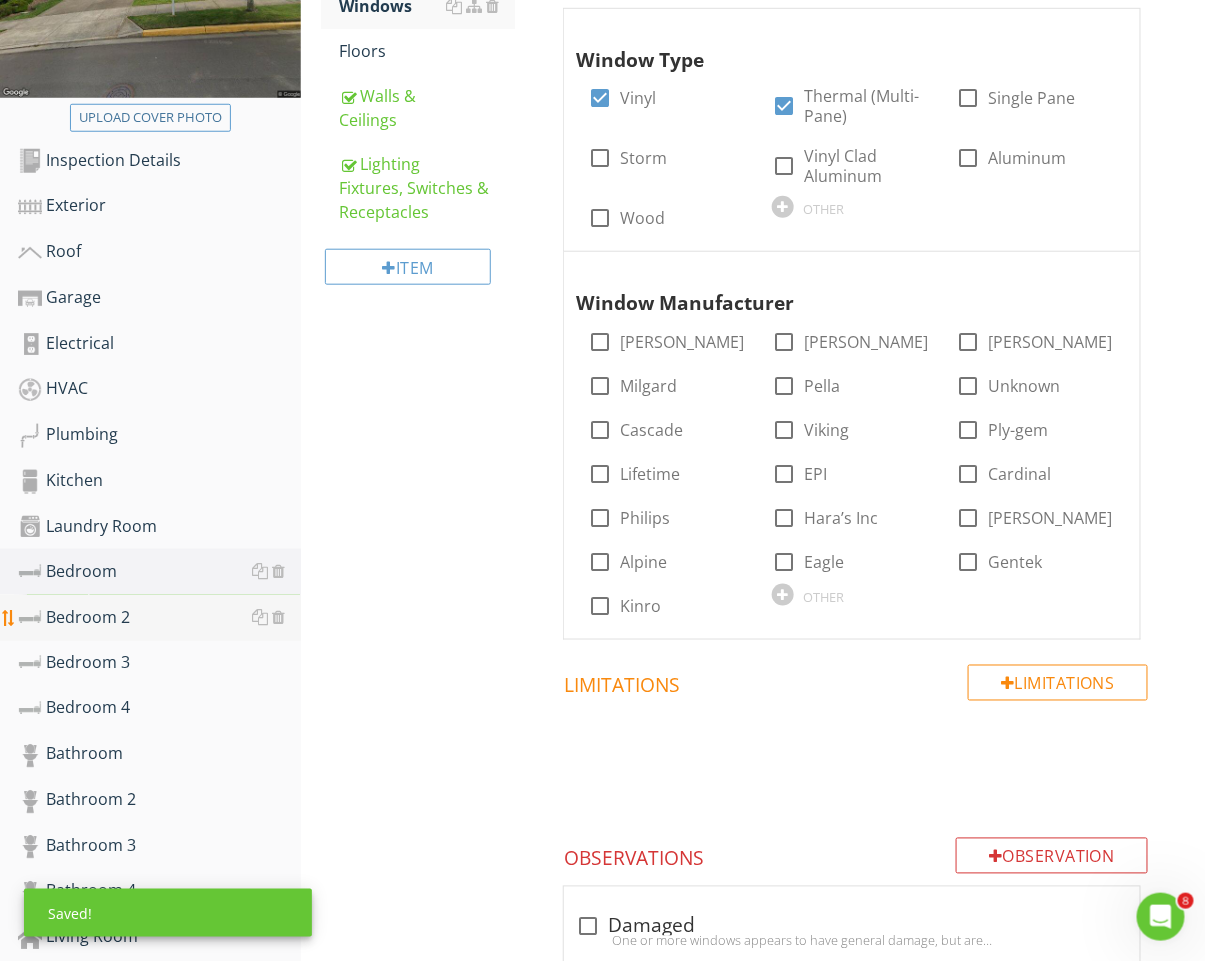 drag, startPoint x: 125, startPoint y: 612, endPoint x: 140, endPoint y: 611, distance: 15.033297 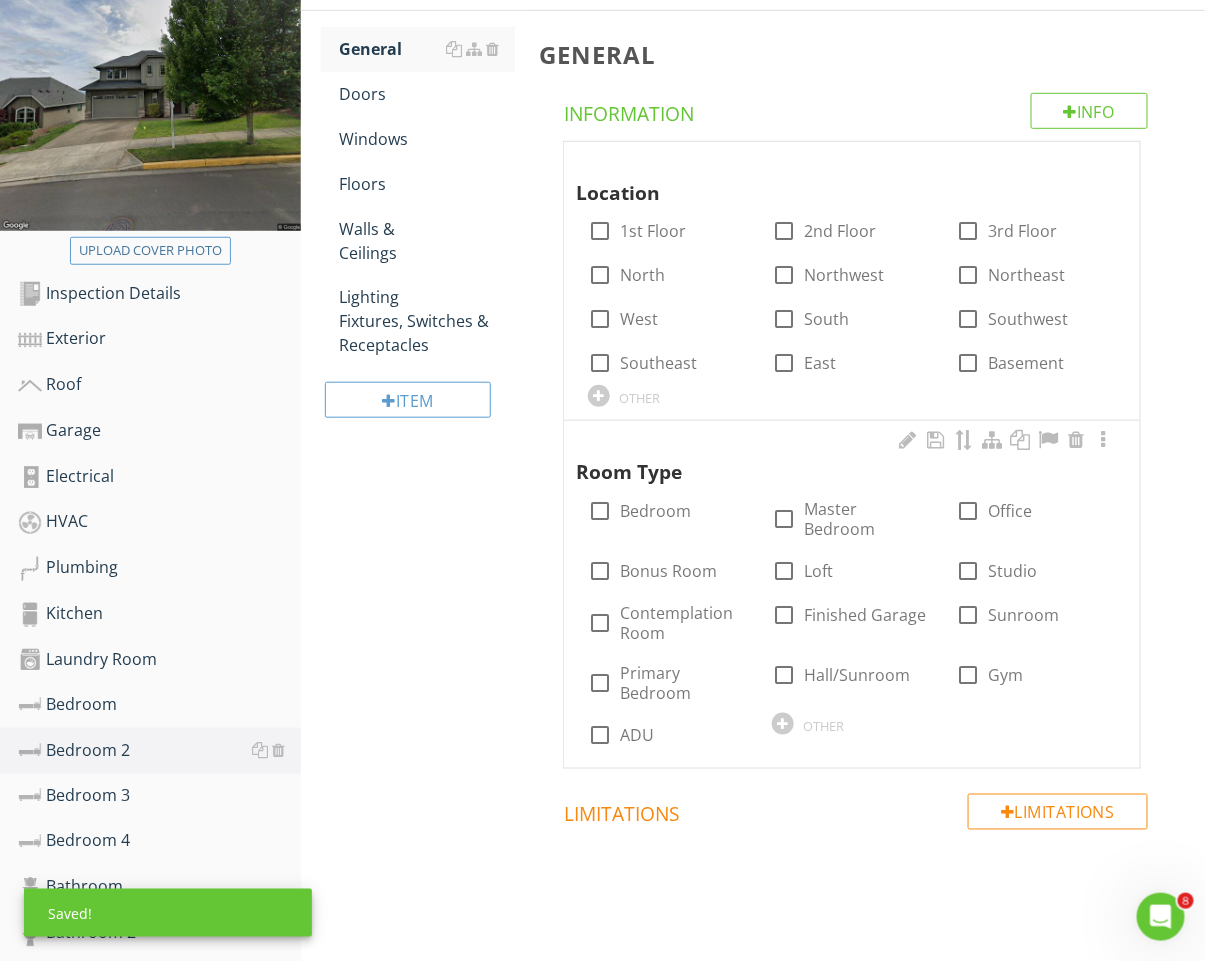 scroll, scrollTop: 136, scrollLeft: 0, axis: vertical 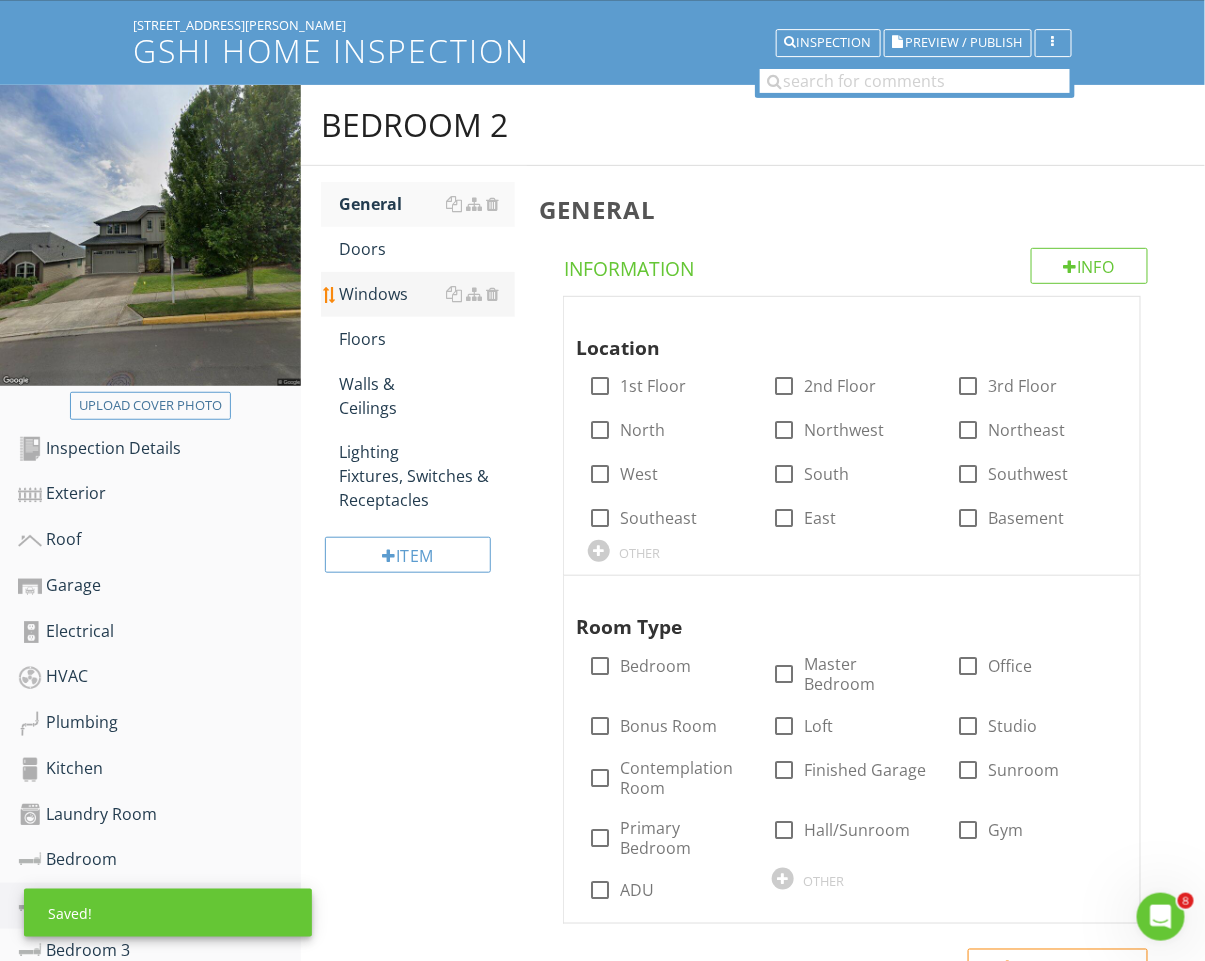 click on "Windows" at bounding box center (427, 294) 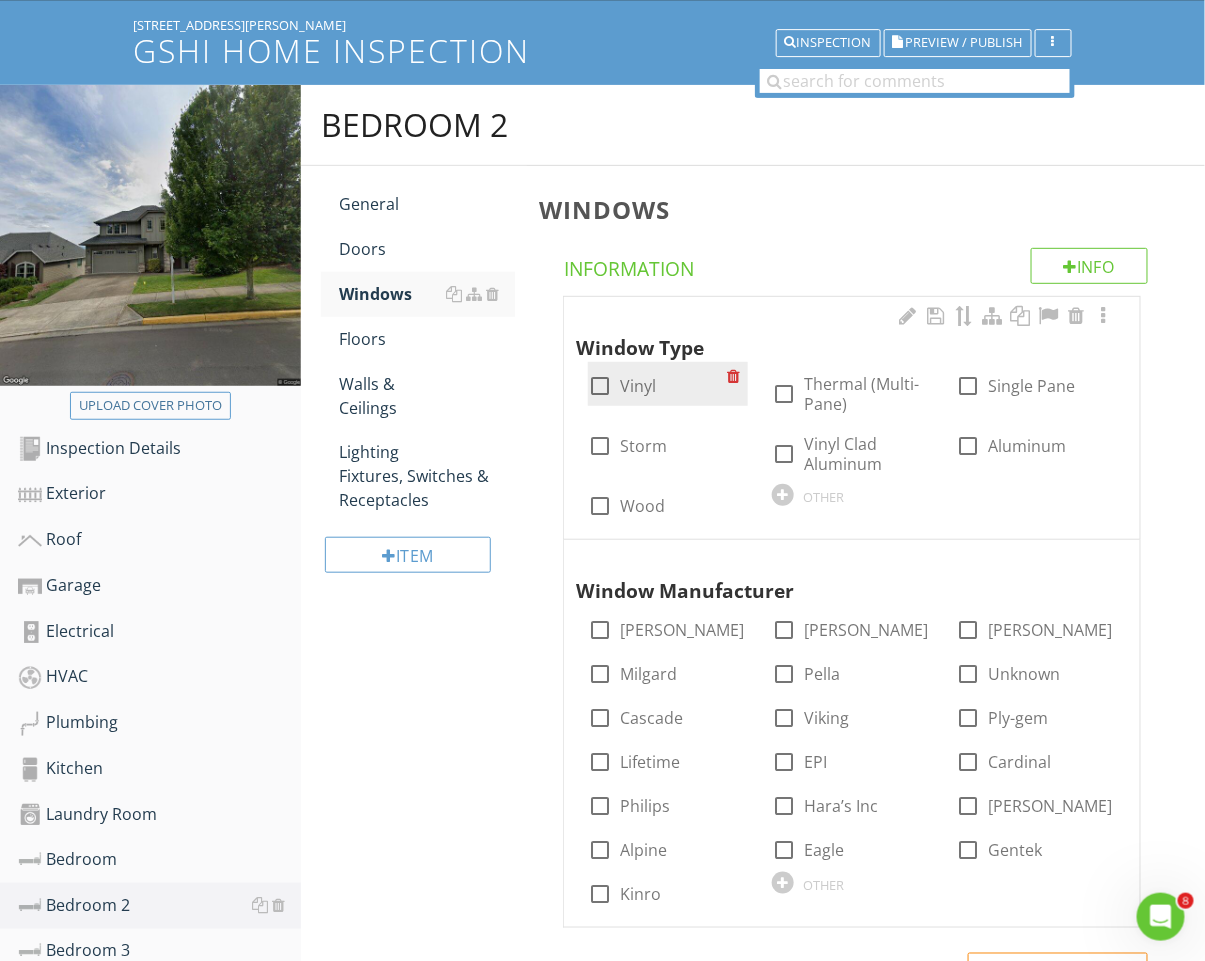 drag, startPoint x: 643, startPoint y: 396, endPoint x: 674, endPoint y: 395, distance: 31.016125 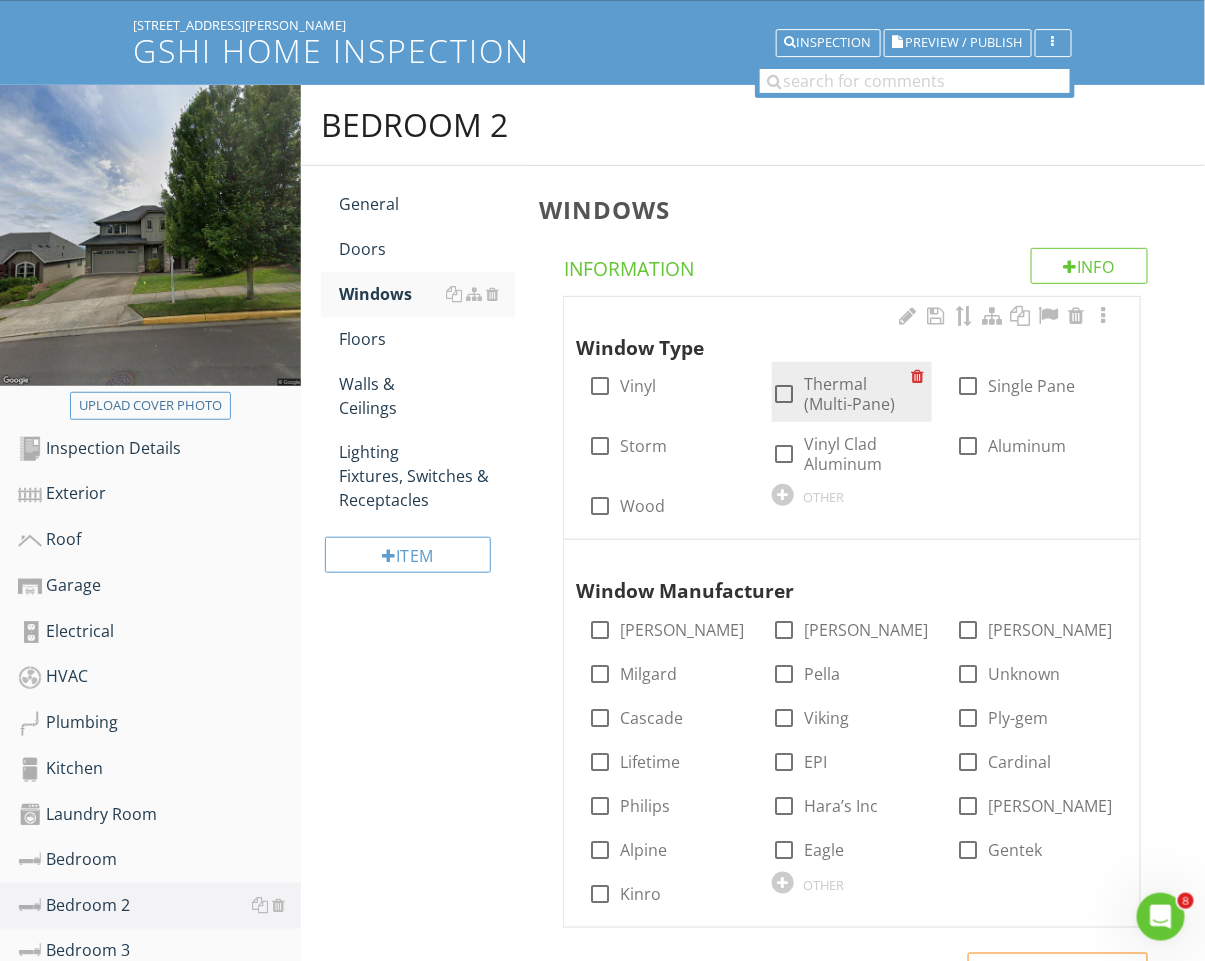 click on "Thermal (Multi-Pane)" at bounding box center [857, 394] 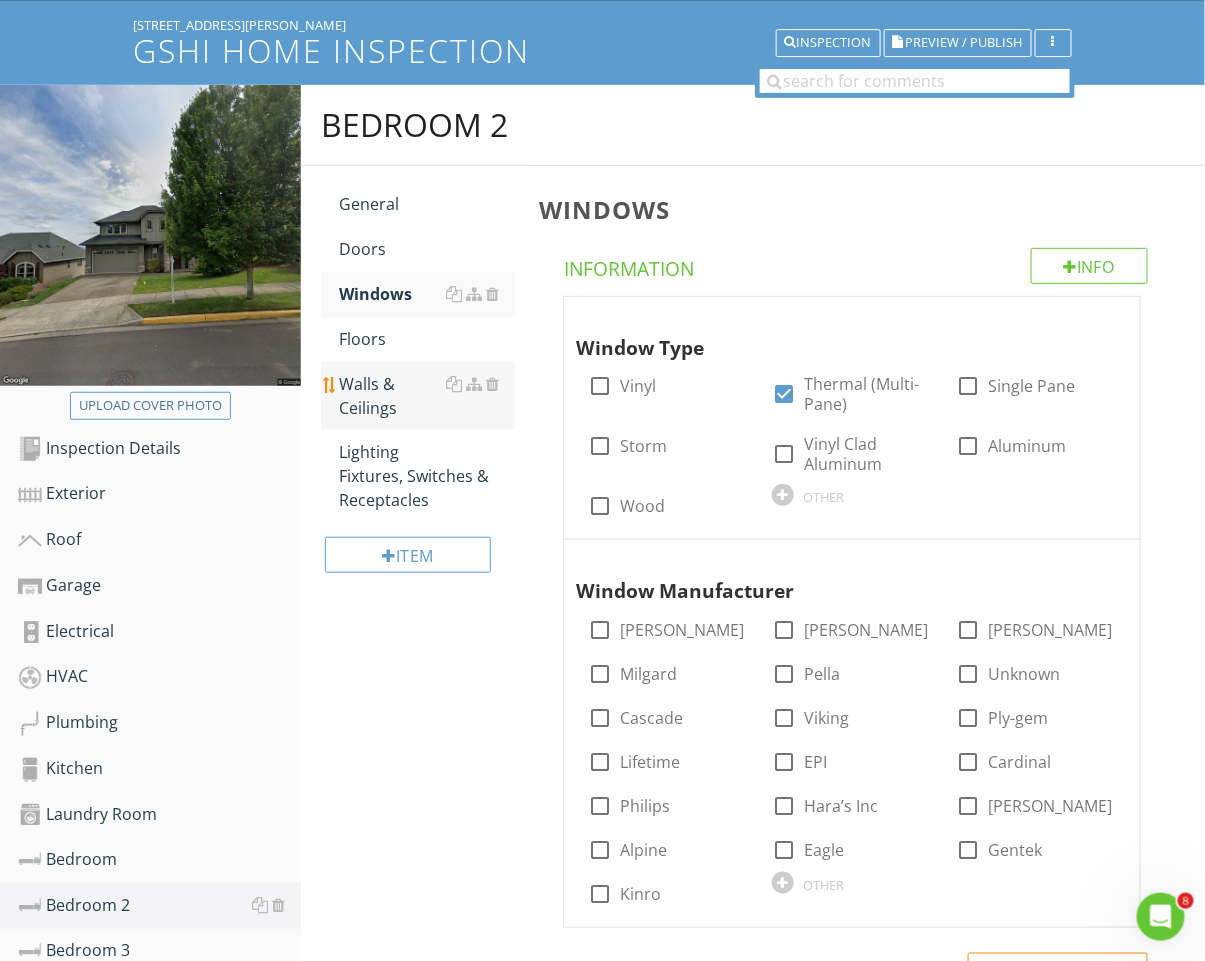 click on "Walls & Ceilings" at bounding box center [427, 396] 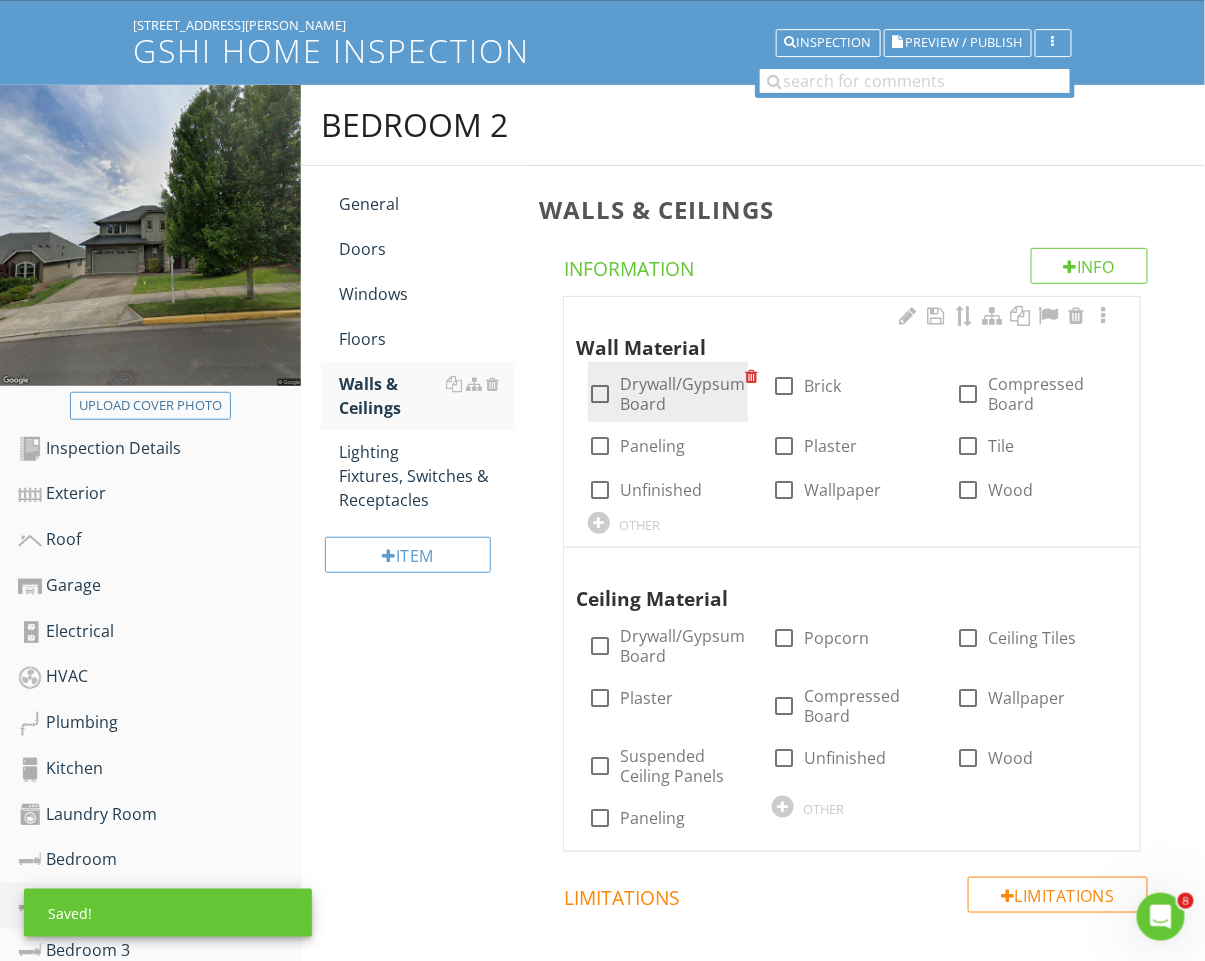 drag, startPoint x: 612, startPoint y: 371, endPoint x: 660, endPoint y: 378, distance: 48.507732 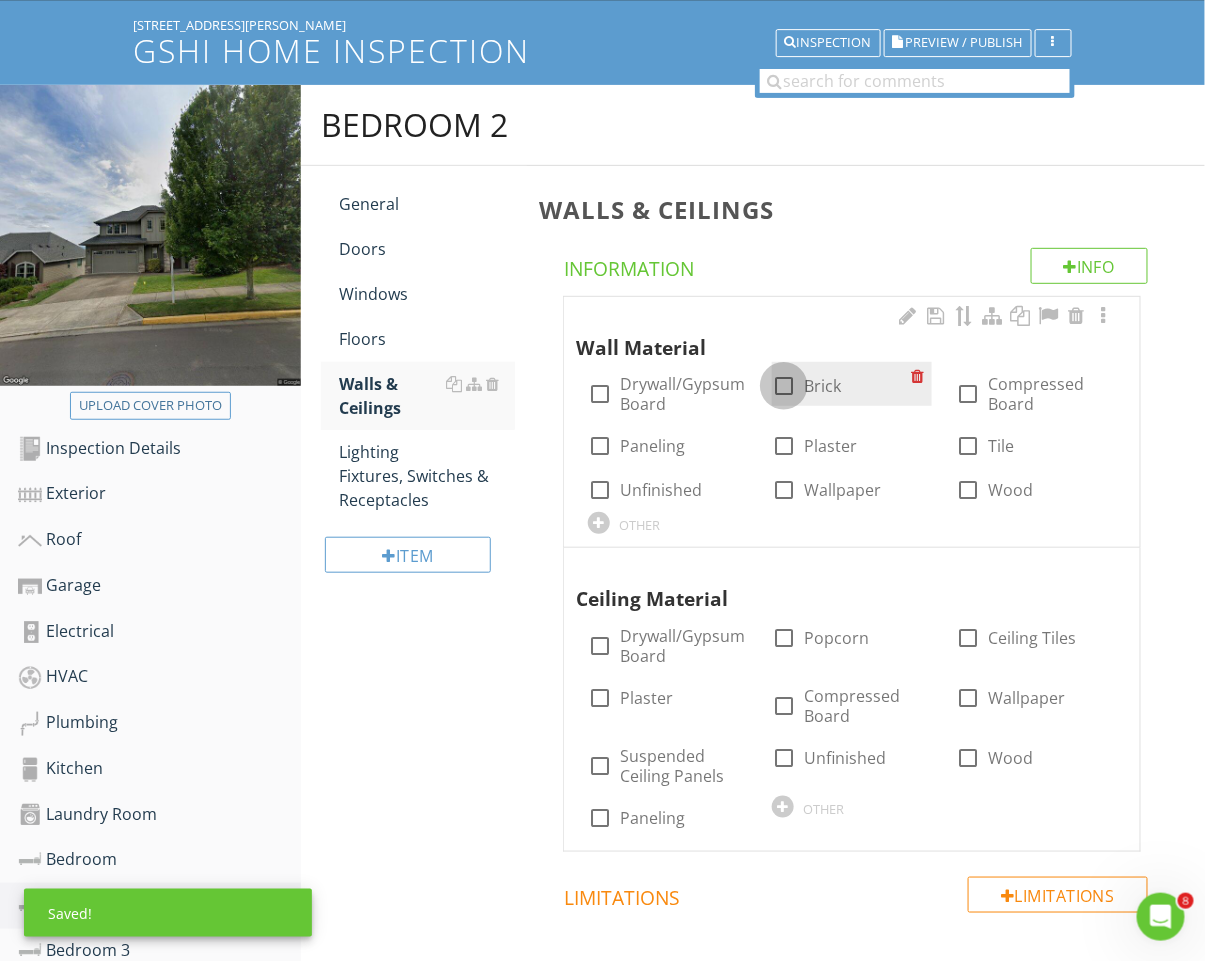 click at bounding box center (784, 386) 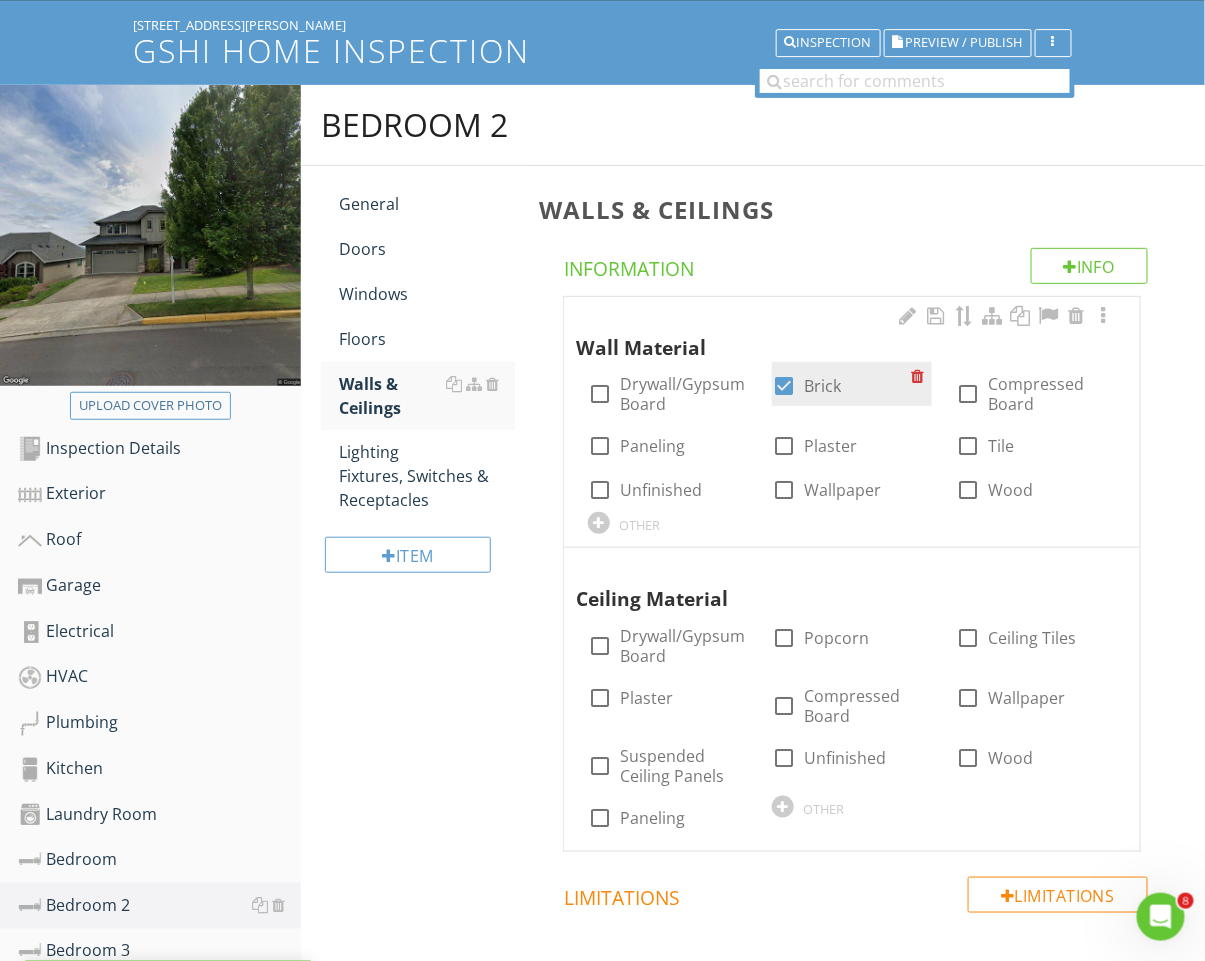 click at bounding box center (784, 386) 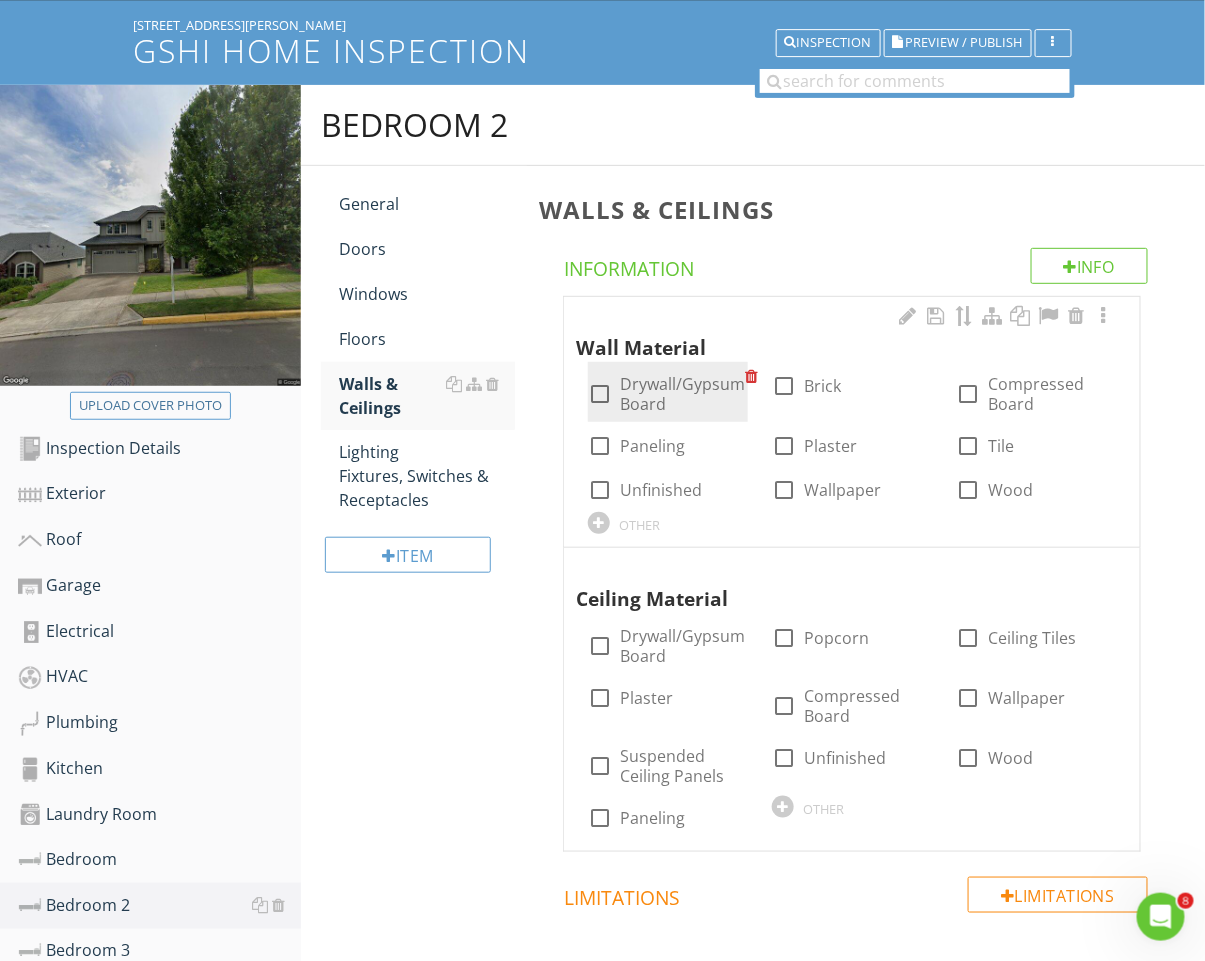 click on "Drywall/Gypsum Board" at bounding box center [682, 394] 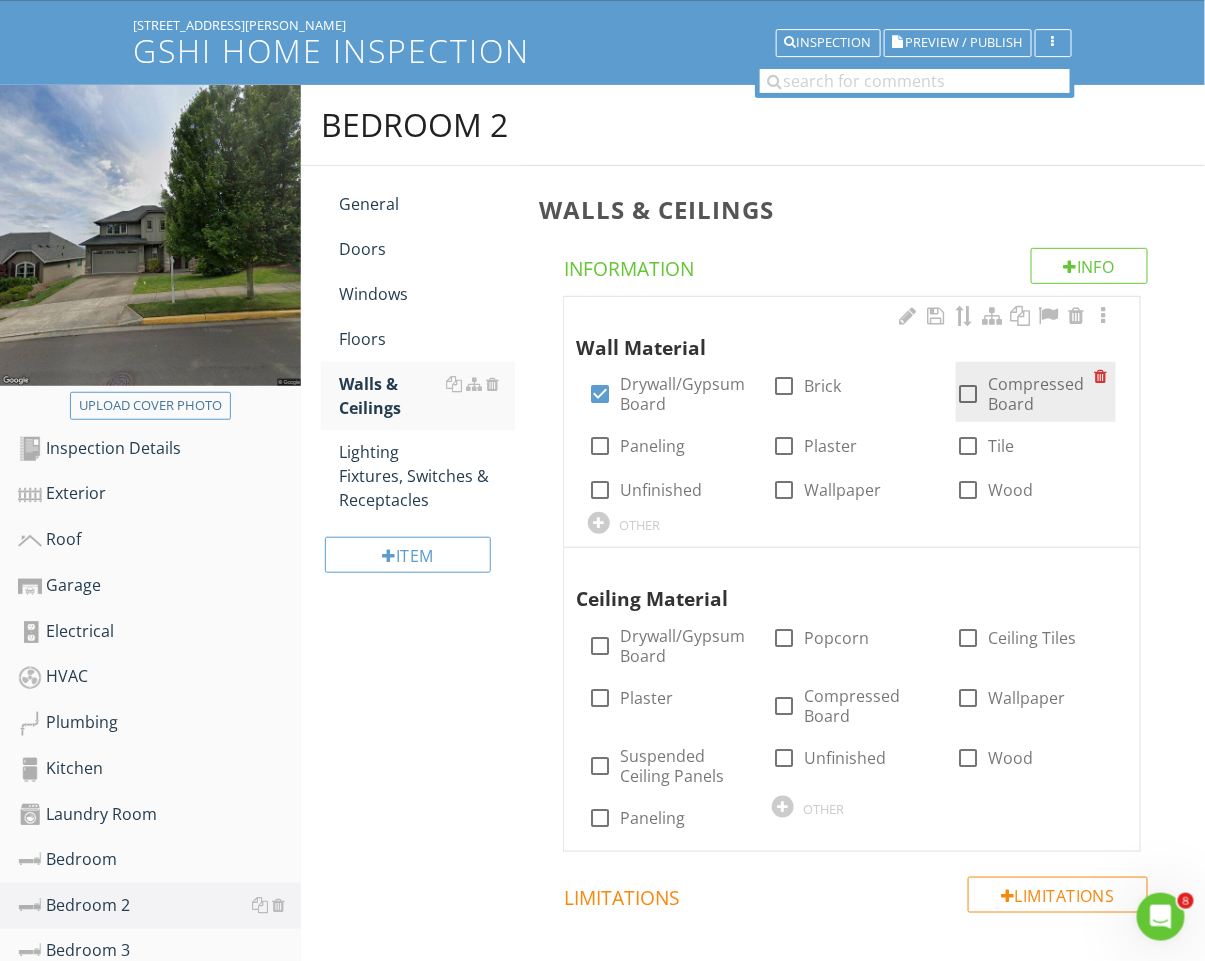 click on "check_box_outline_blank Compressed Board" at bounding box center (1025, 394) 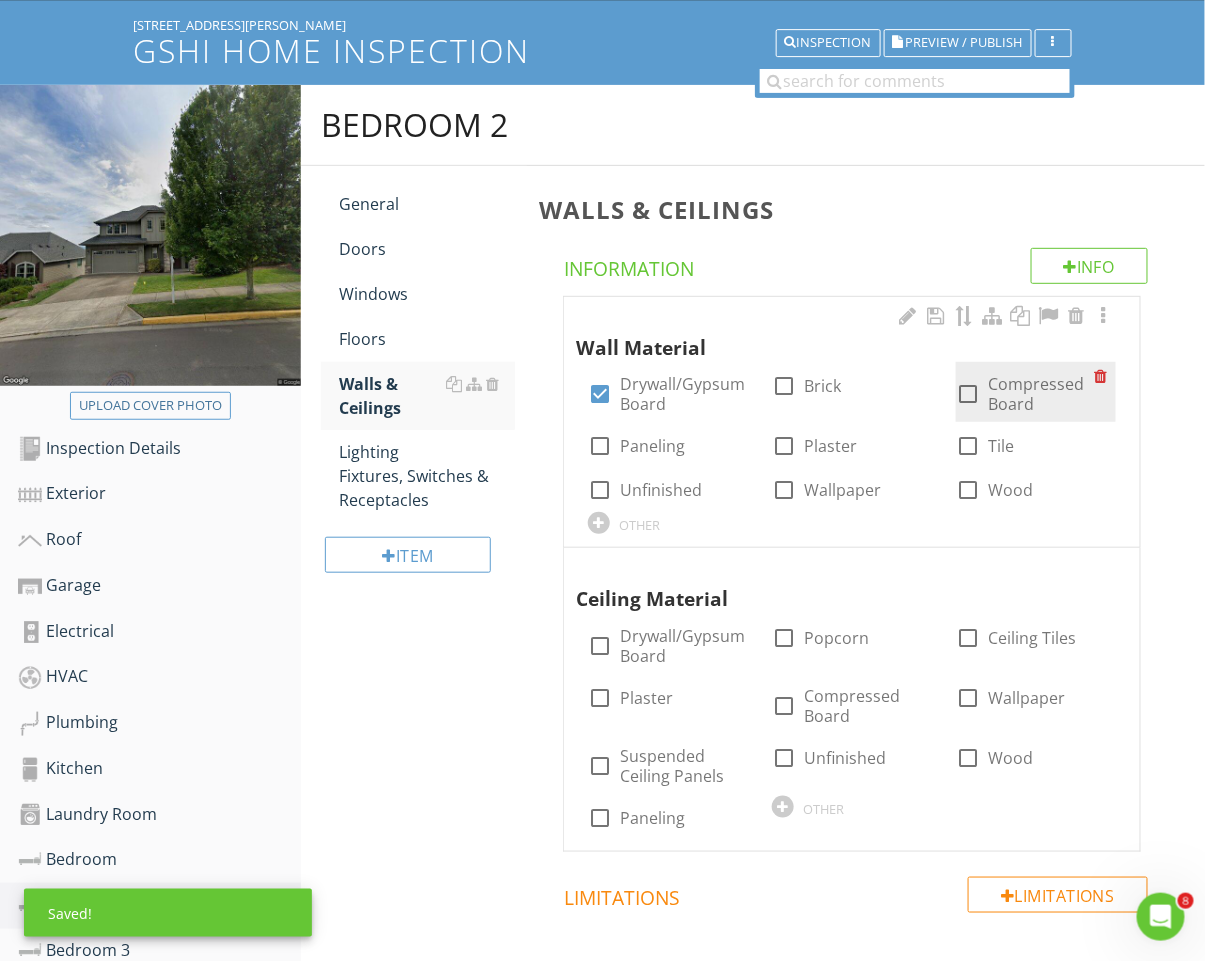 click at bounding box center [968, 394] 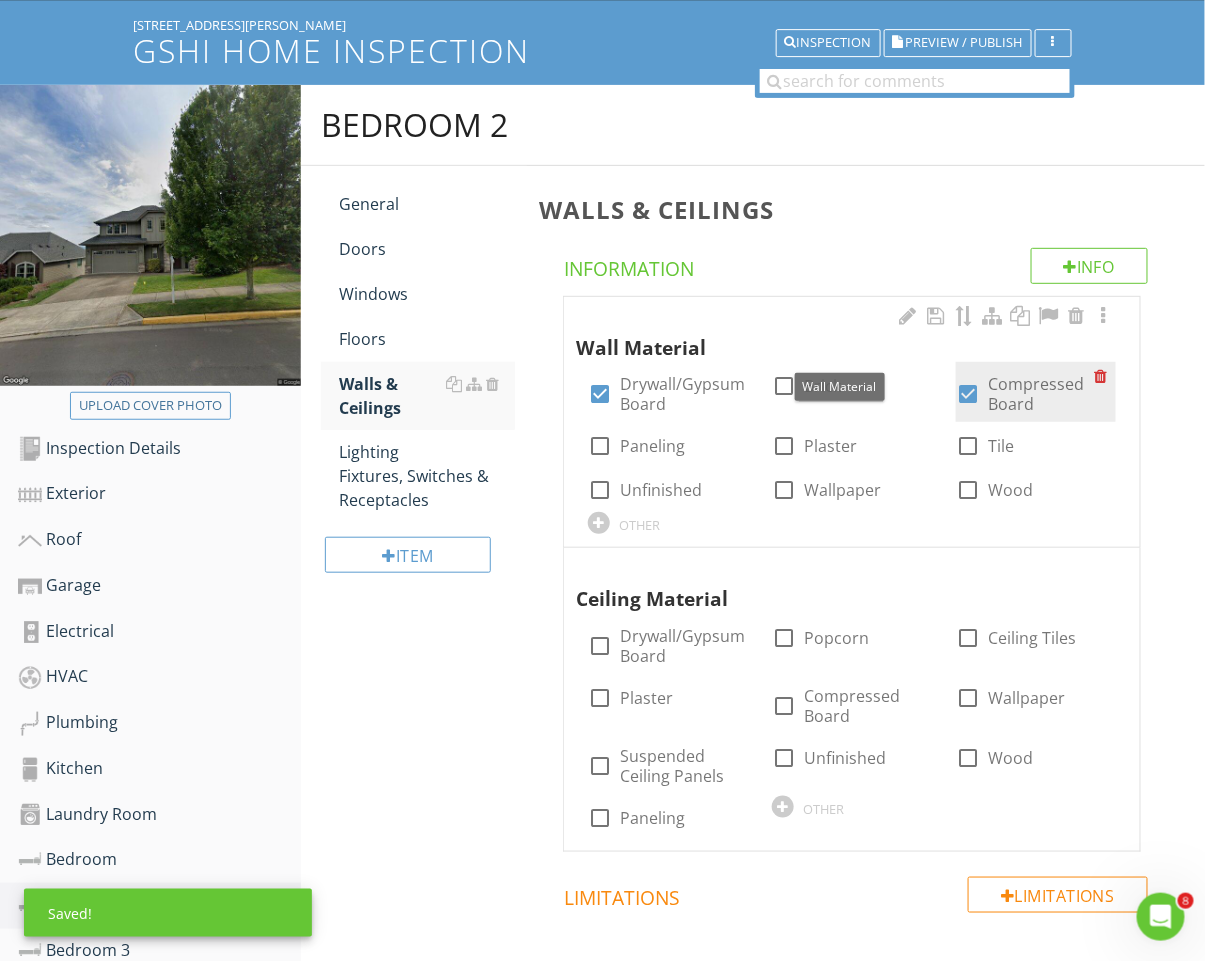 click on "Compressed Board" at bounding box center (1041, 394) 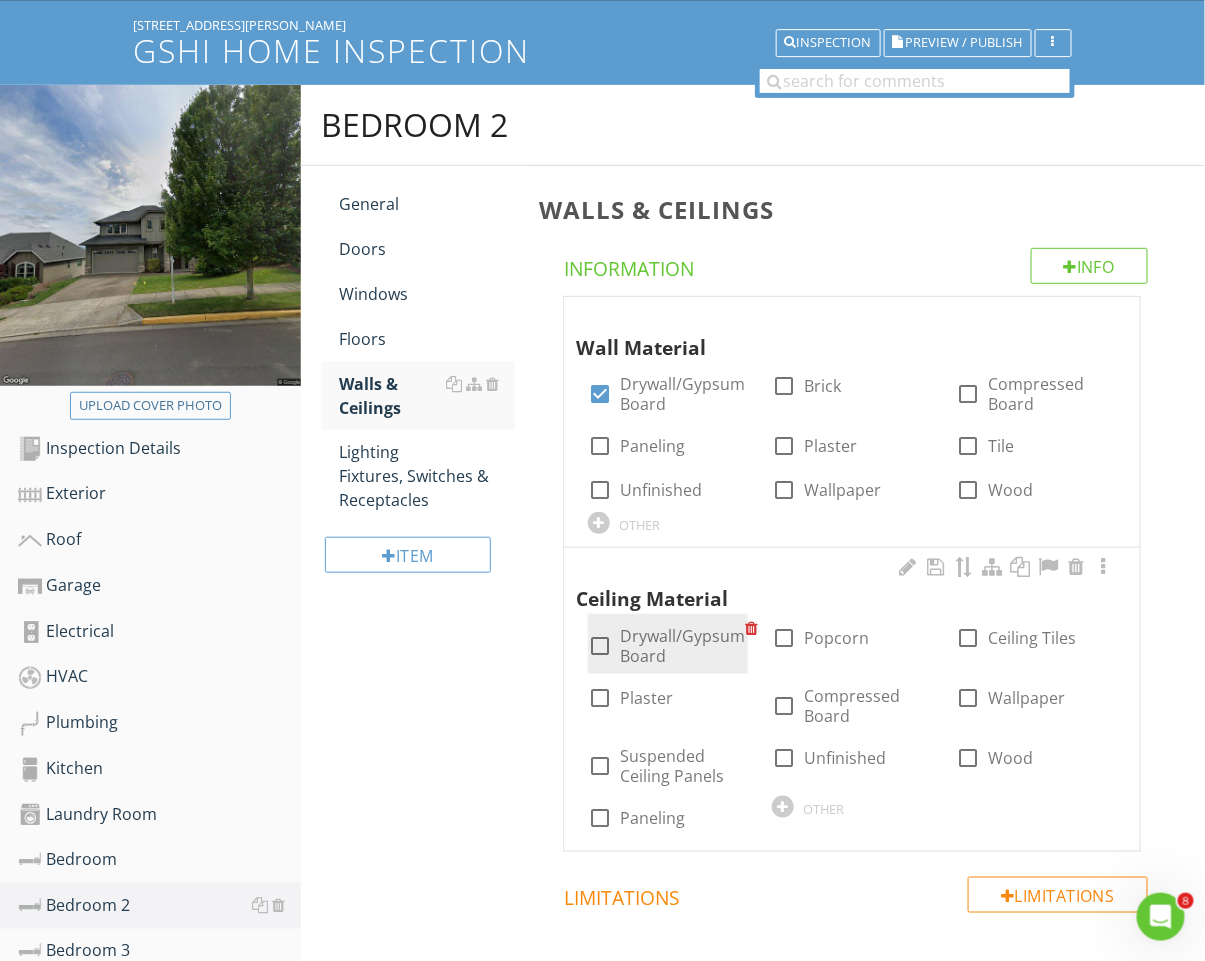 click on "check_box_outline_blank Drywall/Gypsum Board" at bounding box center (666, 646) 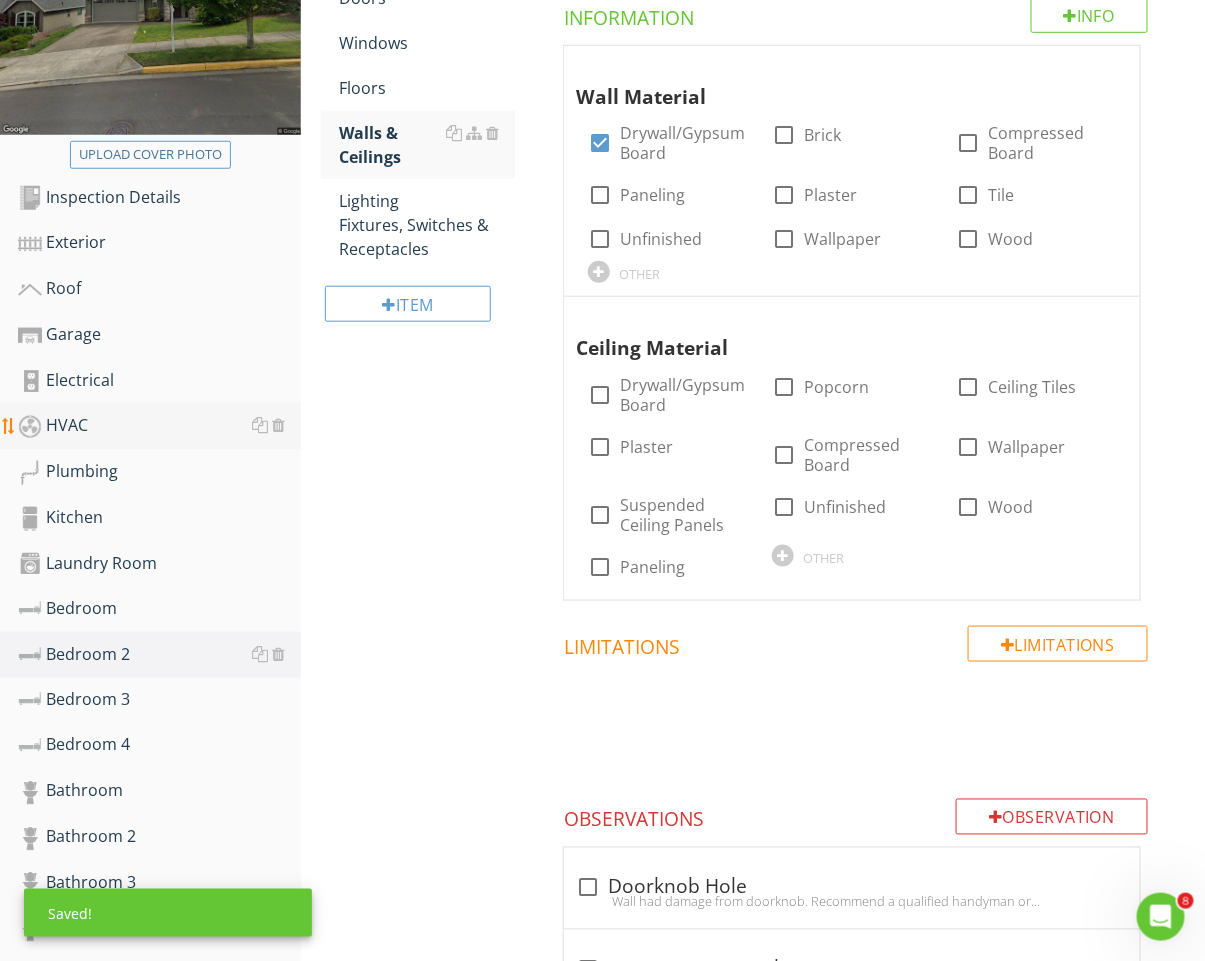 scroll, scrollTop: 424, scrollLeft: 0, axis: vertical 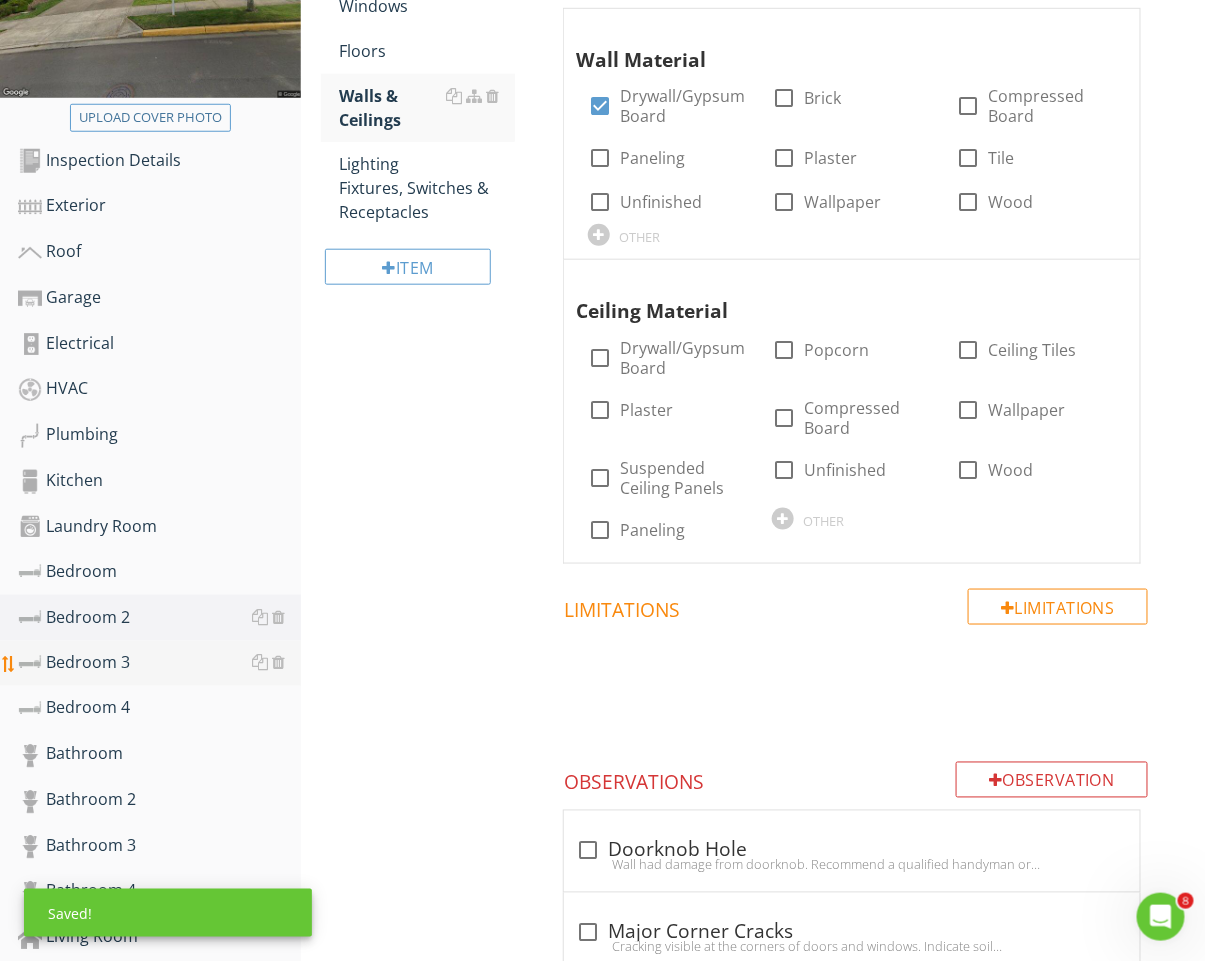 click on "Bedroom  3" at bounding box center (159, 664) 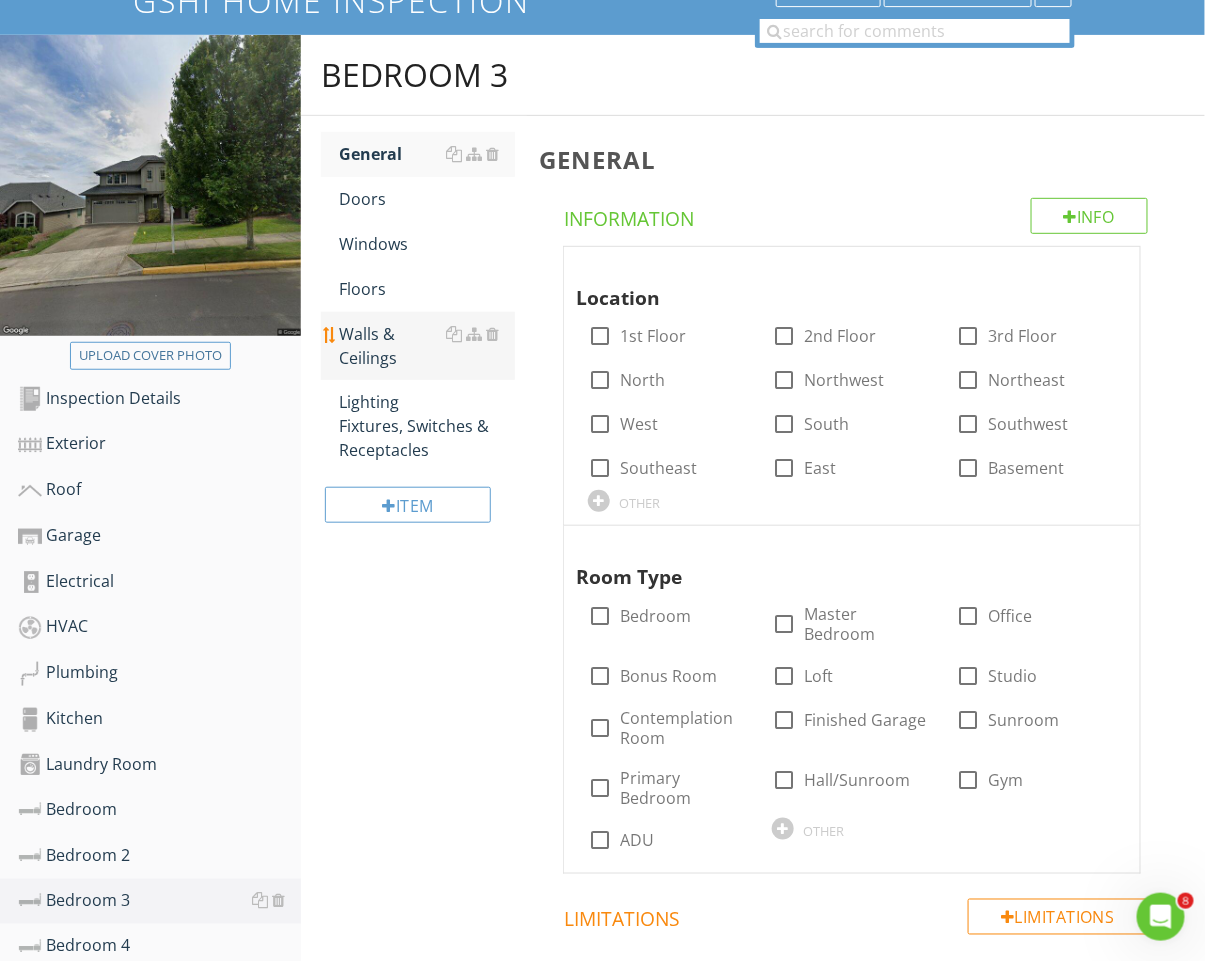 scroll, scrollTop: 185, scrollLeft: 0, axis: vertical 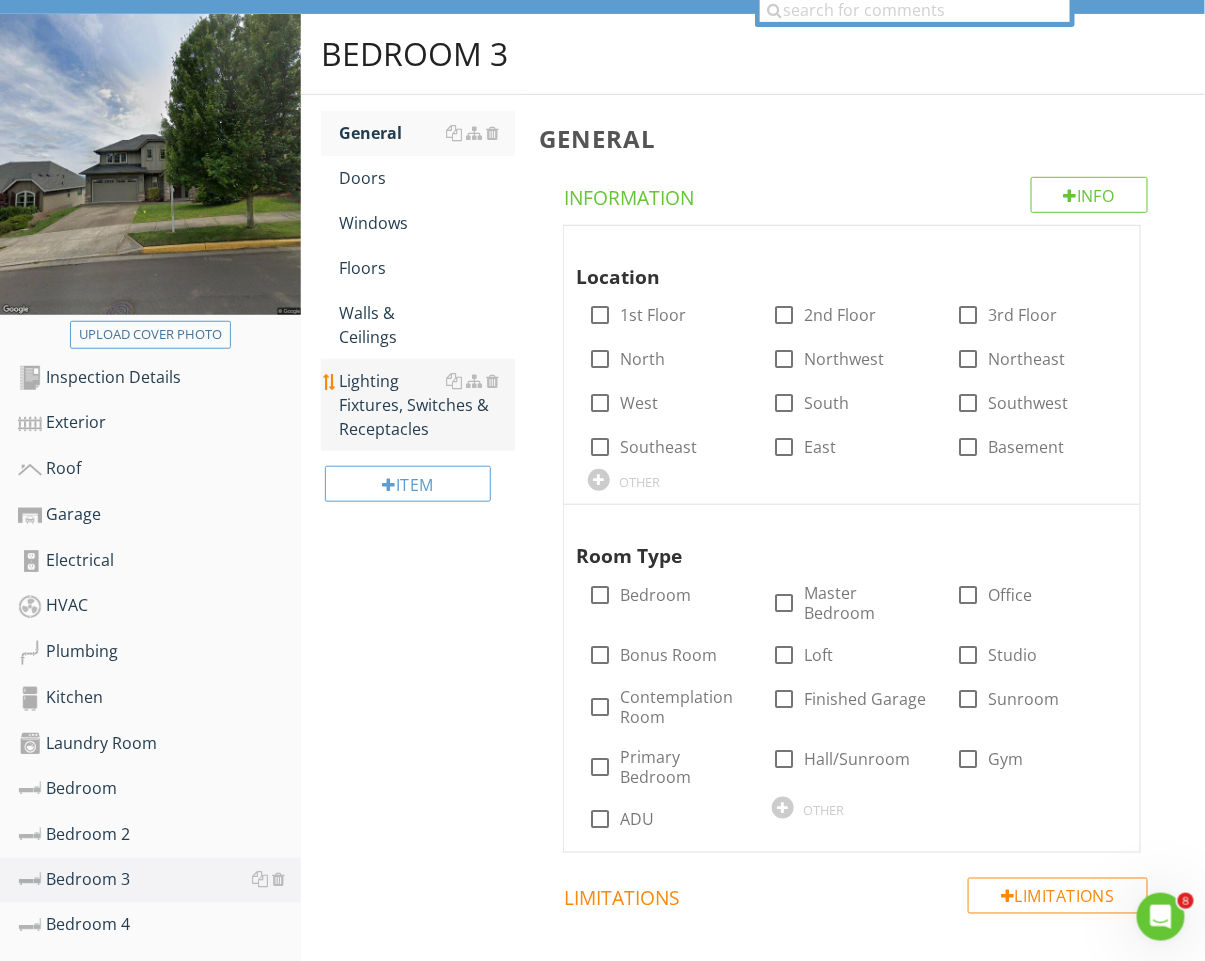 drag, startPoint x: 382, startPoint y: 415, endPoint x: 384, endPoint y: 379, distance: 36.05551 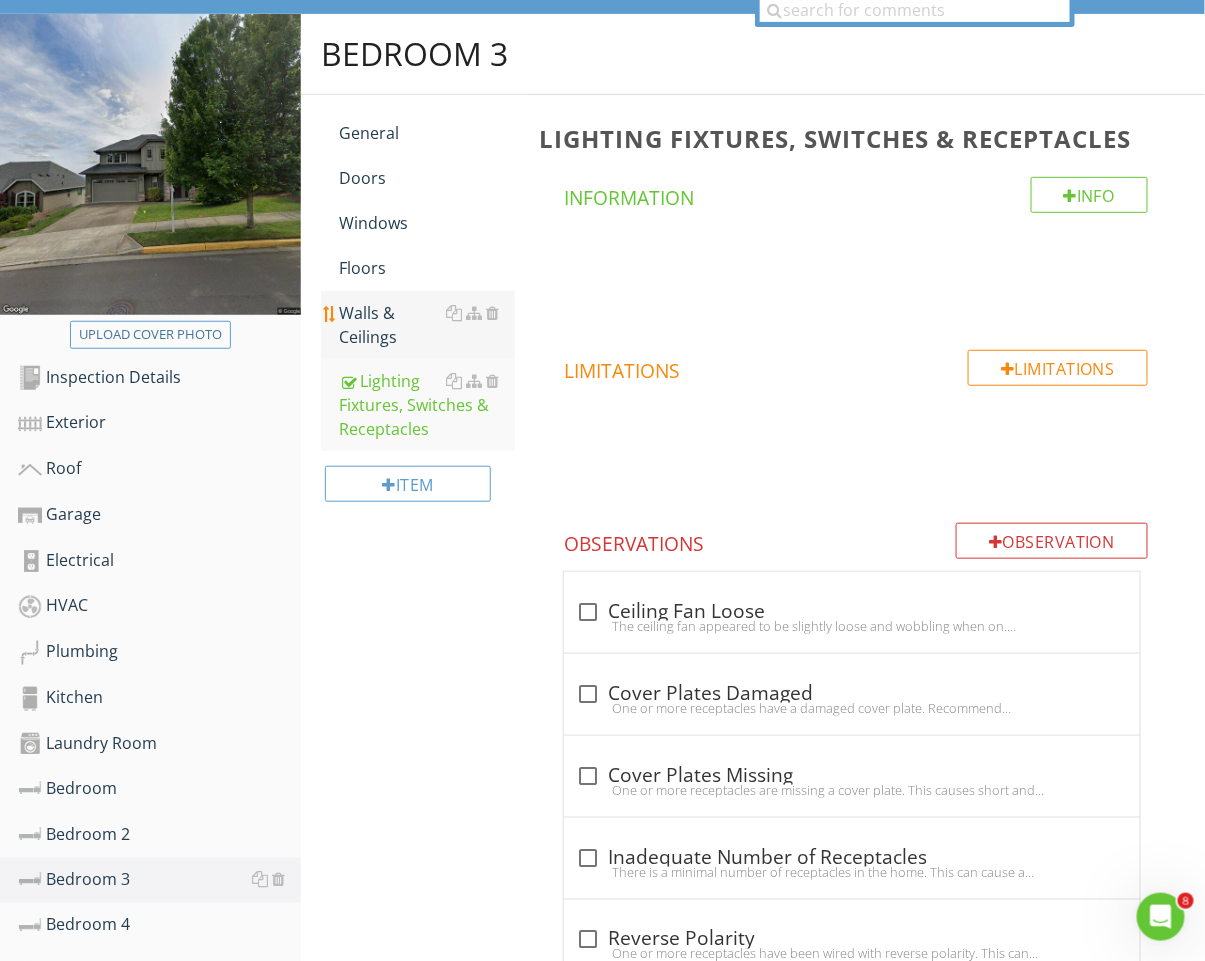 click on "Walls & Ceilings" at bounding box center (427, 325) 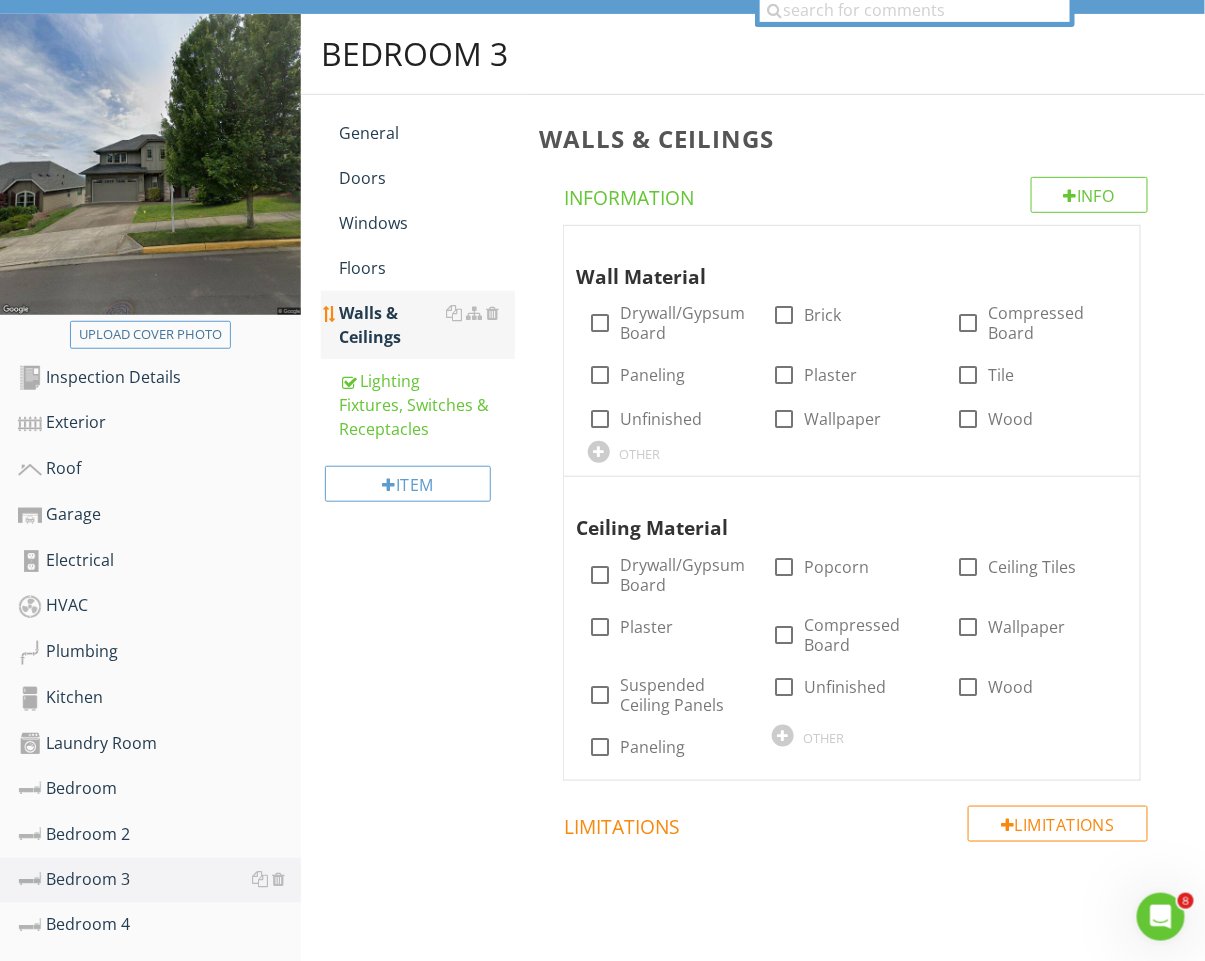 scroll, scrollTop: 205, scrollLeft: 0, axis: vertical 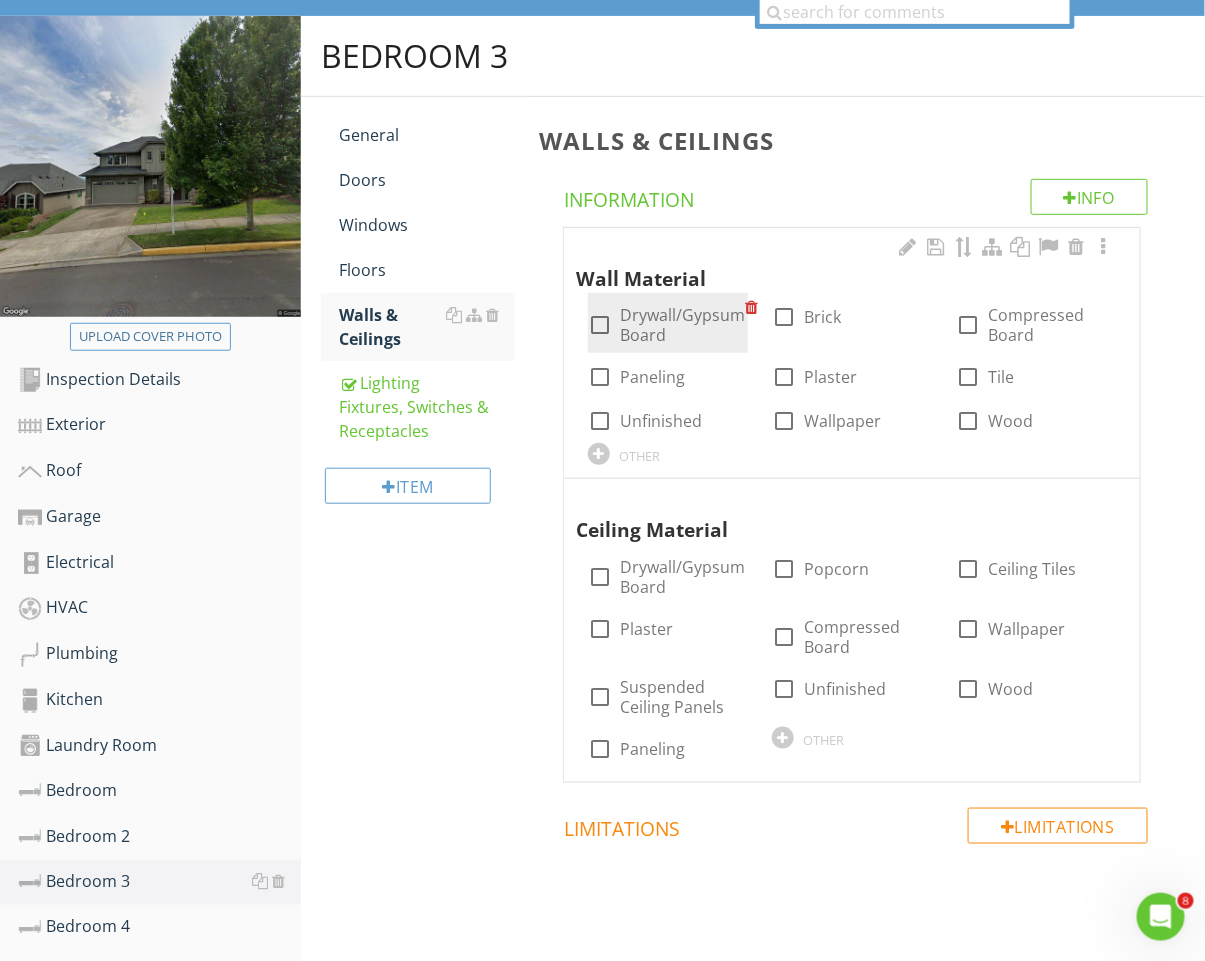 click on "Drywall/Gypsum Board" at bounding box center [682, 325] 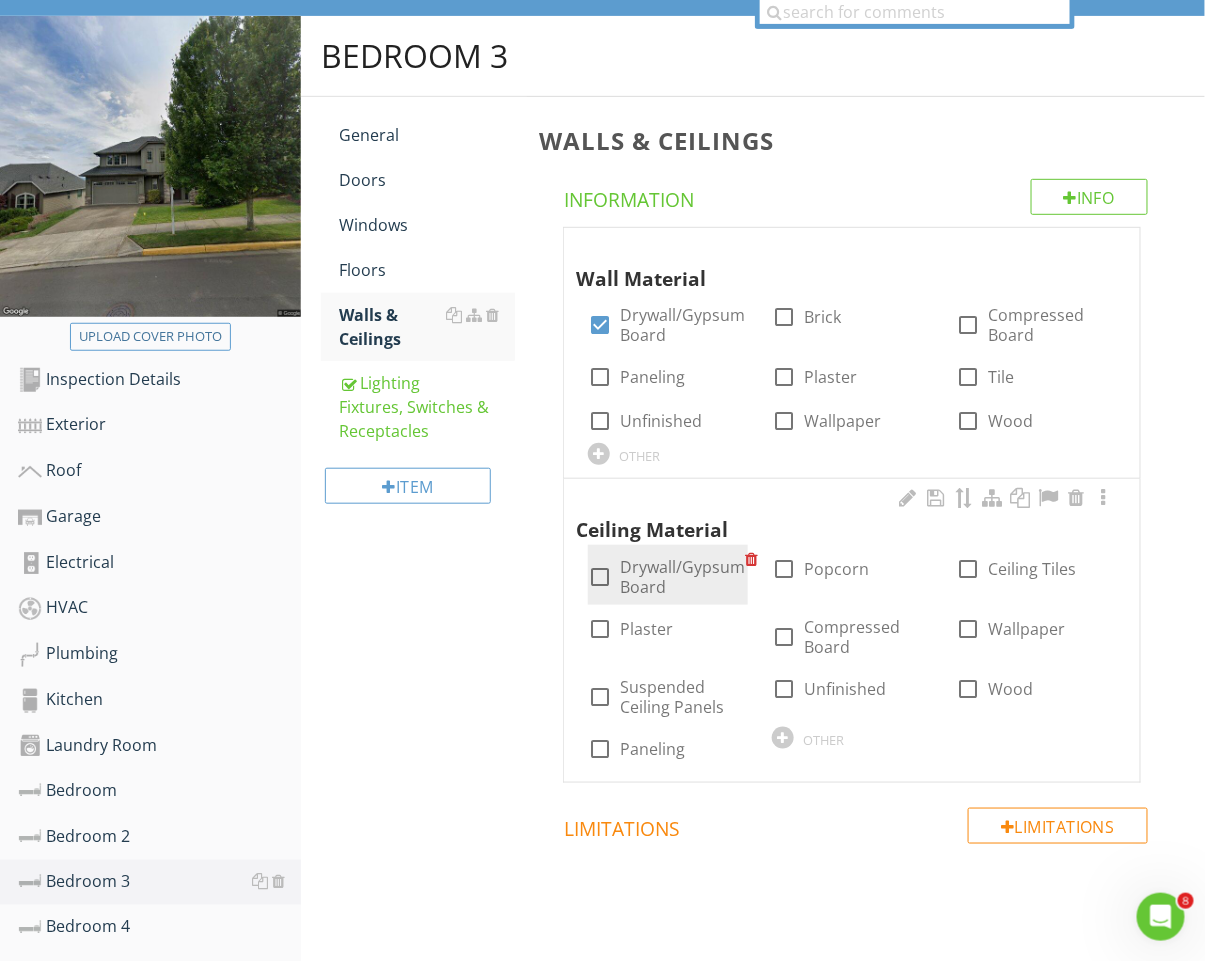 click on "Drywall/Gypsum Board" at bounding box center (682, 577) 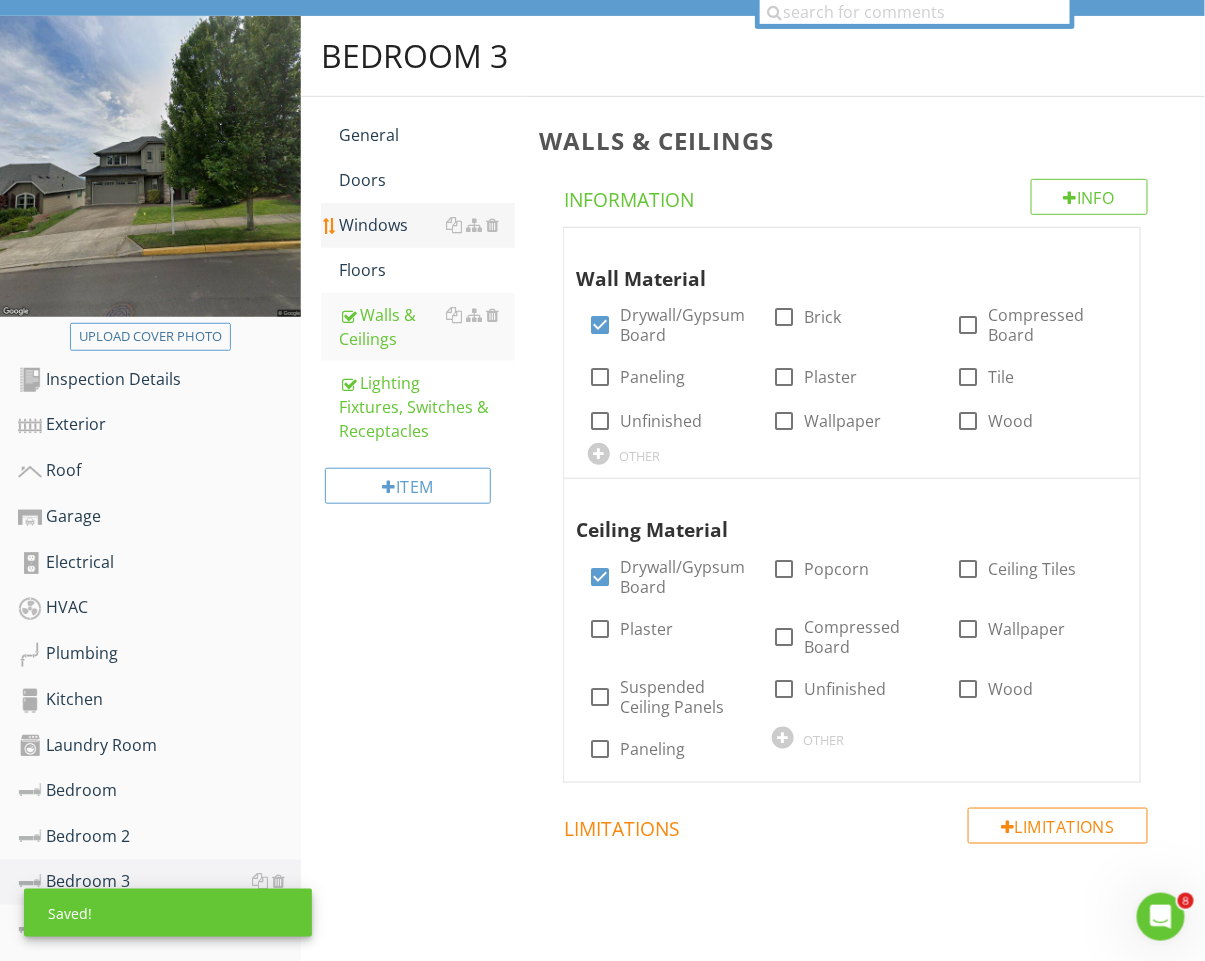 click on "Windows" at bounding box center [427, 225] 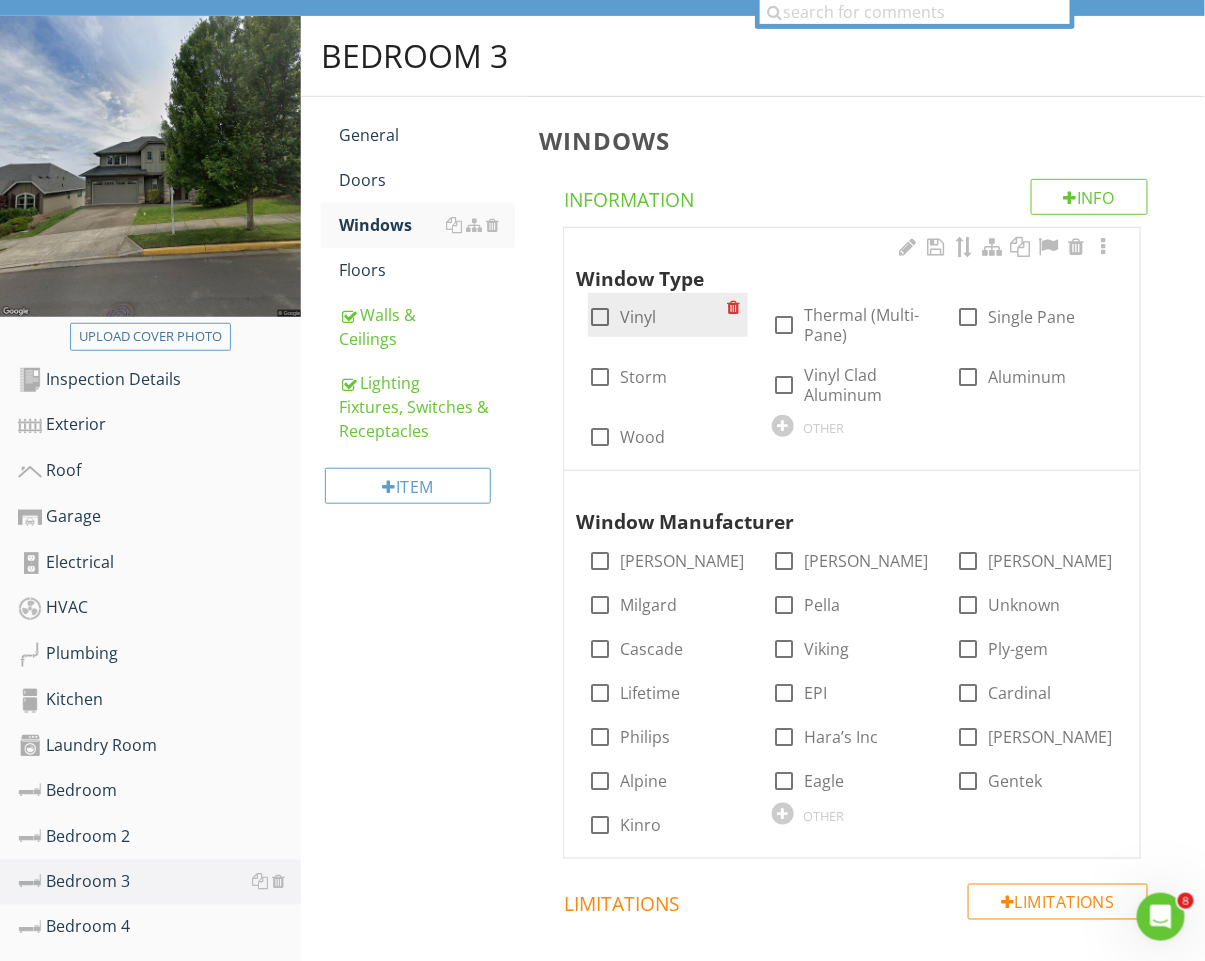 drag, startPoint x: 647, startPoint y: 320, endPoint x: 659, endPoint y: 321, distance: 12.0415945 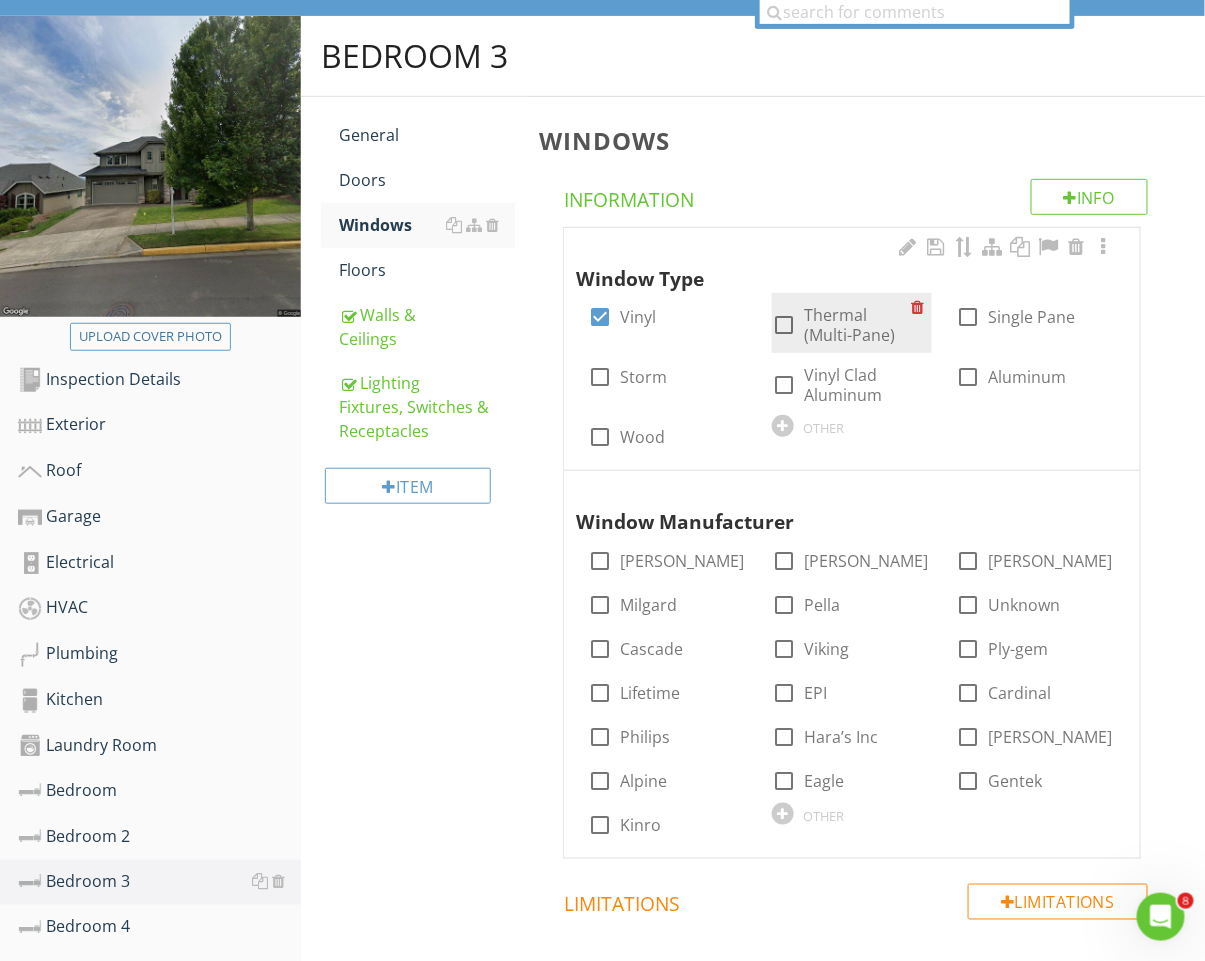 click on "Thermal (Multi-Pane)" at bounding box center (857, 325) 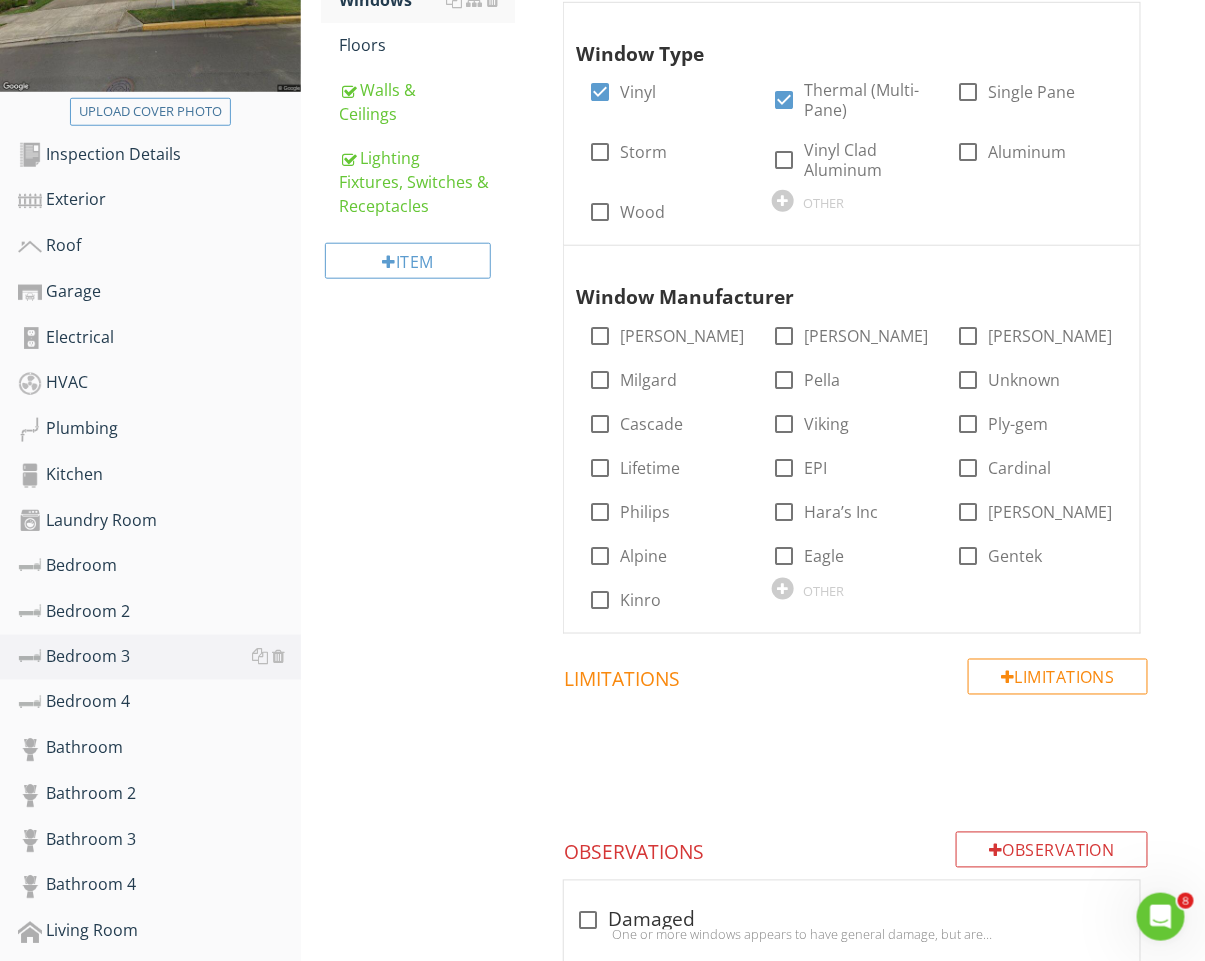 scroll, scrollTop: 466, scrollLeft: 0, axis: vertical 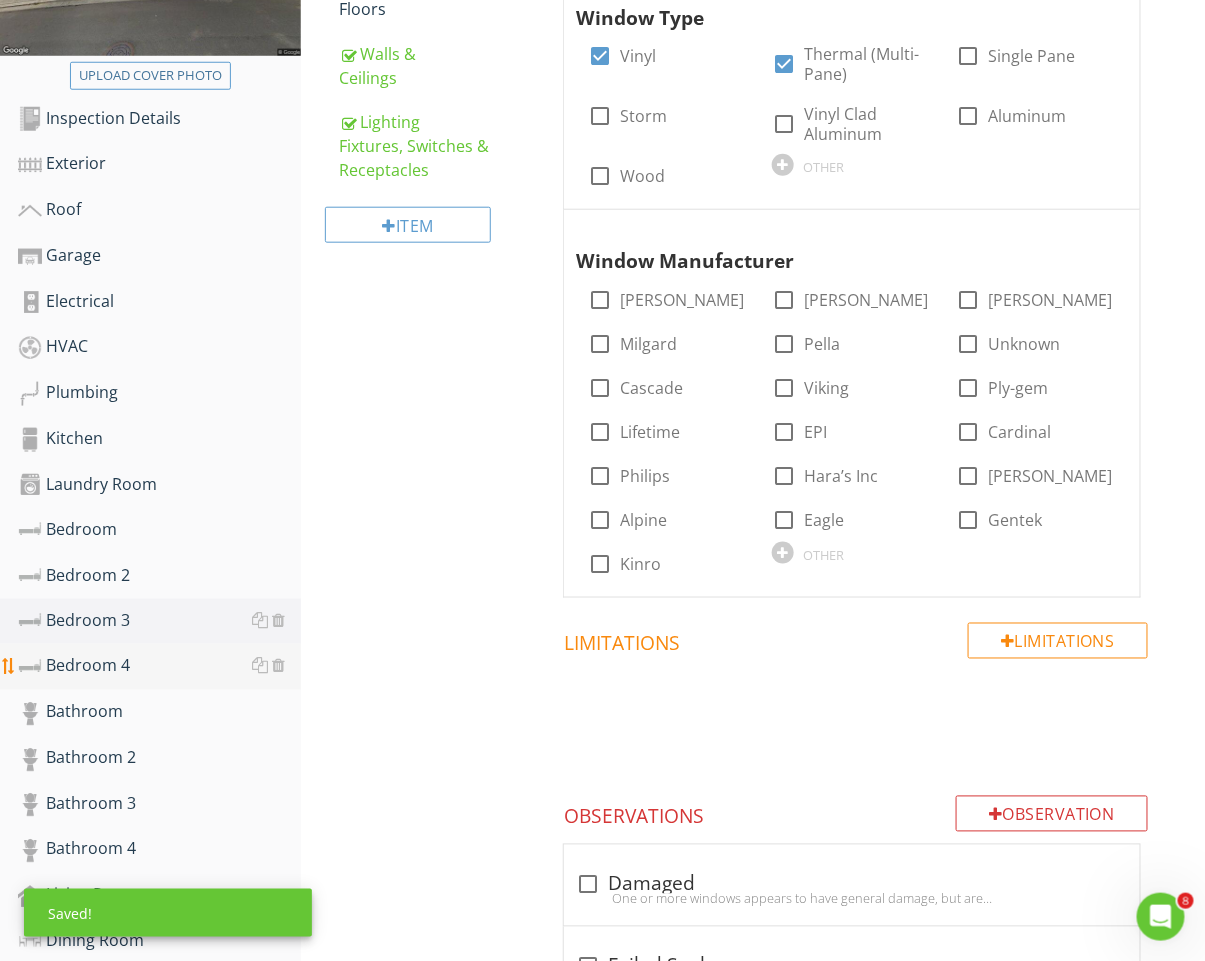 click on "Bedroom  4" at bounding box center (159, 667) 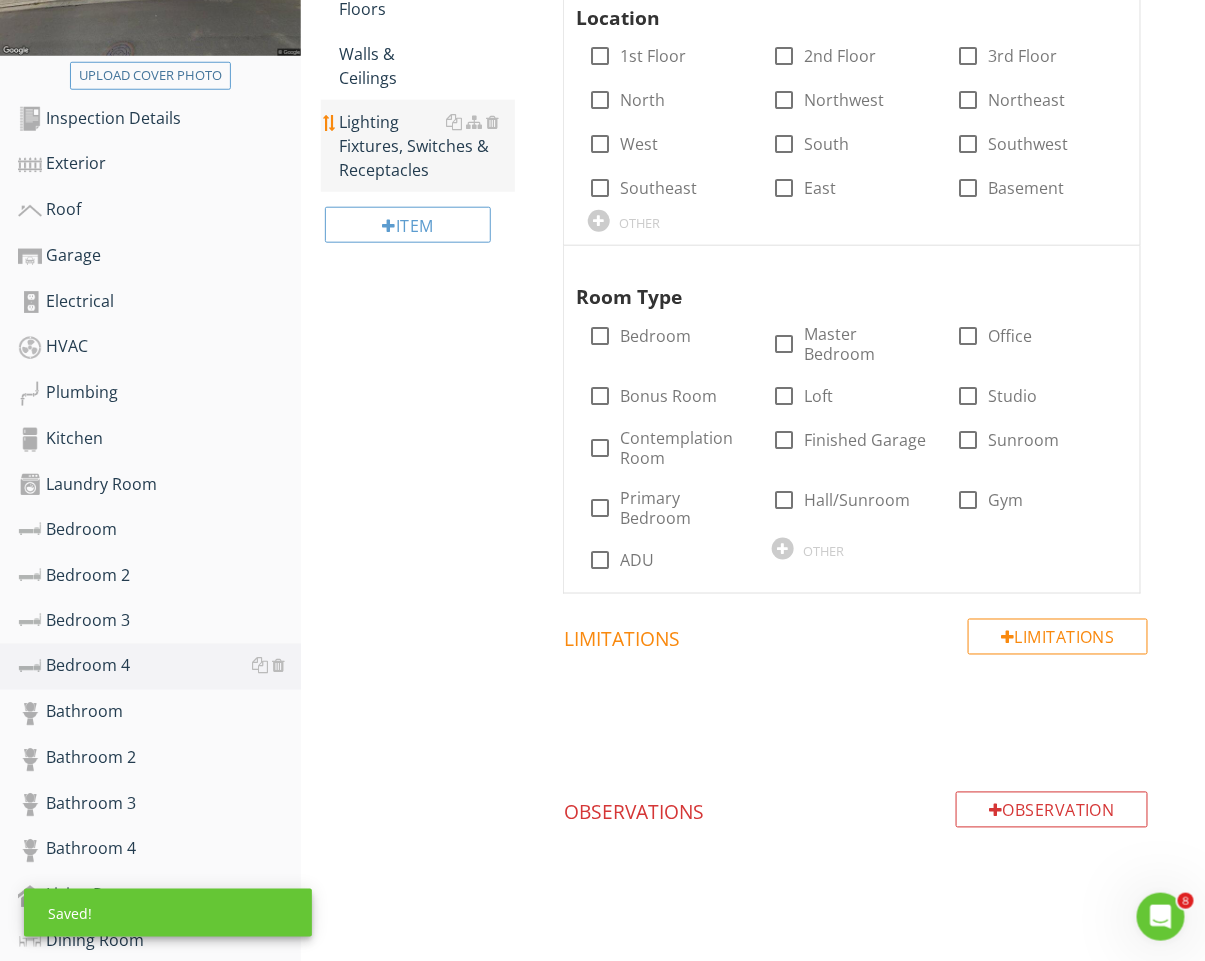 scroll, scrollTop: 92, scrollLeft: 0, axis: vertical 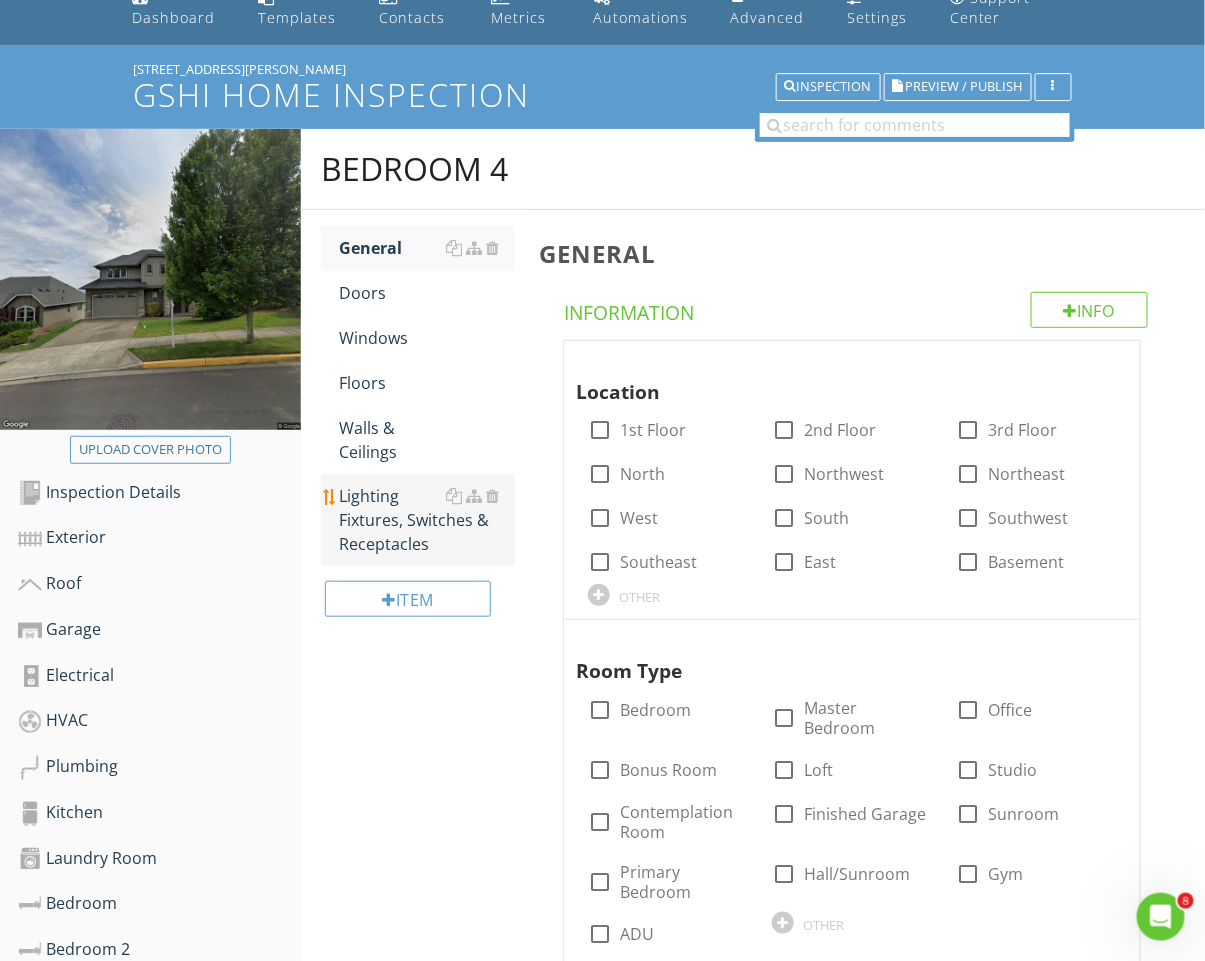 click on "Lighting Fixtures, Switches & Receptacles" at bounding box center (427, 520) 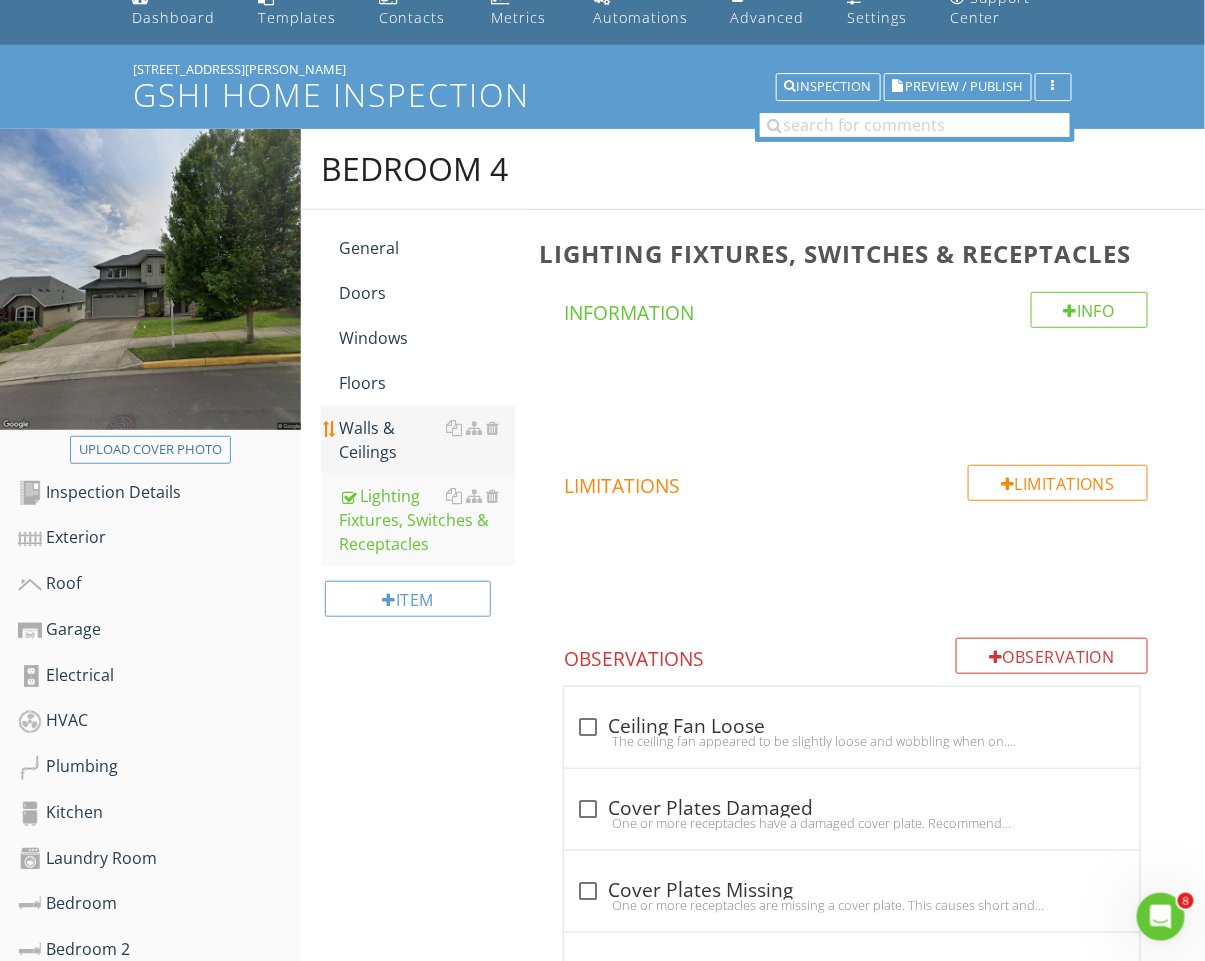 click on "Walls & Ceilings" at bounding box center (427, 440) 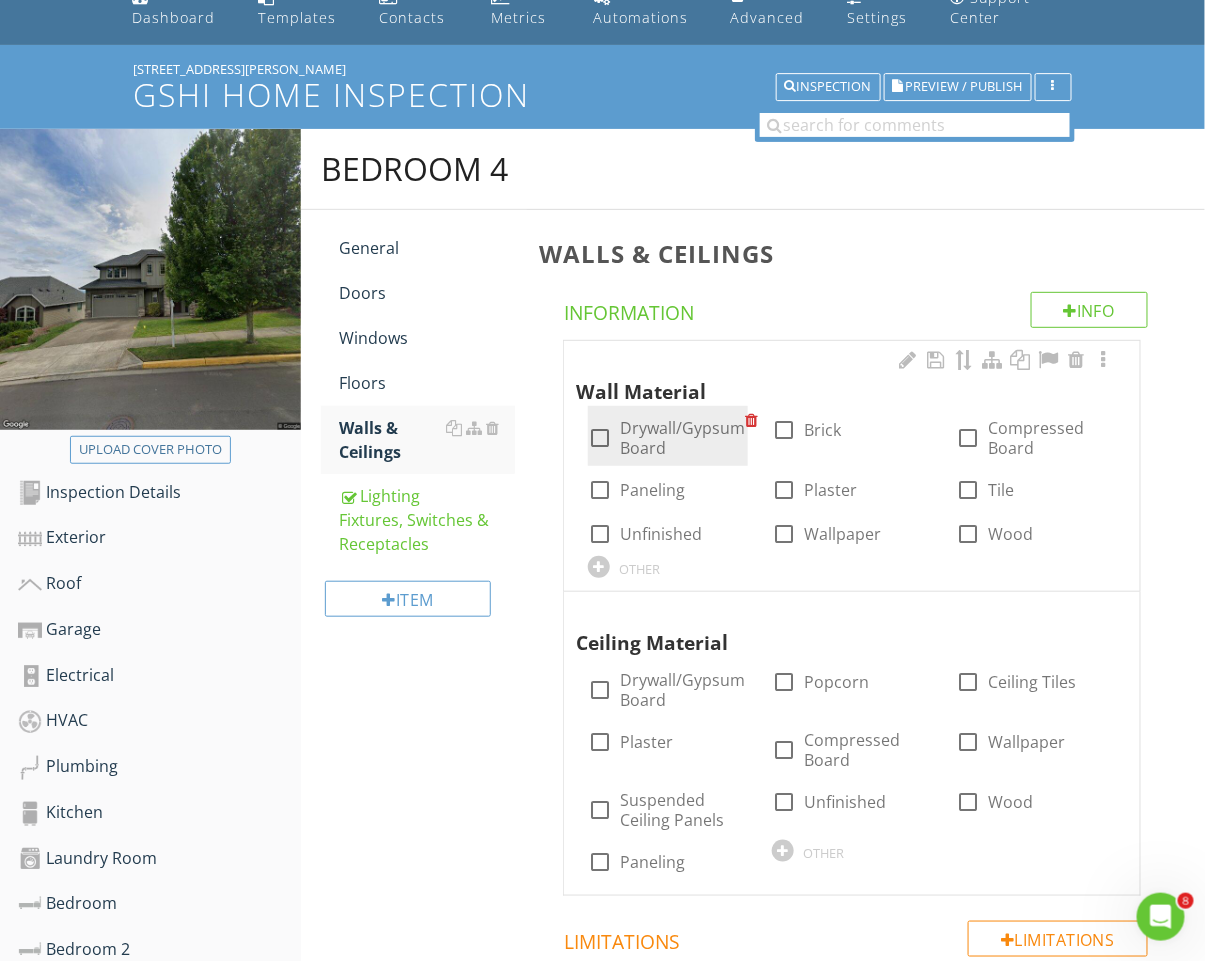 click on "Drywall/Gypsum Board" at bounding box center [682, 438] 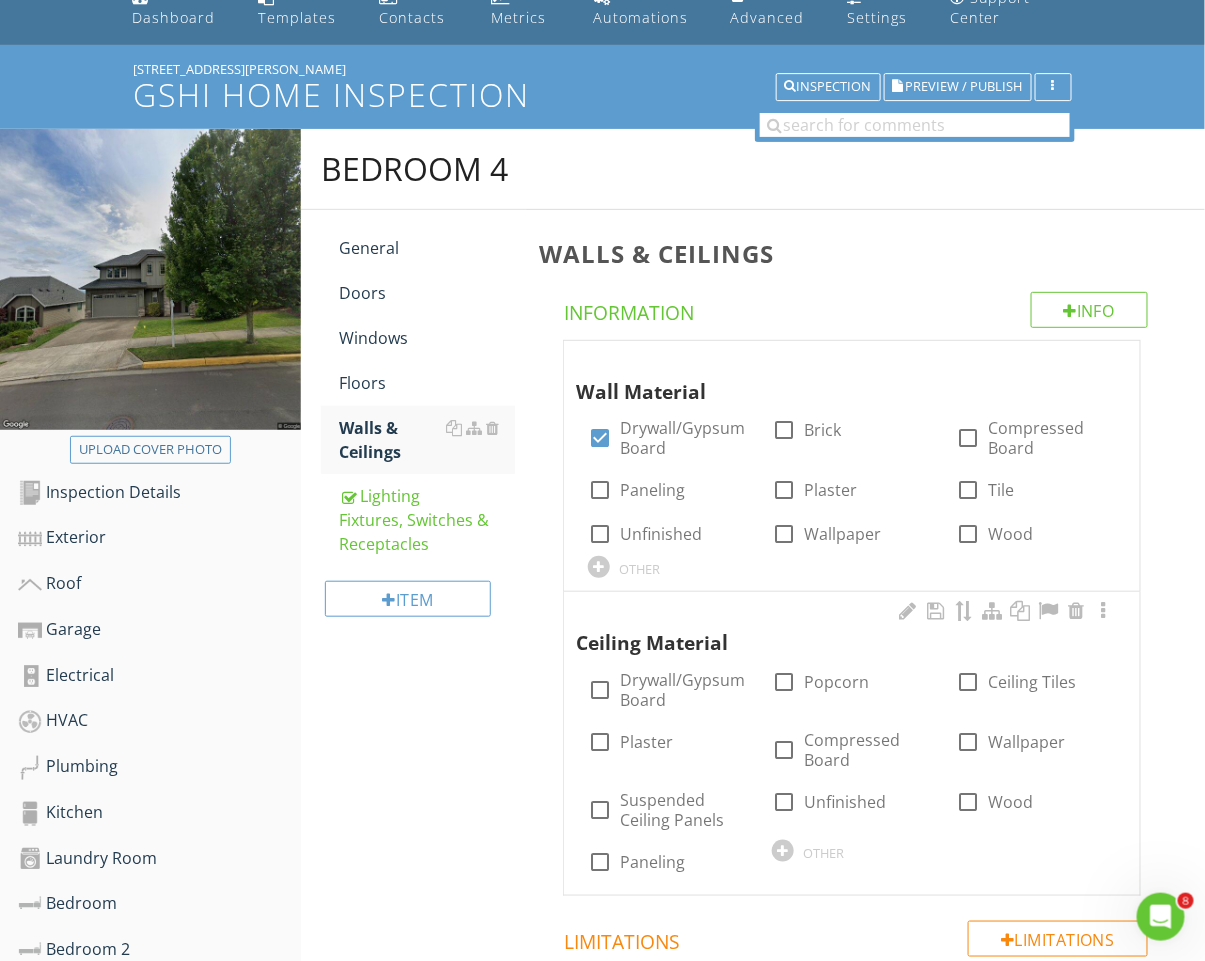 drag, startPoint x: 660, startPoint y: 680, endPoint x: 644, endPoint y: 617, distance: 65 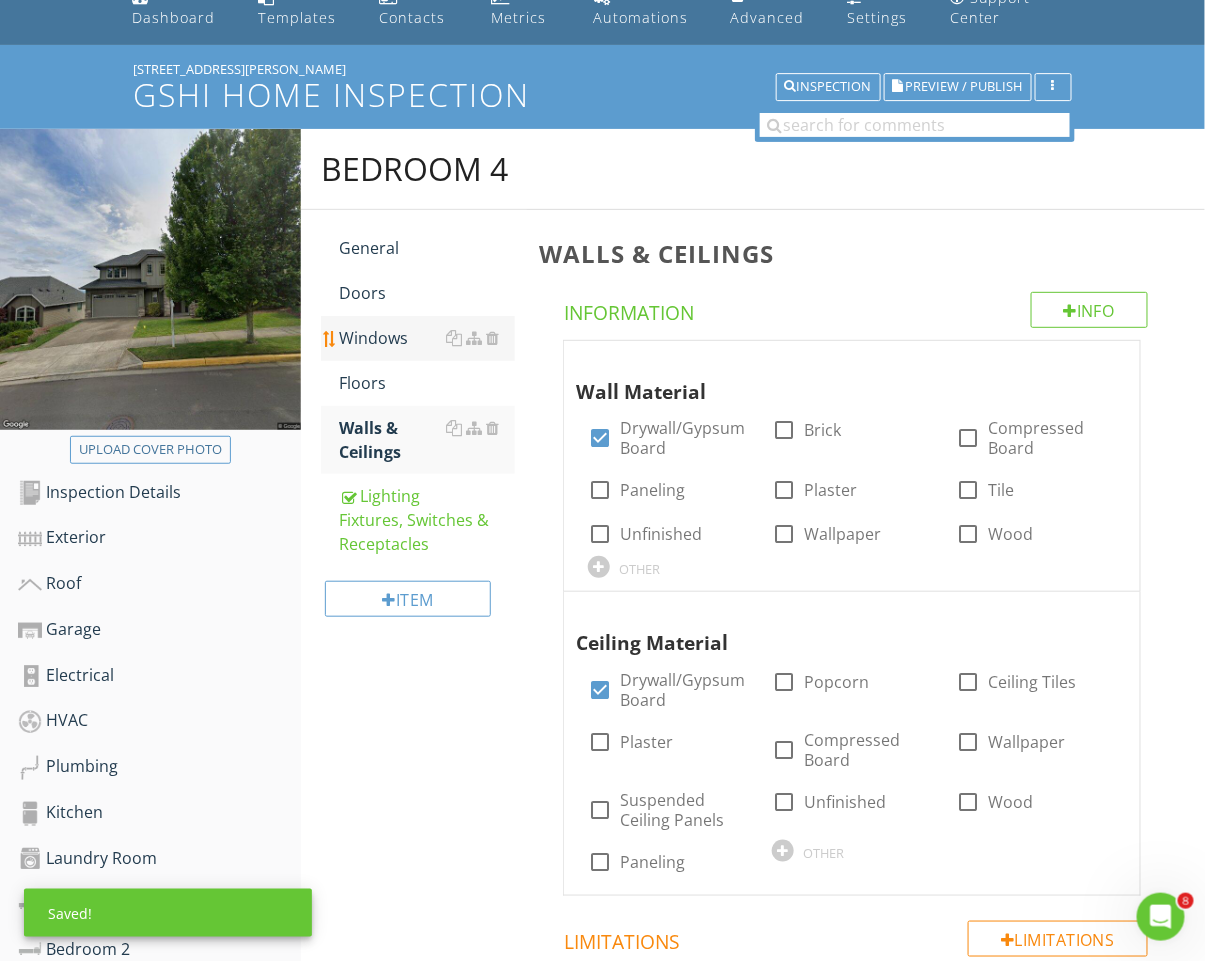 click on "Windows" at bounding box center [427, 338] 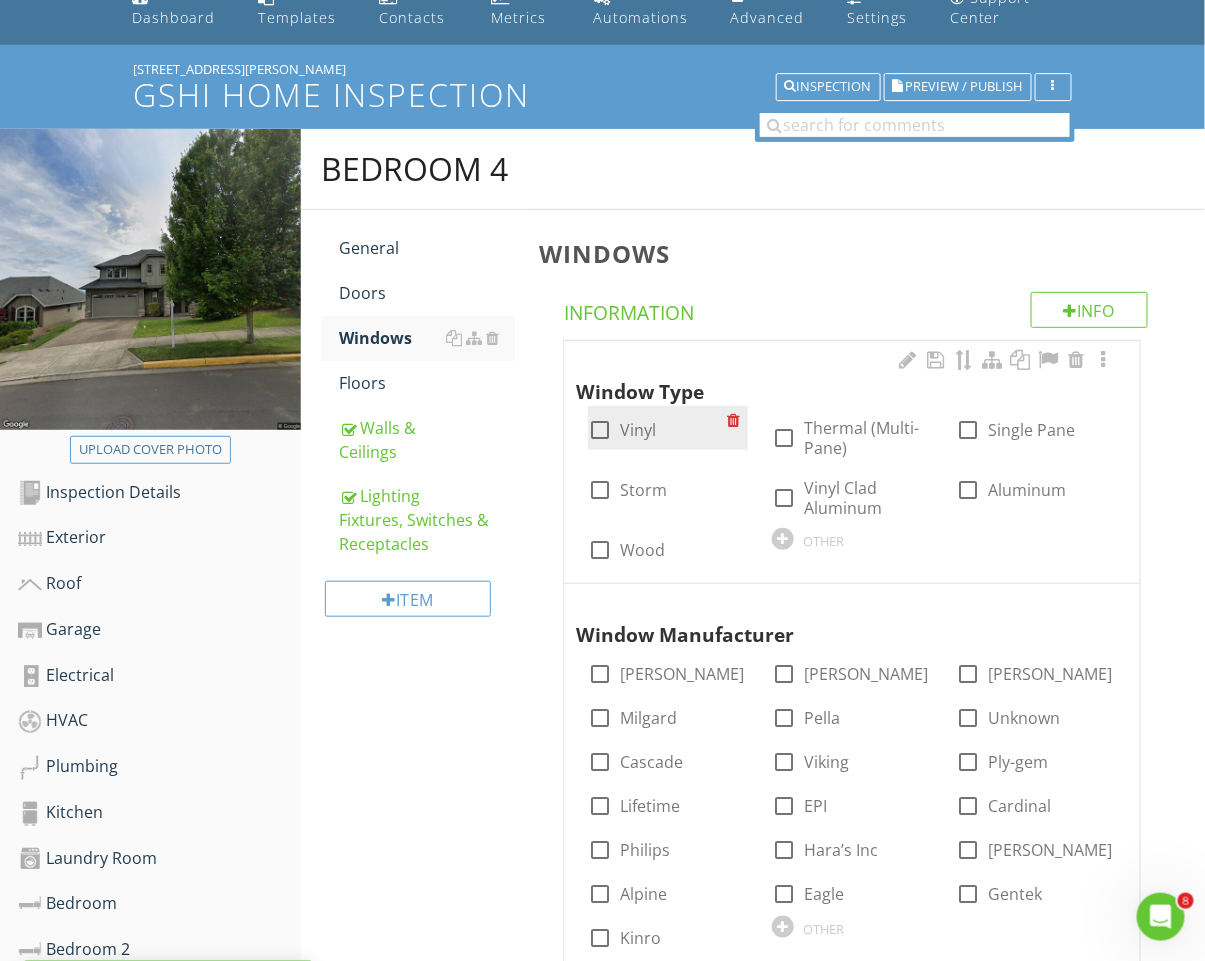 click on "Vinyl" at bounding box center (638, 430) 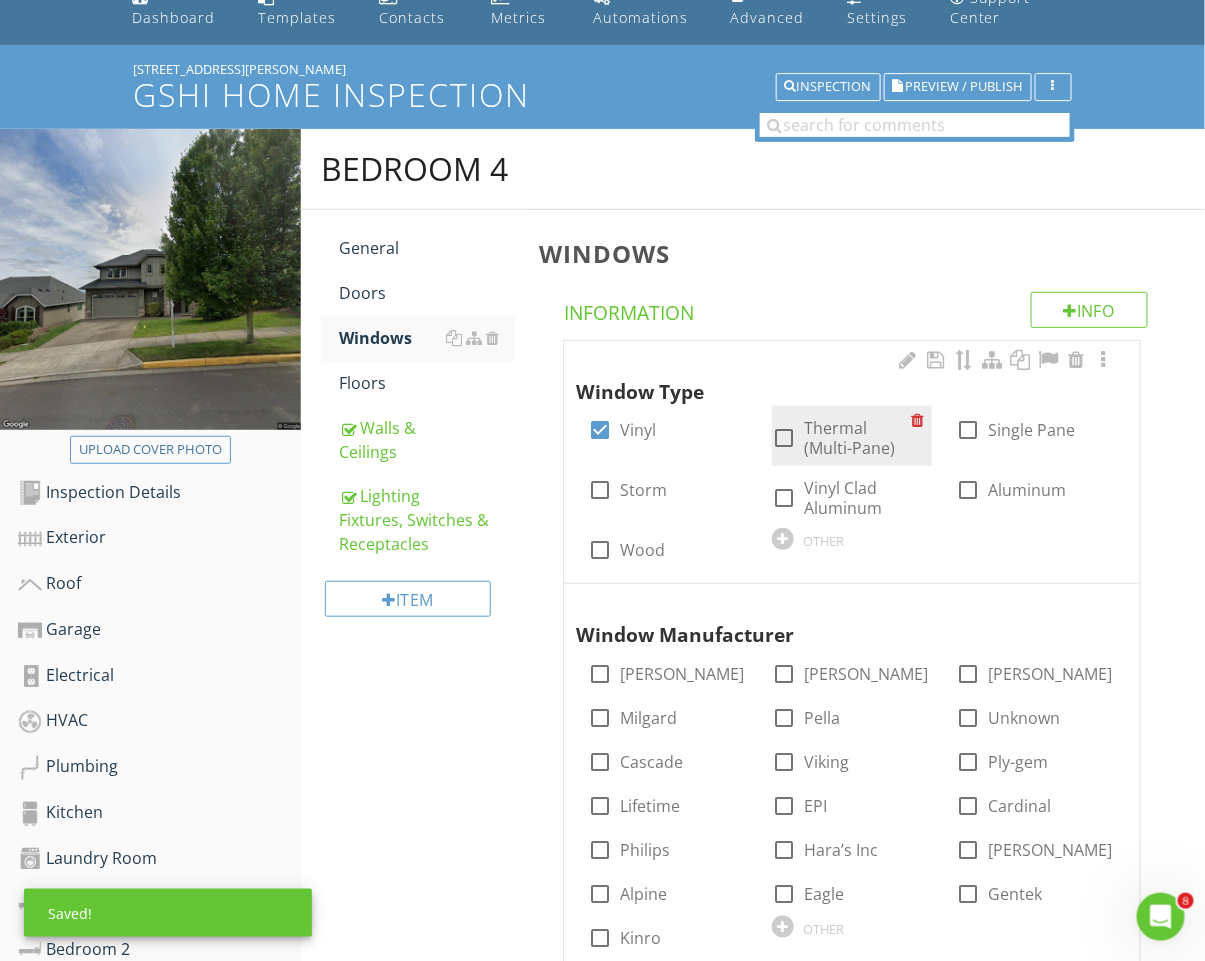 click on "Thermal (Multi-Pane)" at bounding box center (857, 438) 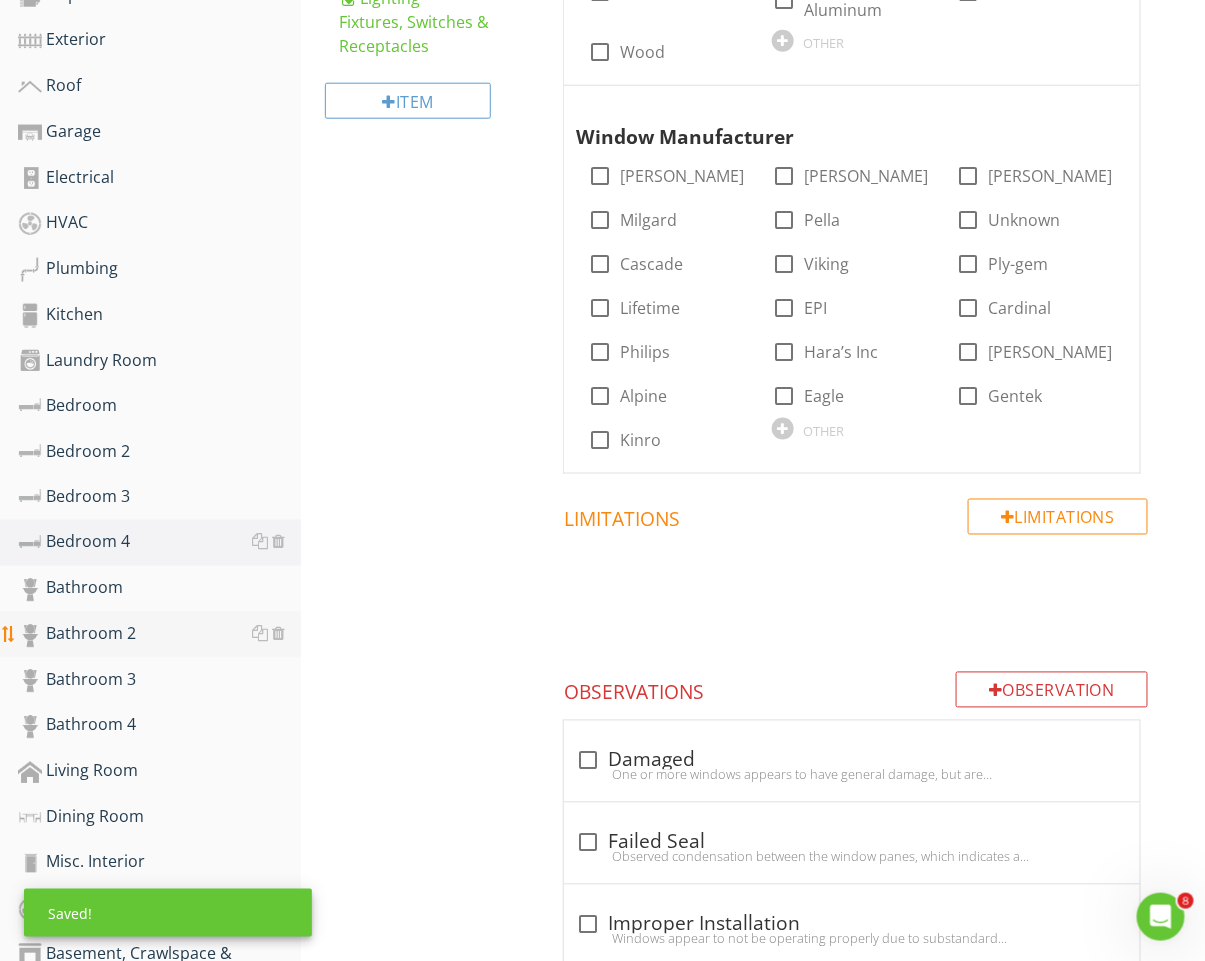 scroll, scrollTop: 613, scrollLeft: 0, axis: vertical 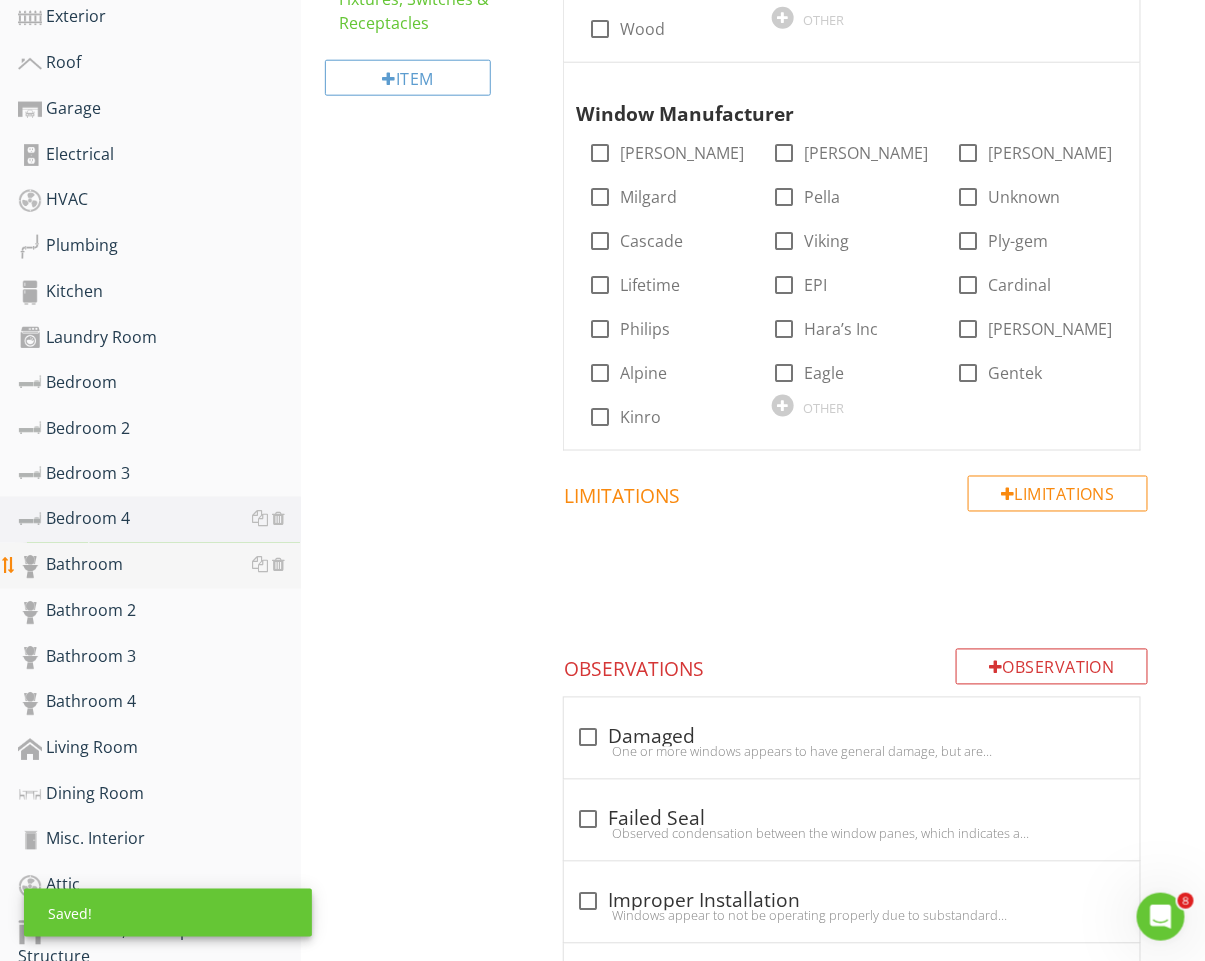 click on "Bathroom" at bounding box center [159, 566] 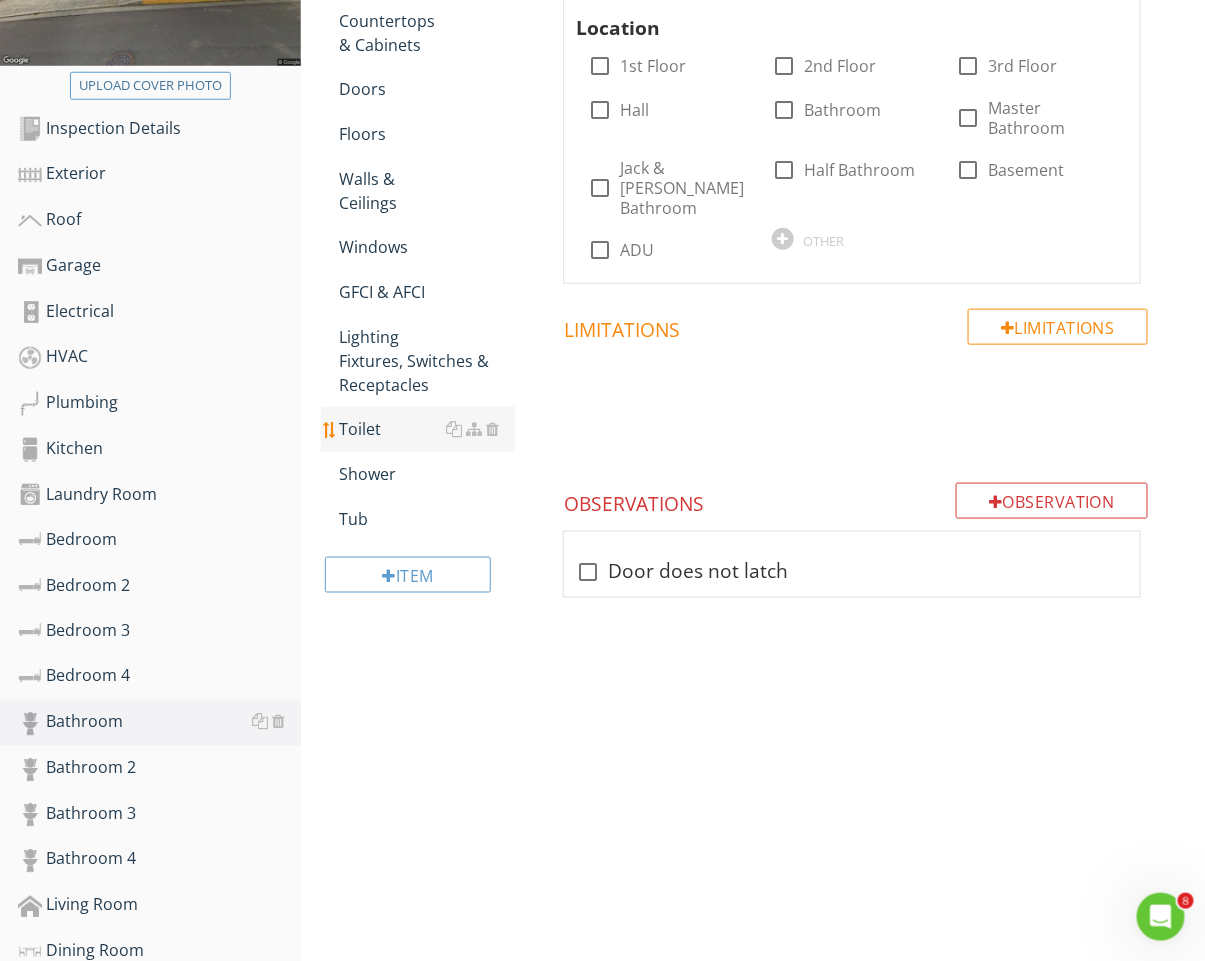 scroll, scrollTop: 301, scrollLeft: 0, axis: vertical 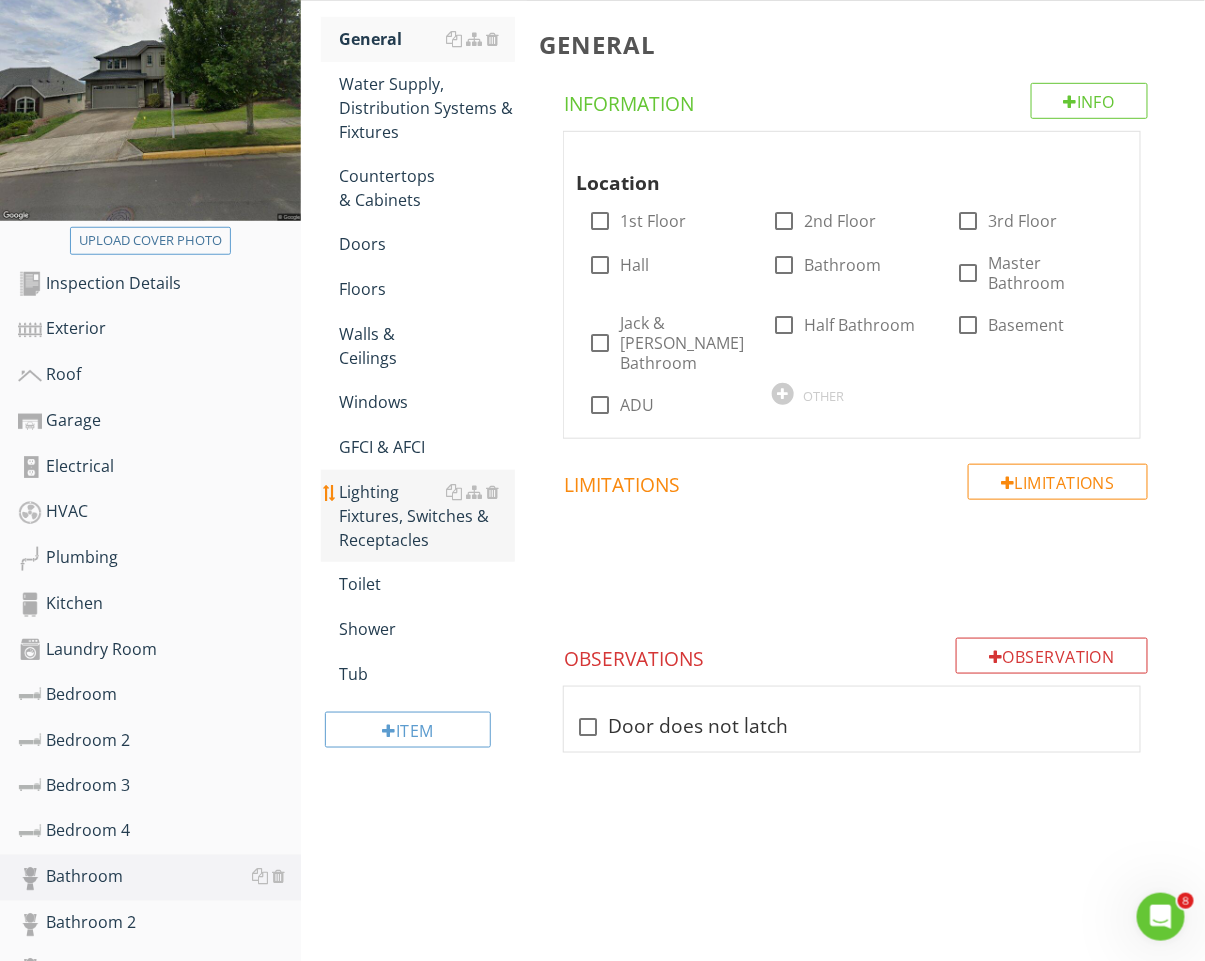 click on "Lighting Fixtures, Switches & Receptacles" at bounding box center [427, 516] 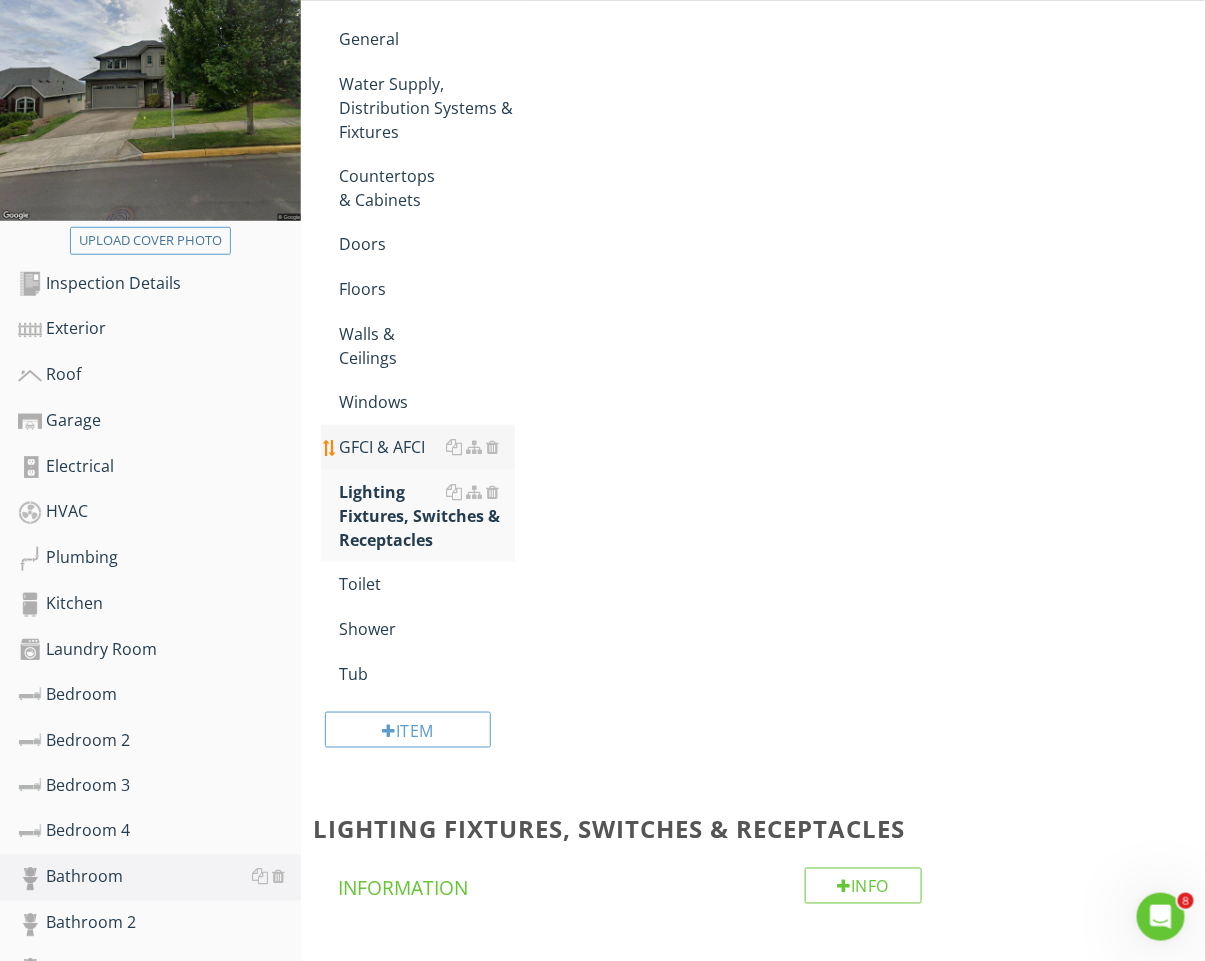 click on "GFCI & AFCI" at bounding box center [427, 447] 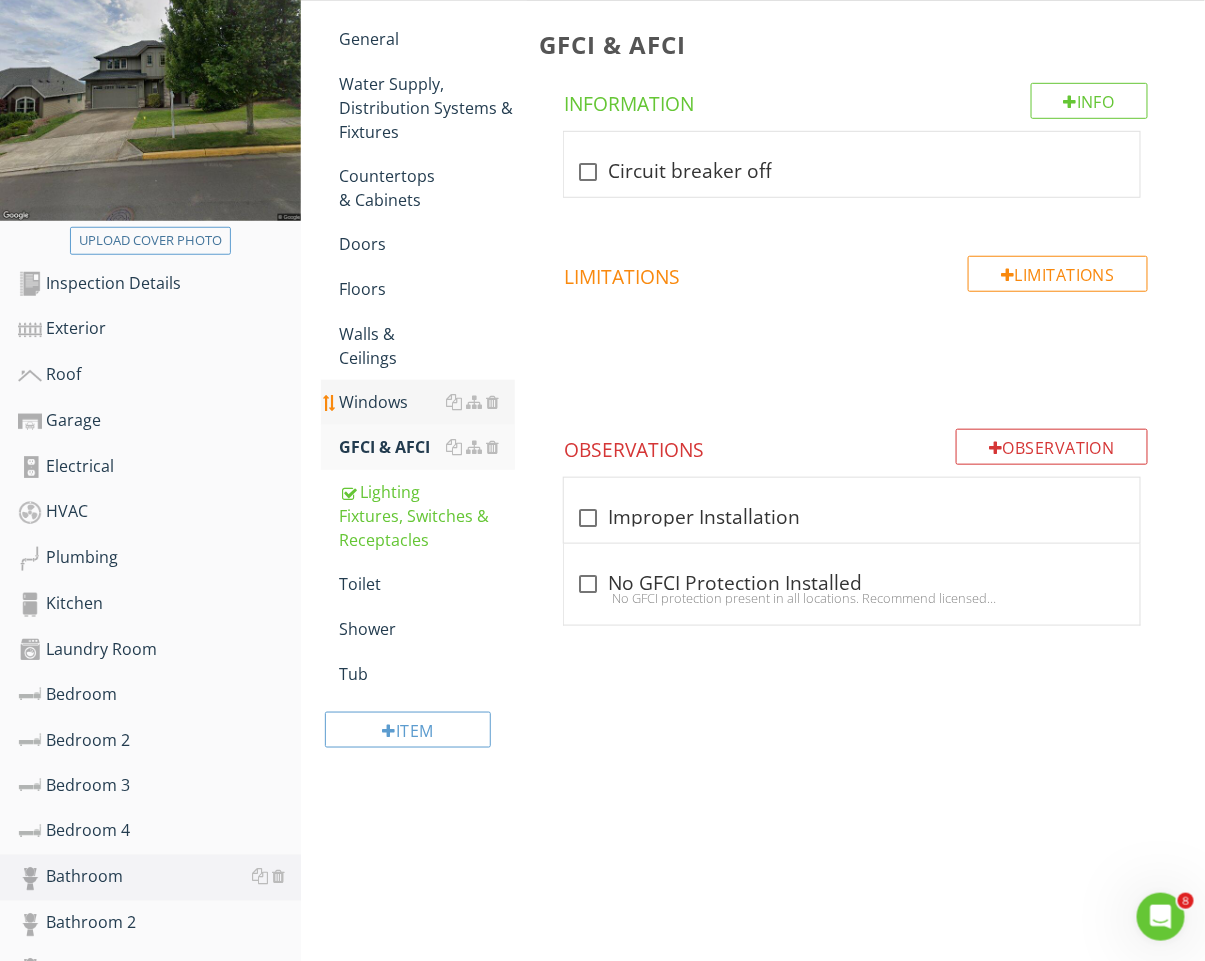 click on "Windows" at bounding box center (427, 402) 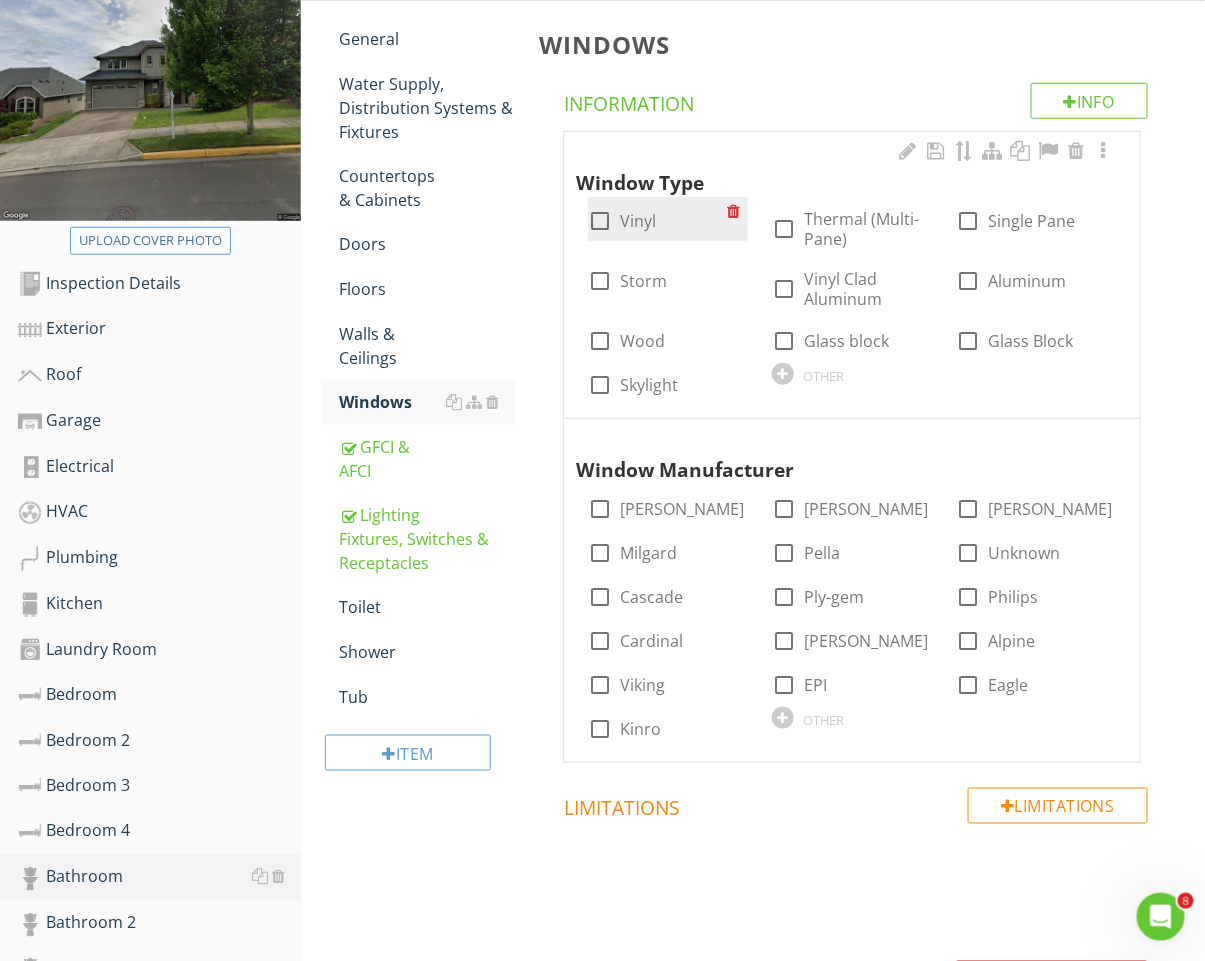 drag, startPoint x: 631, startPoint y: 219, endPoint x: 725, endPoint y: 220, distance: 94.00532 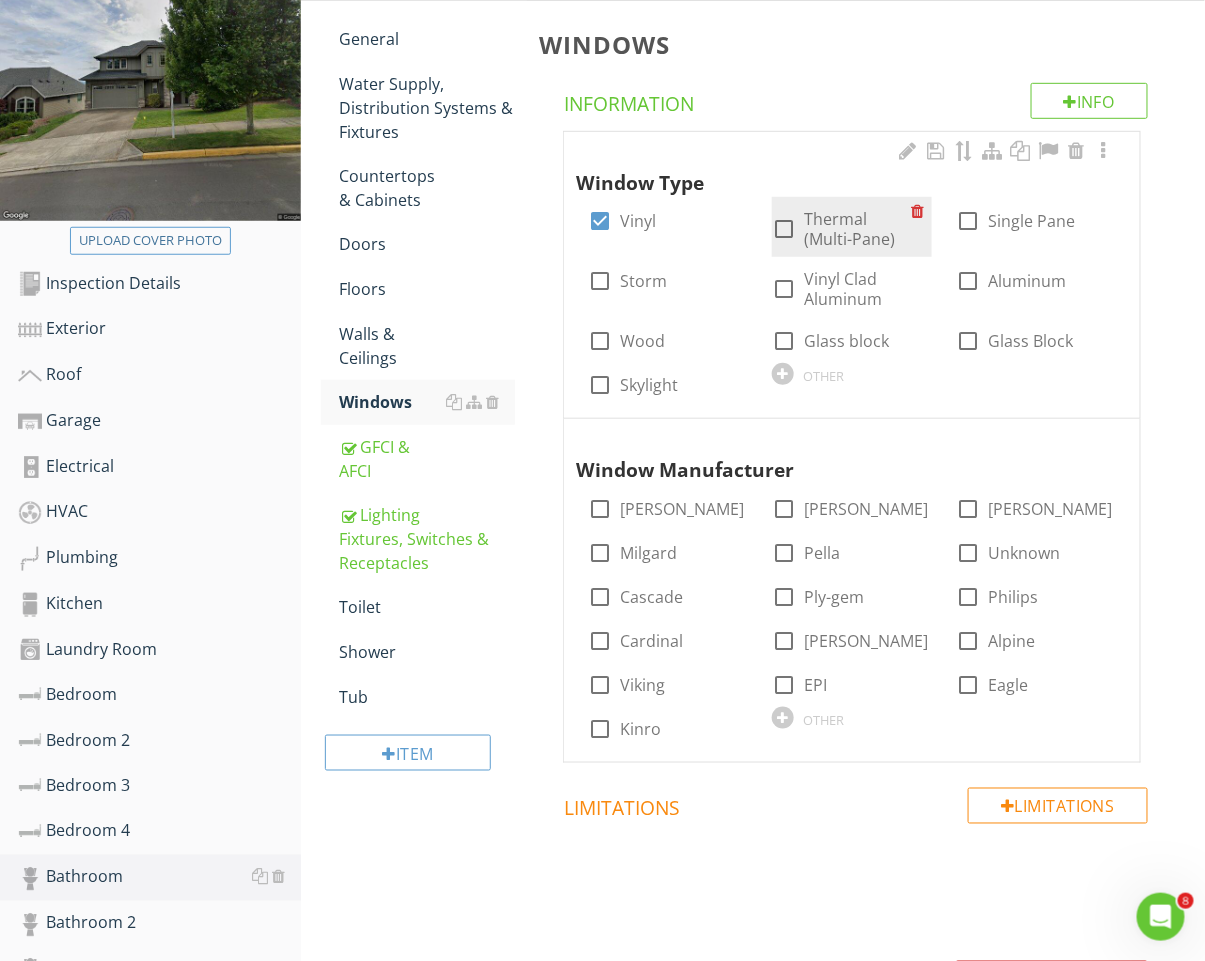 click on "Thermal (Multi-Pane)" at bounding box center (857, 229) 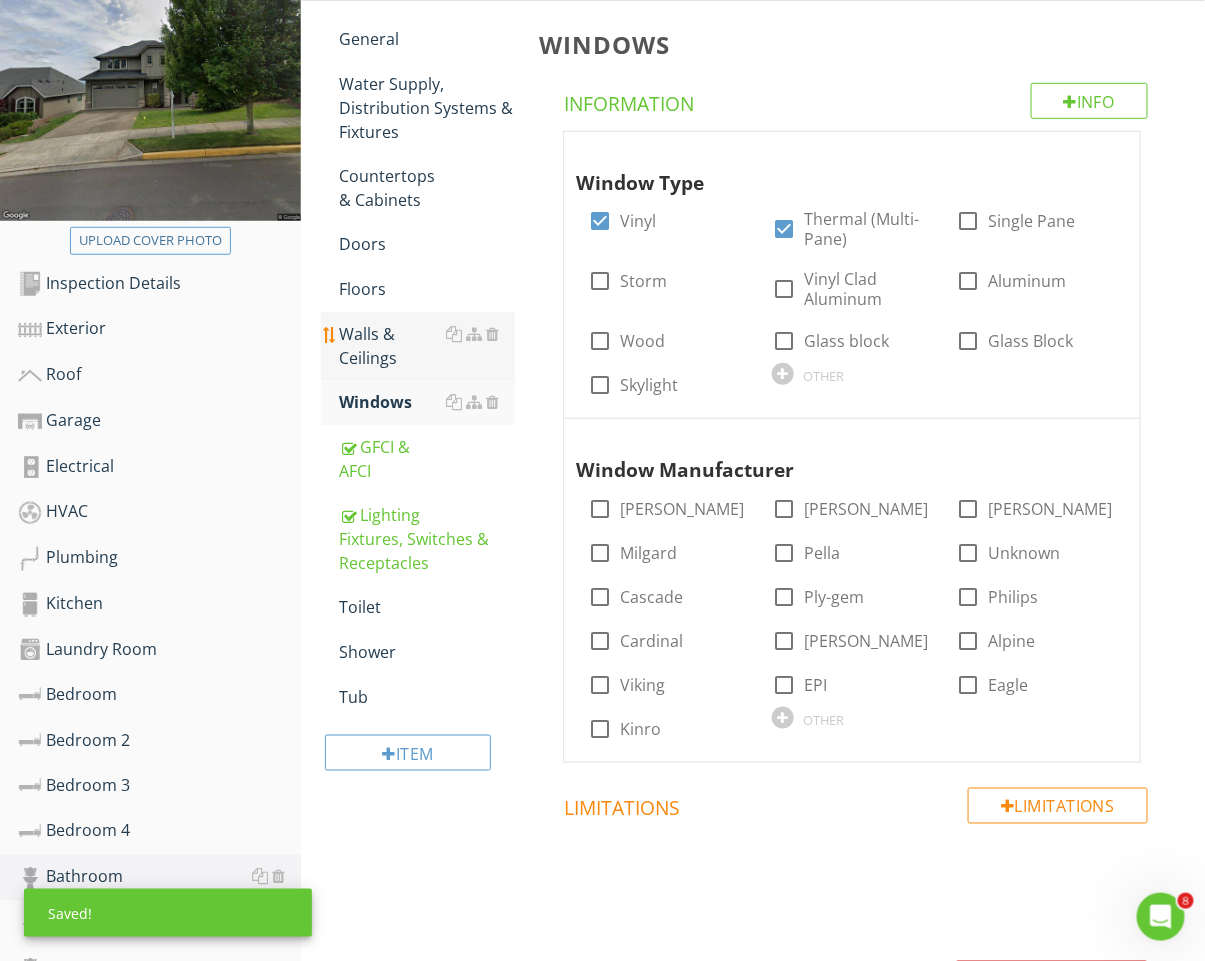 click on "Walls & Ceilings" at bounding box center [427, 346] 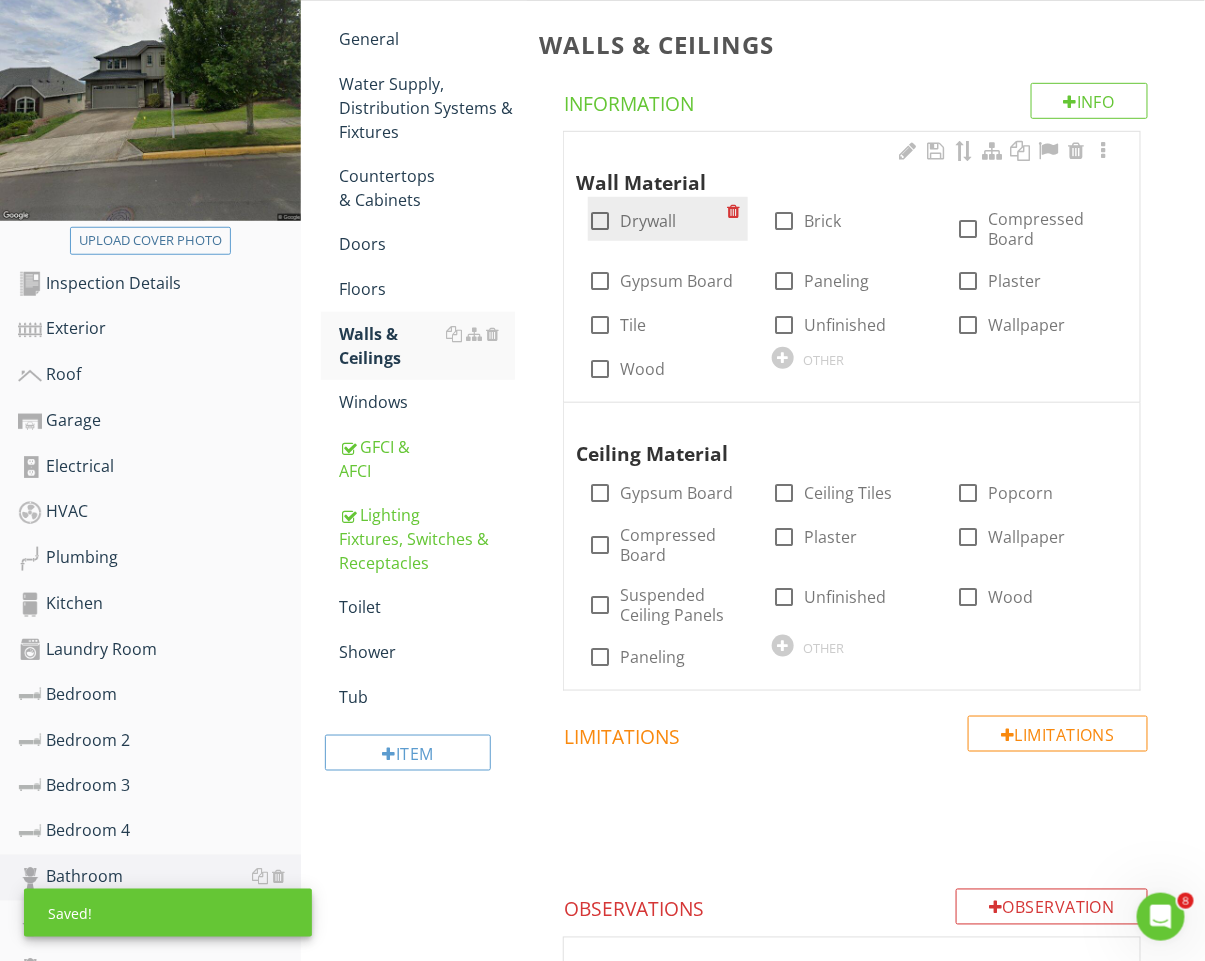 click at bounding box center (600, 221) 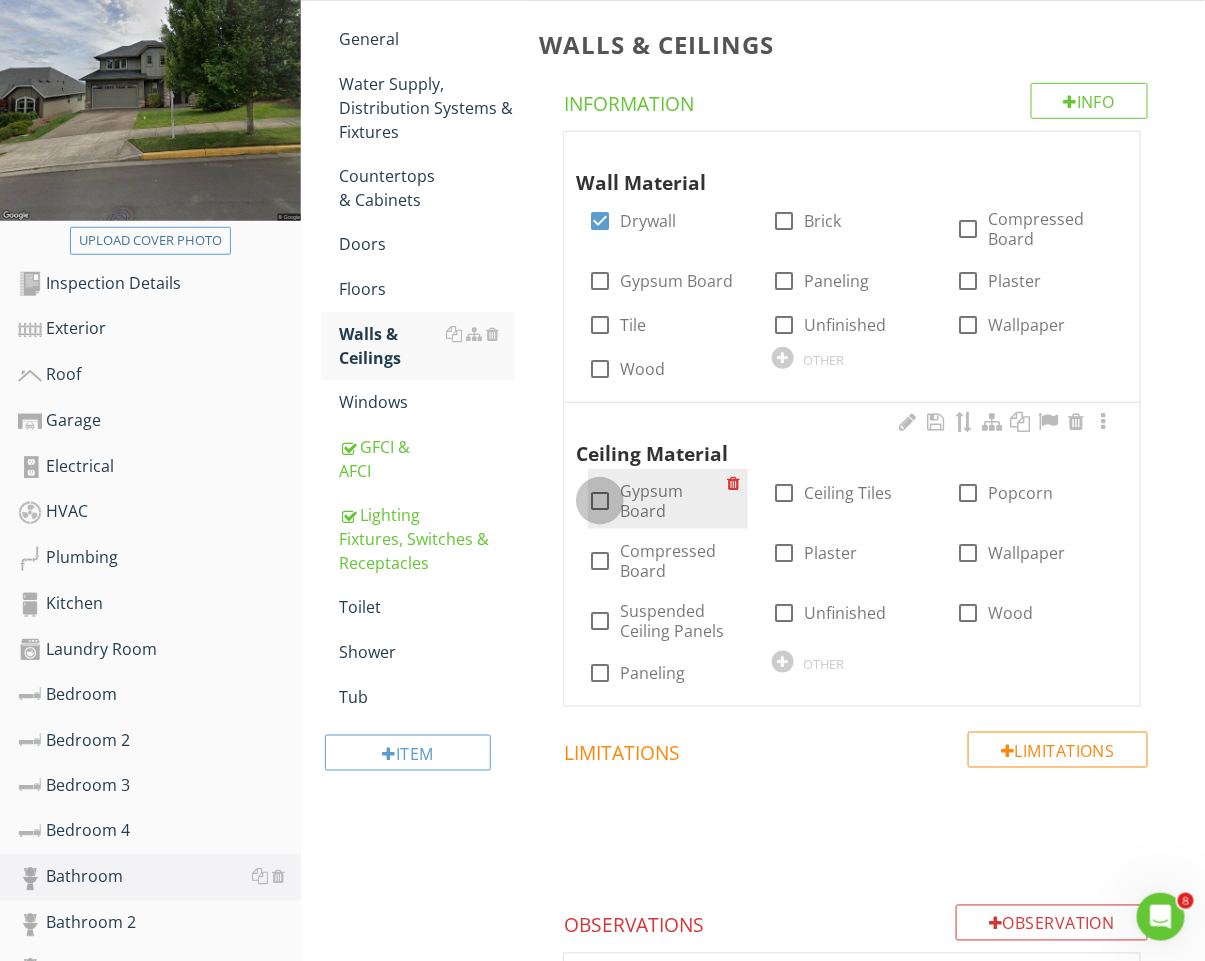 click at bounding box center [600, 501] 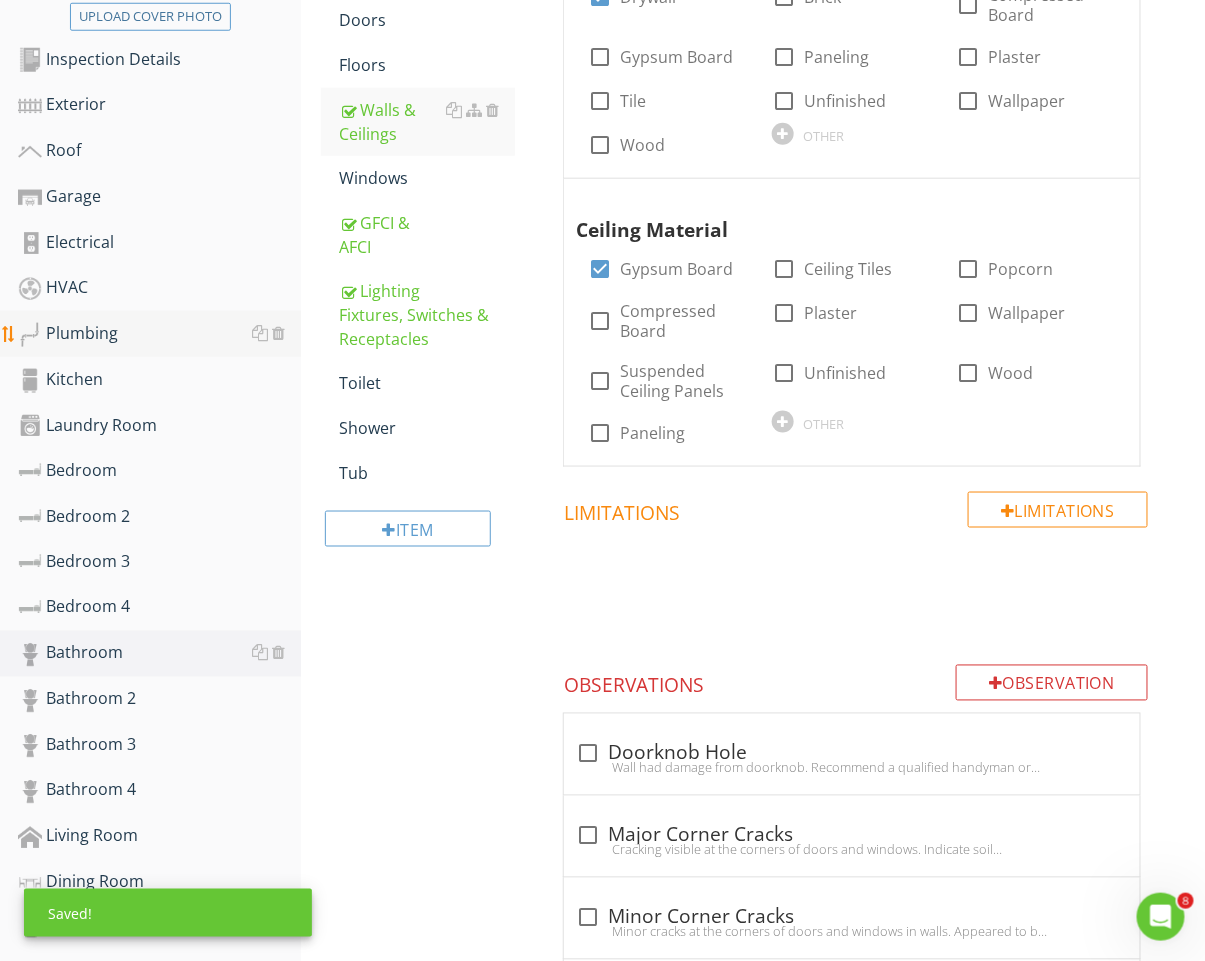 scroll, scrollTop: 533, scrollLeft: 0, axis: vertical 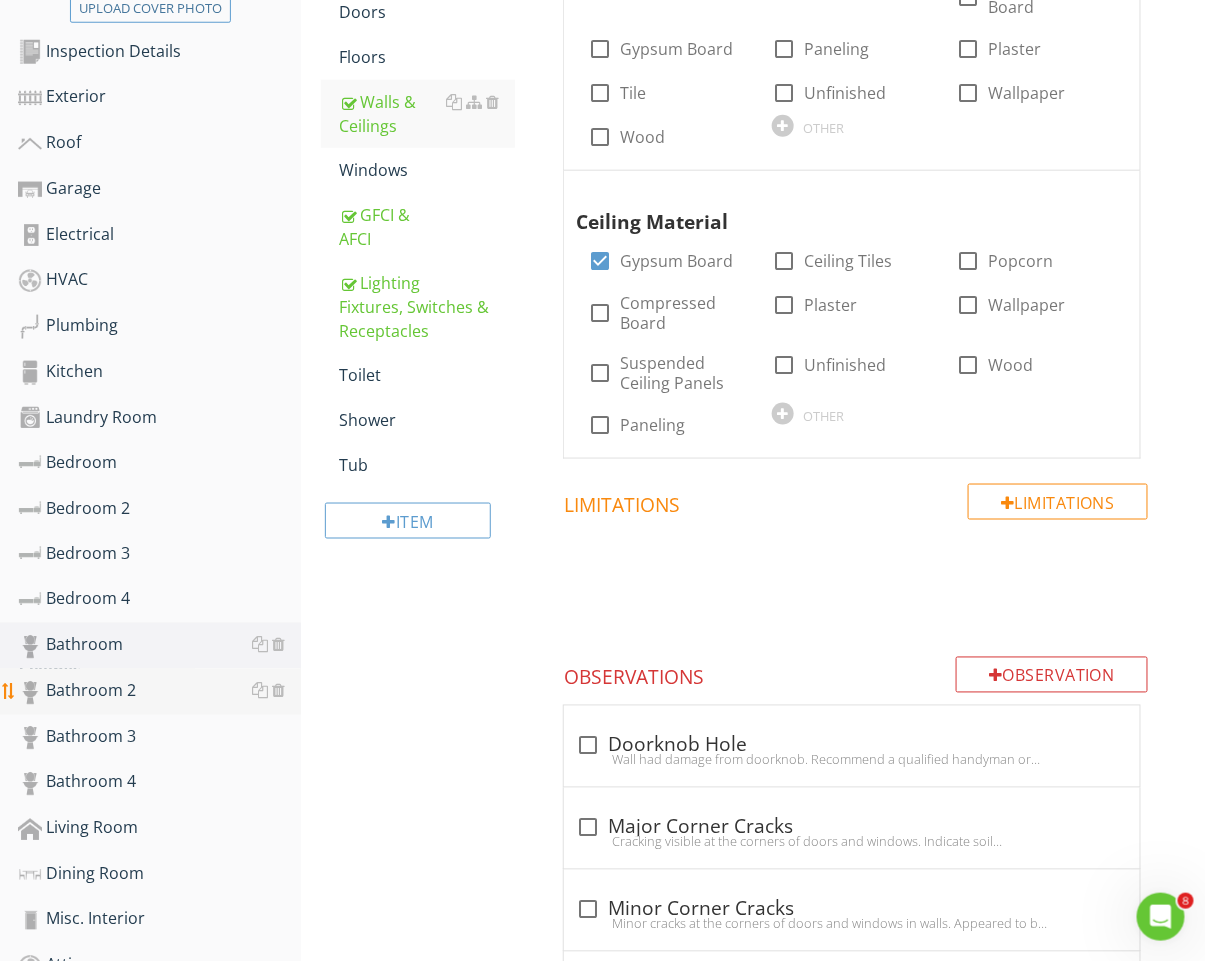 click on "Bathroom  2" at bounding box center (159, 692) 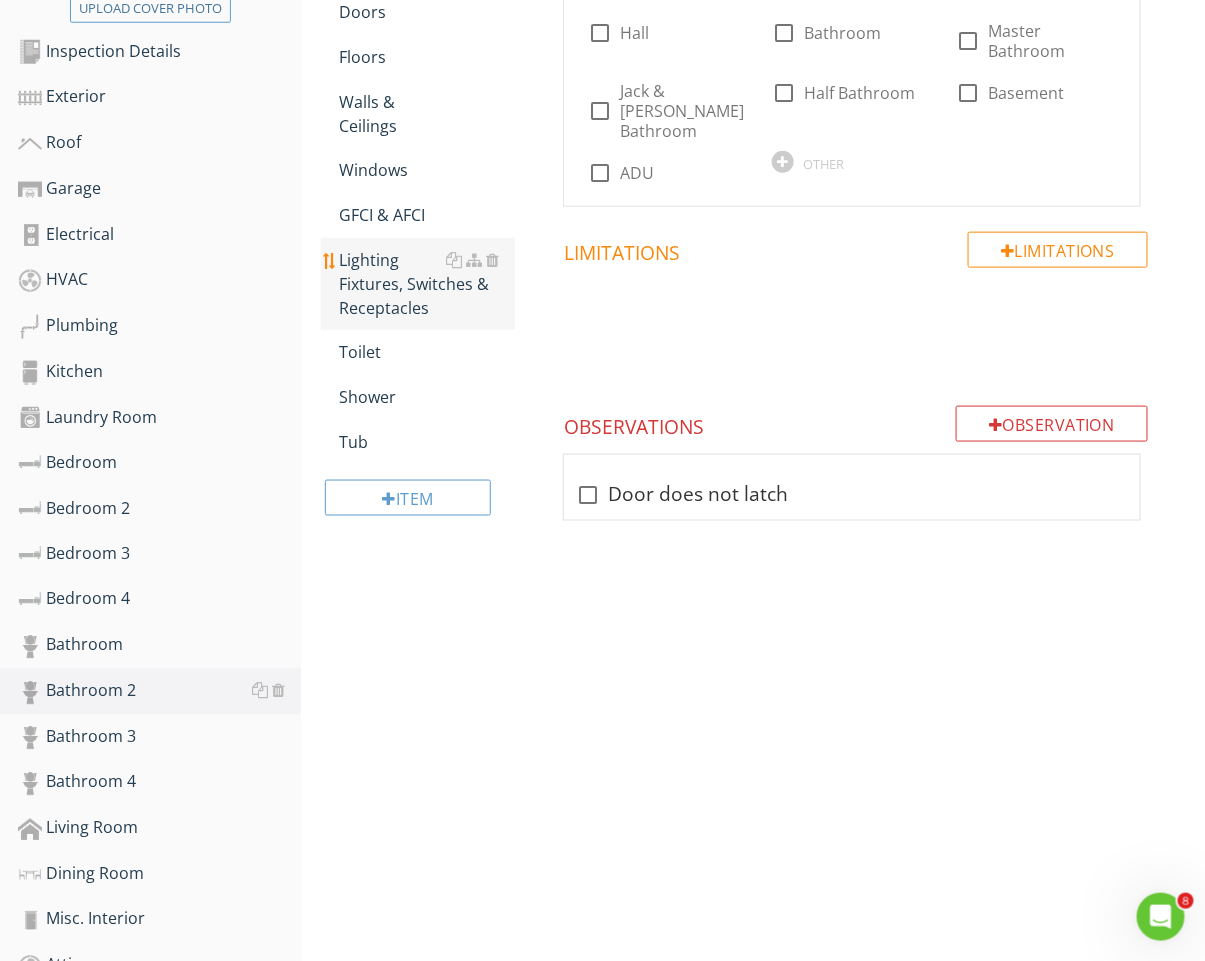 click on "Lighting Fixtures, Switches & Receptacles" at bounding box center [427, 284] 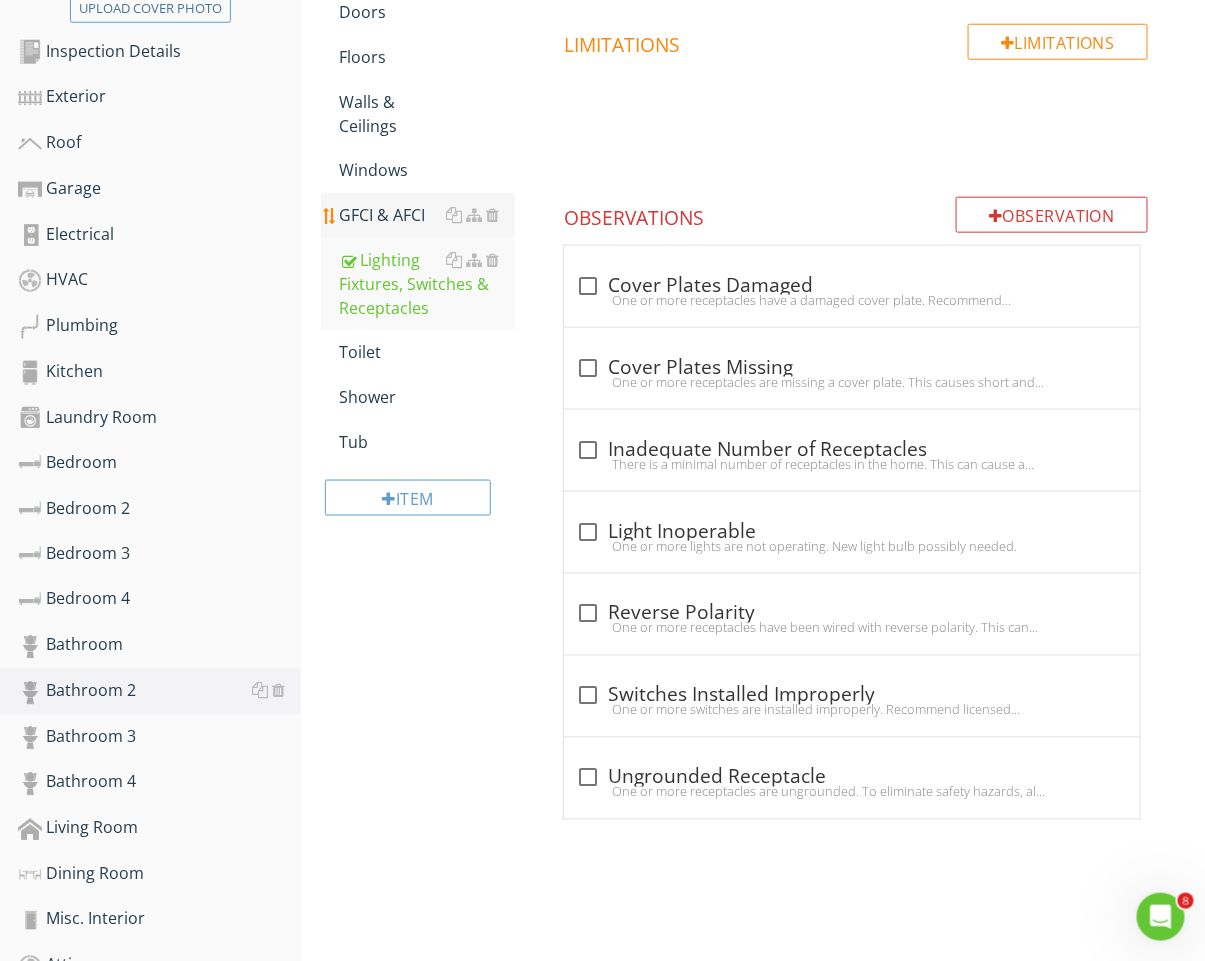 click on "GFCI & AFCI" at bounding box center [427, 215] 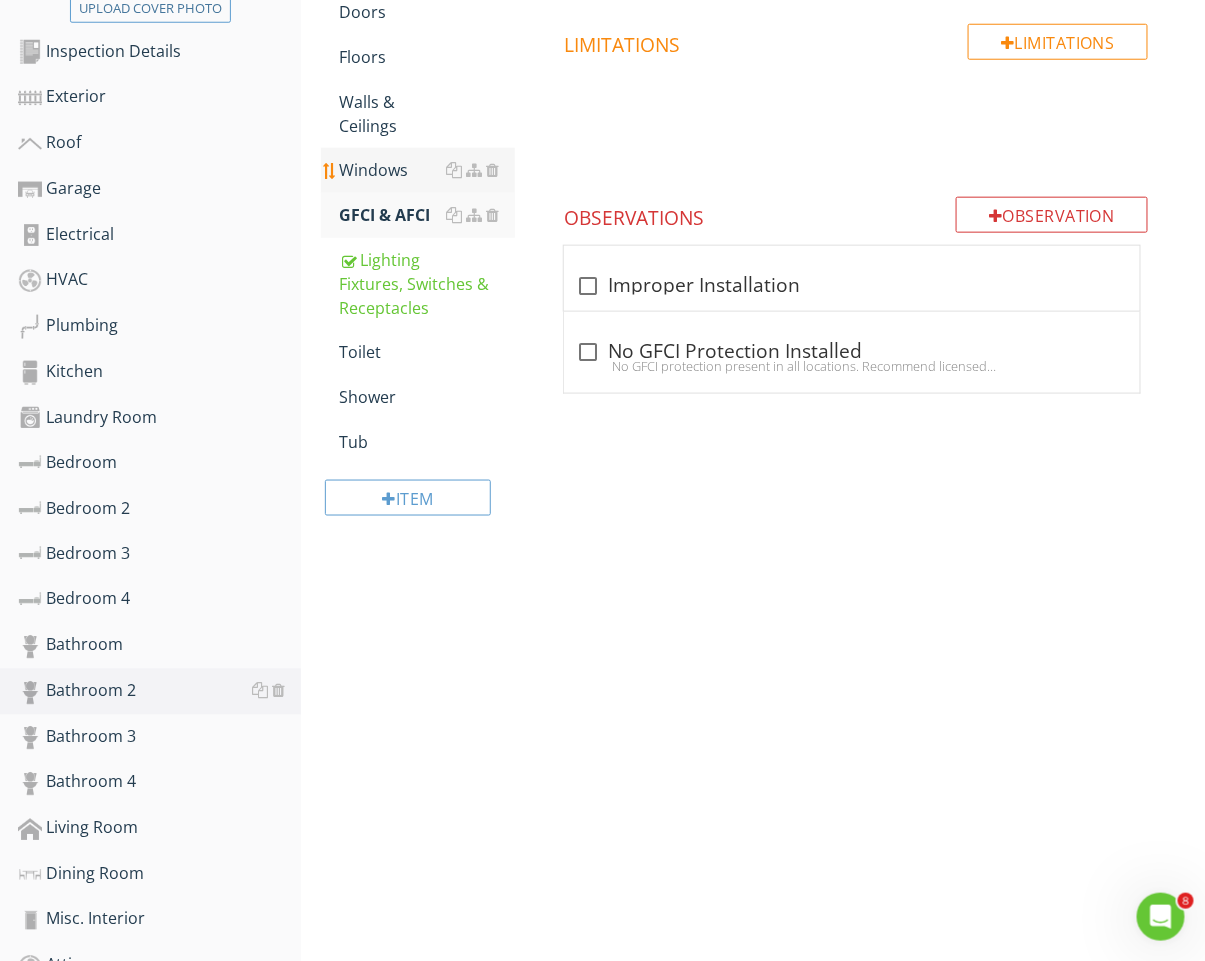 click on "Windows" at bounding box center [427, 170] 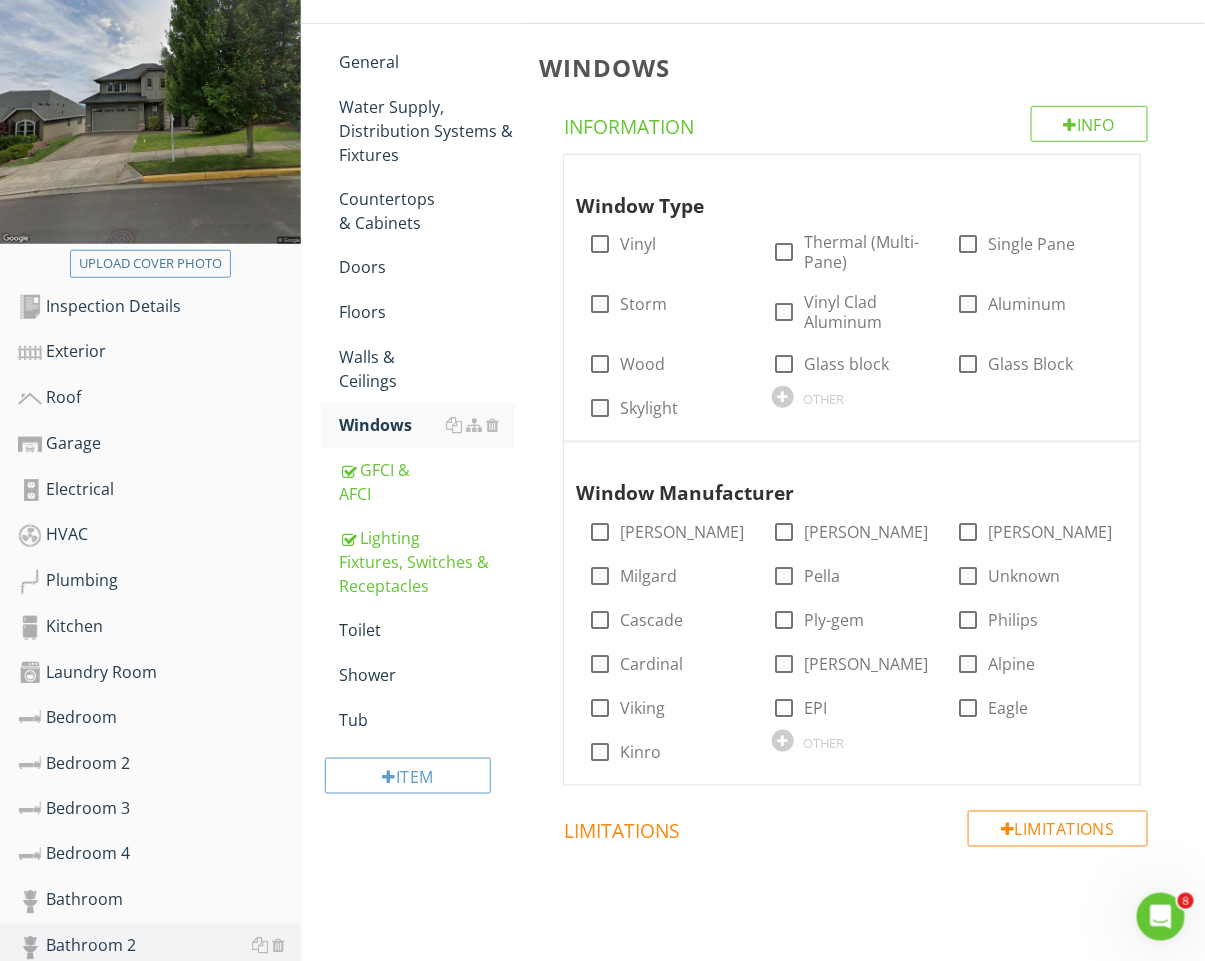 scroll, scrollTop: 251, scrollLeft: 0, axis: vertical 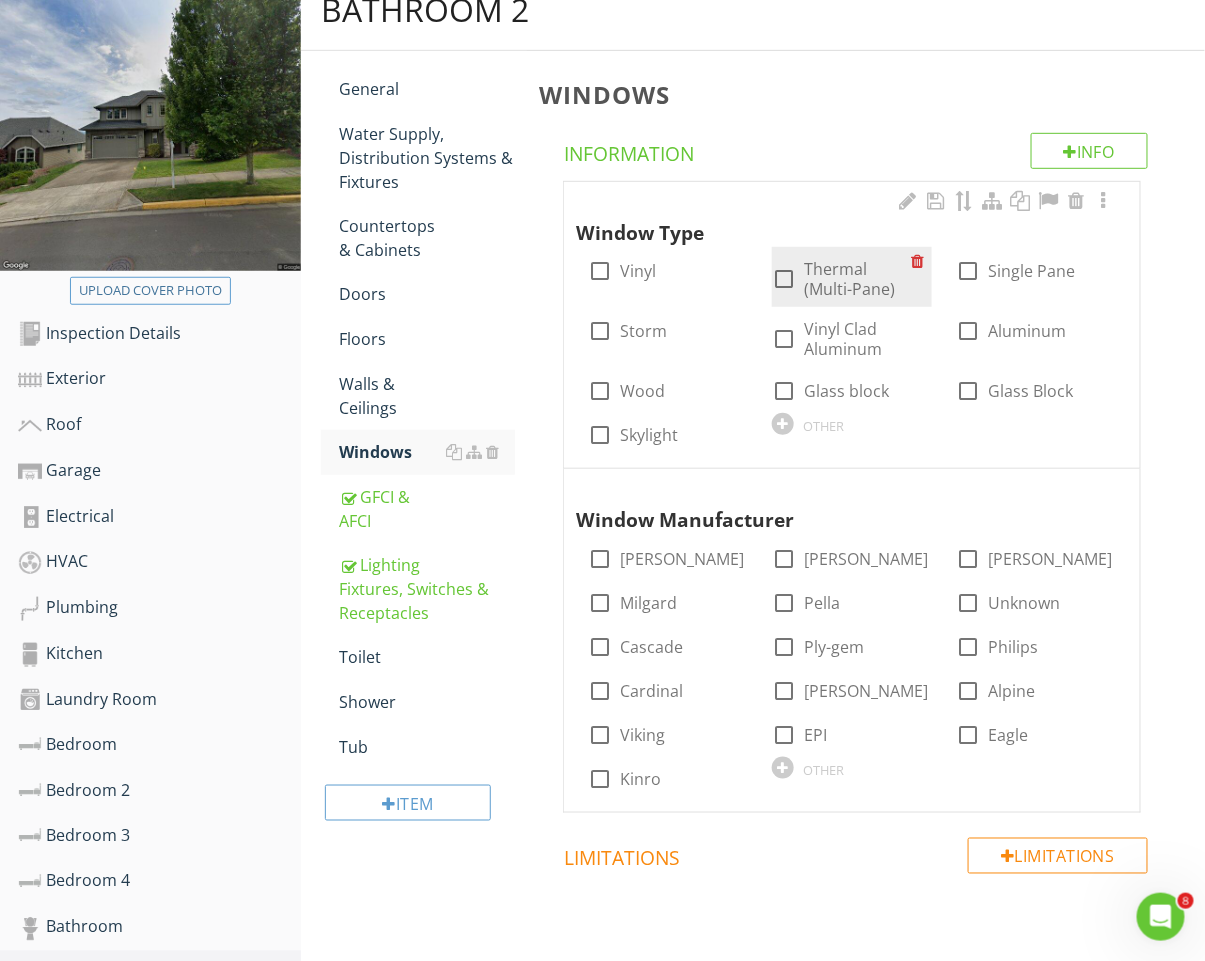 click on "Thermal (Multi-Pane)" at bounding box center (857, 279) 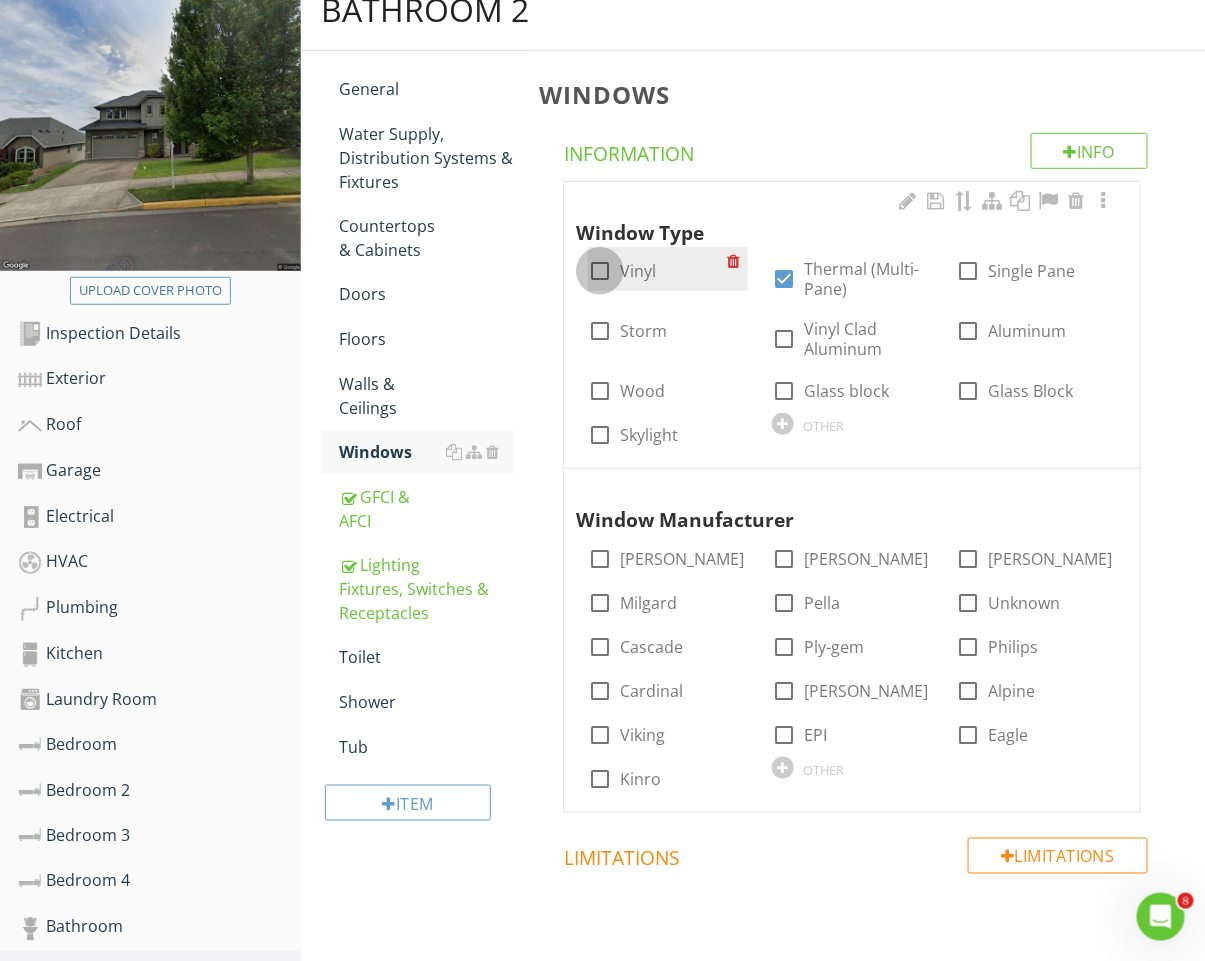 drag, startPoint x: 614, startPoint y: 278, endPoint x: 593, endPoint y: 280, distance: 21.095022 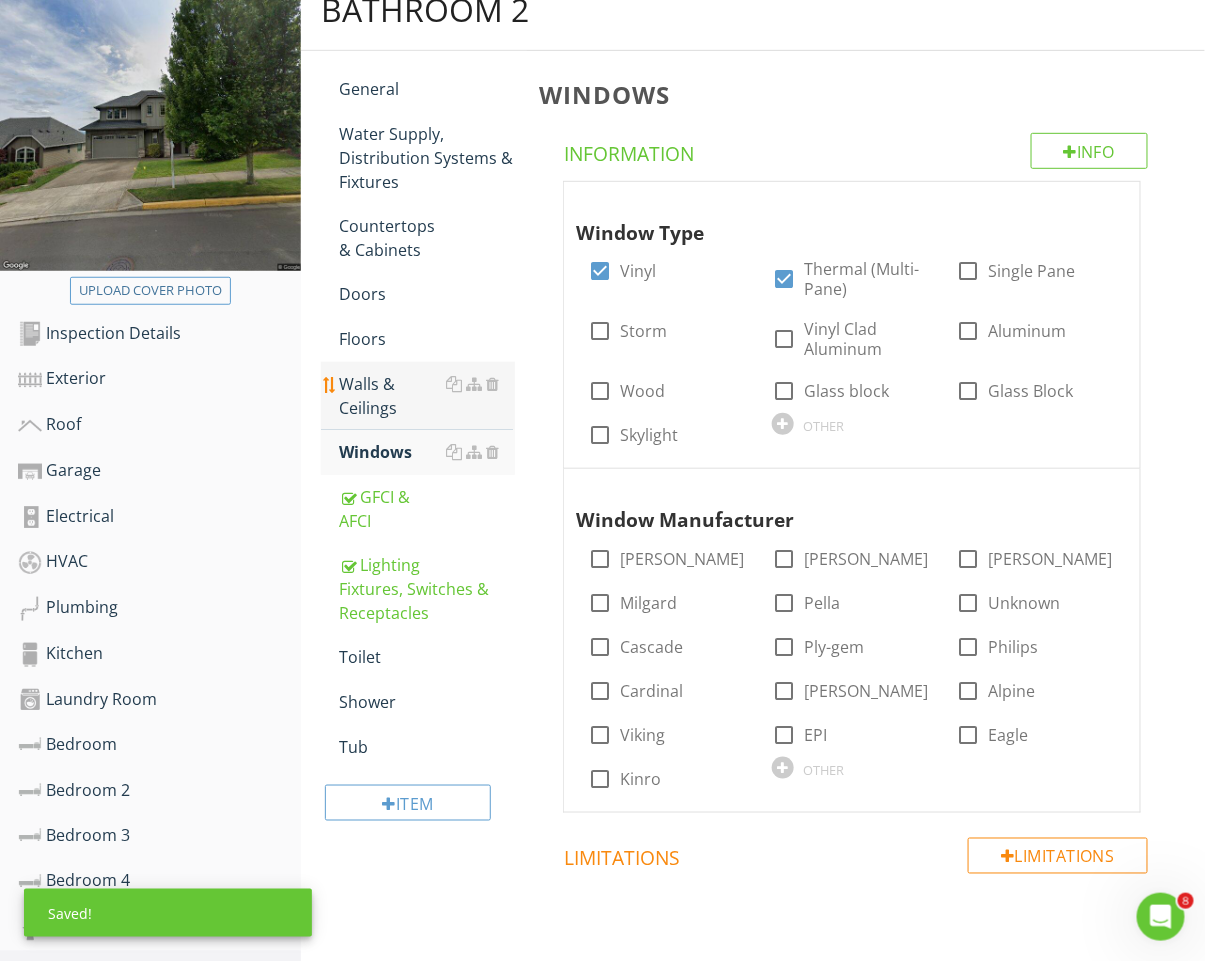 click on "Walls & Ceilings" at bounding box center [427, 396] 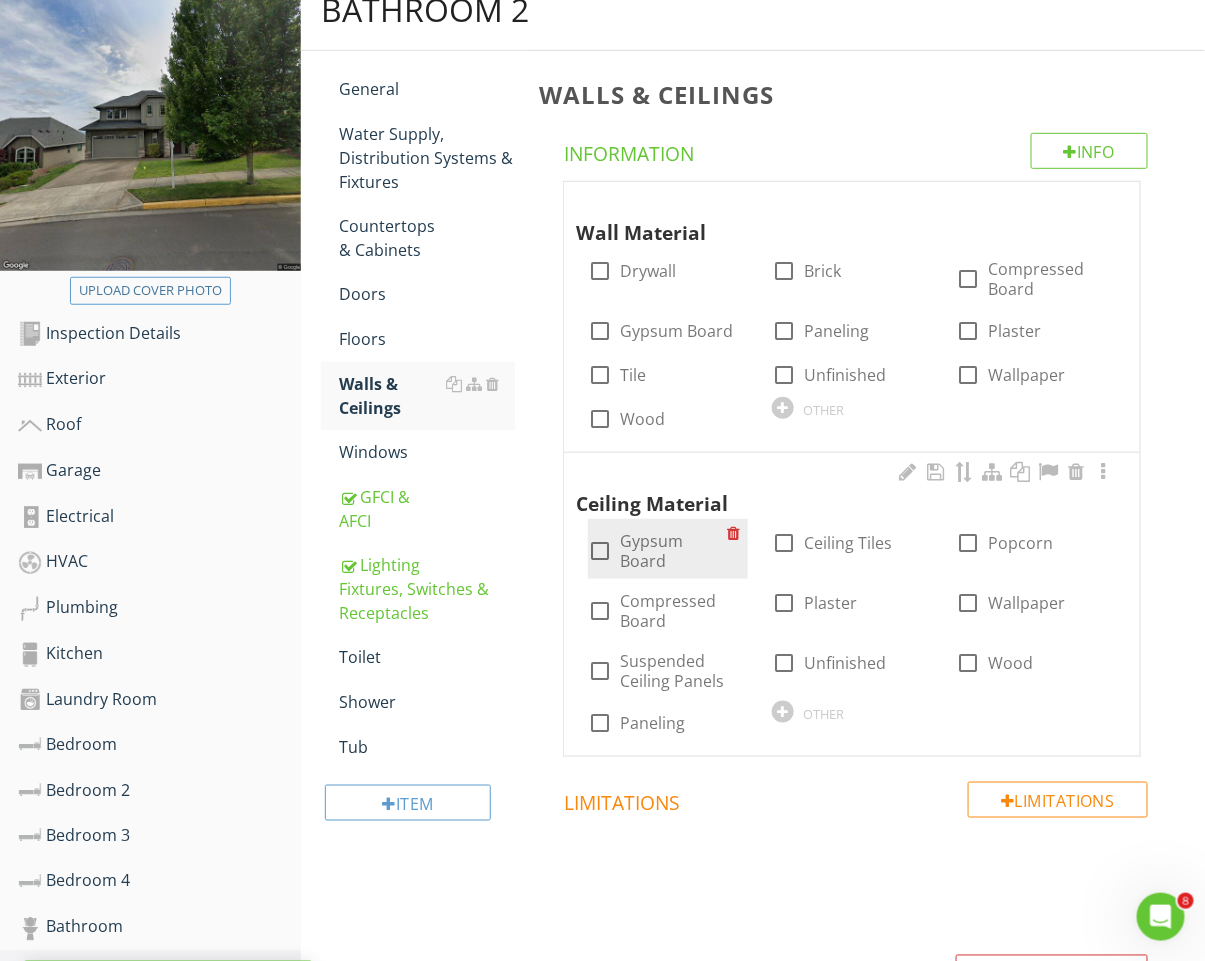 click on "check_box_outline_blank Gypsum Board" at bounding box center (657, 551) 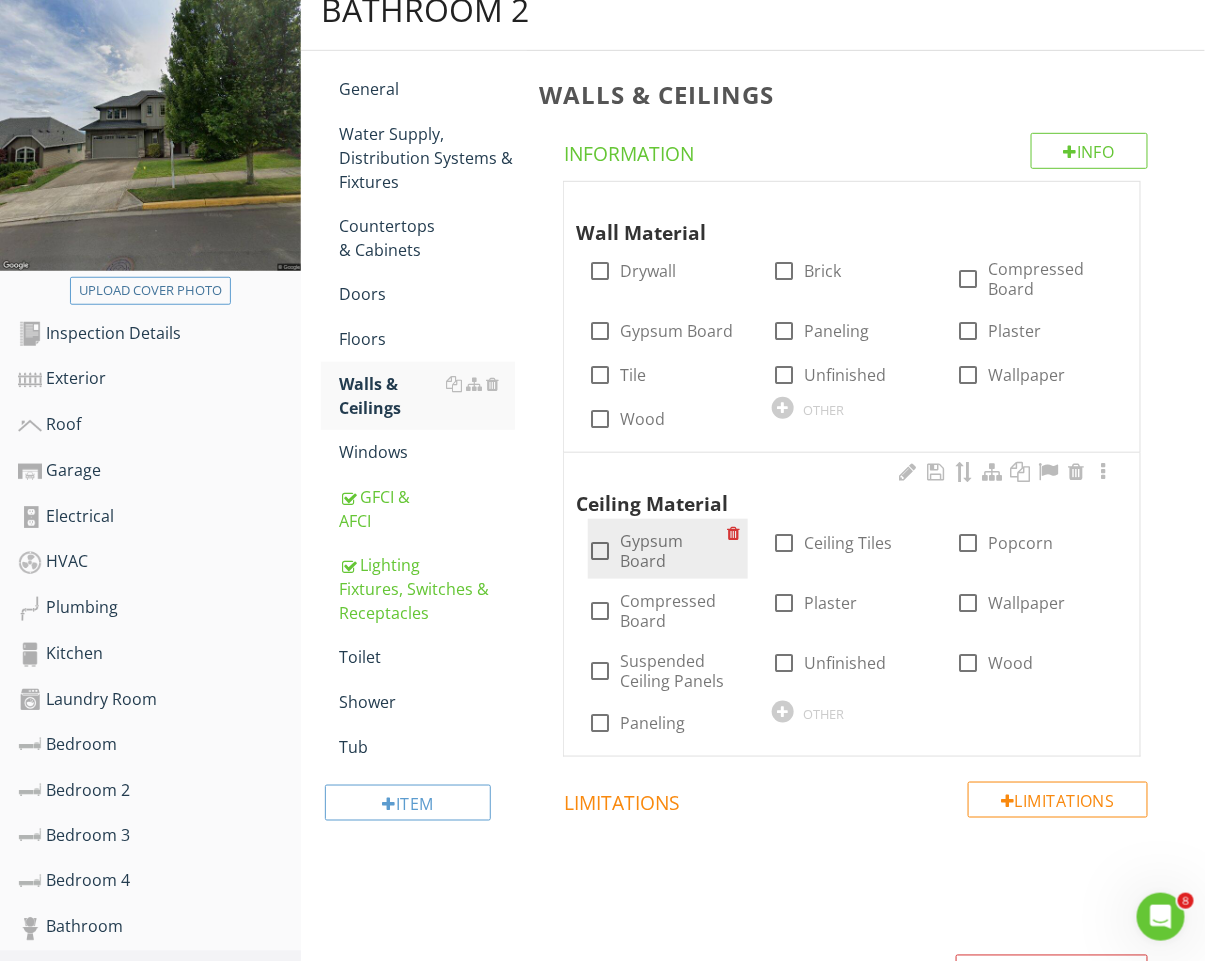 click on "Gypsum Board" at bounding box center (673, 551) 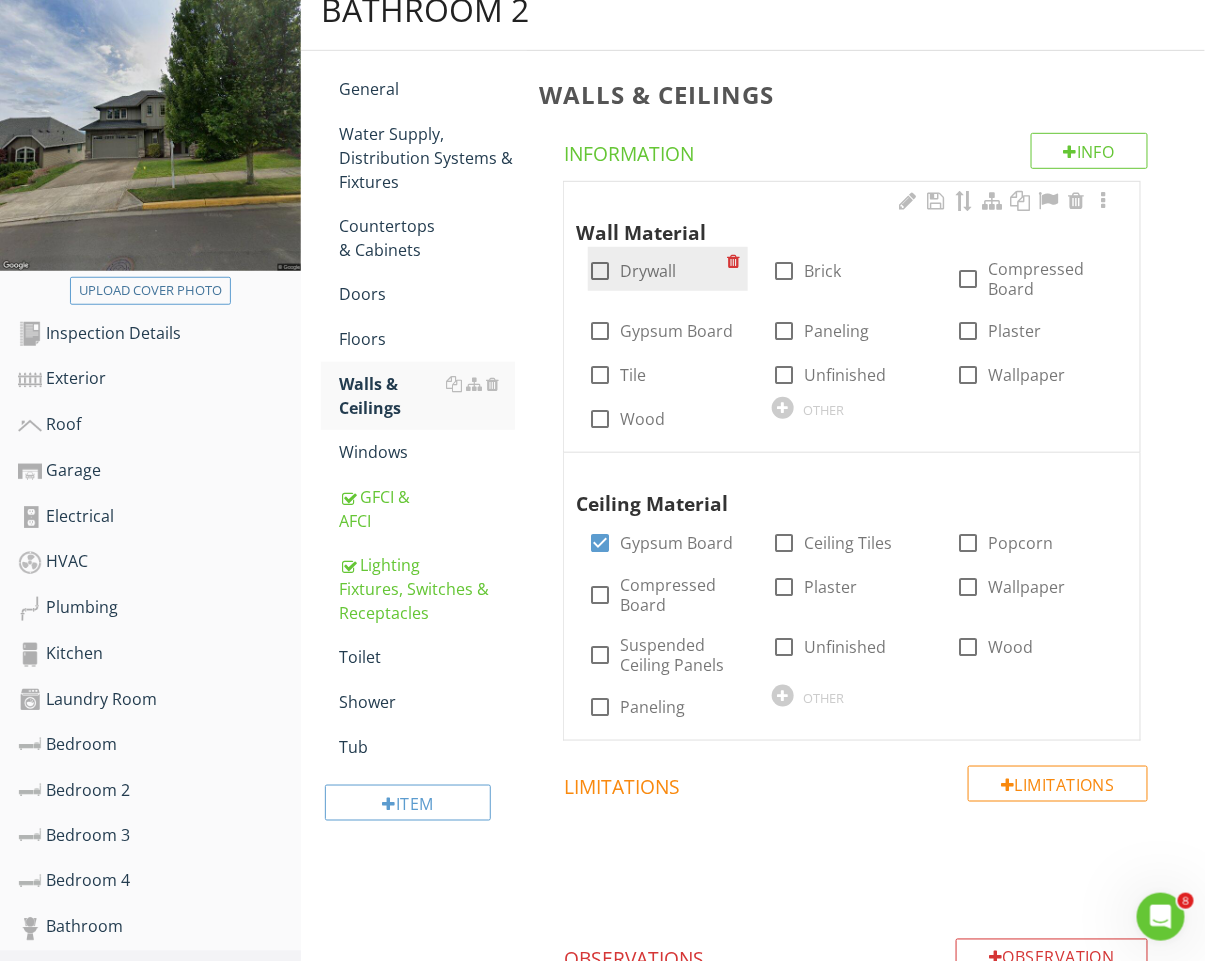 click at bounding box center (600, 271) 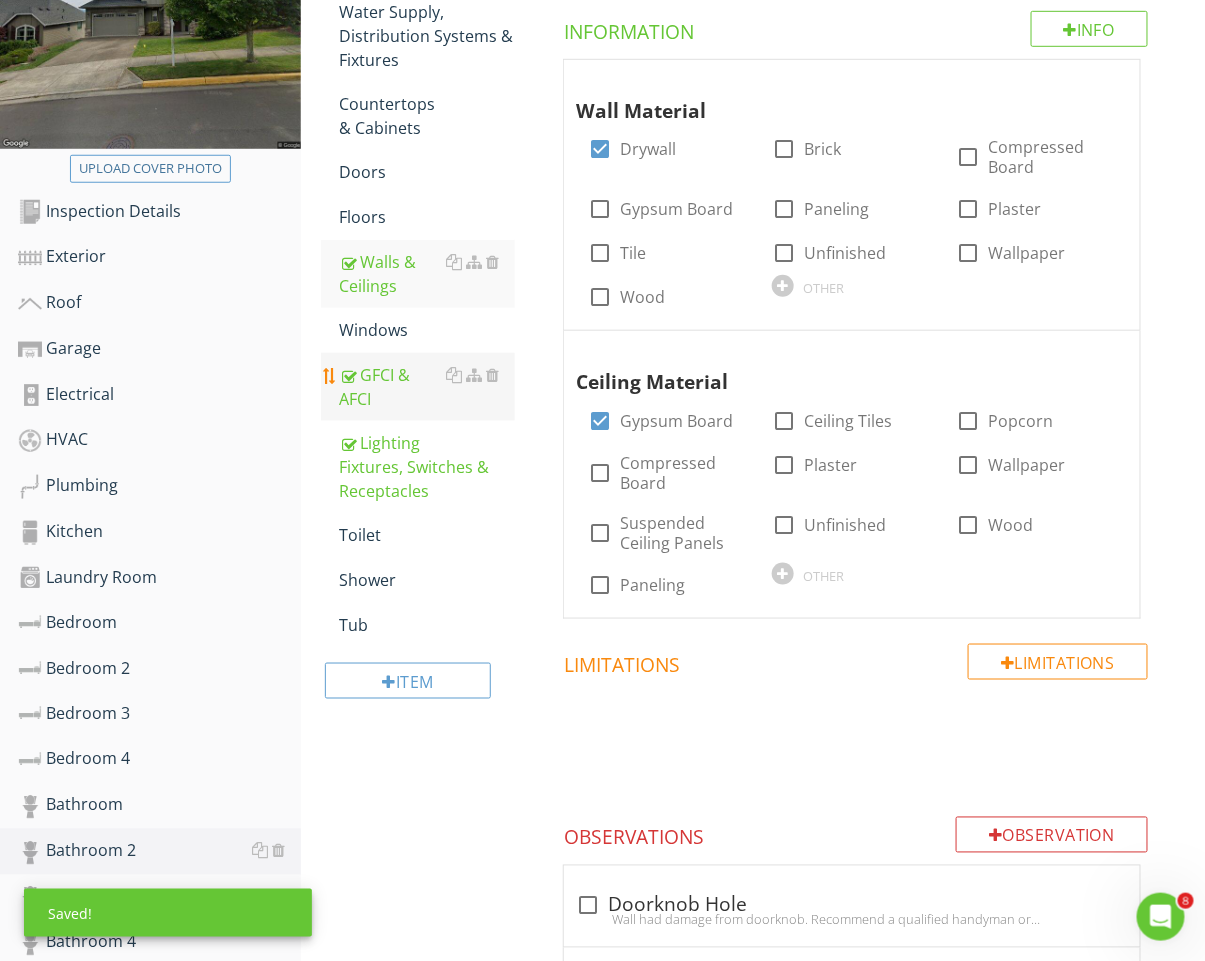 scroll, scrollTop: 613, scrollLeft: 0, axis: vertical 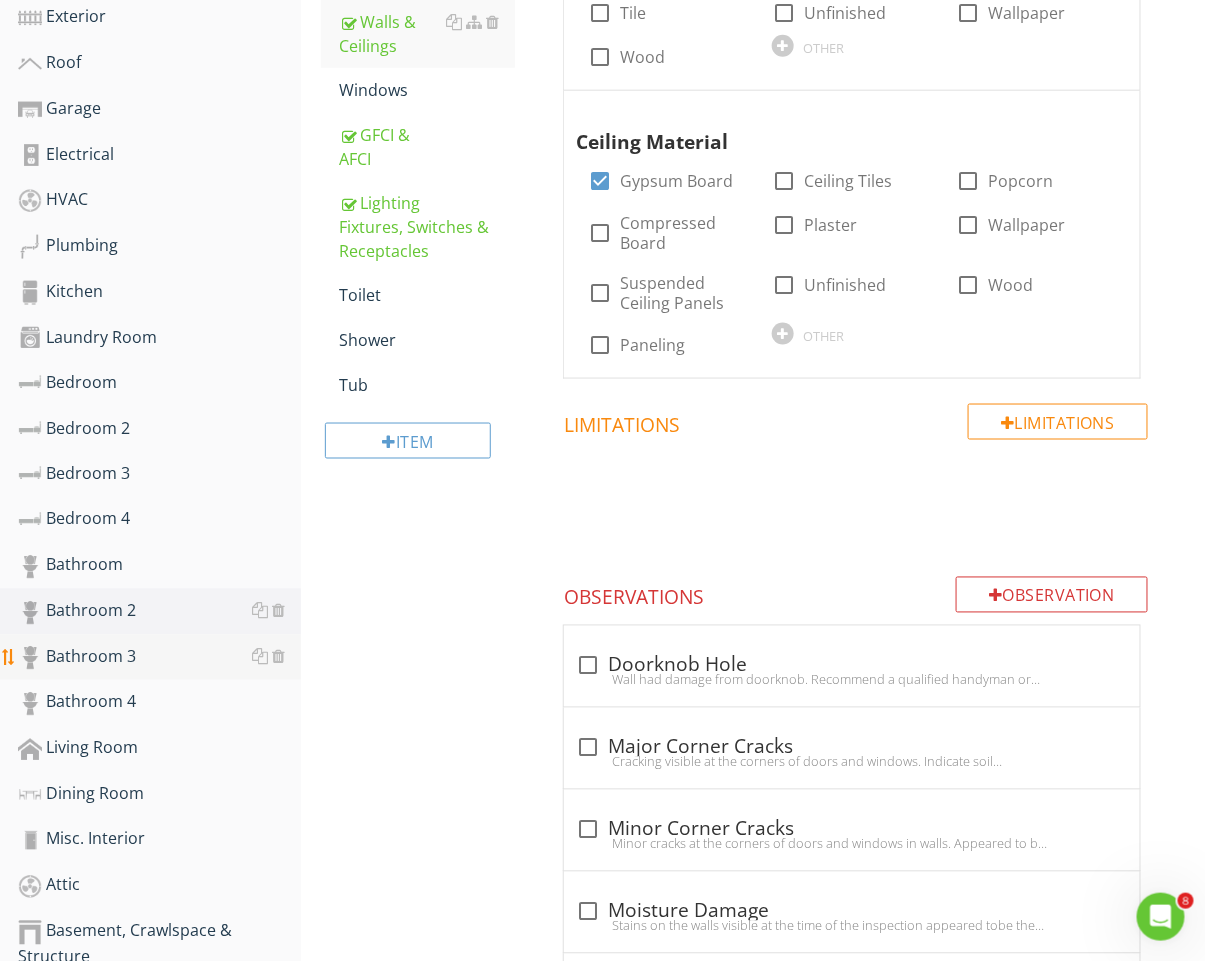 click on "Bathroom  3" at bounding box center (159, 658) 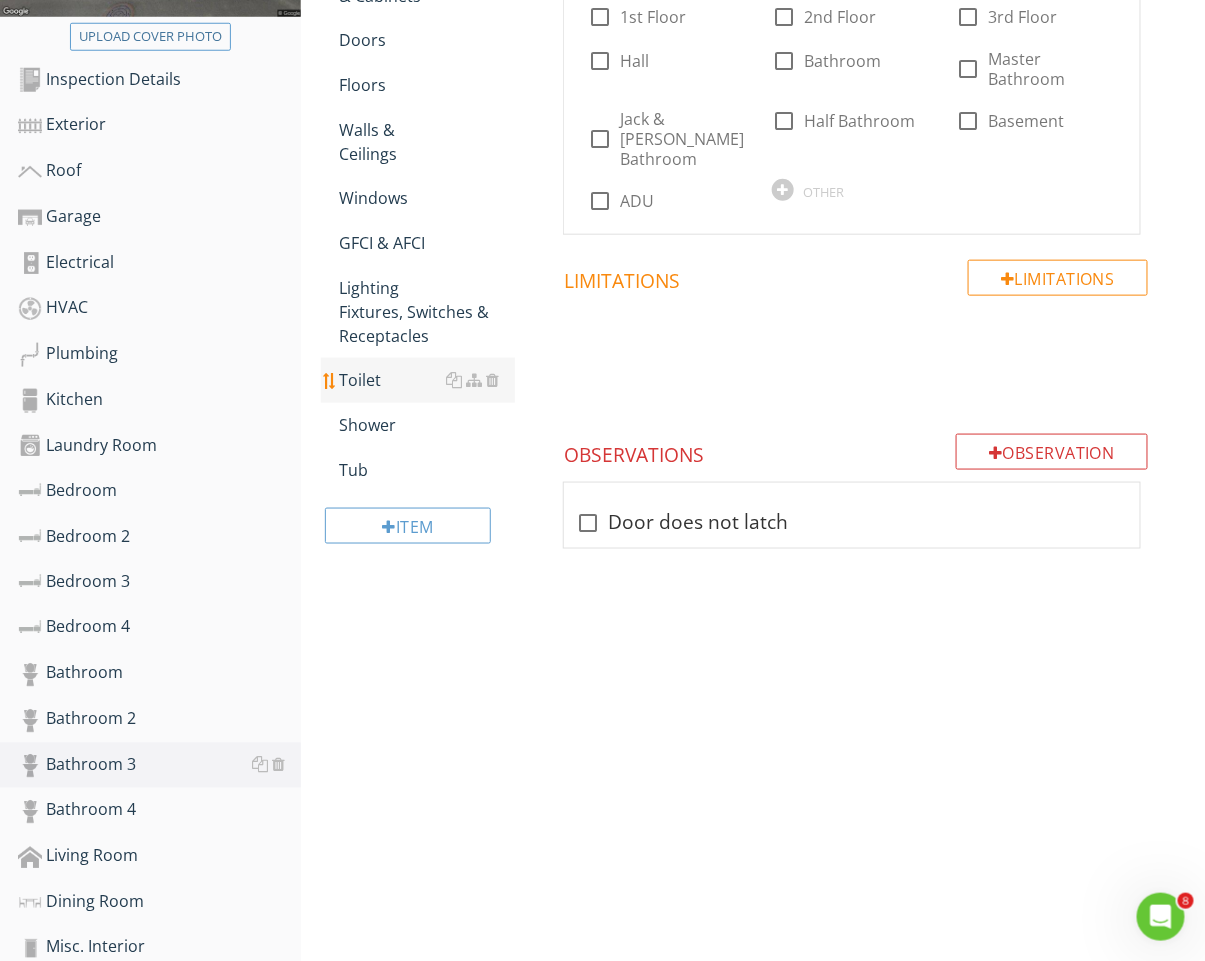 scroll, scrollTop: 406, scrollLeft: 0, axis: vertical 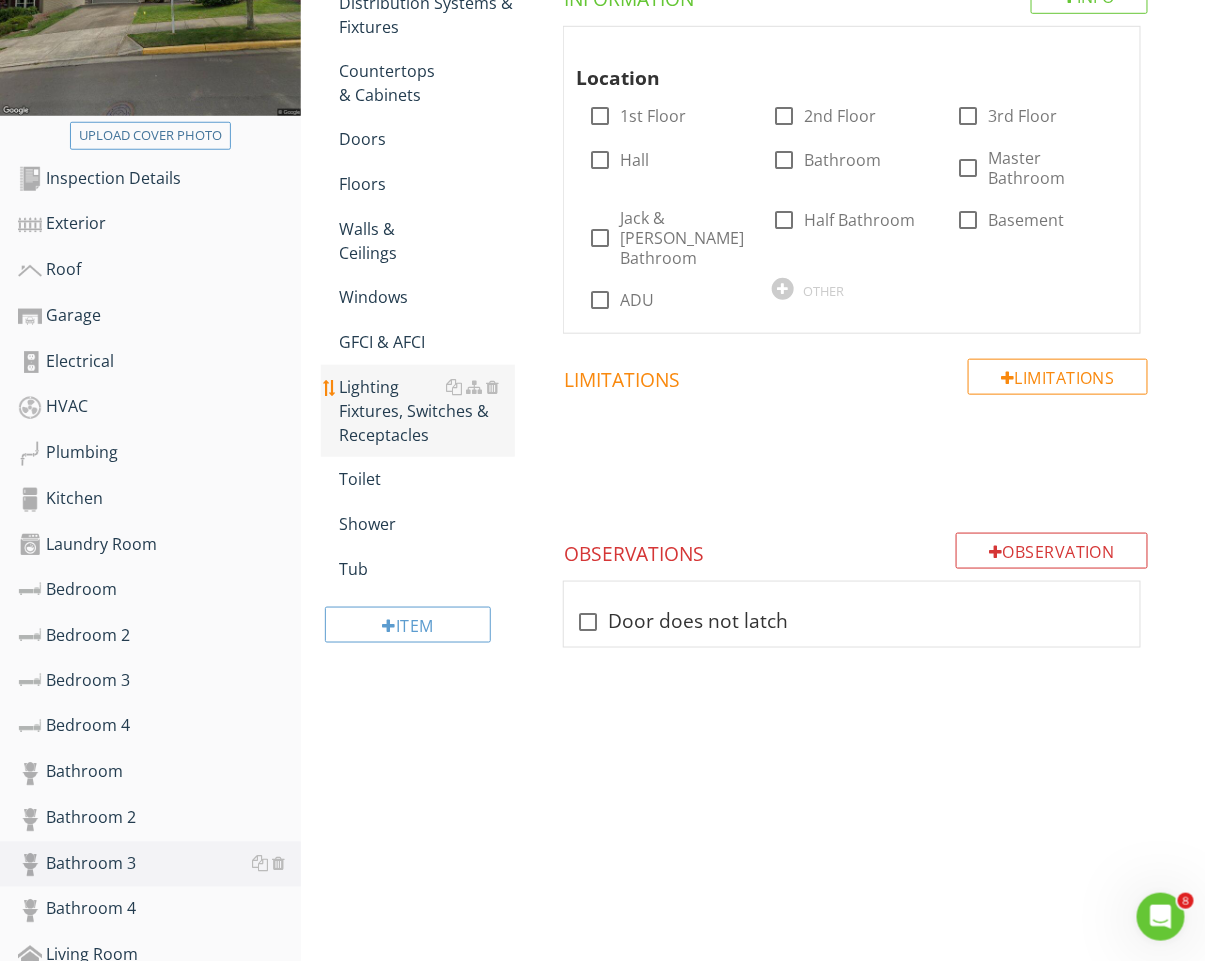 click on "Lighting Fixtures, Switches & Receptacles" at bounding box center [427, 411] 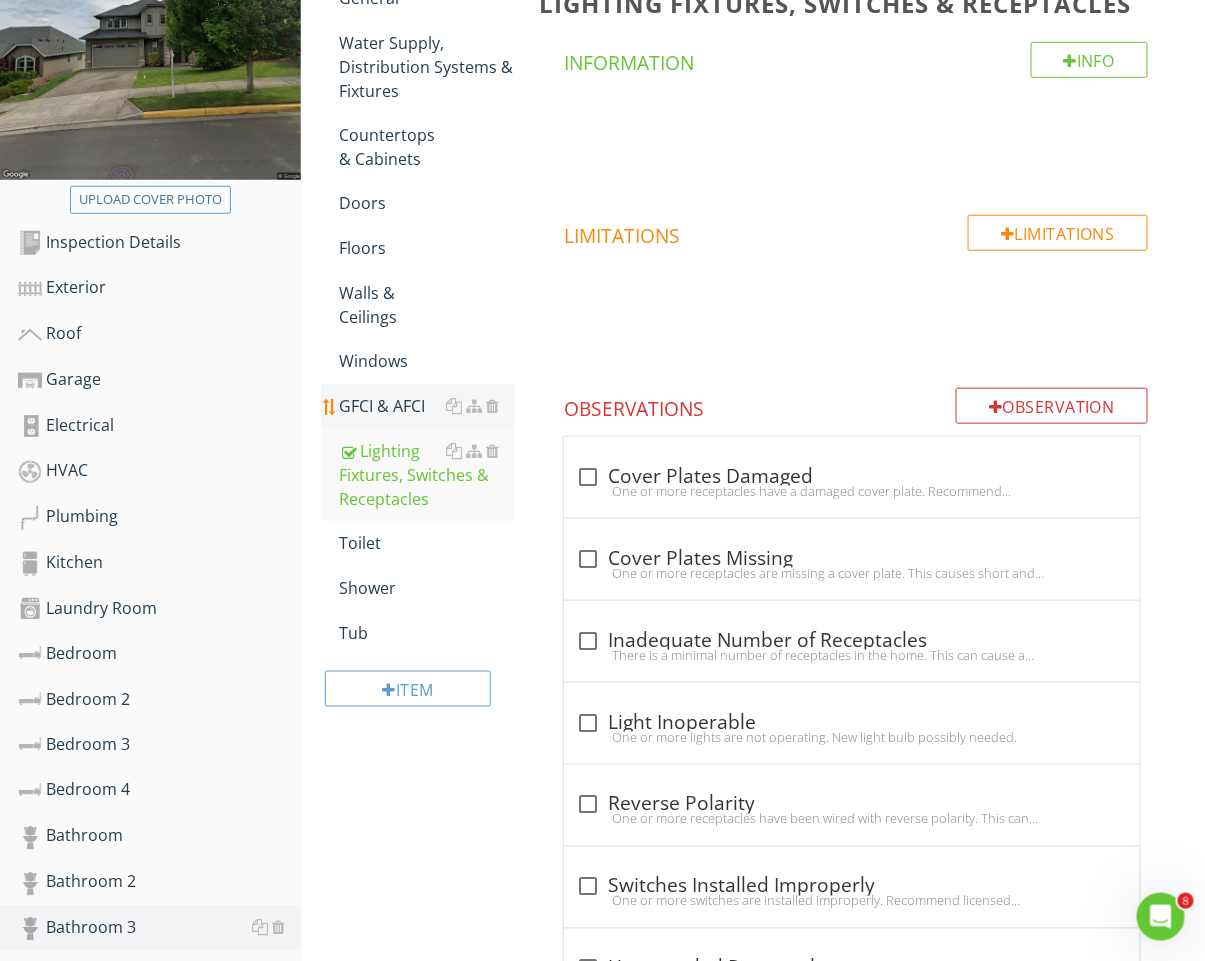 scroll, scrollTop: 333, scrollLeft: 0, axis: vertical 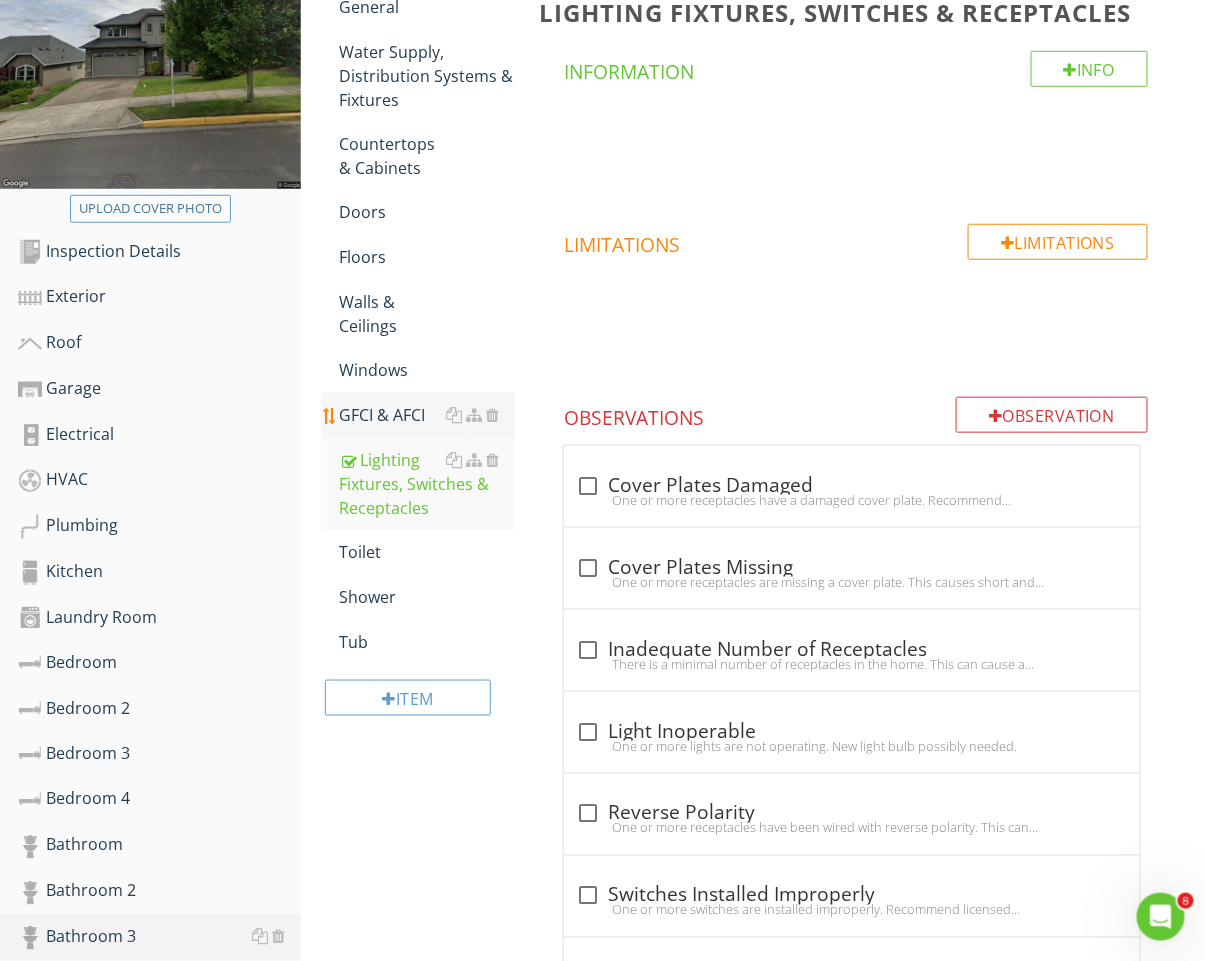 click on "GFCI & AFCI" at bounding box center (427, 415) 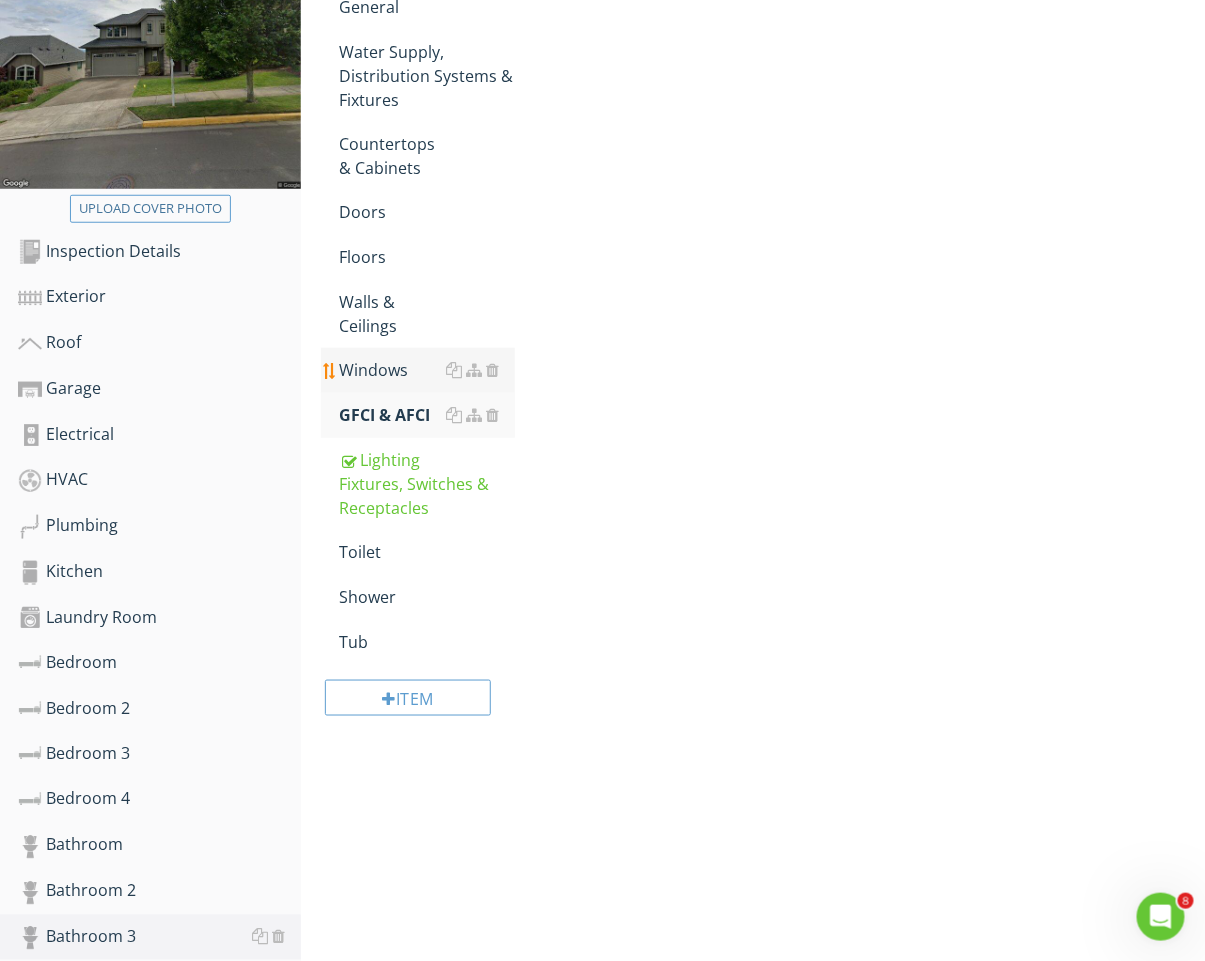 click on "Windows" at bounding box center [427, 370] 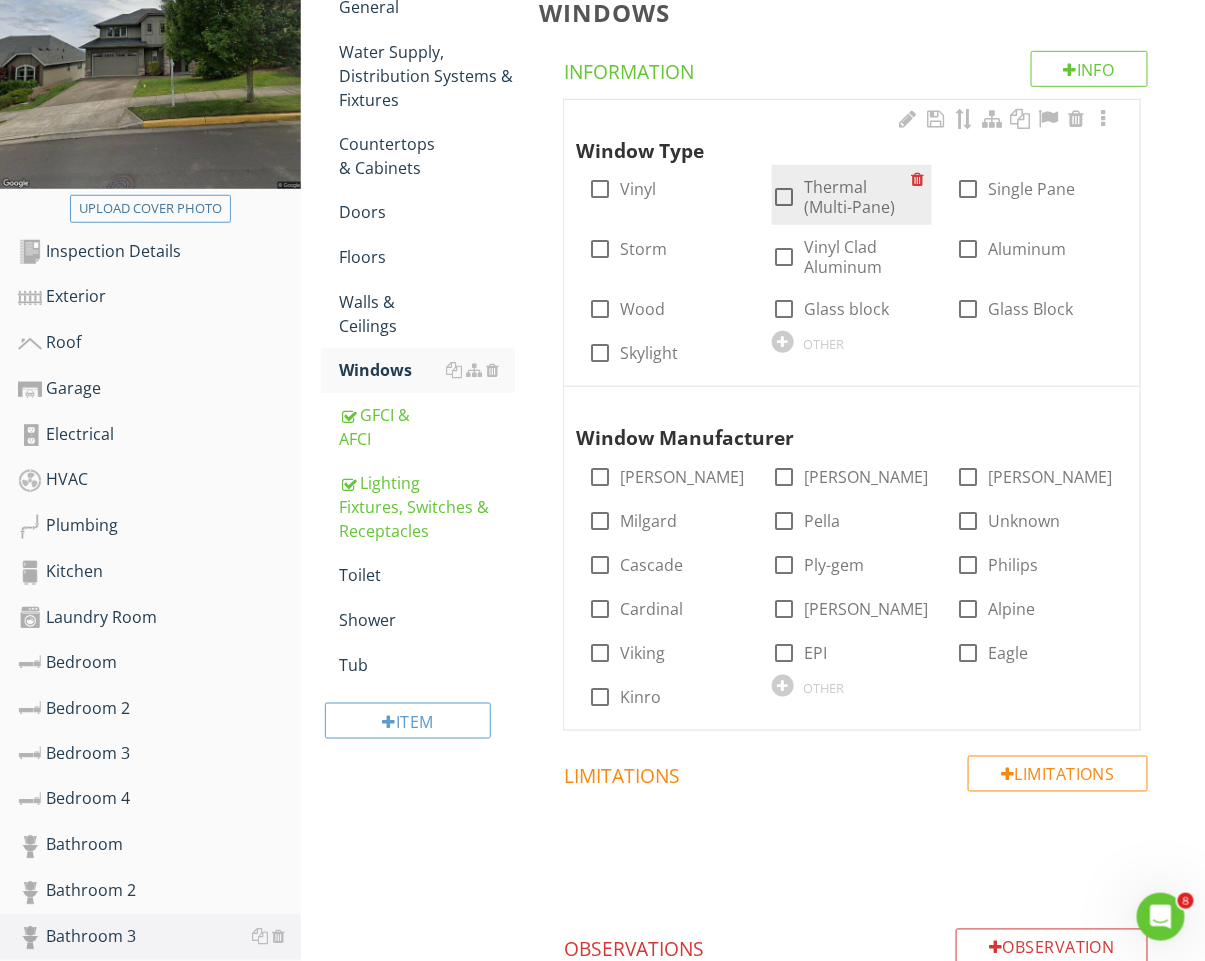 drag, startPoint x: 807, startPoint y: 181, endPoint x: 793, endPoint y: 185, distance: 14.56022 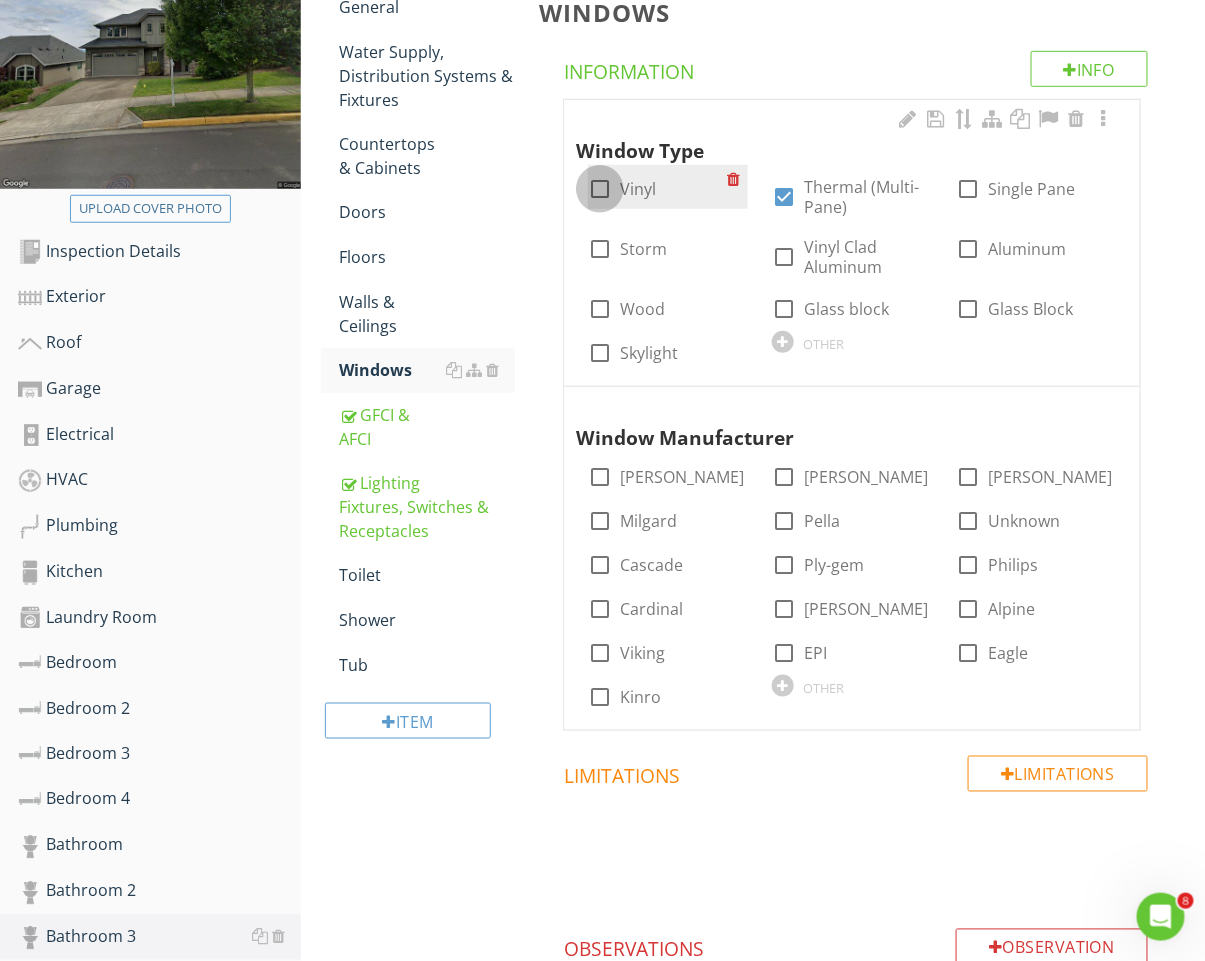 click at bounding box center [600, 189] 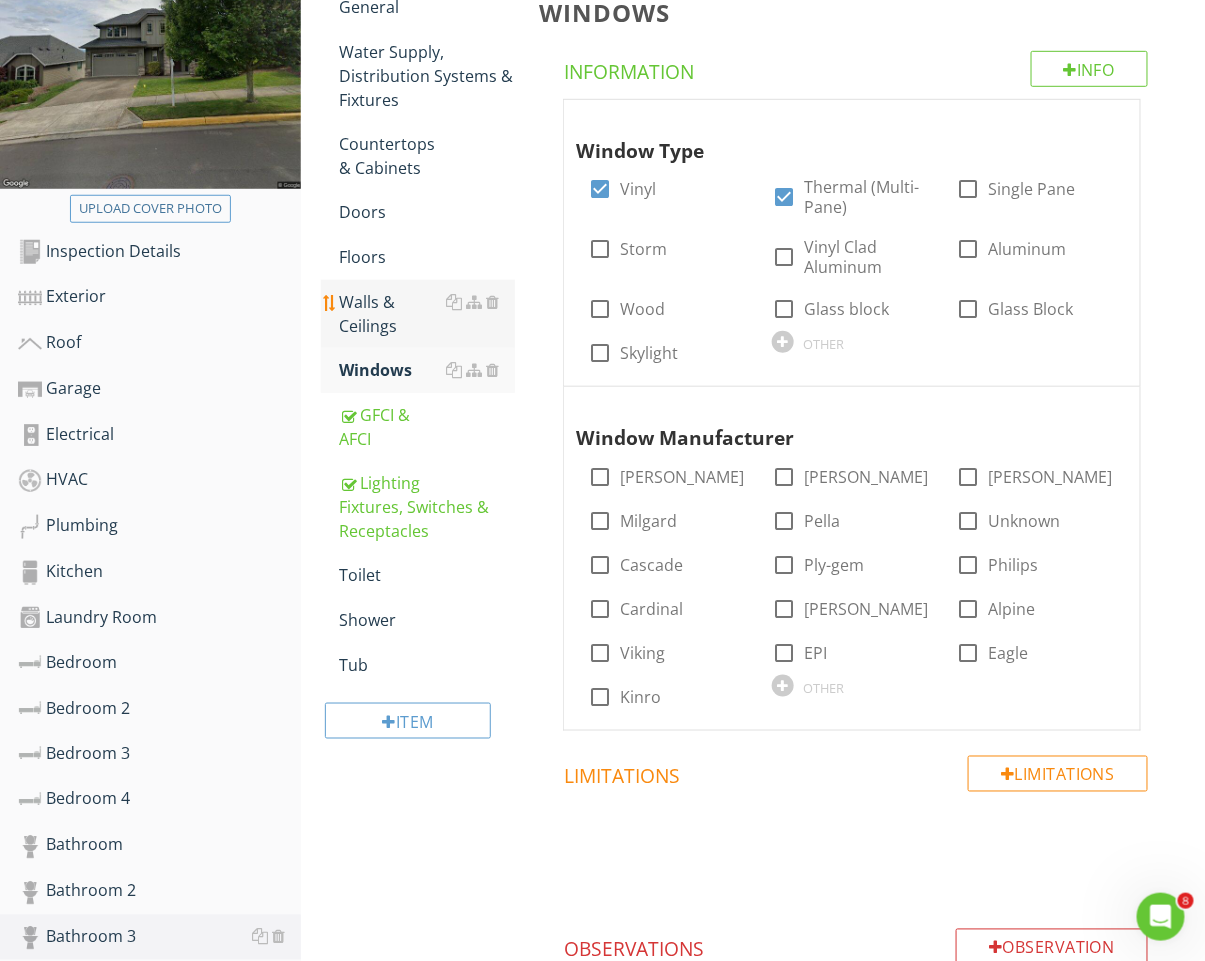 click on "Walls & Ceilings" at bounding box center (427, 314) 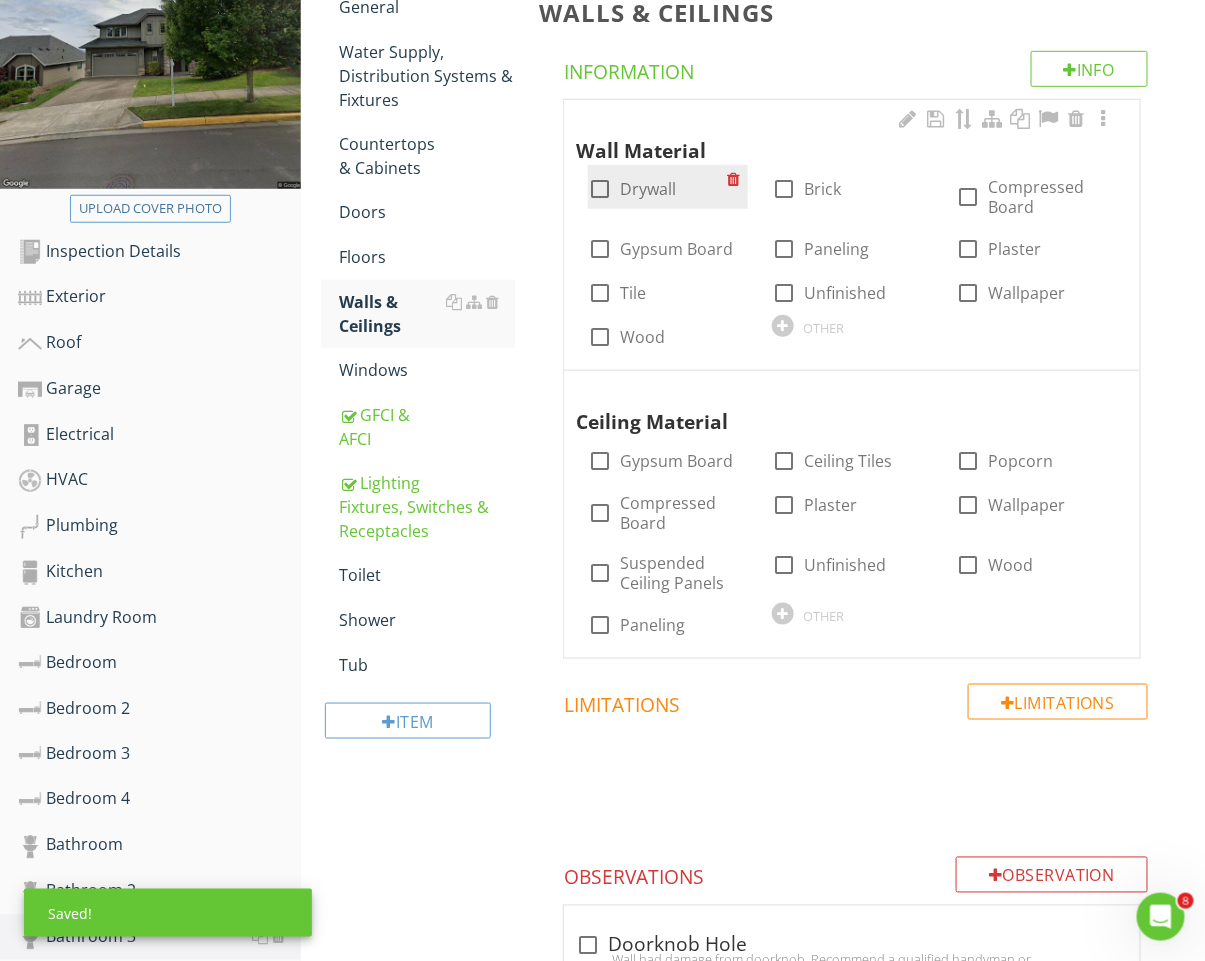 click on "Drywall" at bounding box center (648, 189) 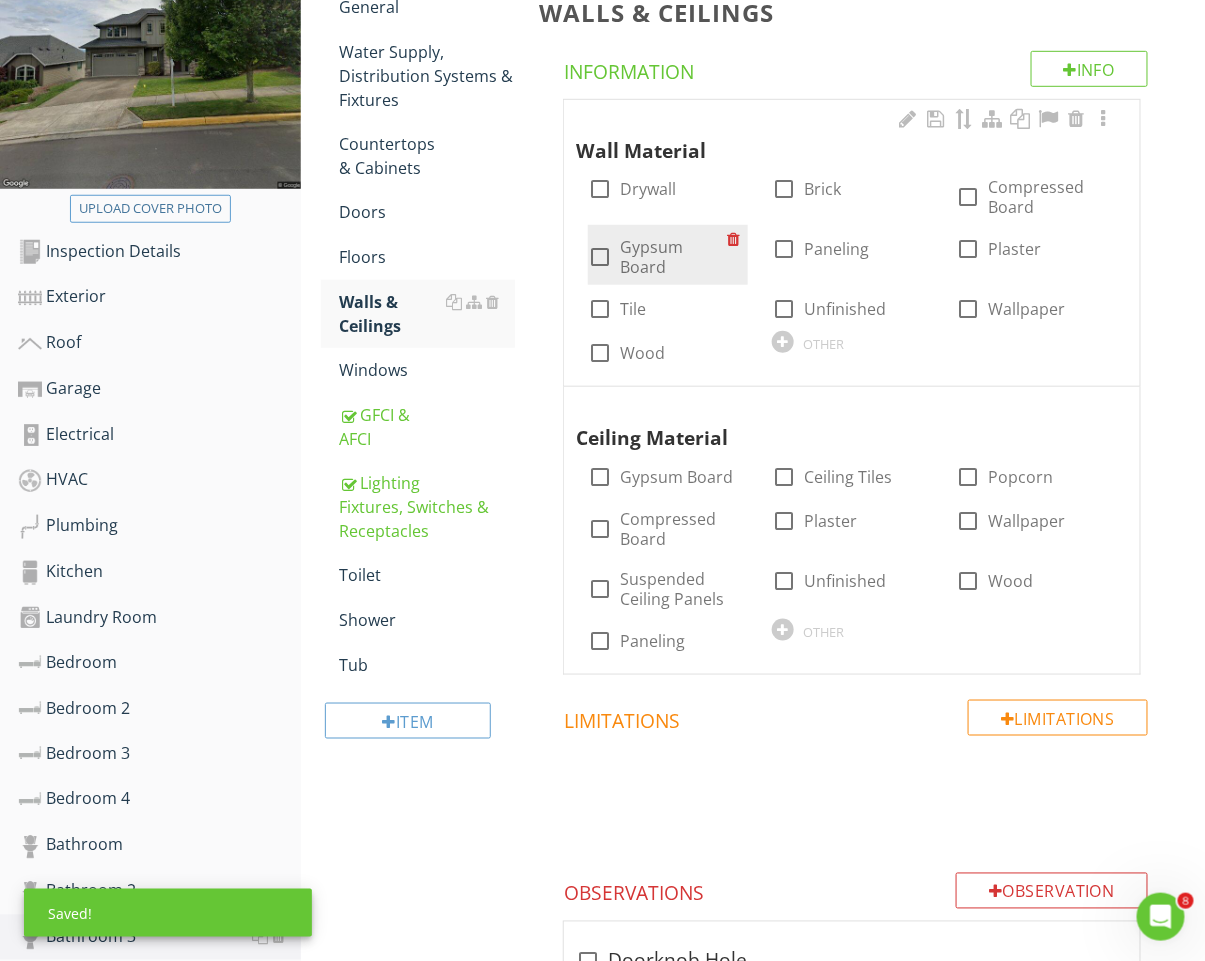 checkbox on "true" 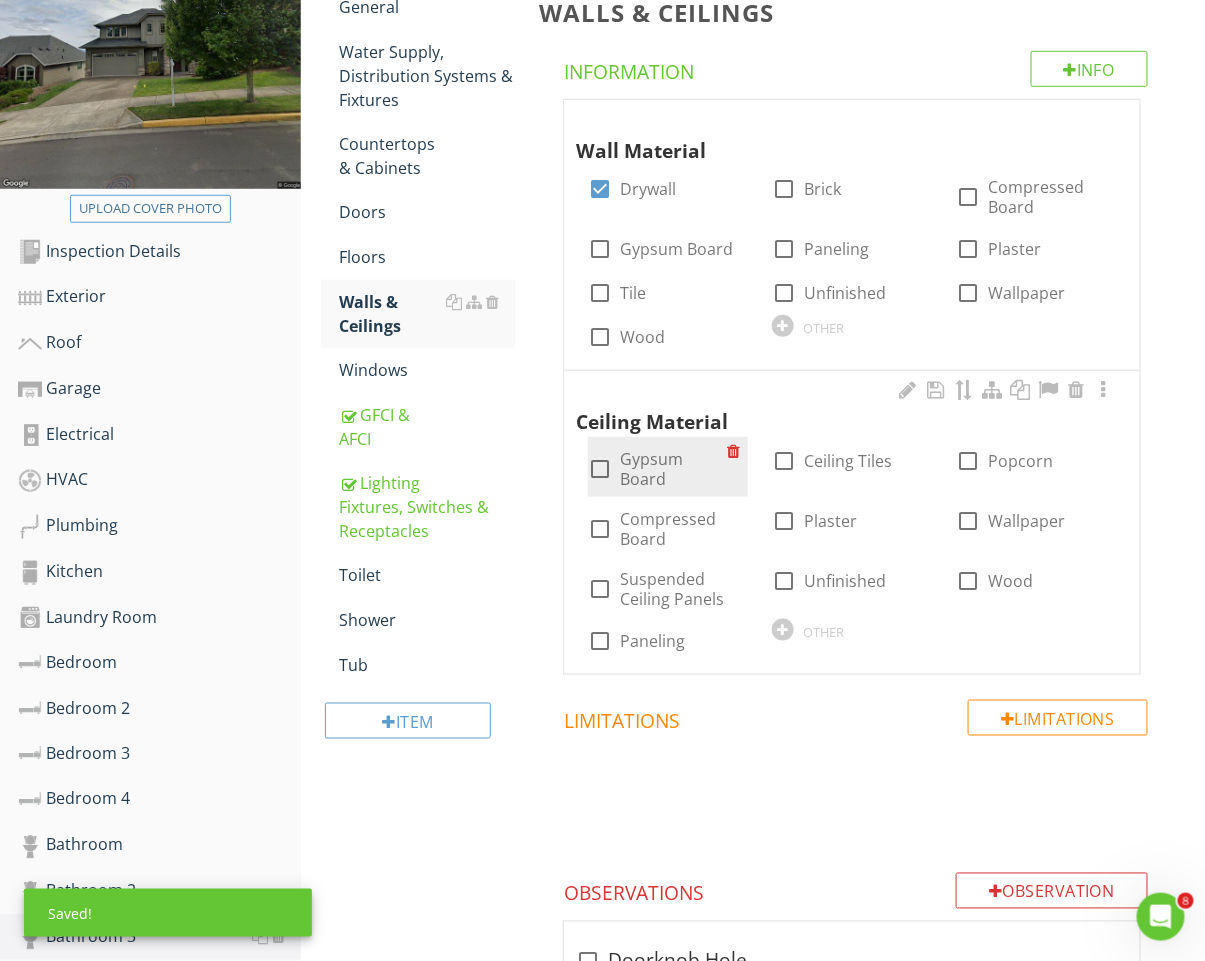 click at bounding box center [600, 469] 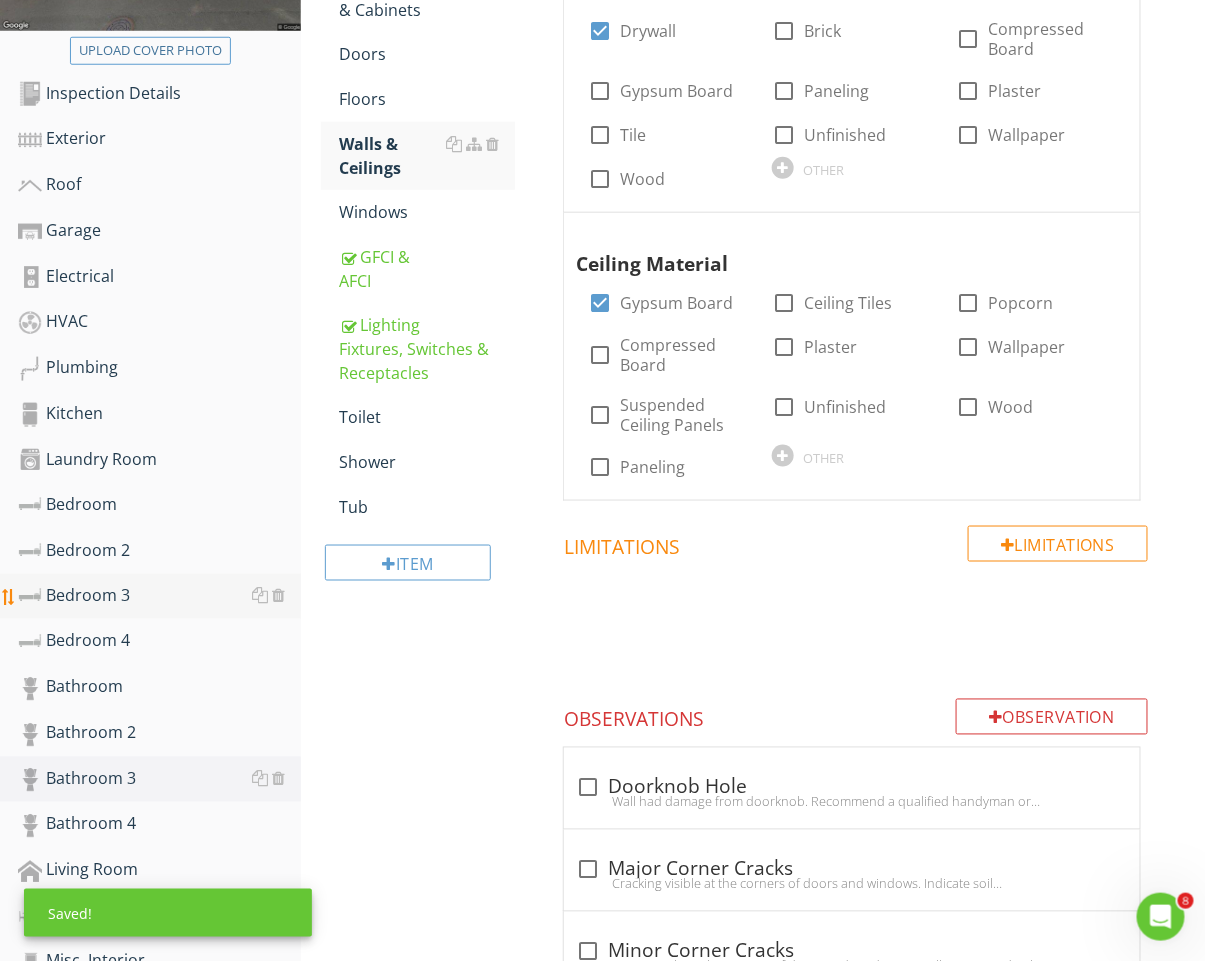 scroll, scrollTop: 672, scrollLeft: 0, axis: vertical 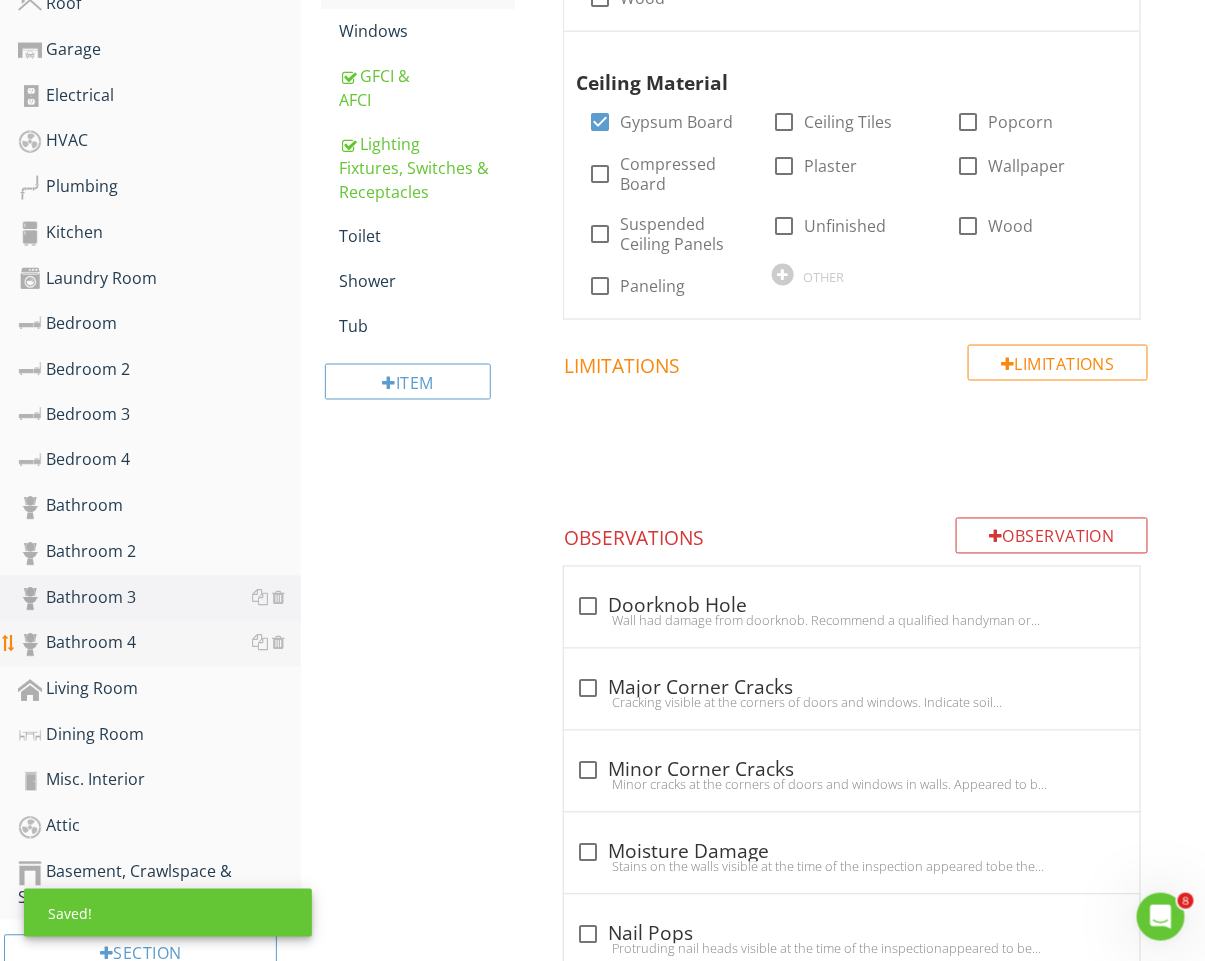 drag, startPoint x: 186, startPoint y: 637, endPoint x: 296, endPoint y: 616, distance: 111.9866 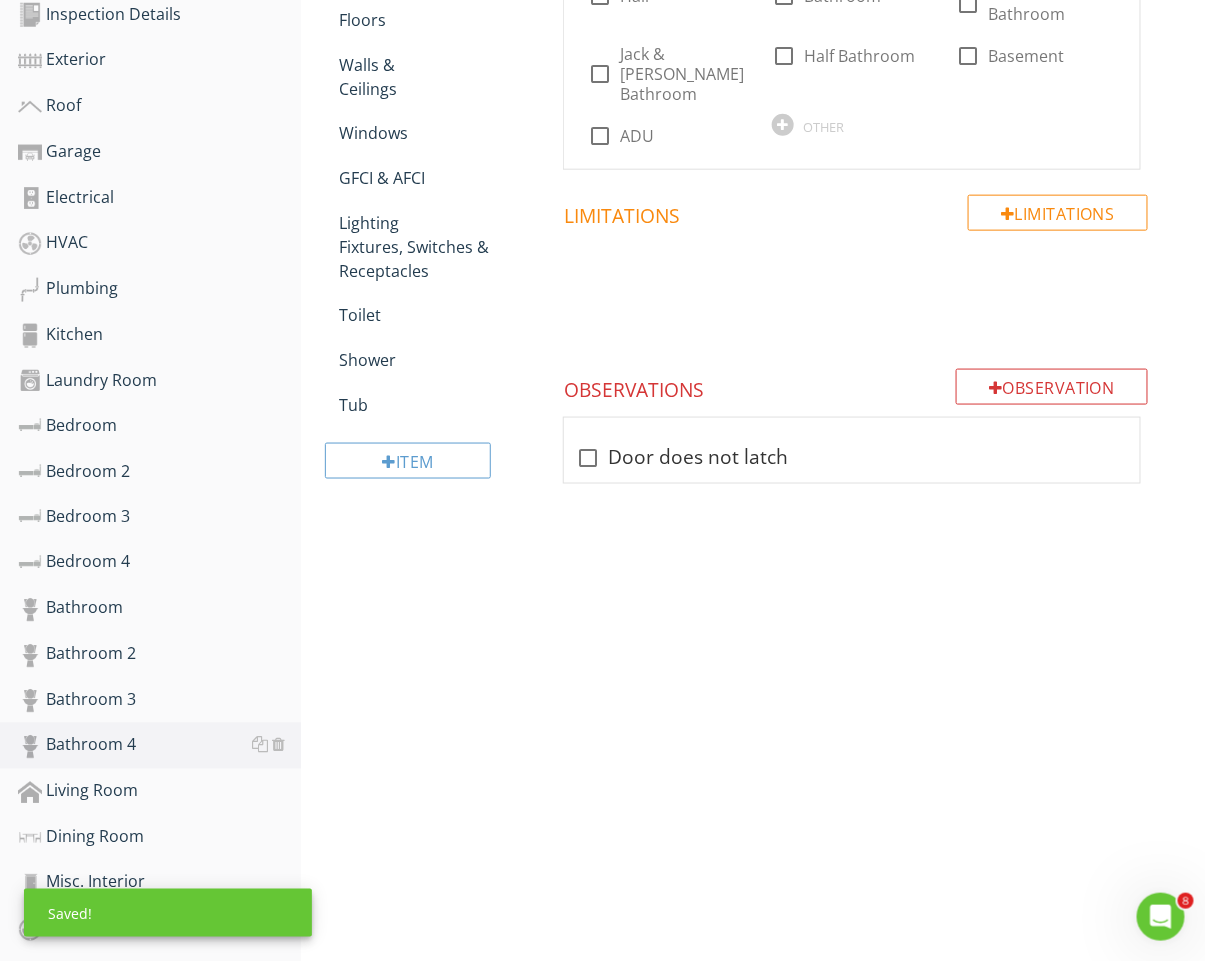 scroll, scrollTop: 443, scrollLeft: 0, axis: vertical 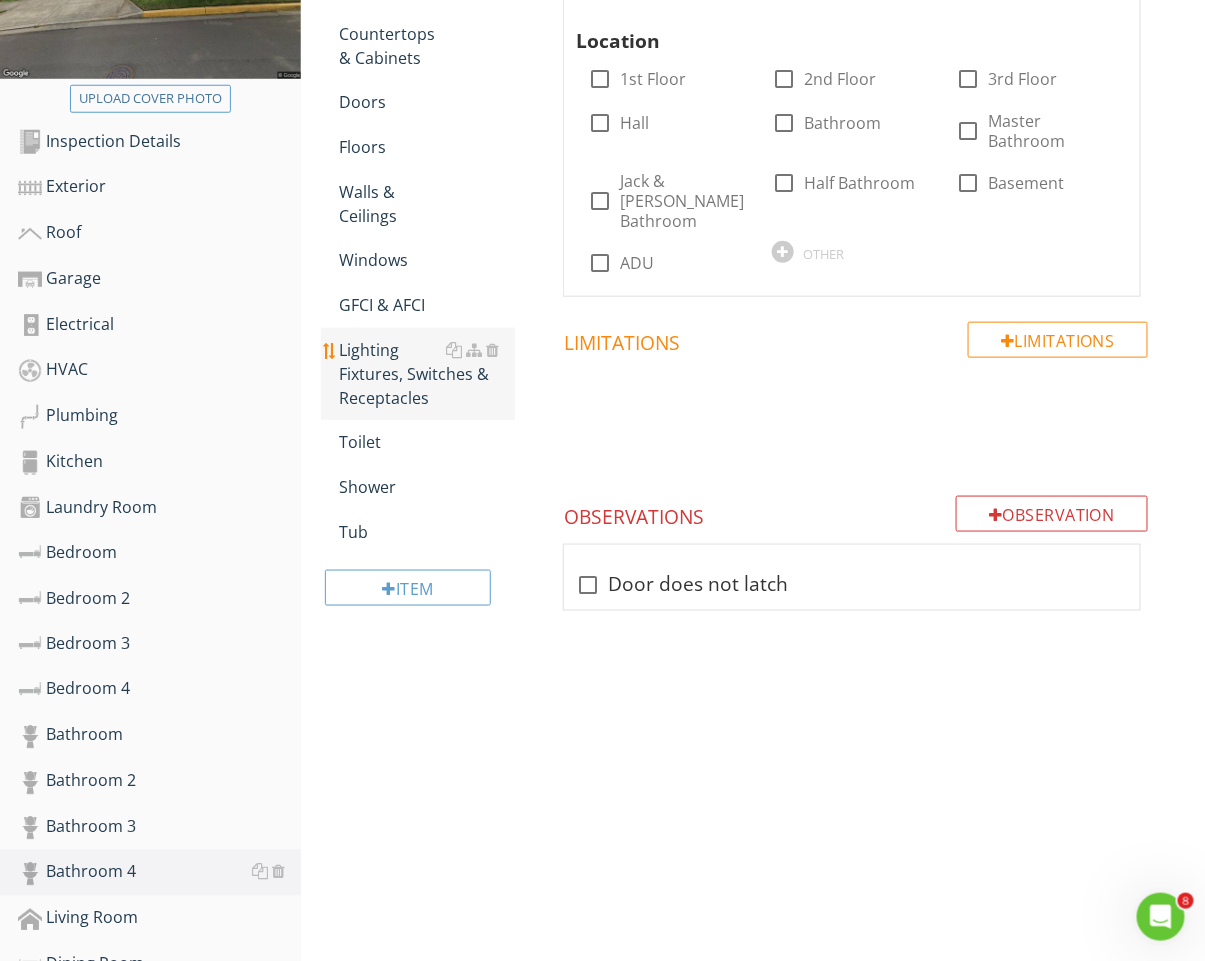 click on "Lighting Fixtures, Switches & Receptacles" at bounding box center (427, 374) 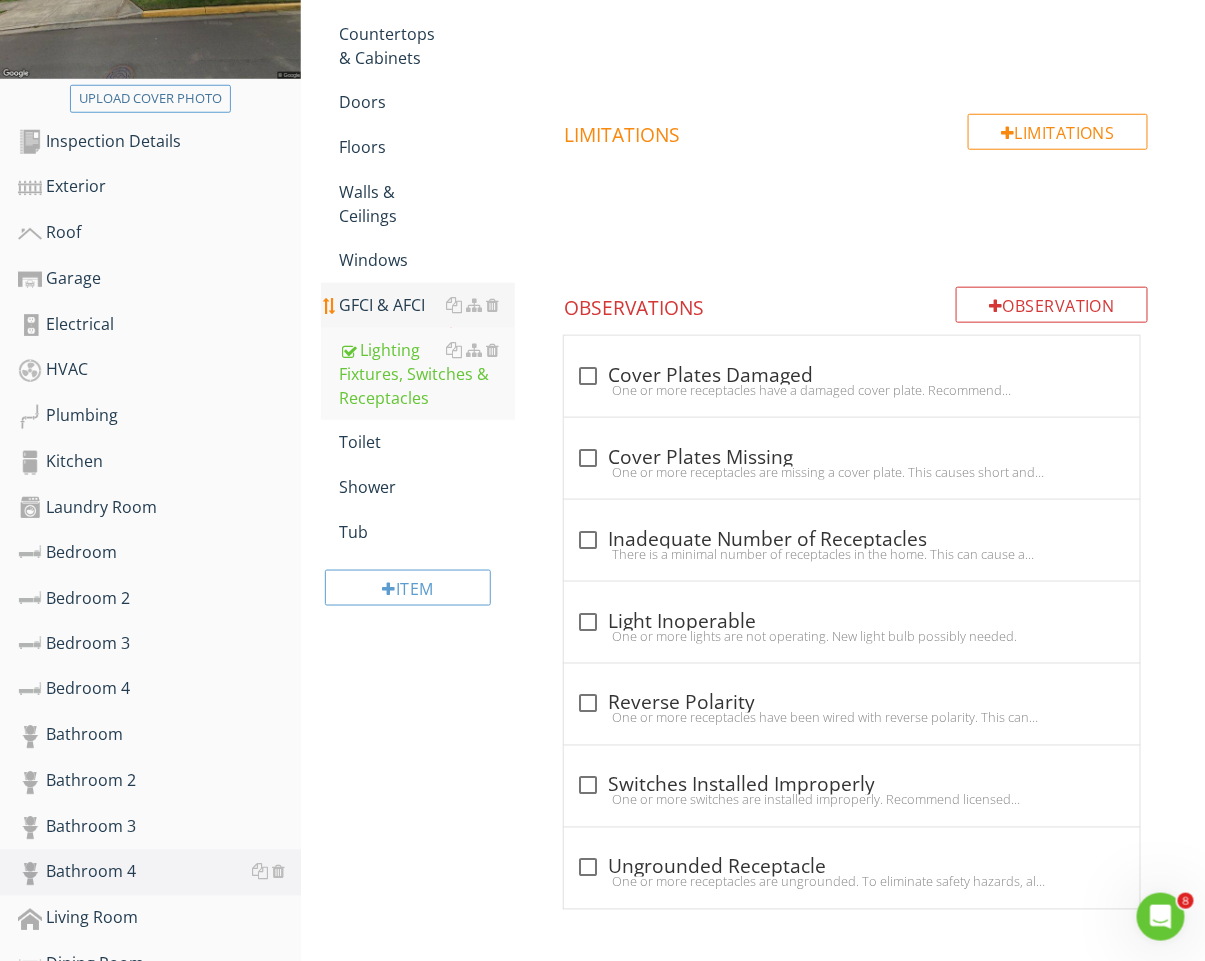 drag, startPoint x: 382, startPoint y: 314, endPoint x: 374, endPoint y: 300, distance: 16.124516 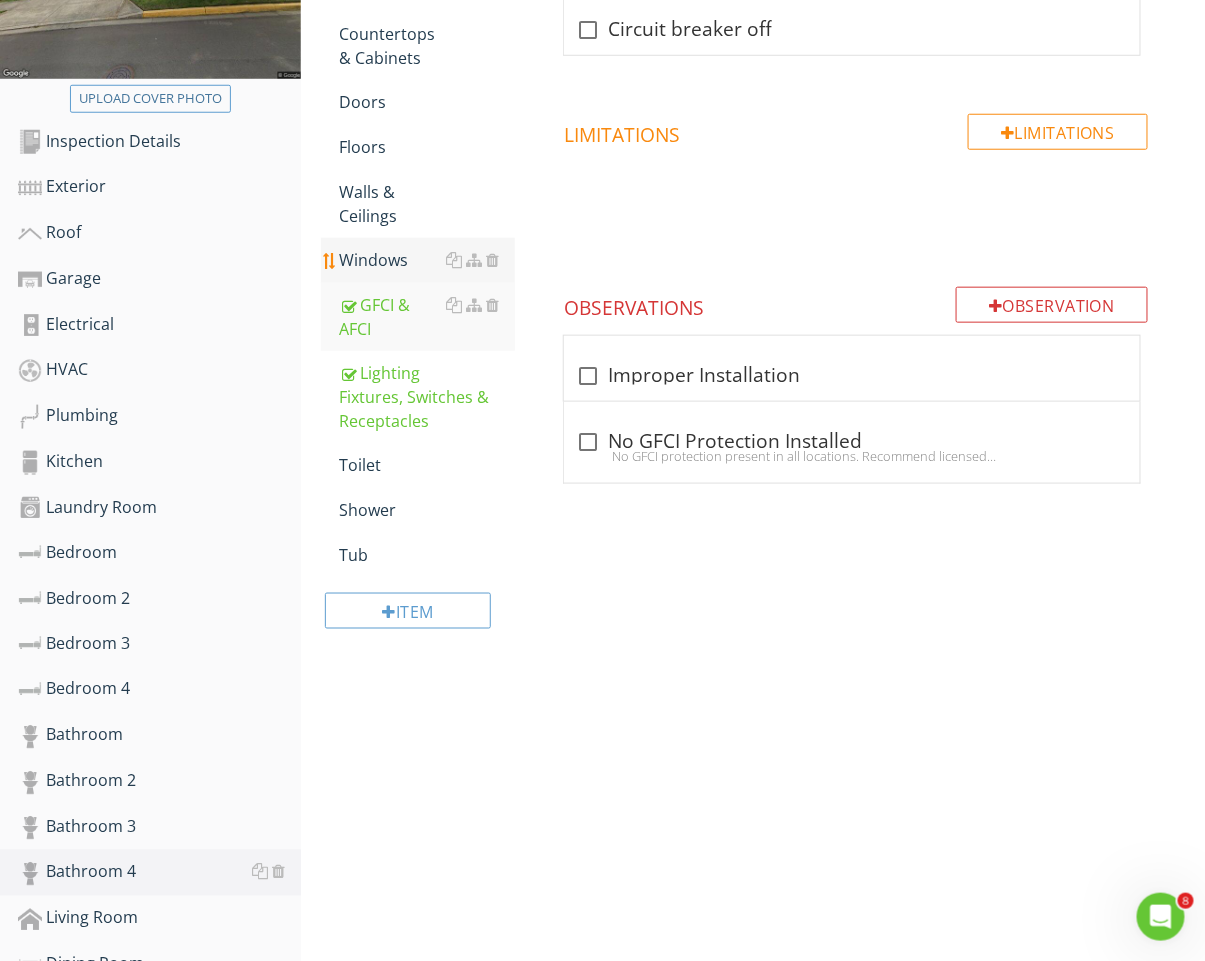 click on "Windows" at bounding box center [427, 260] 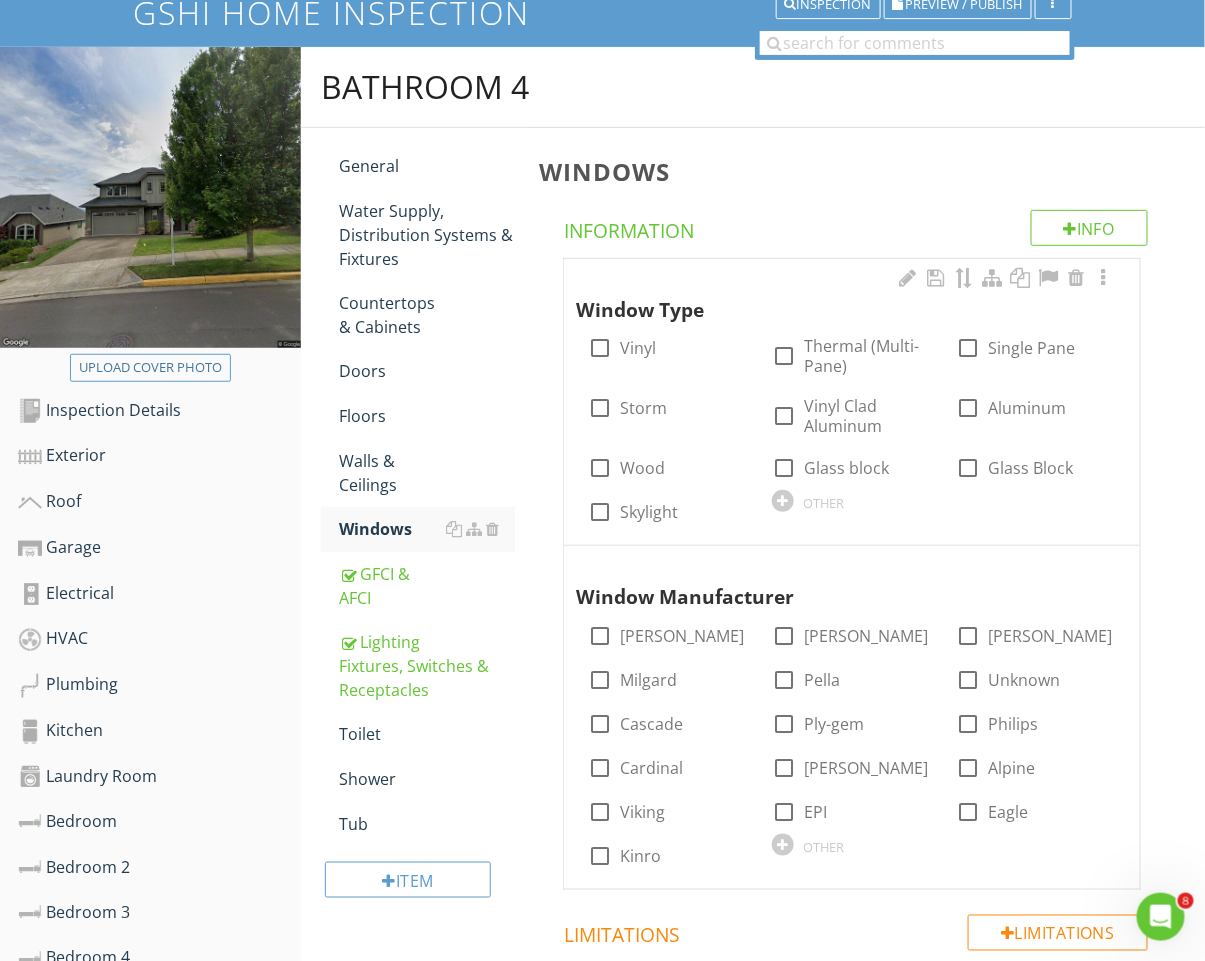 scroll, scrollTop: 165, scrollLeft: 0, axis: vertical 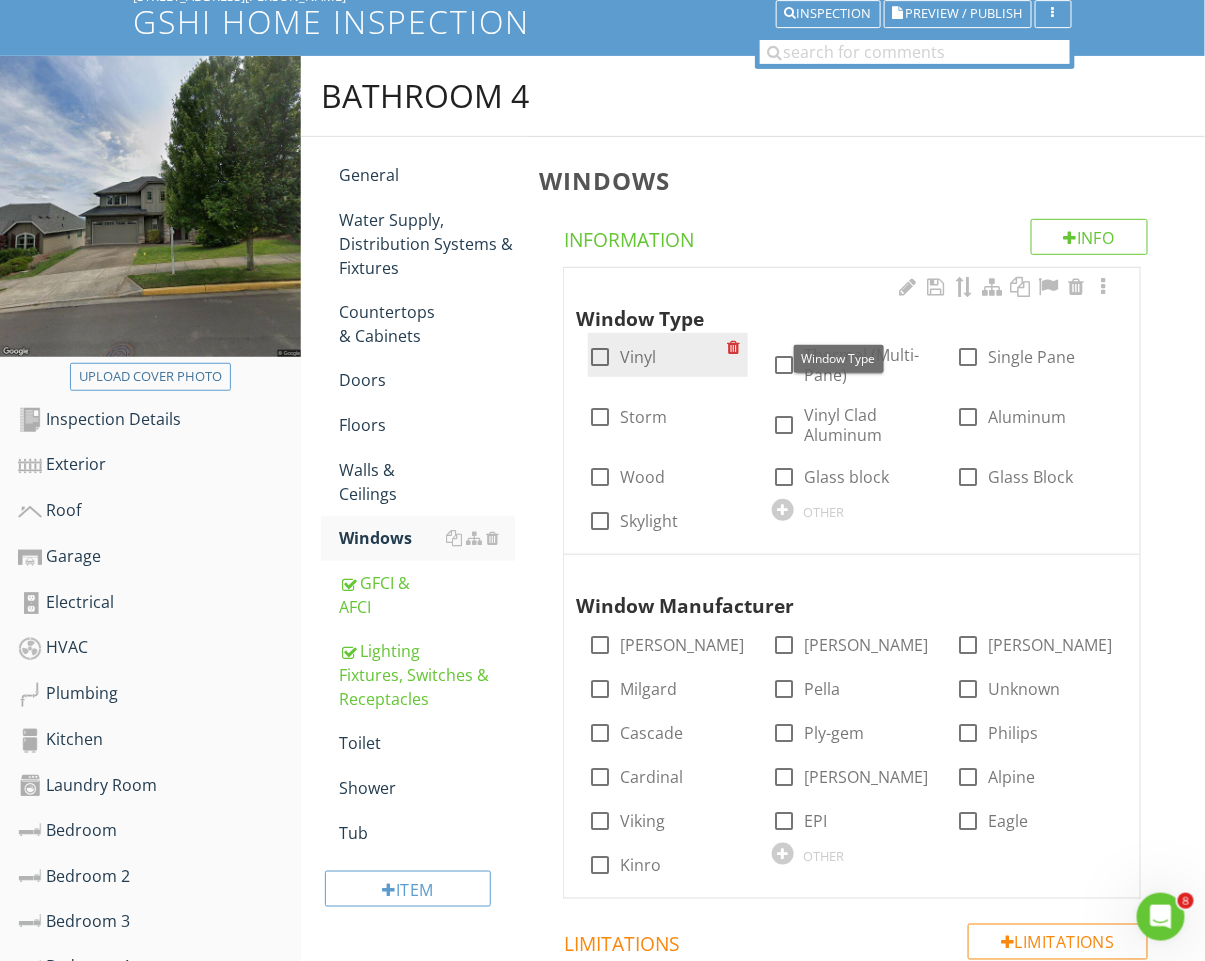 click on "Vinyl" at bounding box center [638, 357] 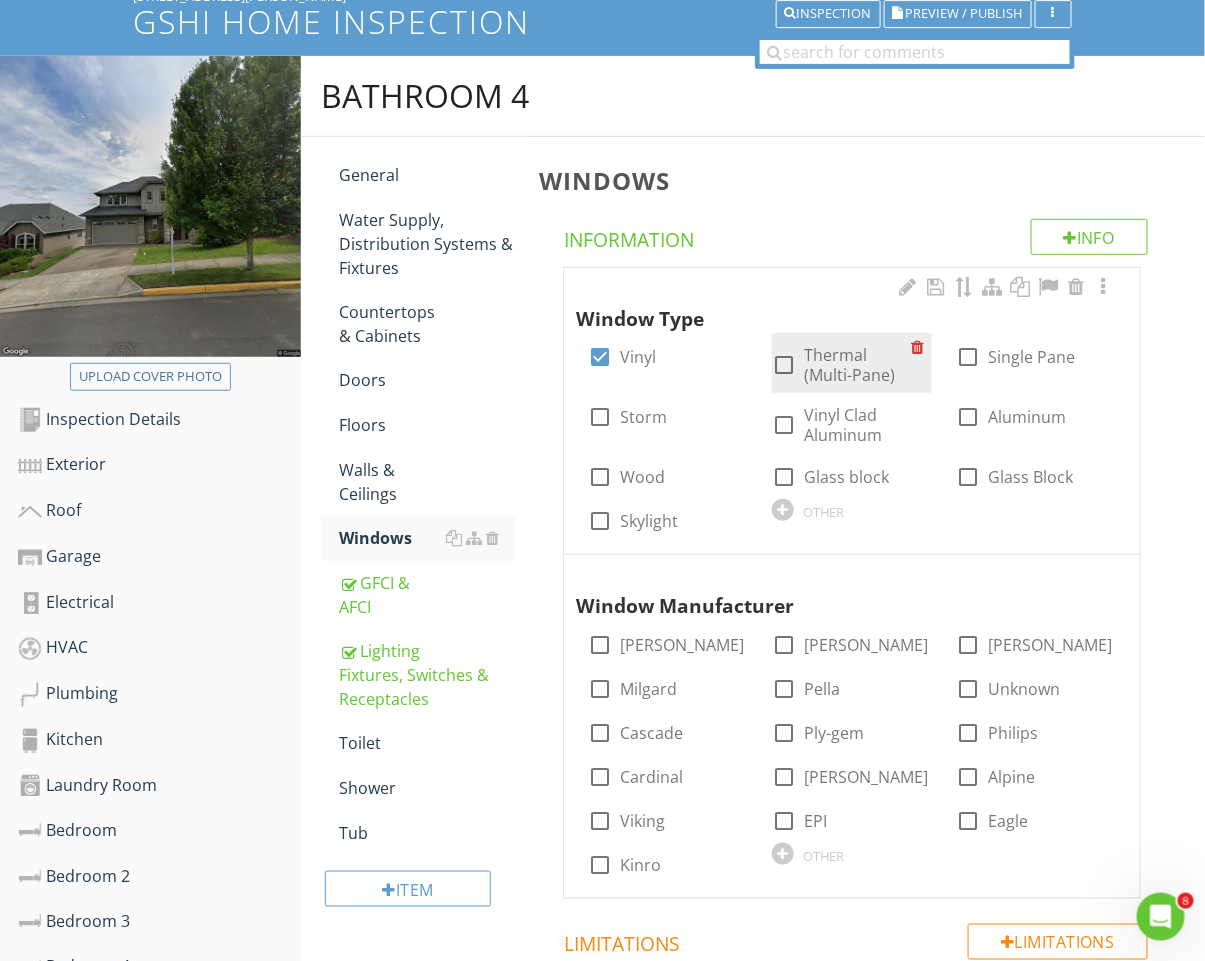click on "Thermal (Multi-Pane)" at bounding box center (857, 365) 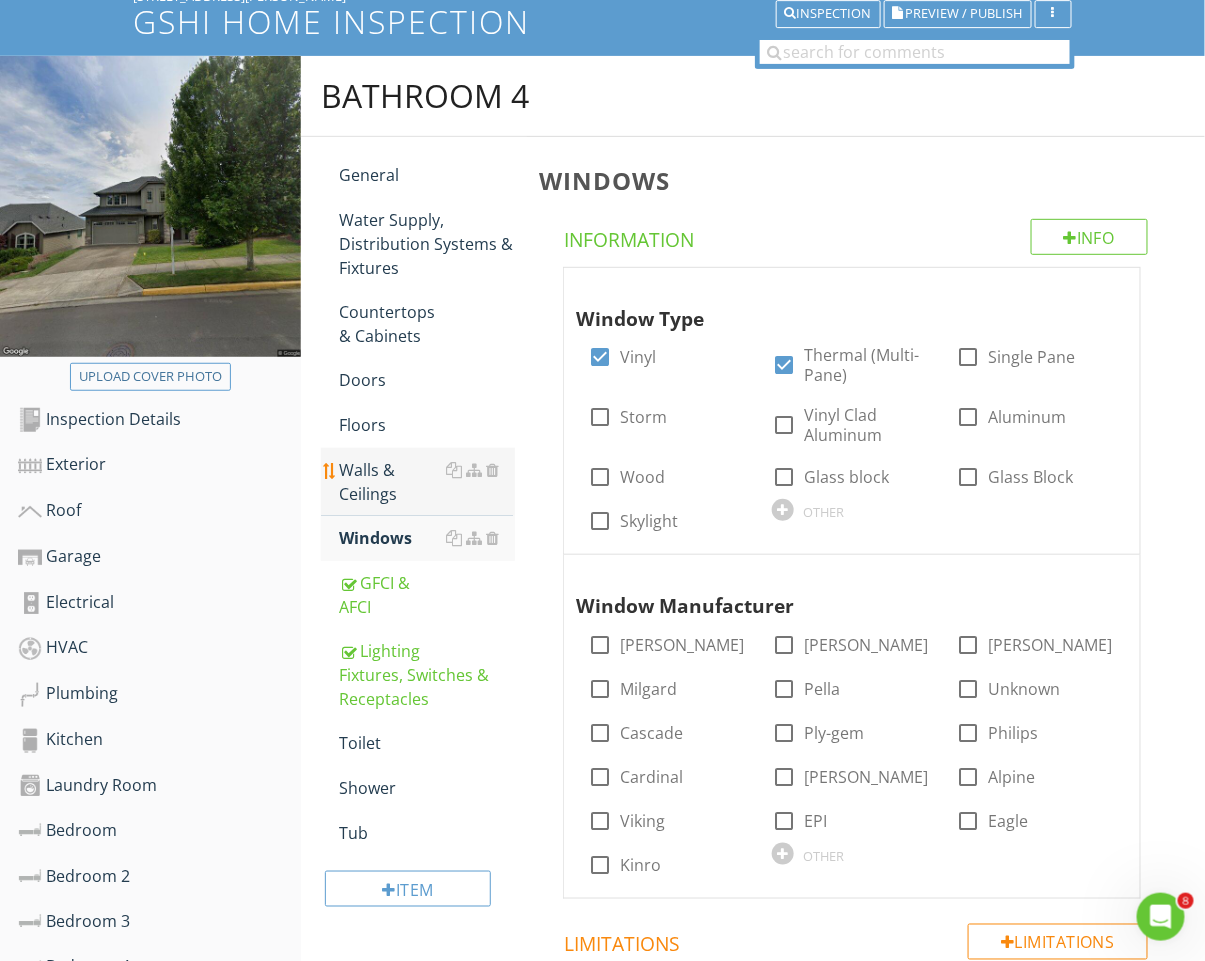 click on "Walls & Ceilings" at bounding box center (427, 482) 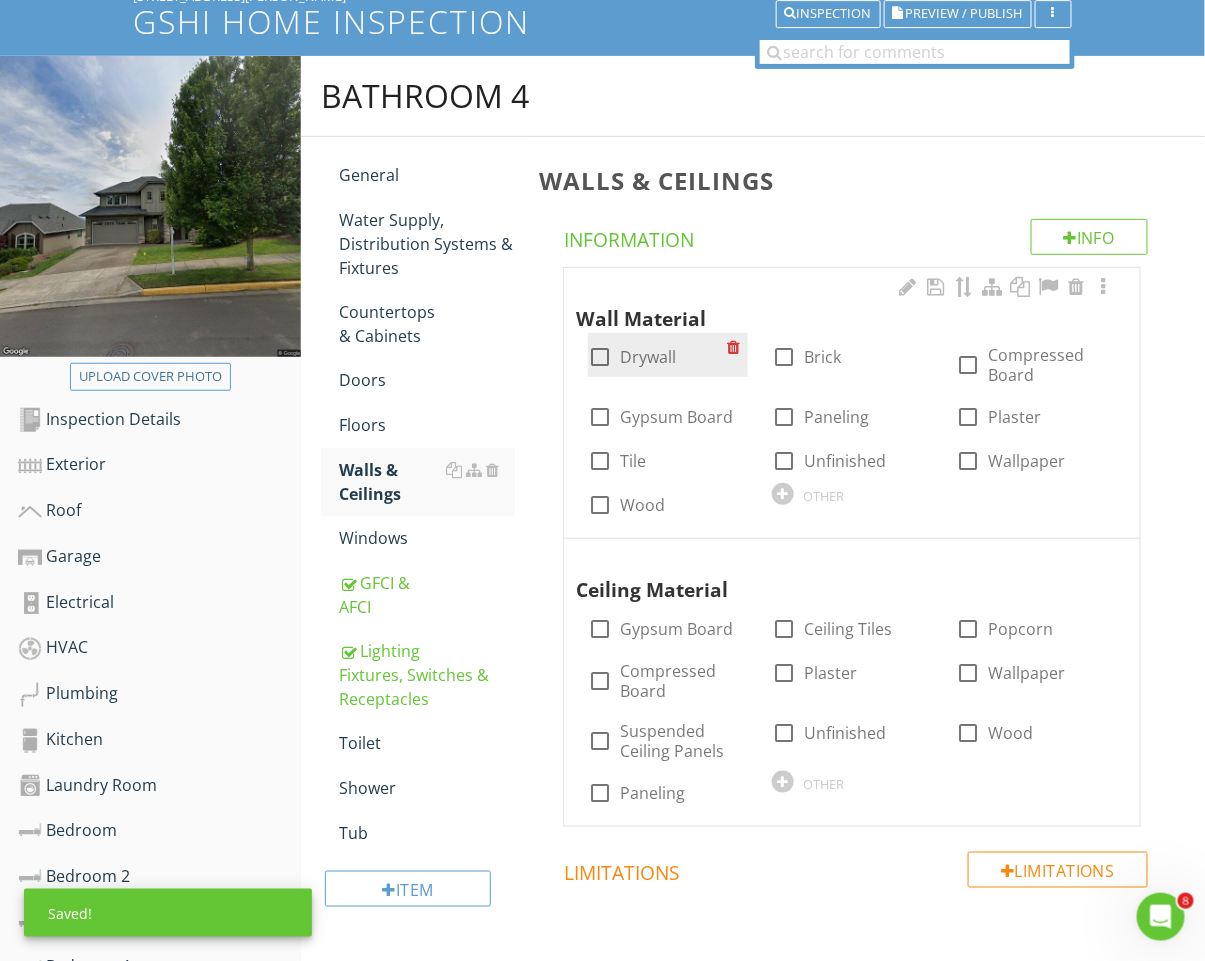 click at bounding box center [600, 357] 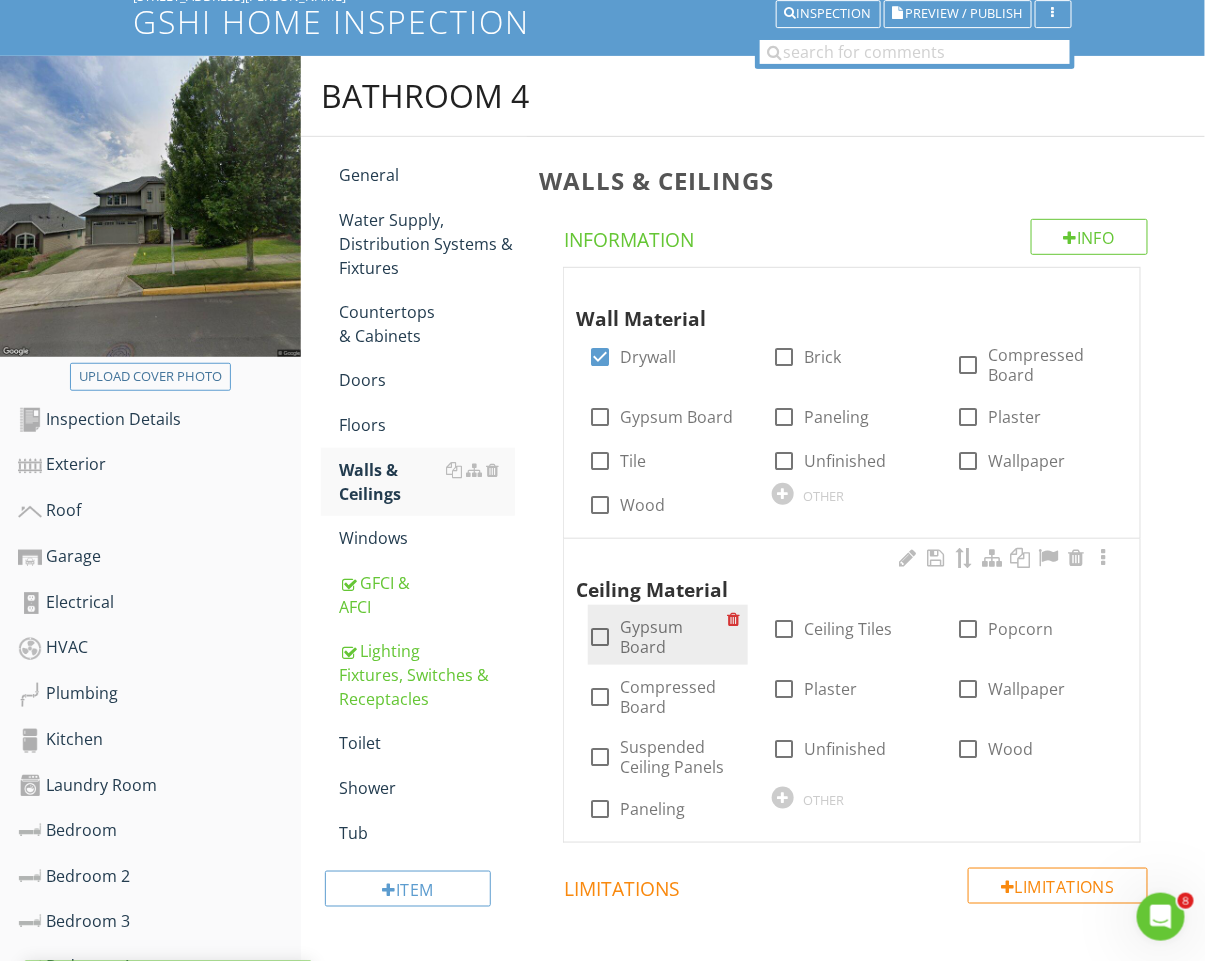 click on "Gypsum Board" at bounding box center (673, 637) 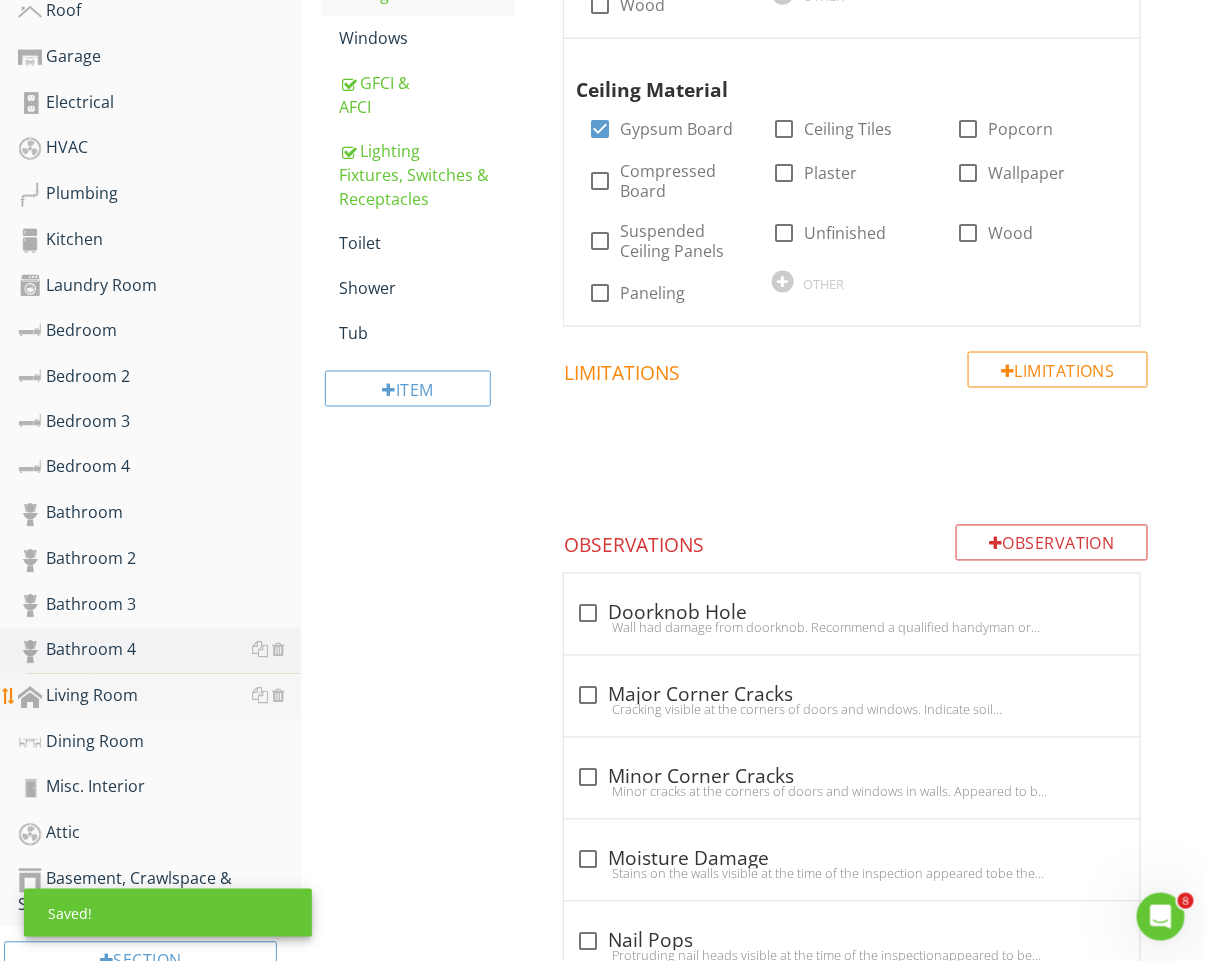 scroll, scrollTop: 697, scrollLeft: 0, axis: vertical 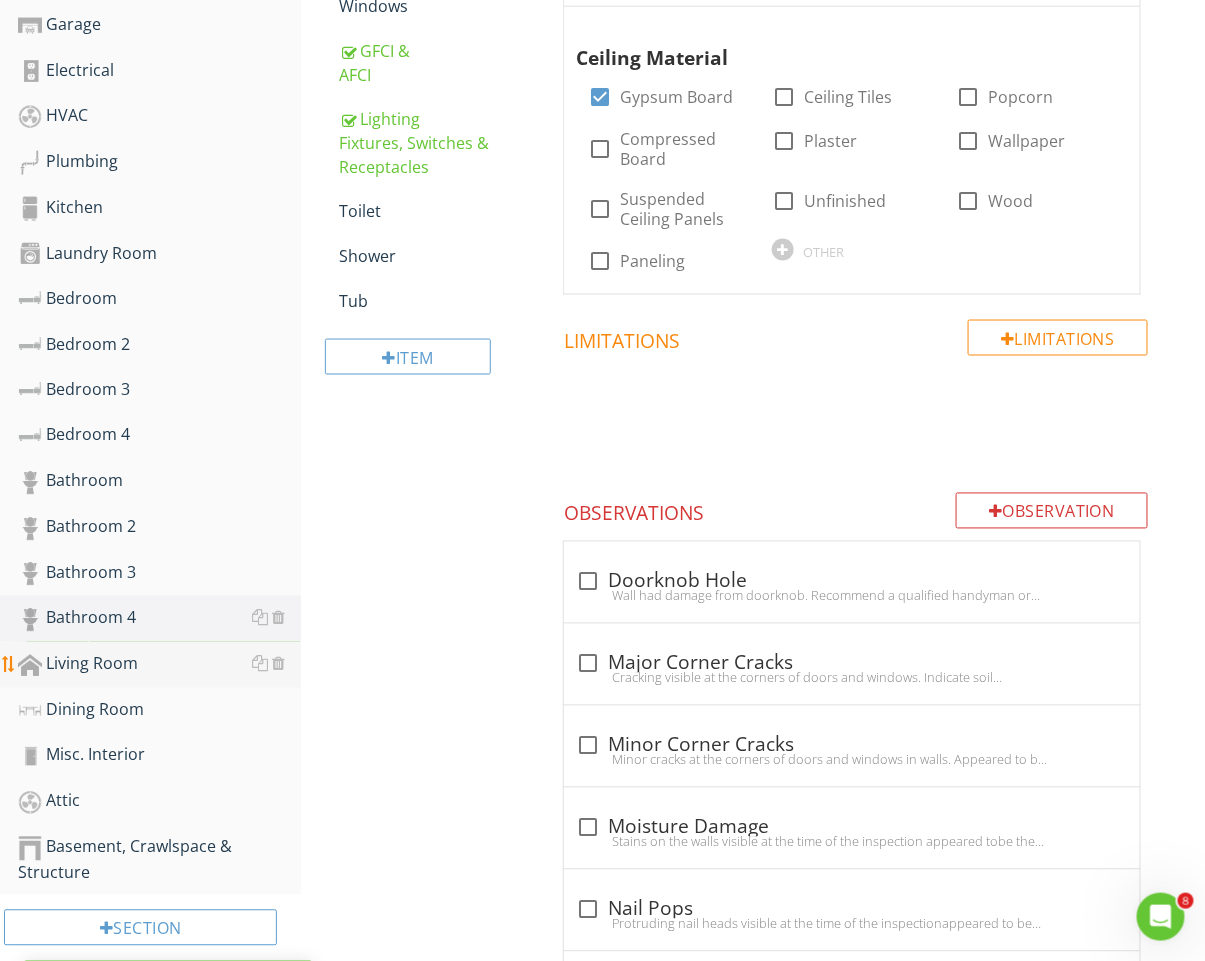 drag, startPoint x: 179, startPoint y: 677, endPoint x: 273, endPoint y: 668, distance: 94.42987 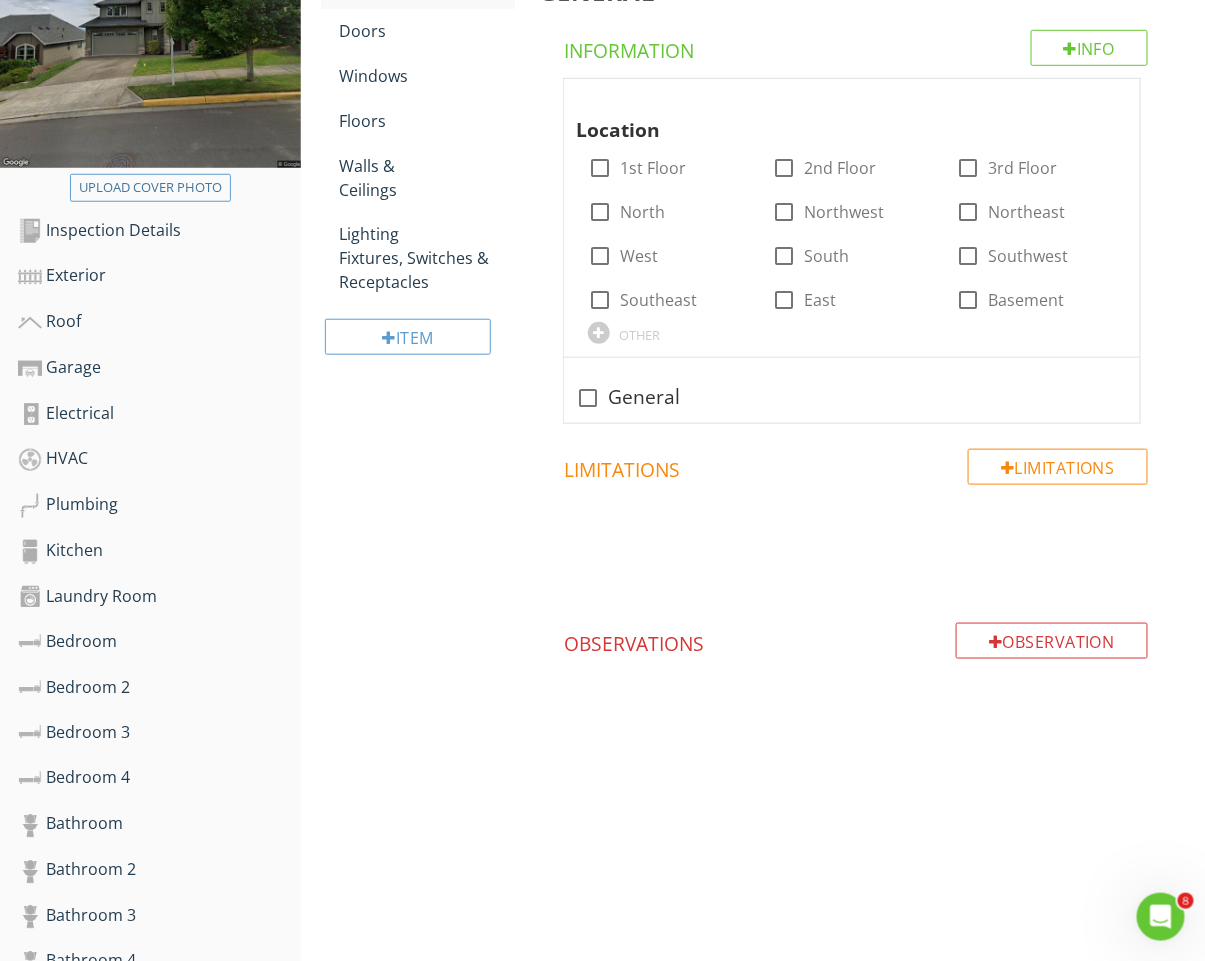 scroll, scrollTop: 298, scrollLeft: 0, axis: vertical 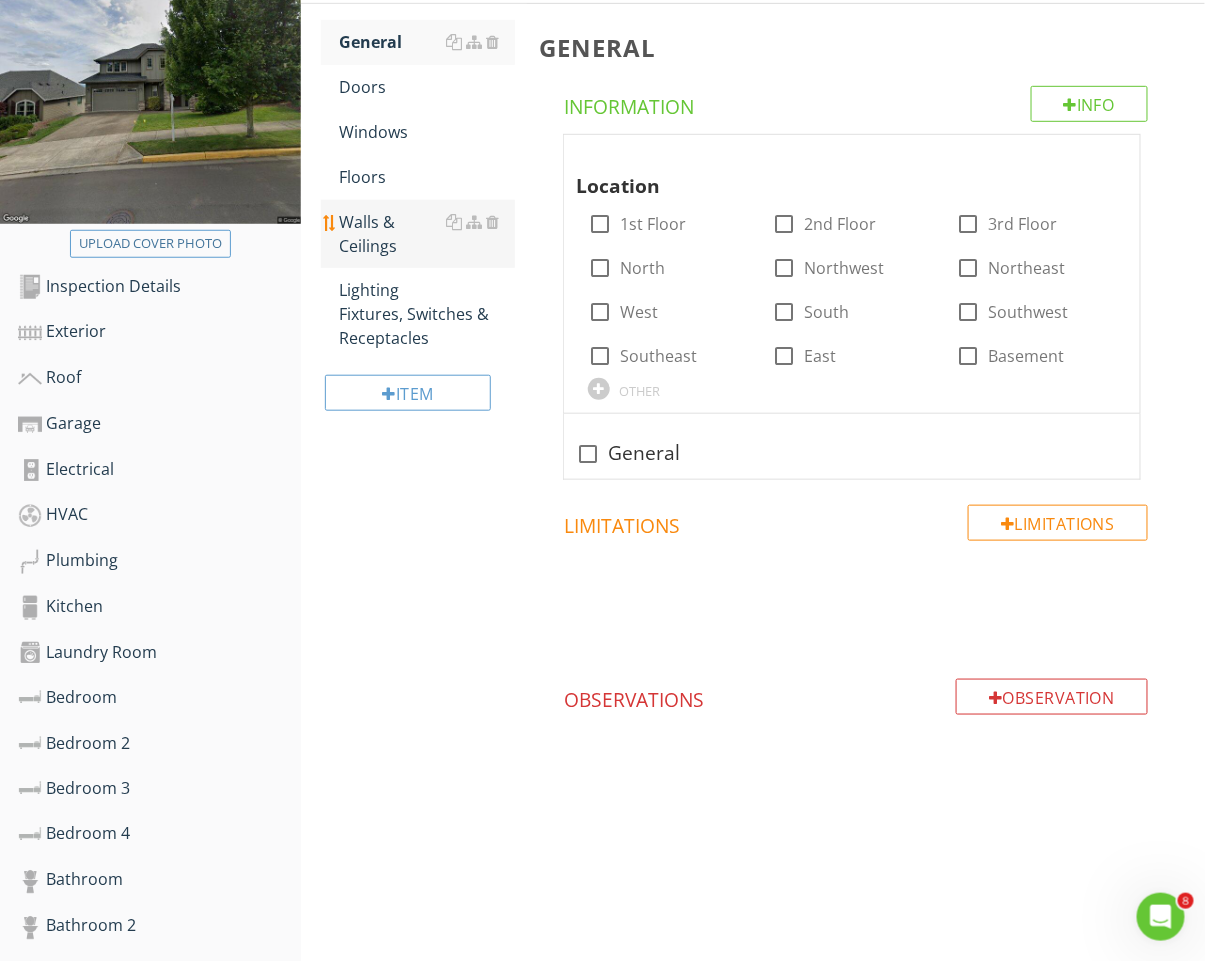 click on "Walls & Ceilings" at bounding box center (427, 234) 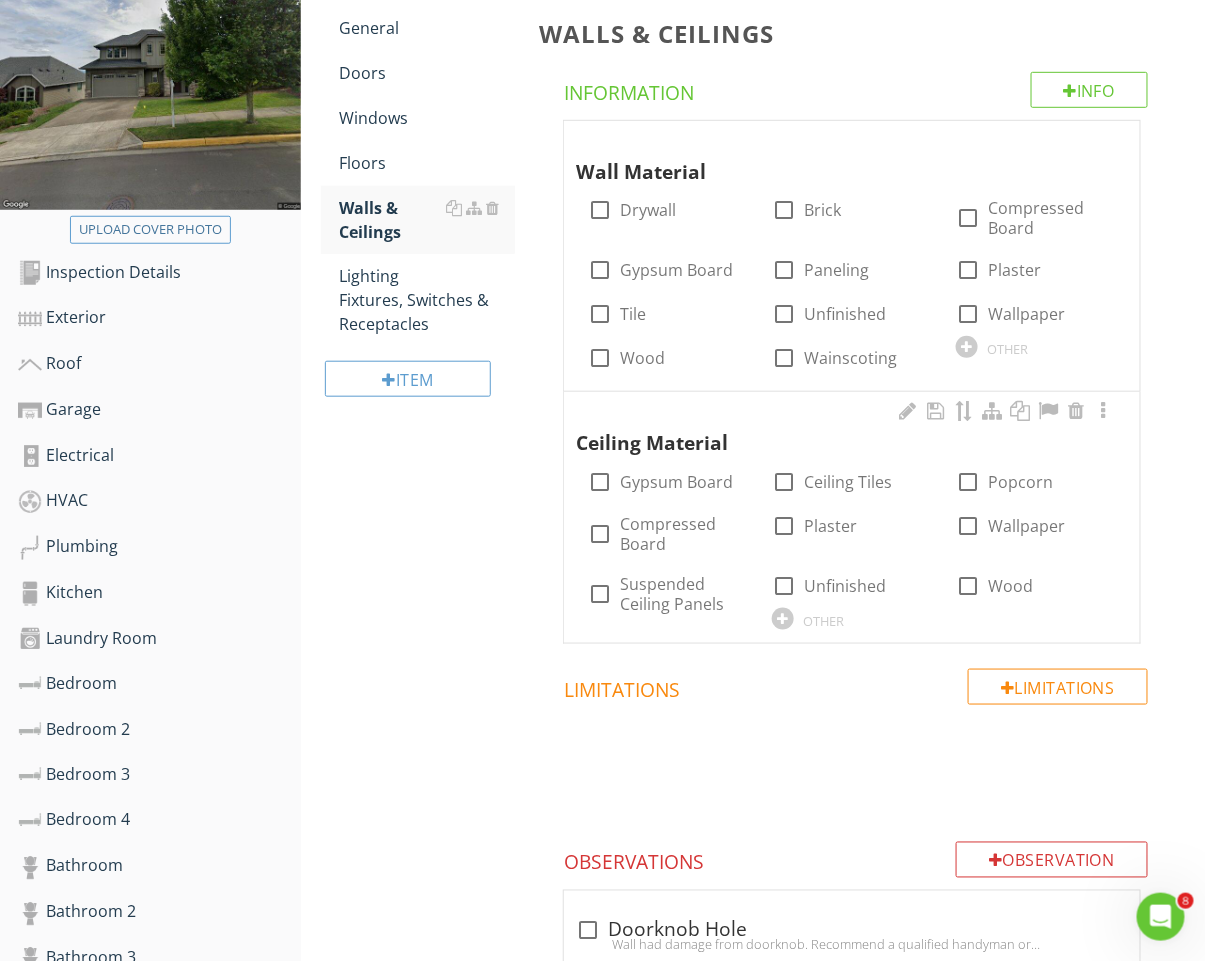 scroll, scrollTop: 313, scrollLeft: 0, axis: vertical 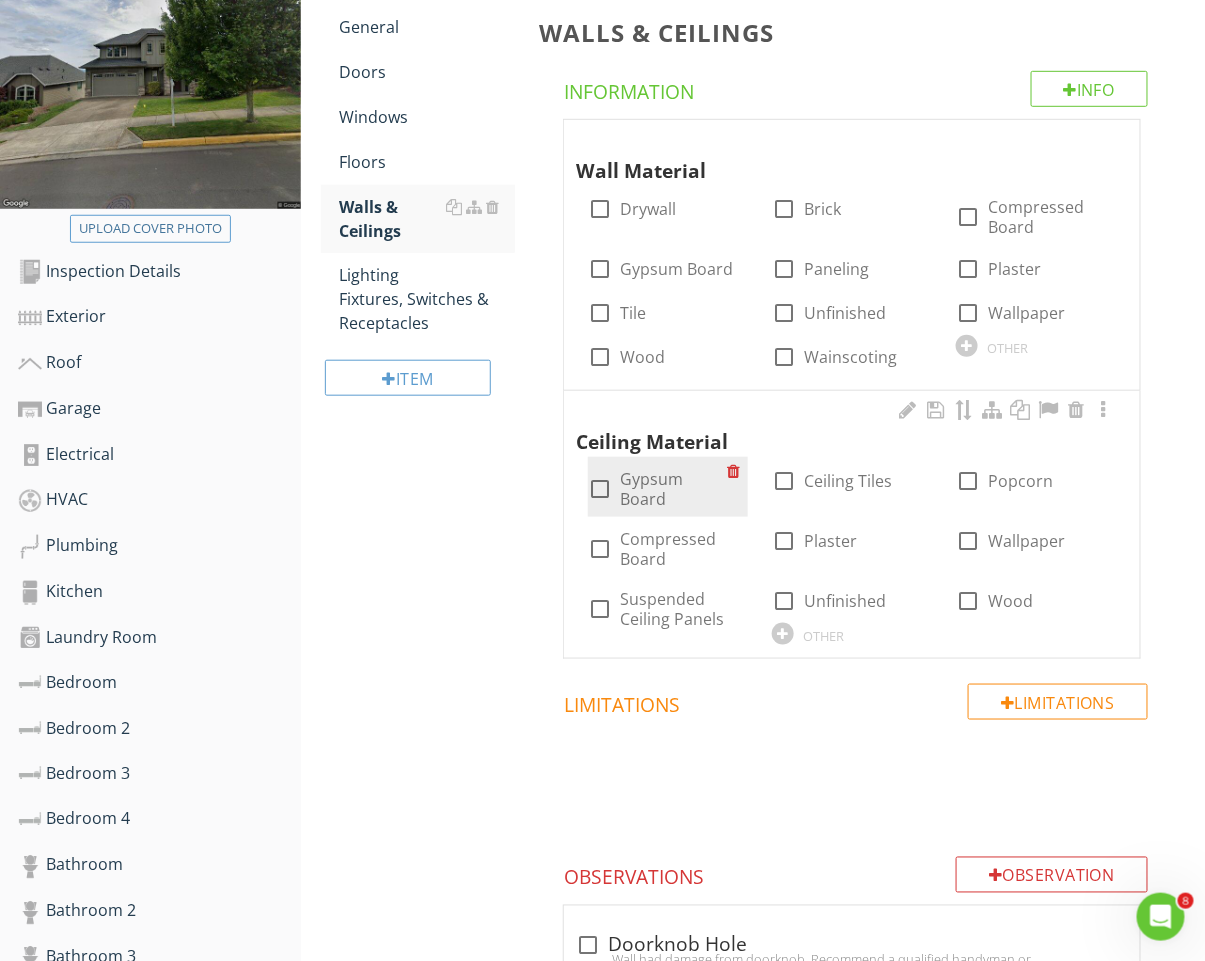 click at bounding box center (600, 489) 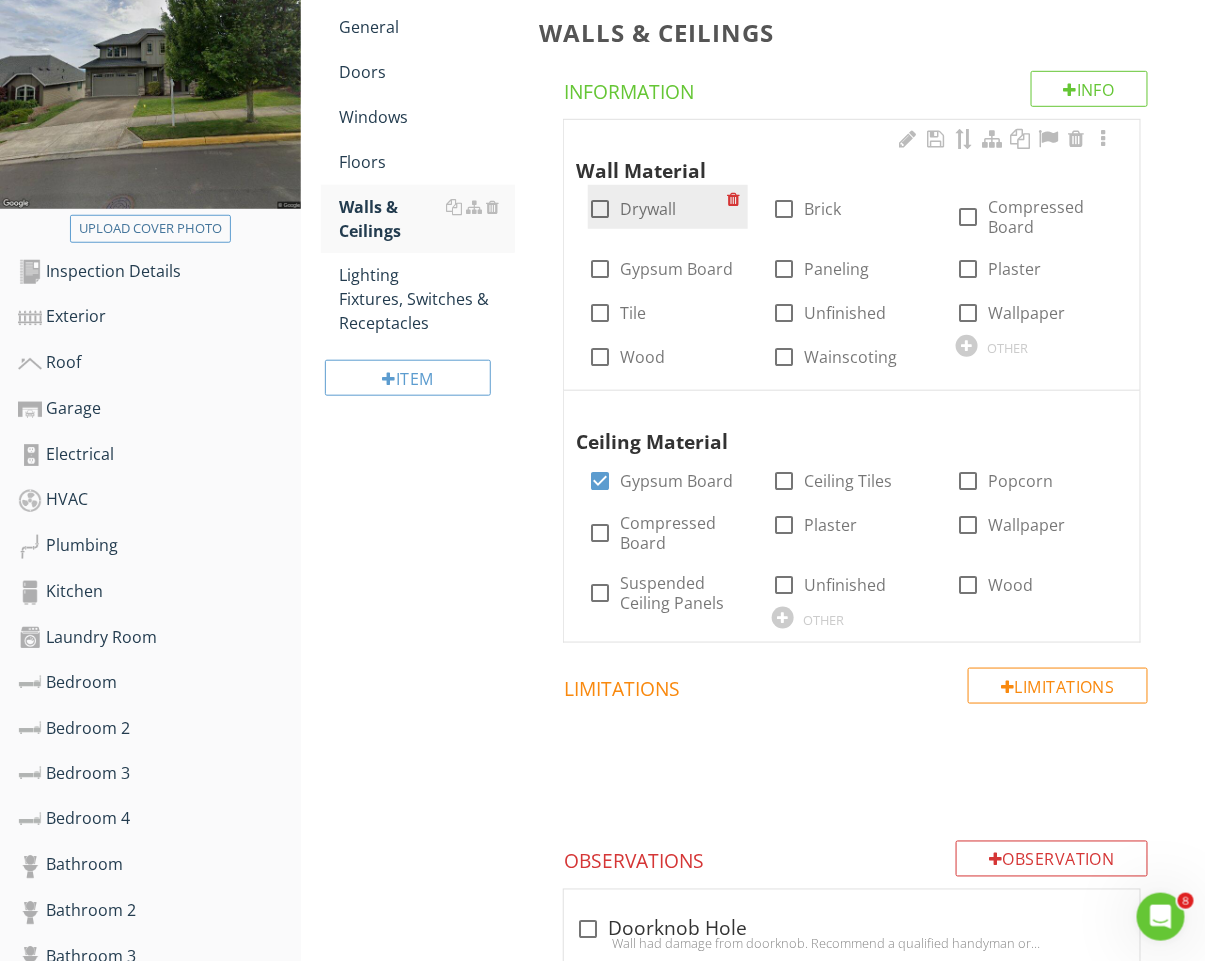 click at bounding box center (600, 209) 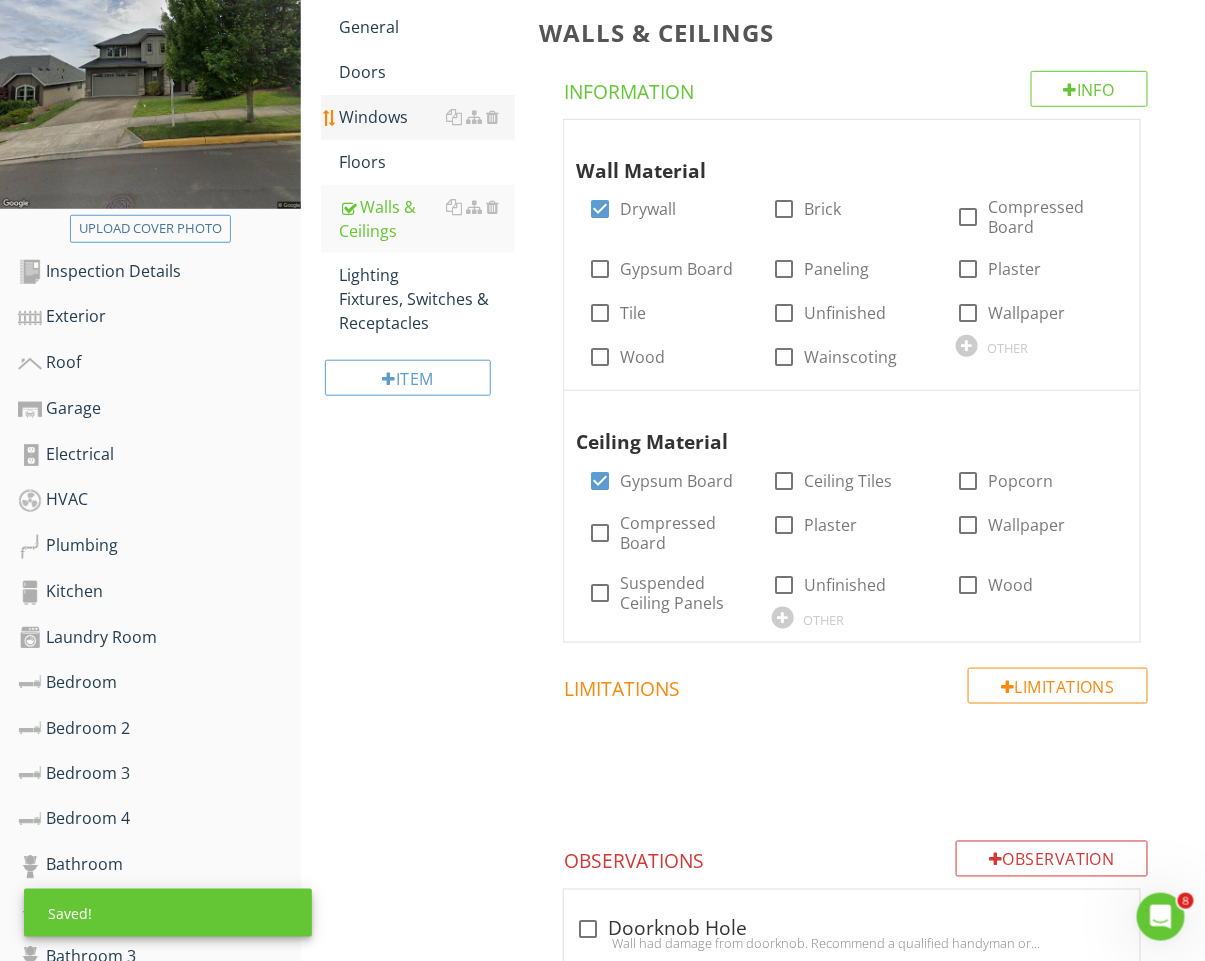 click on "Windows" at bounding box center [427, 117] 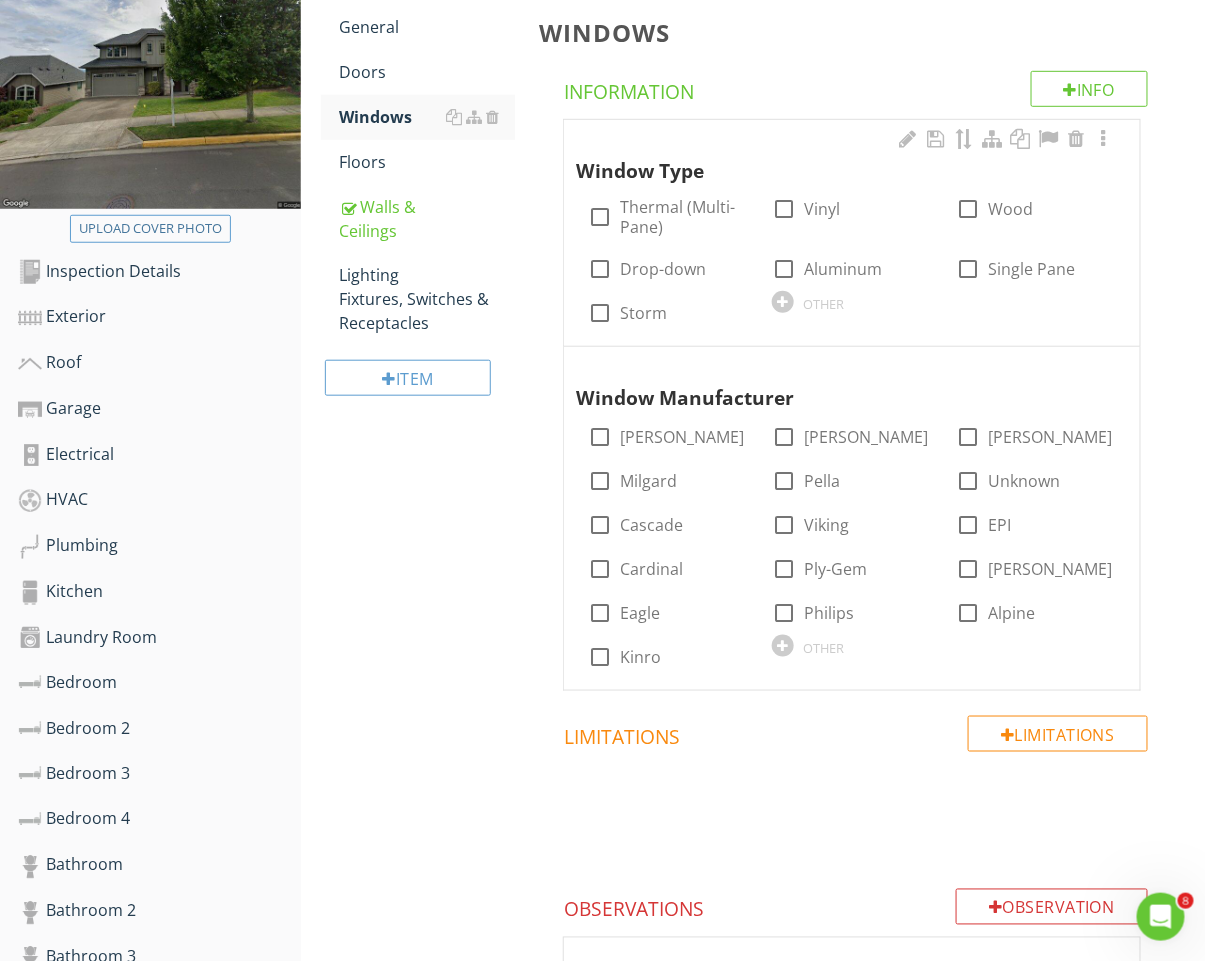 scroll, scrollTop: 314, scrollLeft: 0, axis: vertical 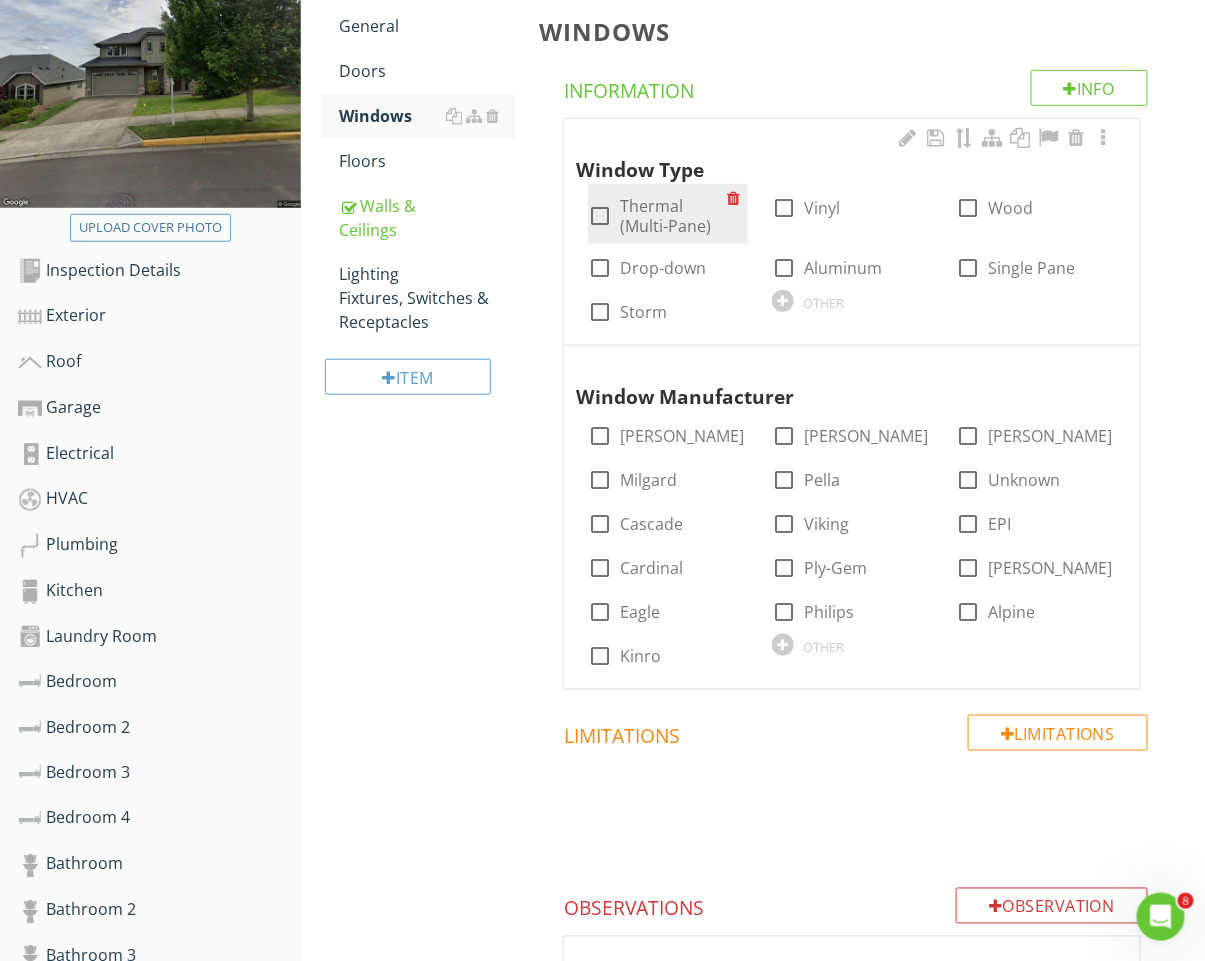 click on "check_box_outline_blank Thermal (Multi-Pane)" at bounding box center (657, 216) 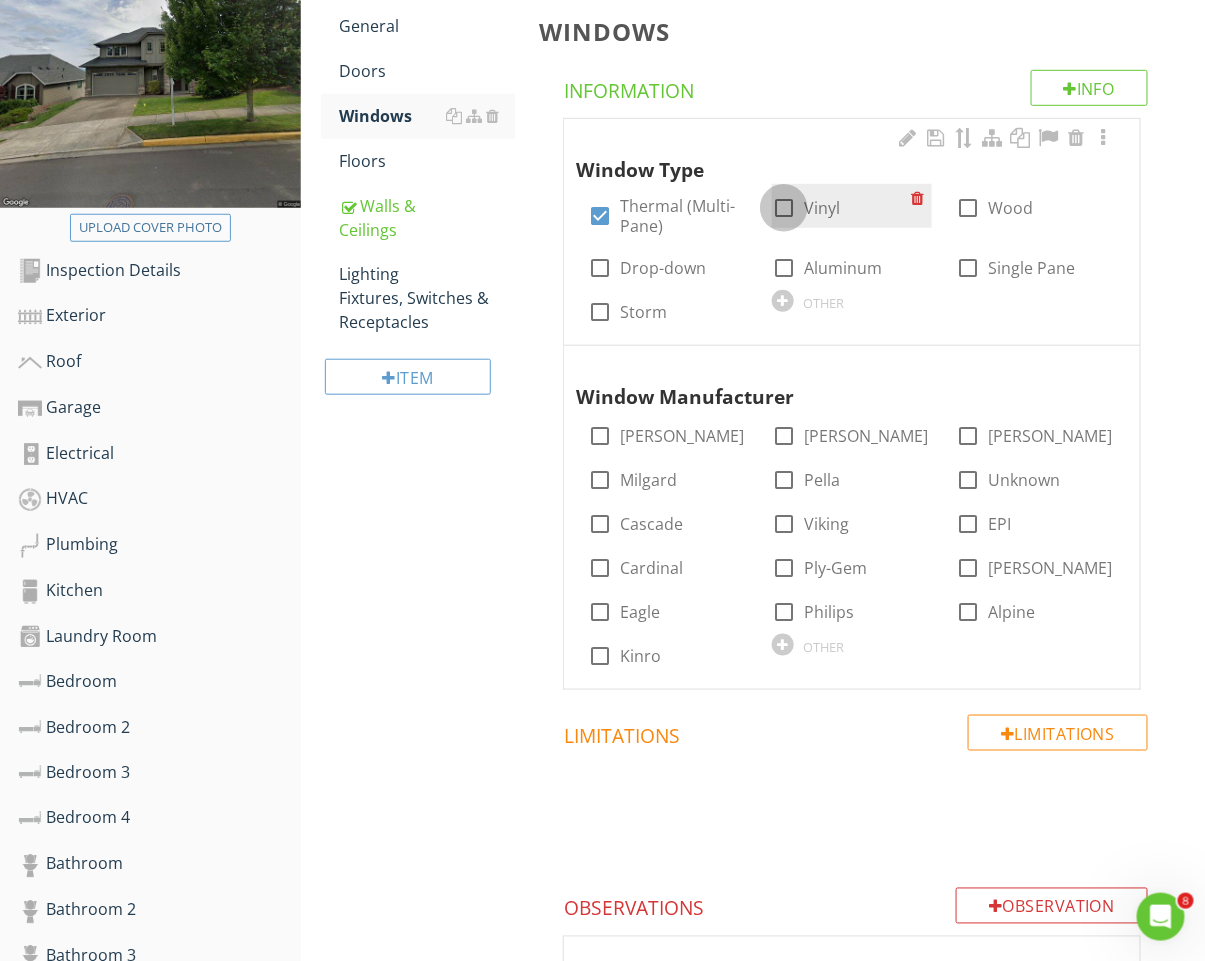 click at bounding box center (784, 208) 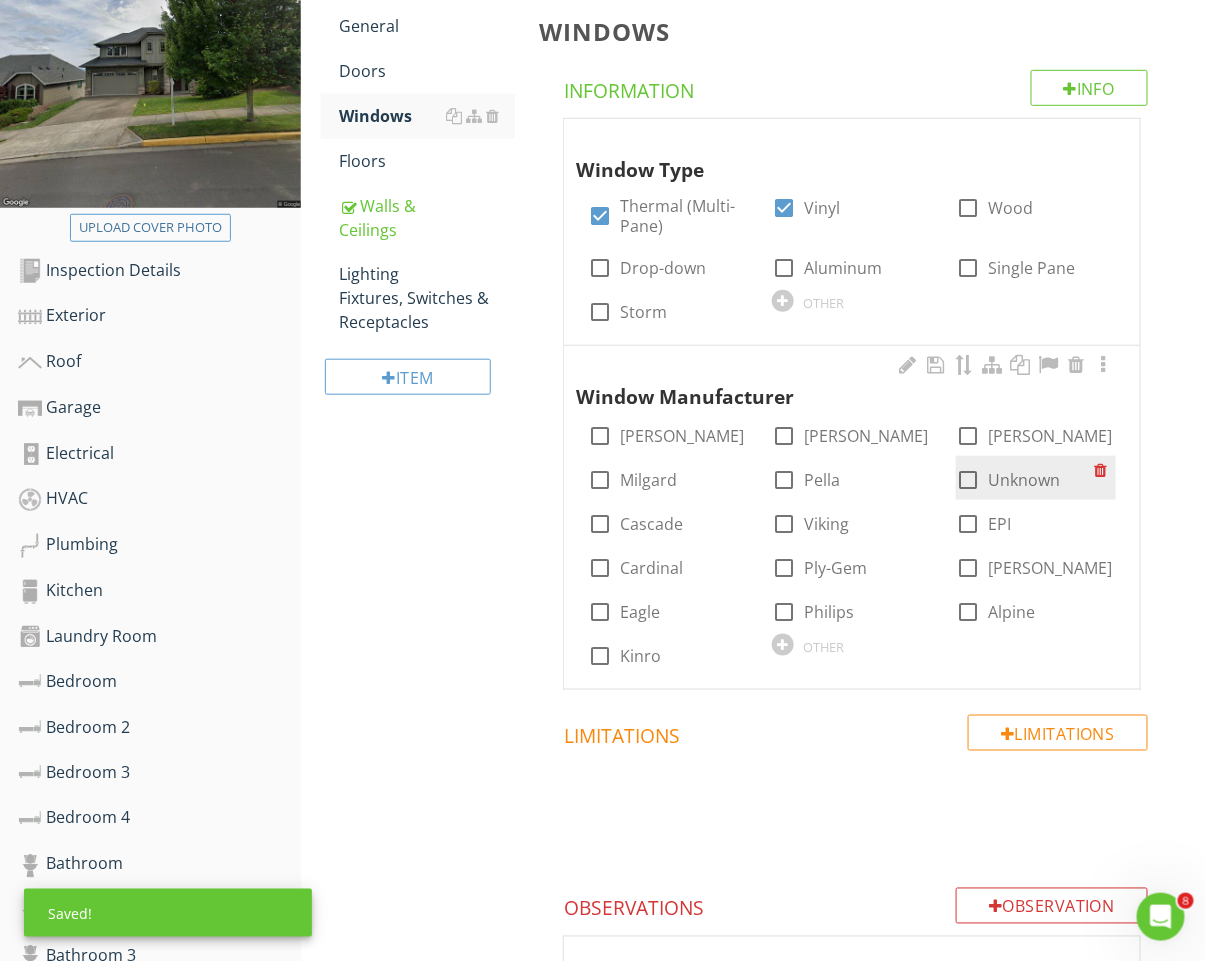 click on "Unknown" at bounding box center [1024, 480] 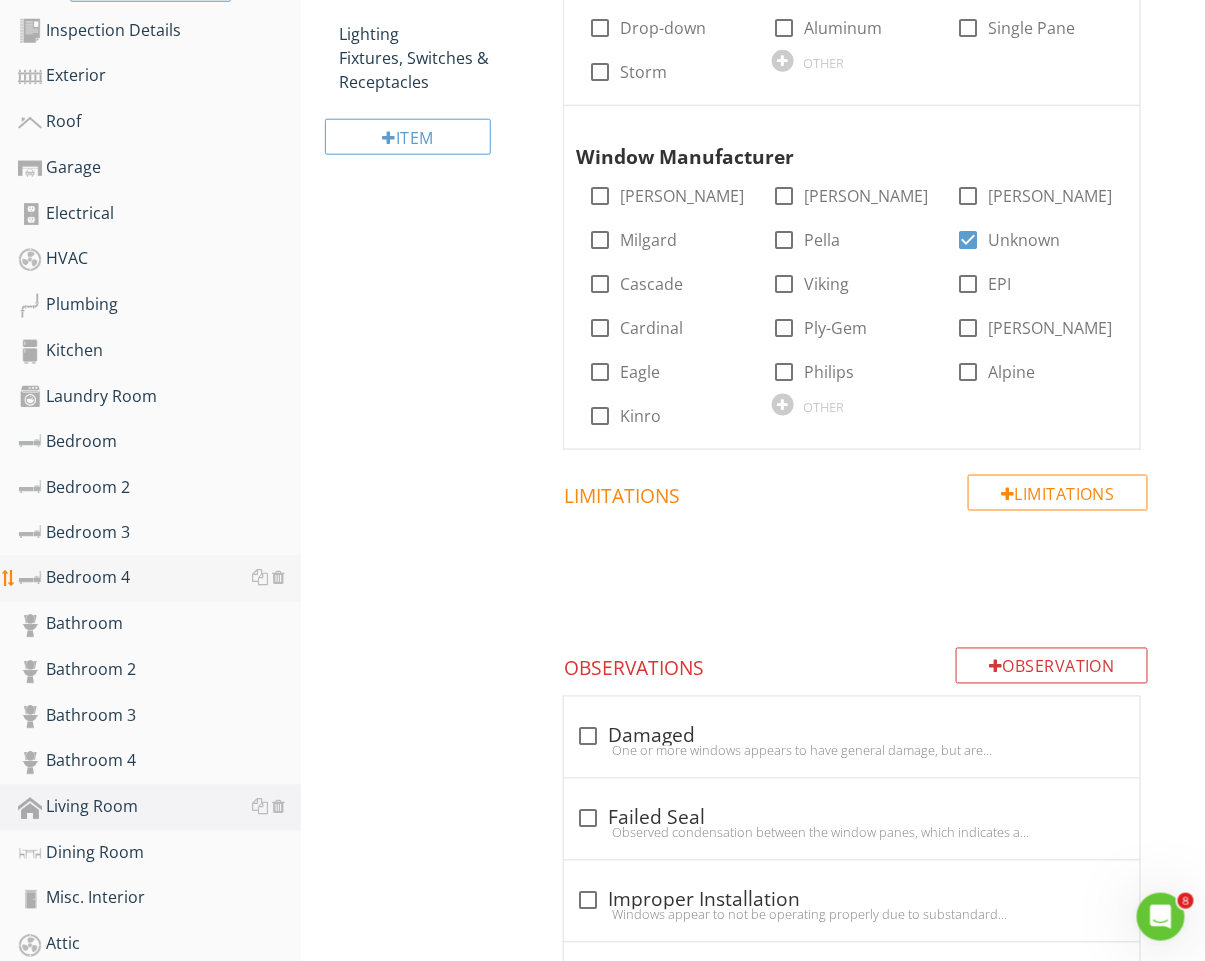 scroll, scrollTop: 751, scrollLeft: 0, axis: vertical 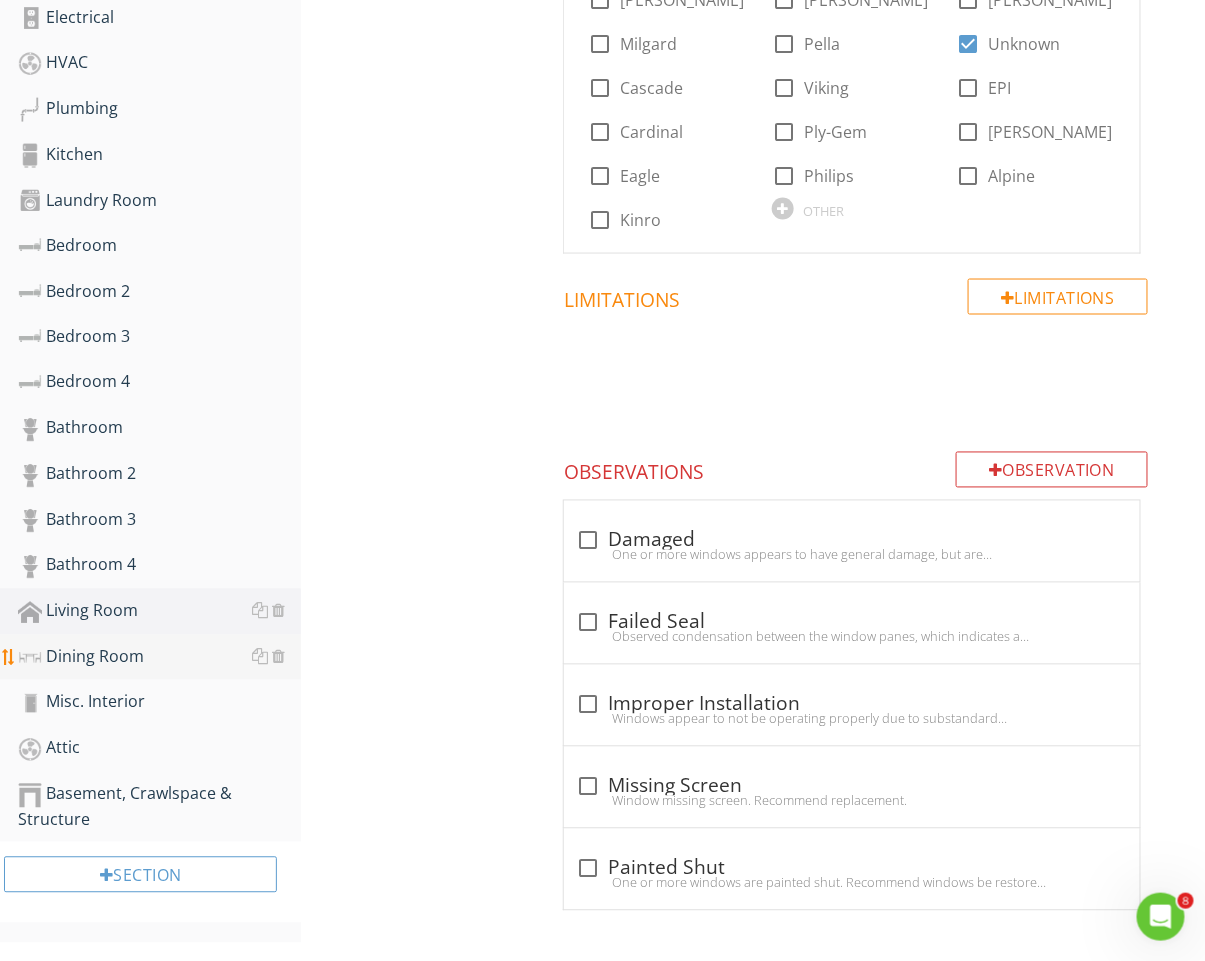 click on "Dining Room" at bounding box center [159, 658] 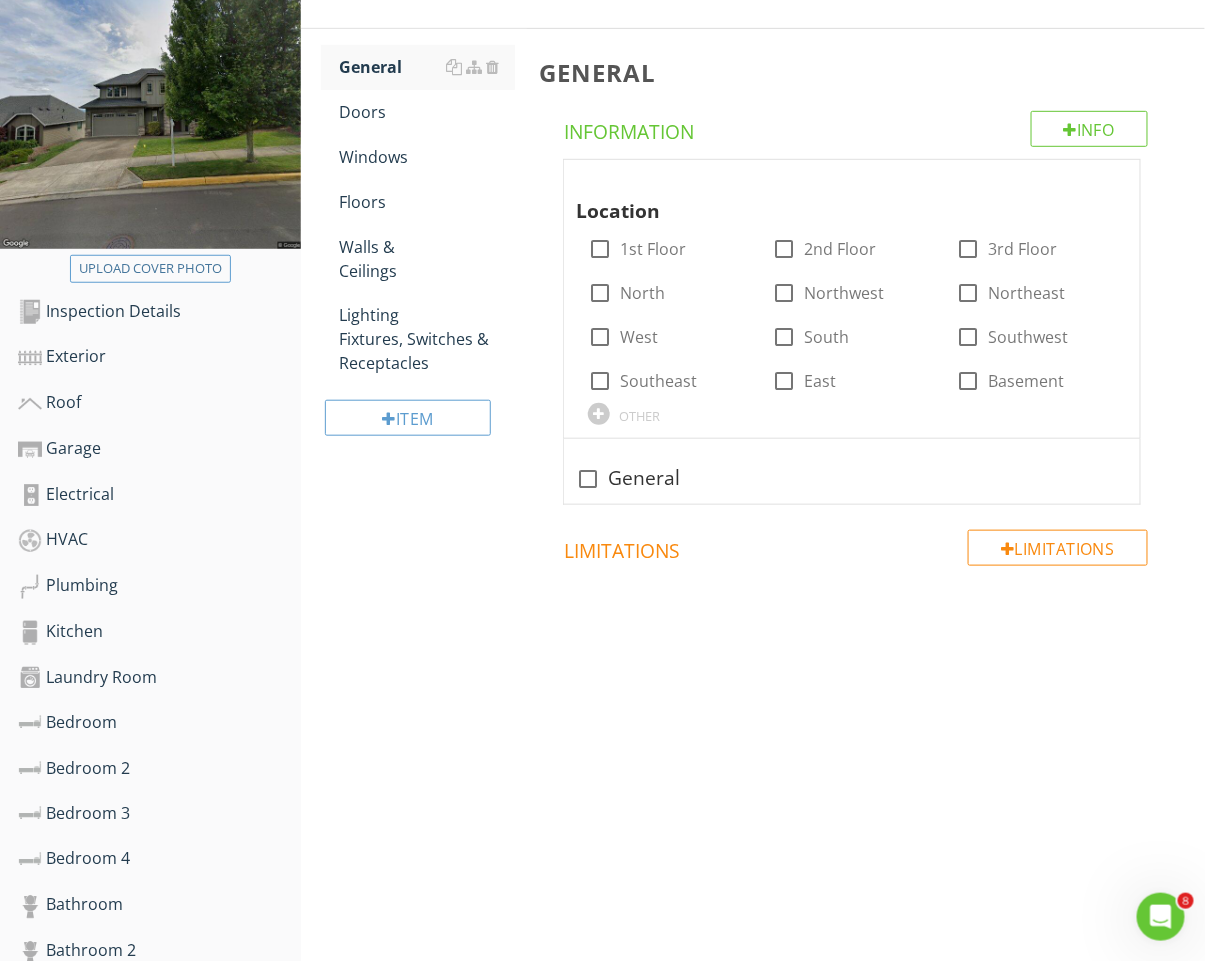 scroll, scrollTop: 192, scrollLeft: 0, axis: vertical 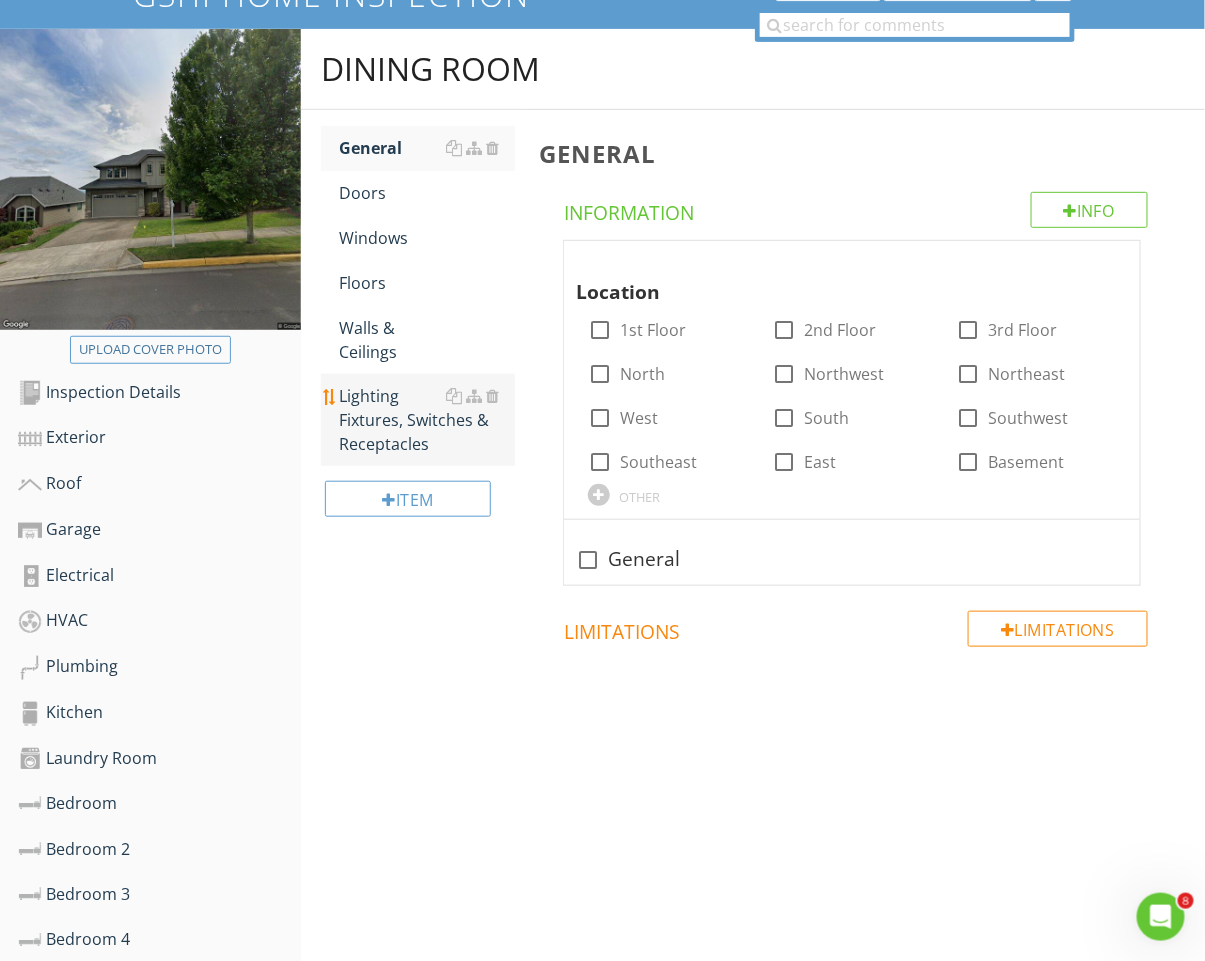 click on "Lighting Fixtures, Switches & Receptacles" at bounding box center (427, 420) 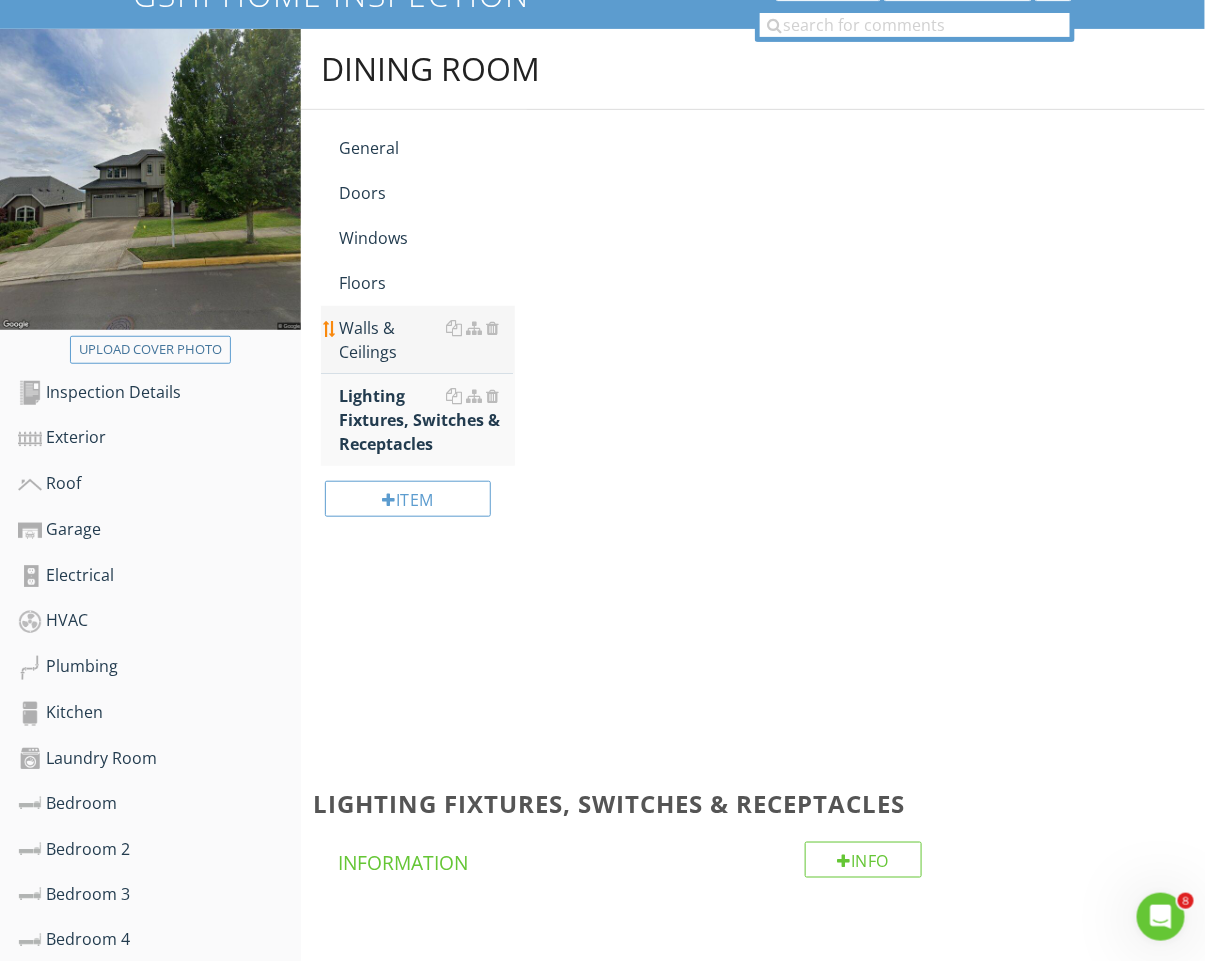 click on "Walls & Ceilings" at bounding box center [427, 340] 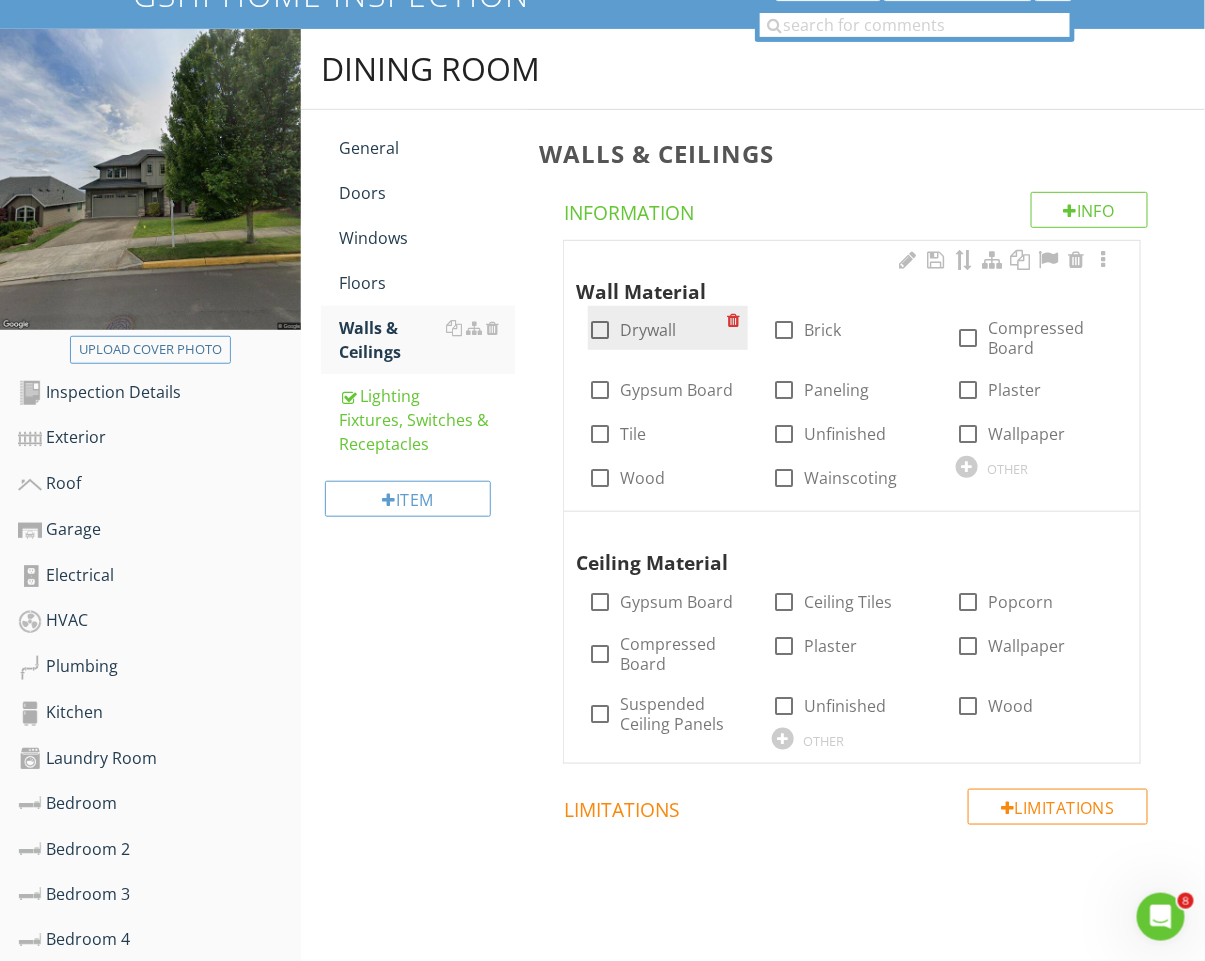 click on "Wall Material
check_box_outline_blank Drywall   check_box_outline_blank Brick   check_box_outline_blank Compressed Board   check_box_outline_blank Gypsum Board   check_box_outline_blank Paneling   check_box_outline_blank Plaster   check_box_outline_blank Tile   check_box_outline_blank Unfinished   check_box_outline_blank Wallpaper   check_box_outline_blank Wood   check_box_outline_blank Wainscoting         OTHER" at bounding box center [852, 373] 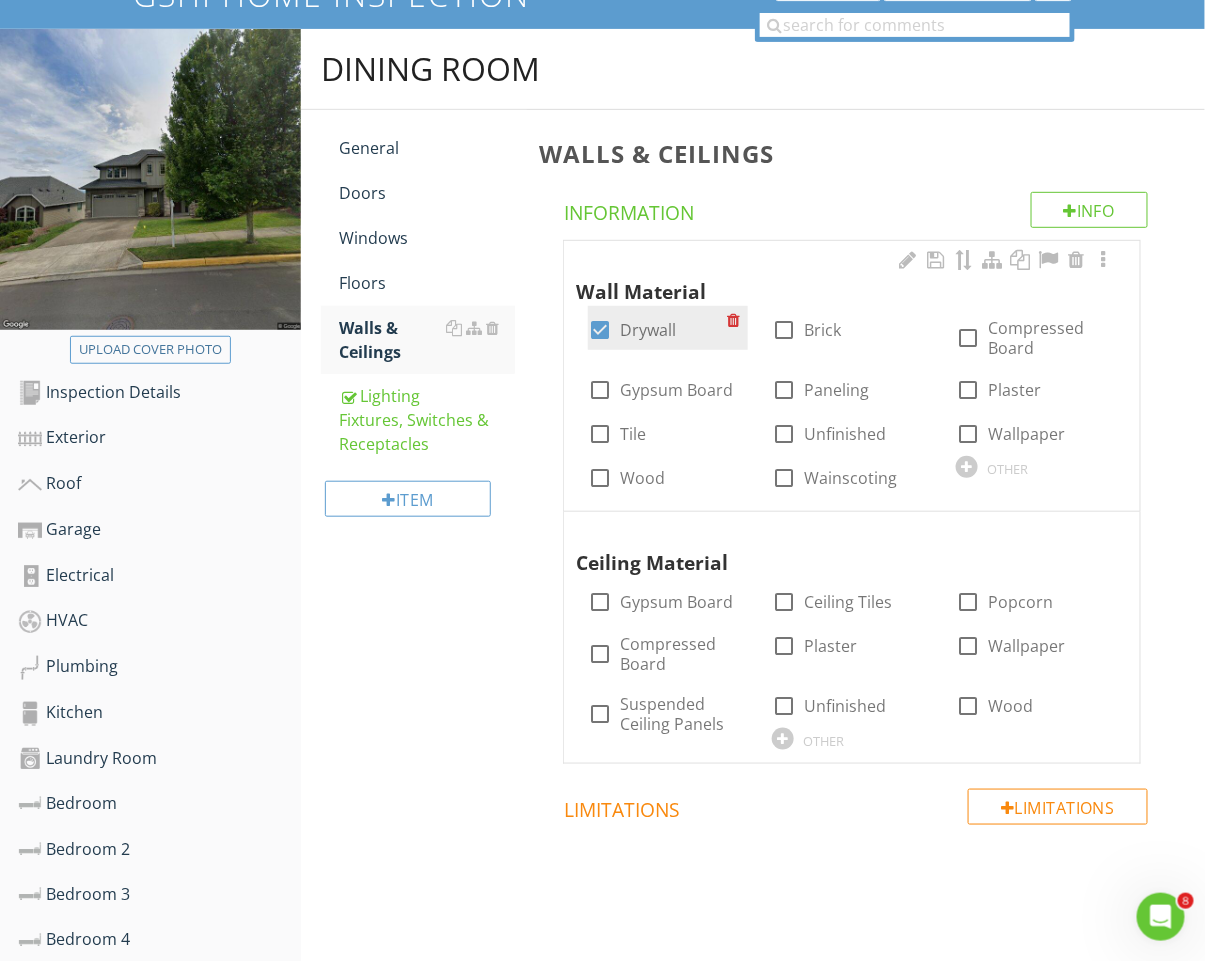 checkbox on "true" 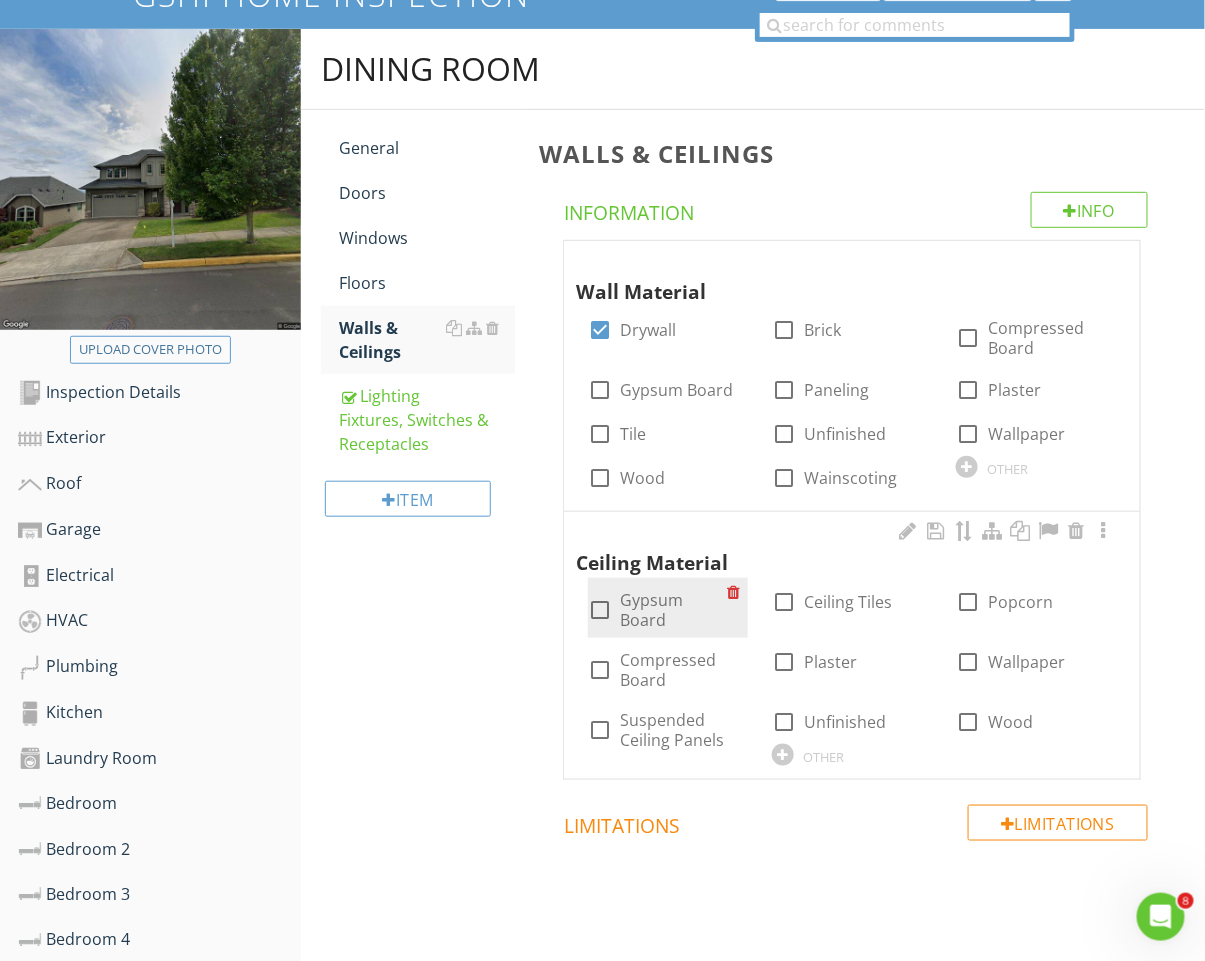 click on "Gypsum Board" at bounding box center (673, 610) 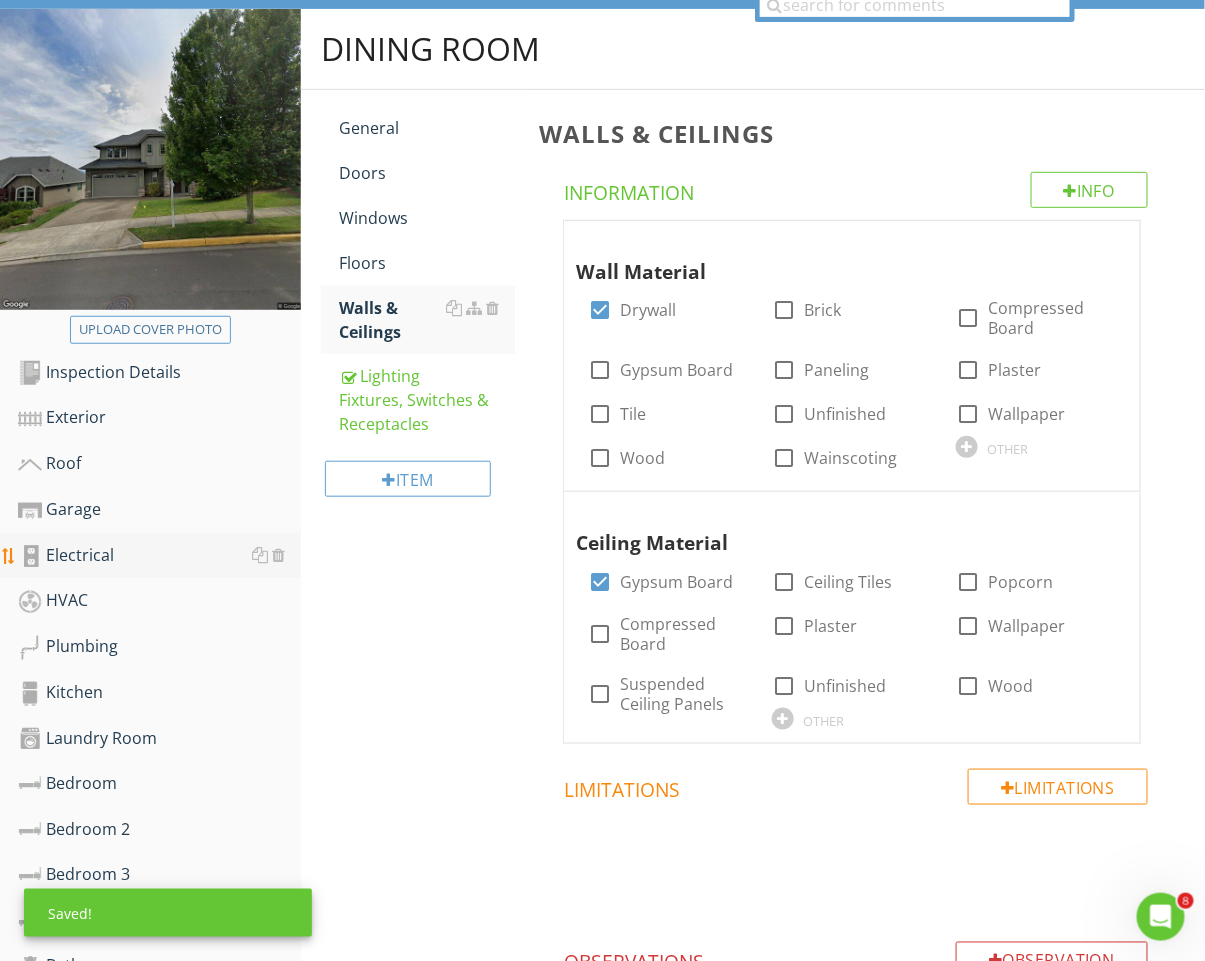 scroll, scrollTop: 236, scrollLeft: 0, axis: vertical 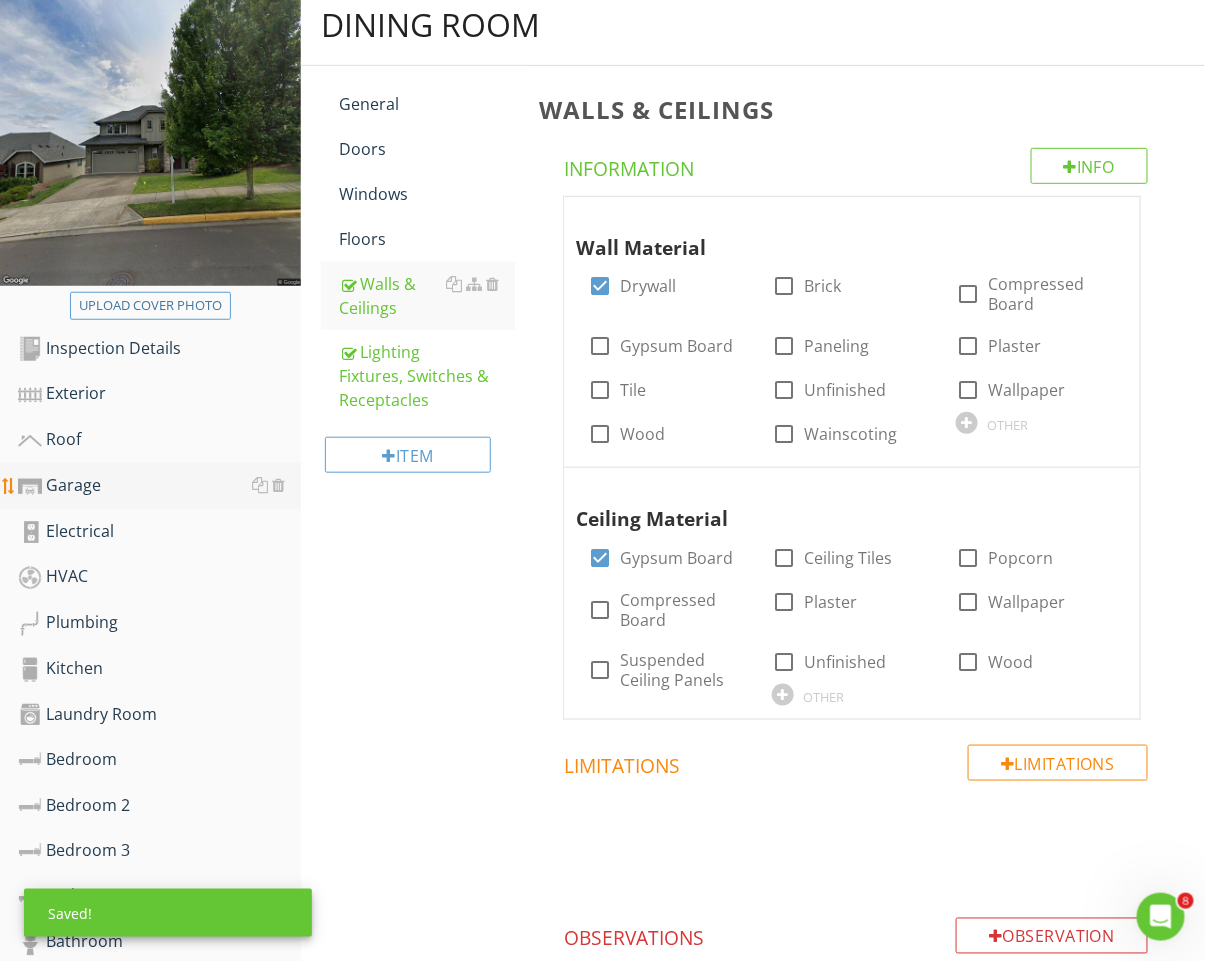 click on "Garage" at bounding box center (159, 486) 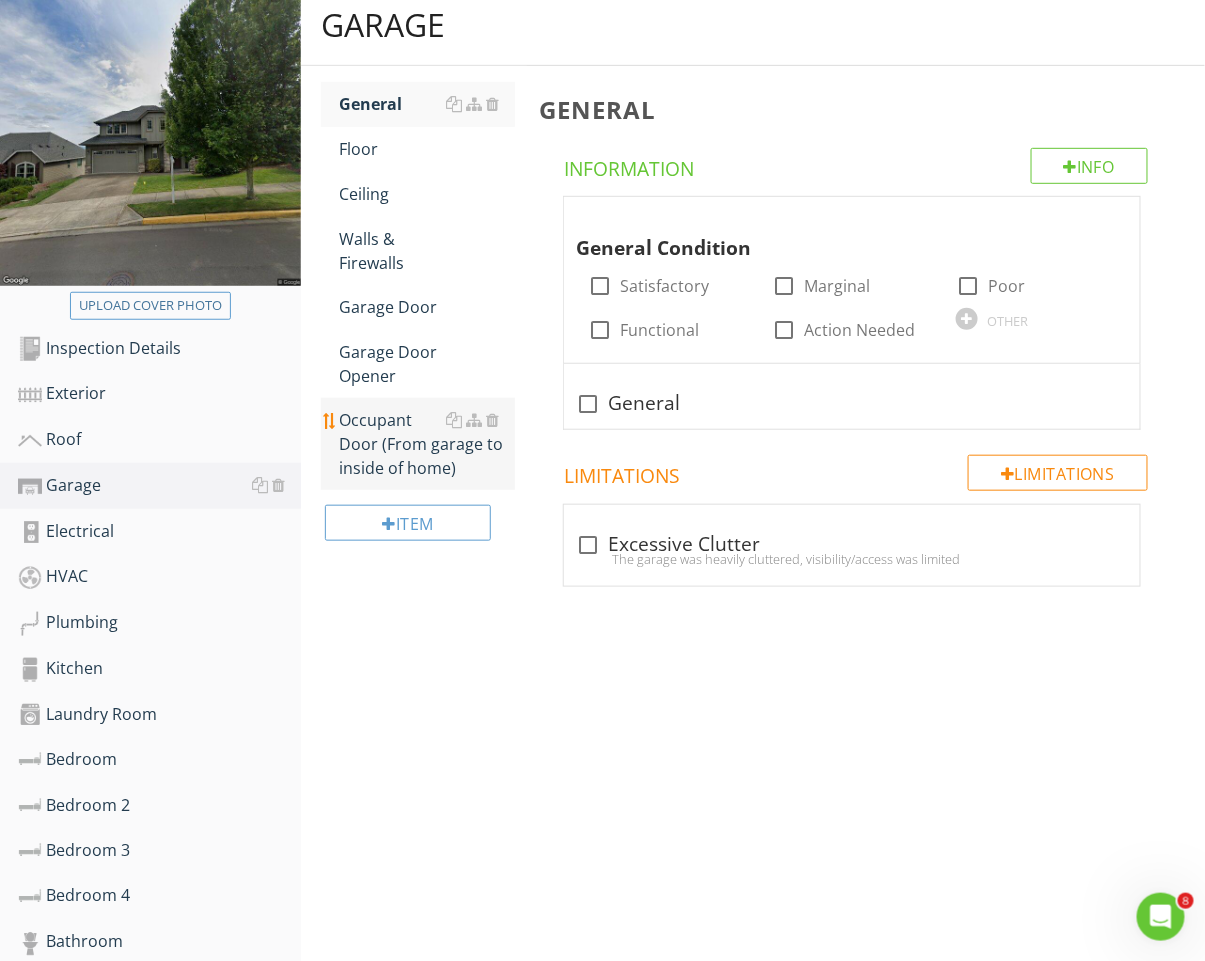 click on "Occupant Door (From garage to inside of home)" at bounding box center [427, 444] 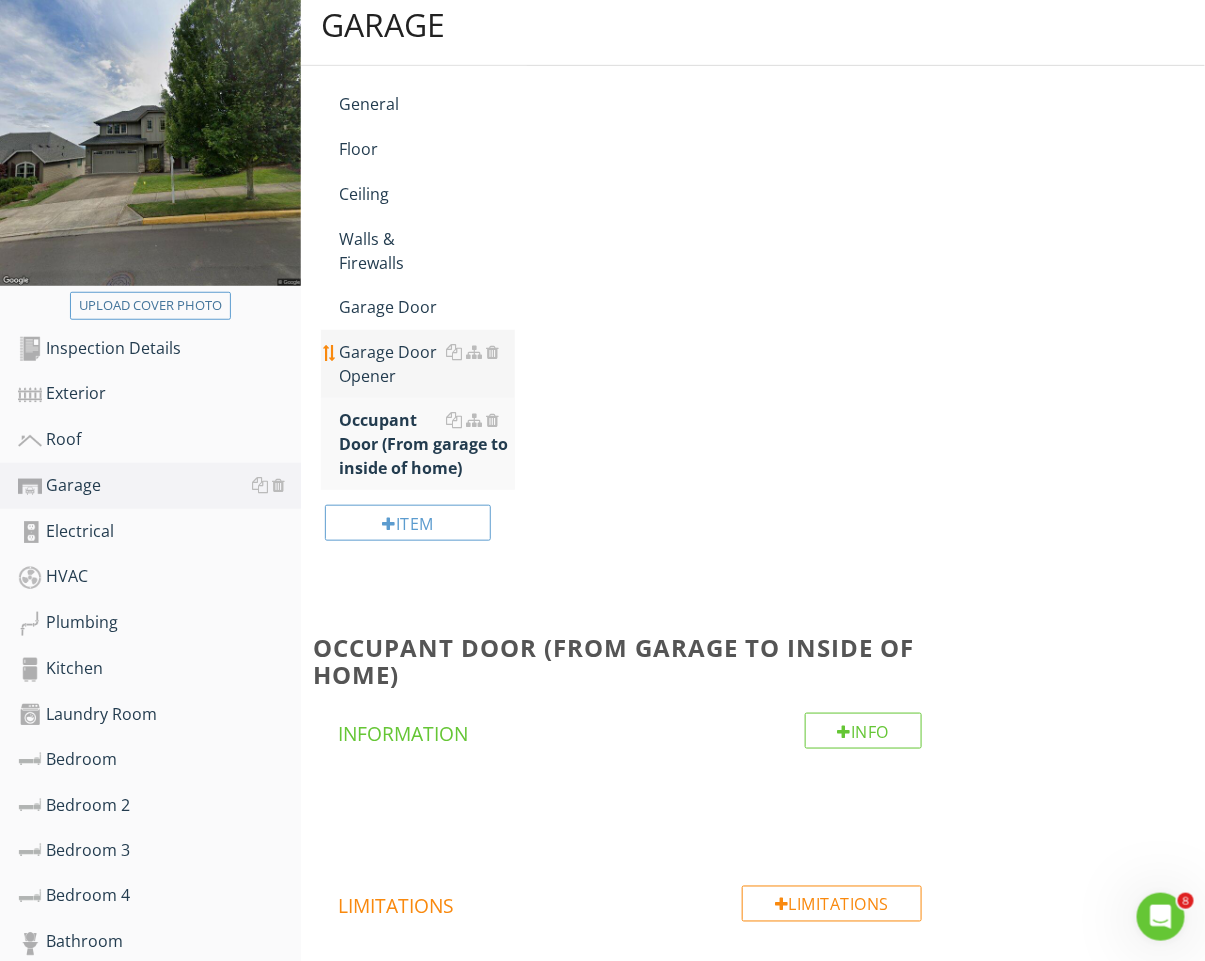 click on "Garage Door Opener" at bounding box center (427, 364) 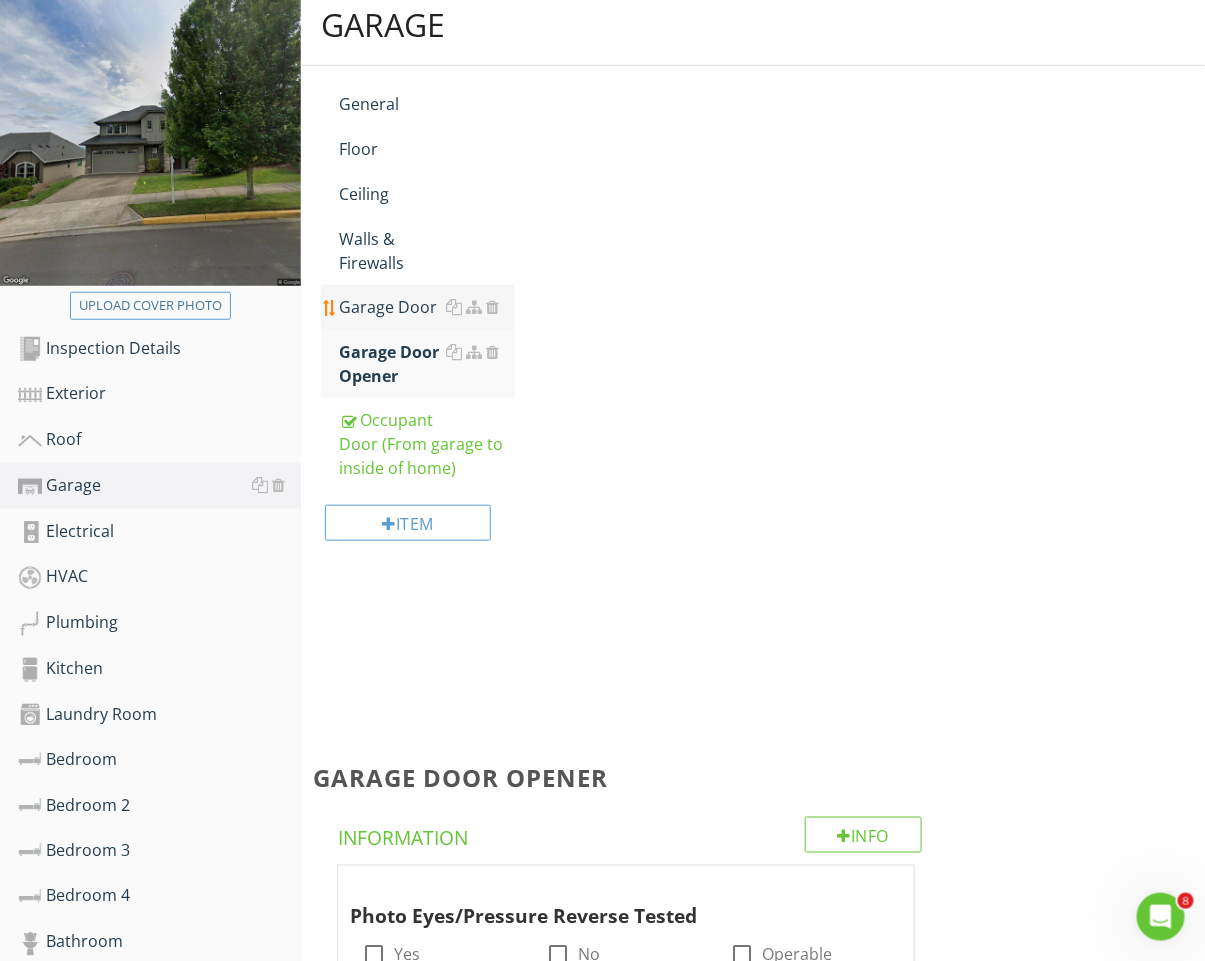 click on "Garage Door" at bounding box center [427, 307] 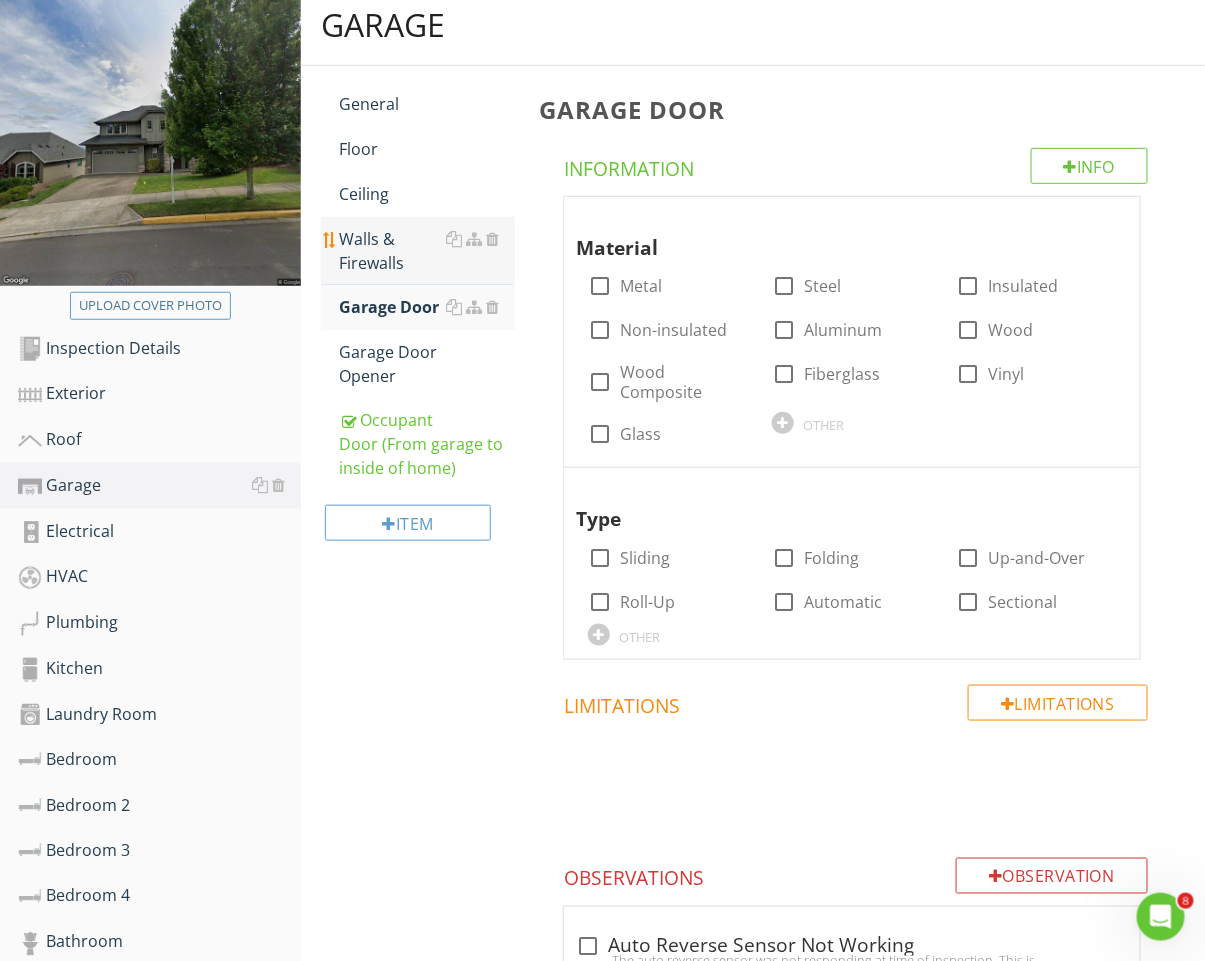 click on "Walls & Firewalls" at bounding box center (427, 251) 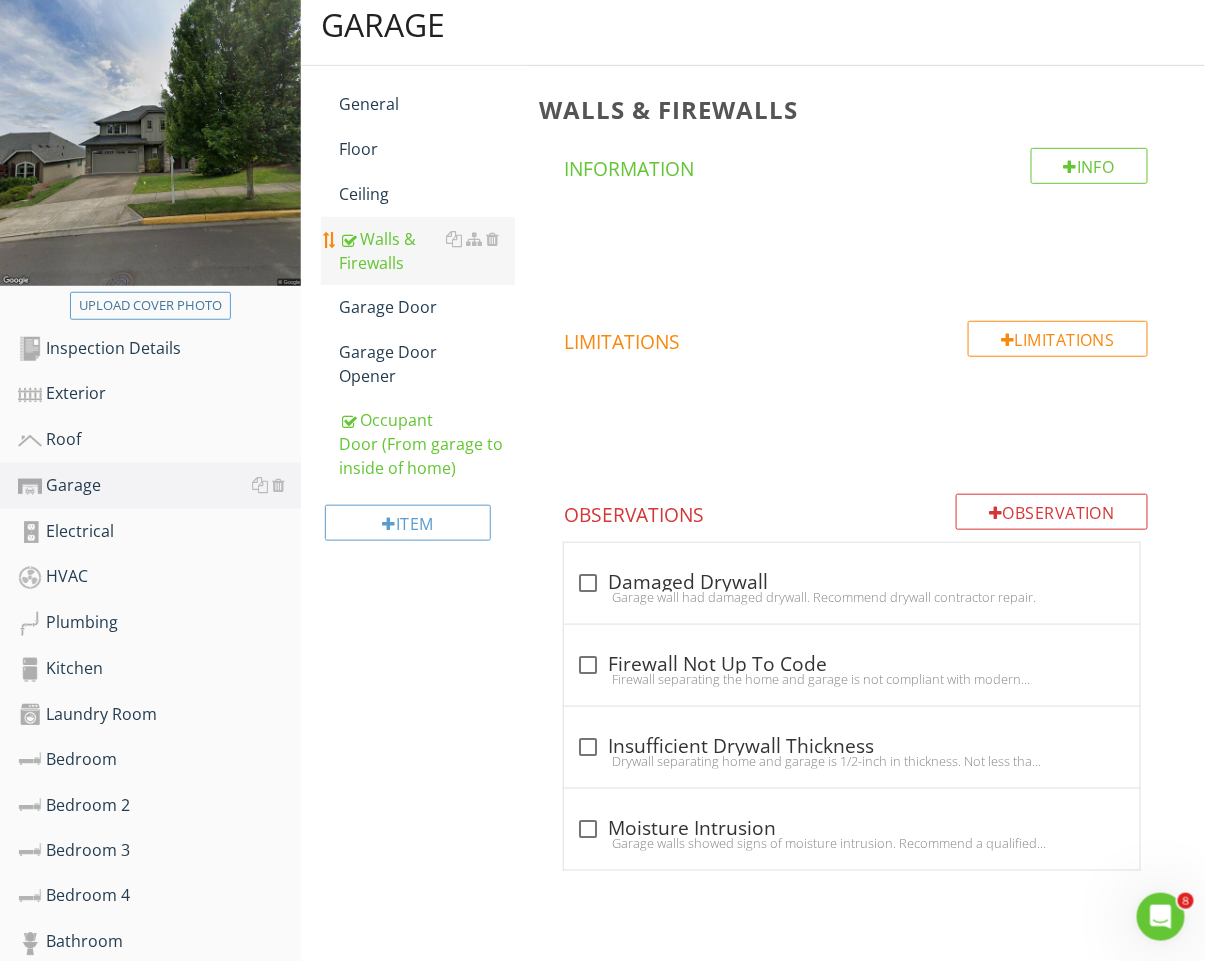 click on "Walls & Firewalls" at bounding box center (427, 251) 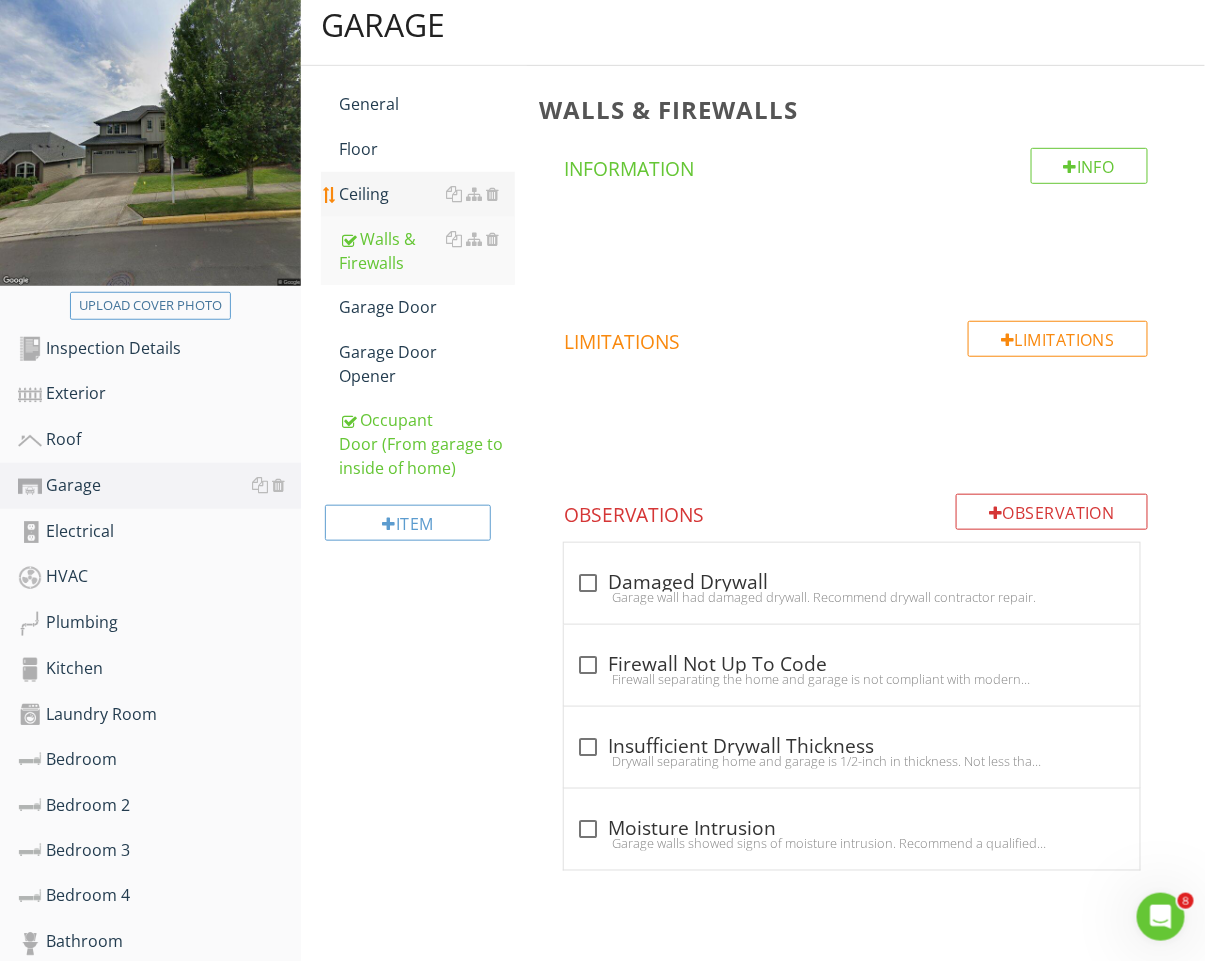 click on "Ceiling" at bounding box center [427, 194] 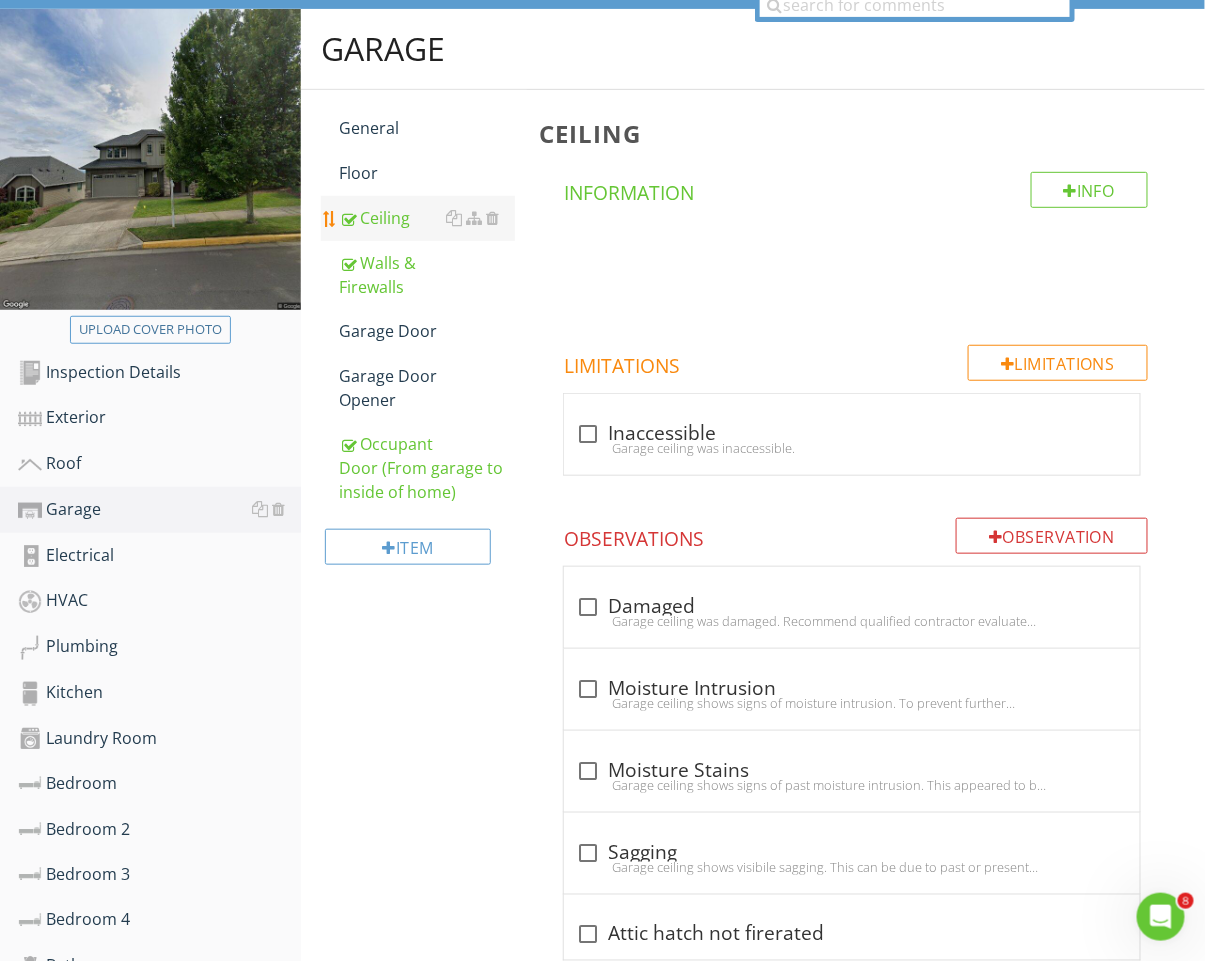 scroll, scrollTop: 211, scrollLeft: 0, axis: vertical 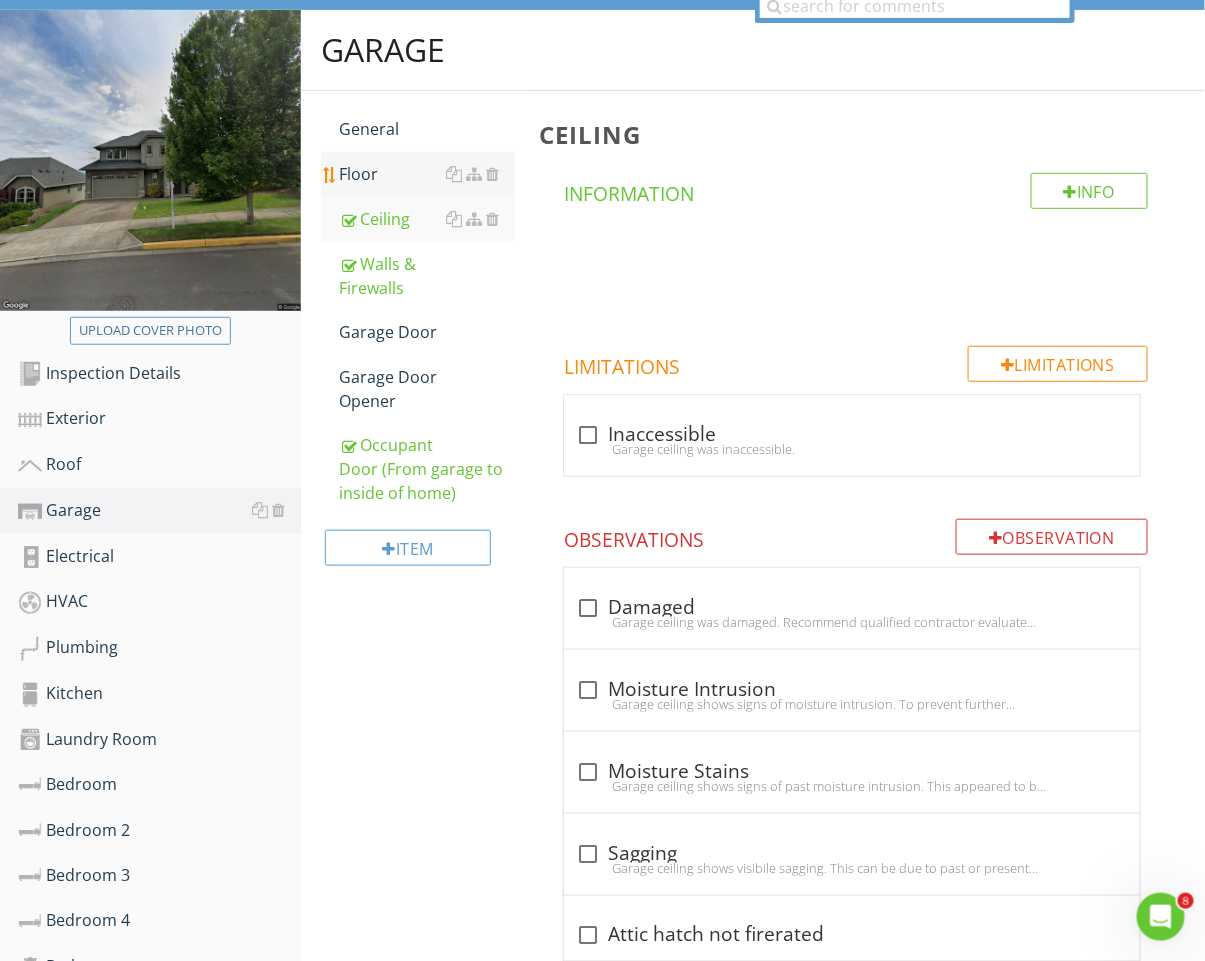 click on "Floor" at bounding box center (427, 174) 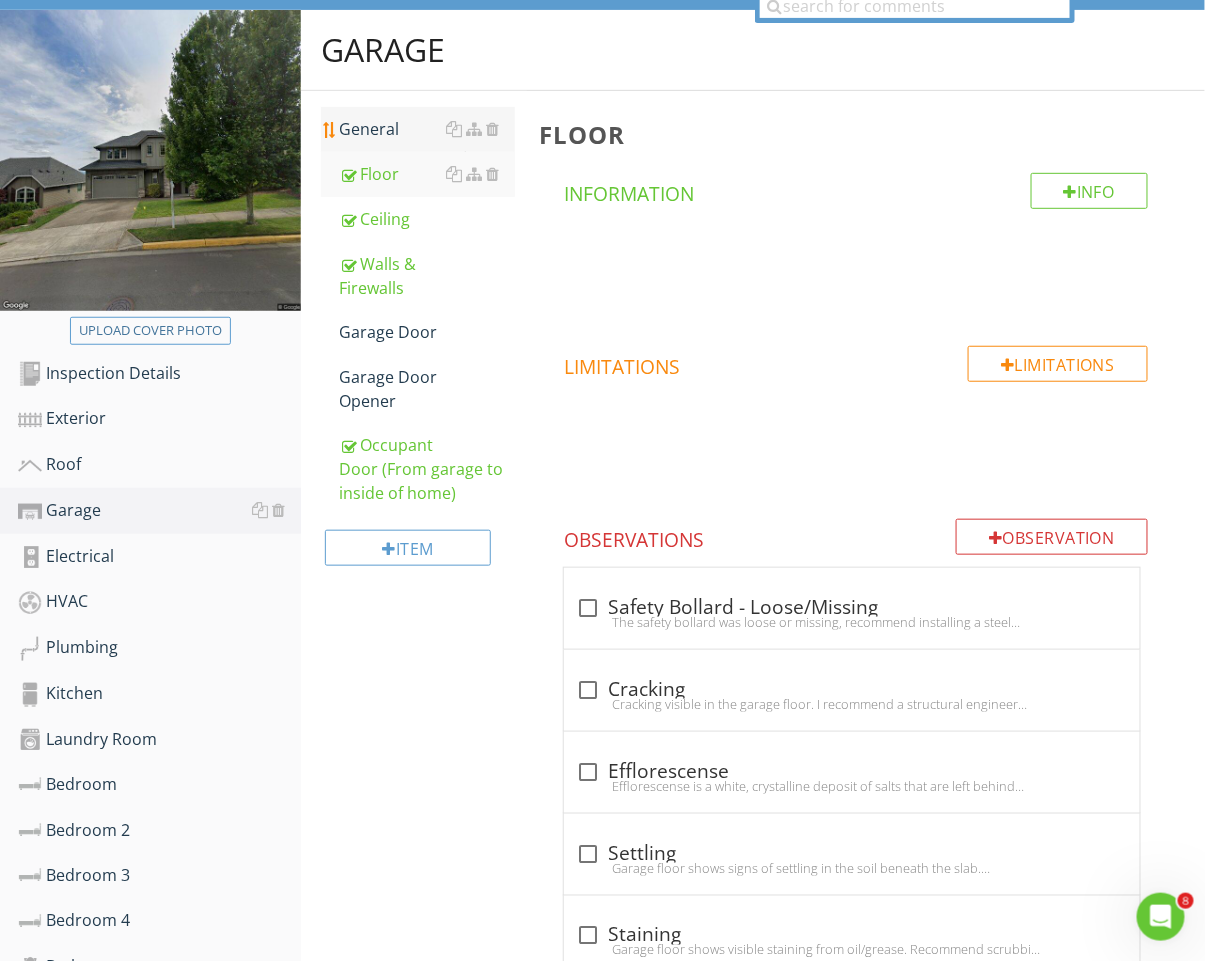 click on "General" at bounding box center [427, 129] 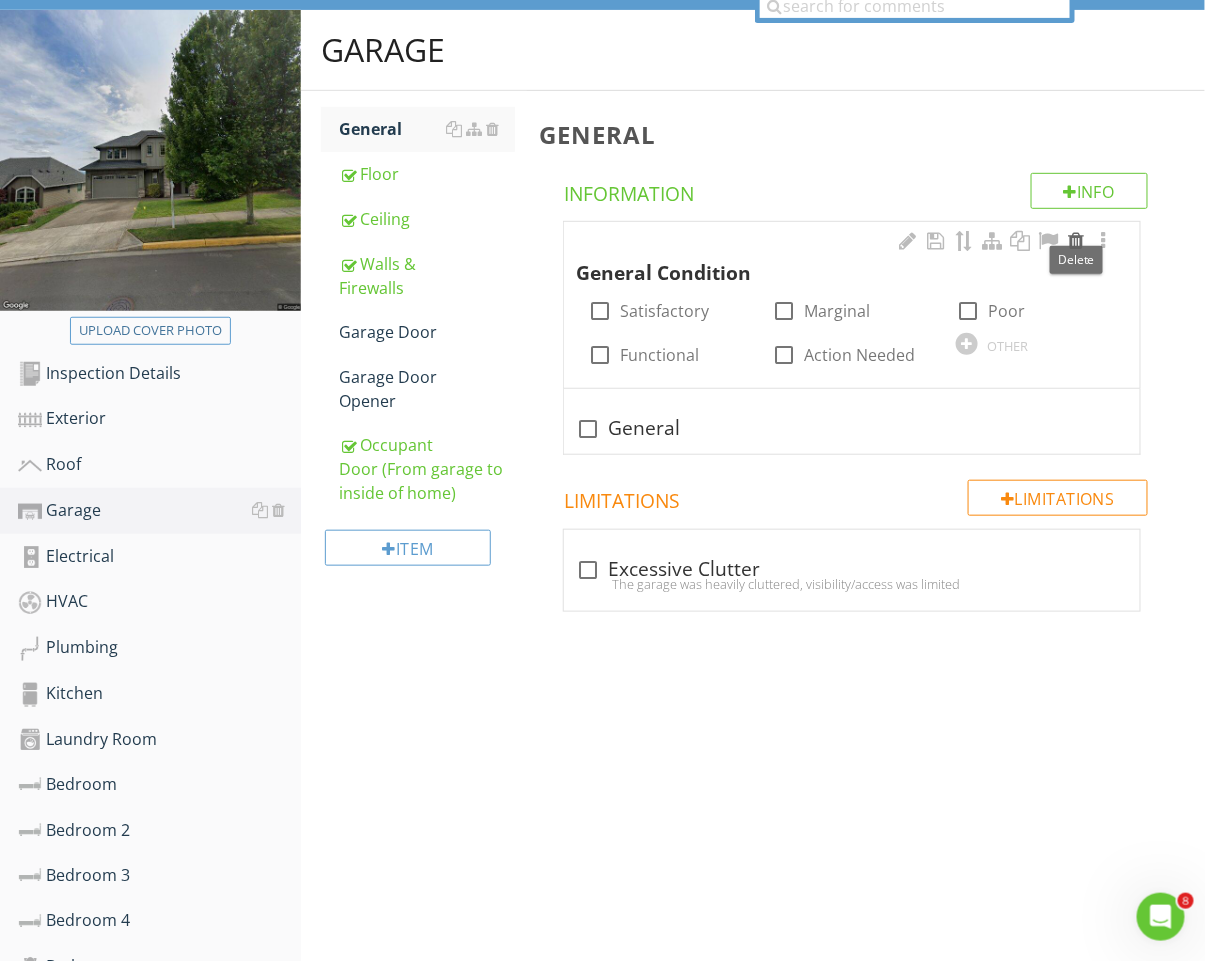 click at bounding box center (1076, 241) 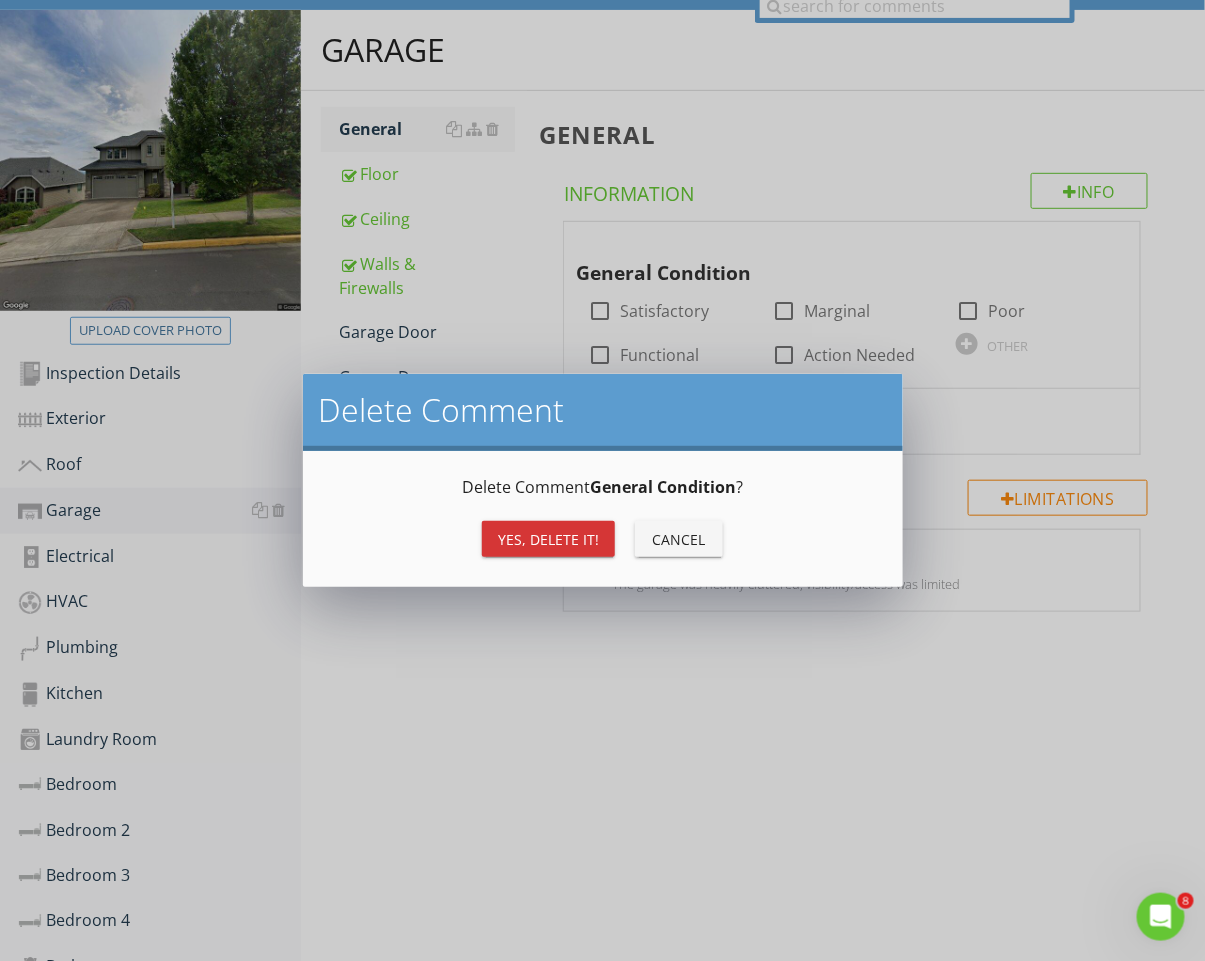 click on "Yes, Delete it!" at bounding box center [548, 539] 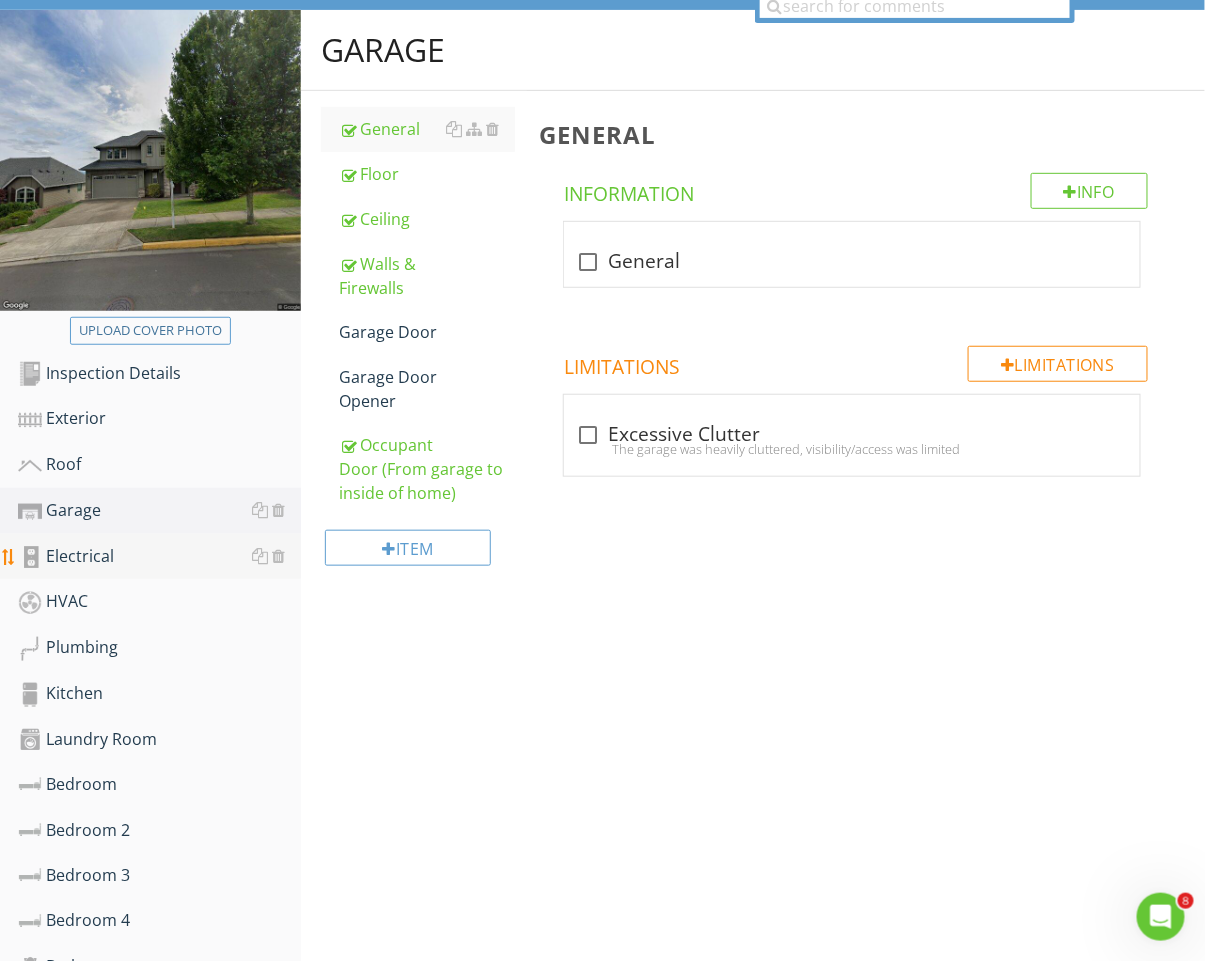 click on "Electrical" at bounding box center (159, 557) 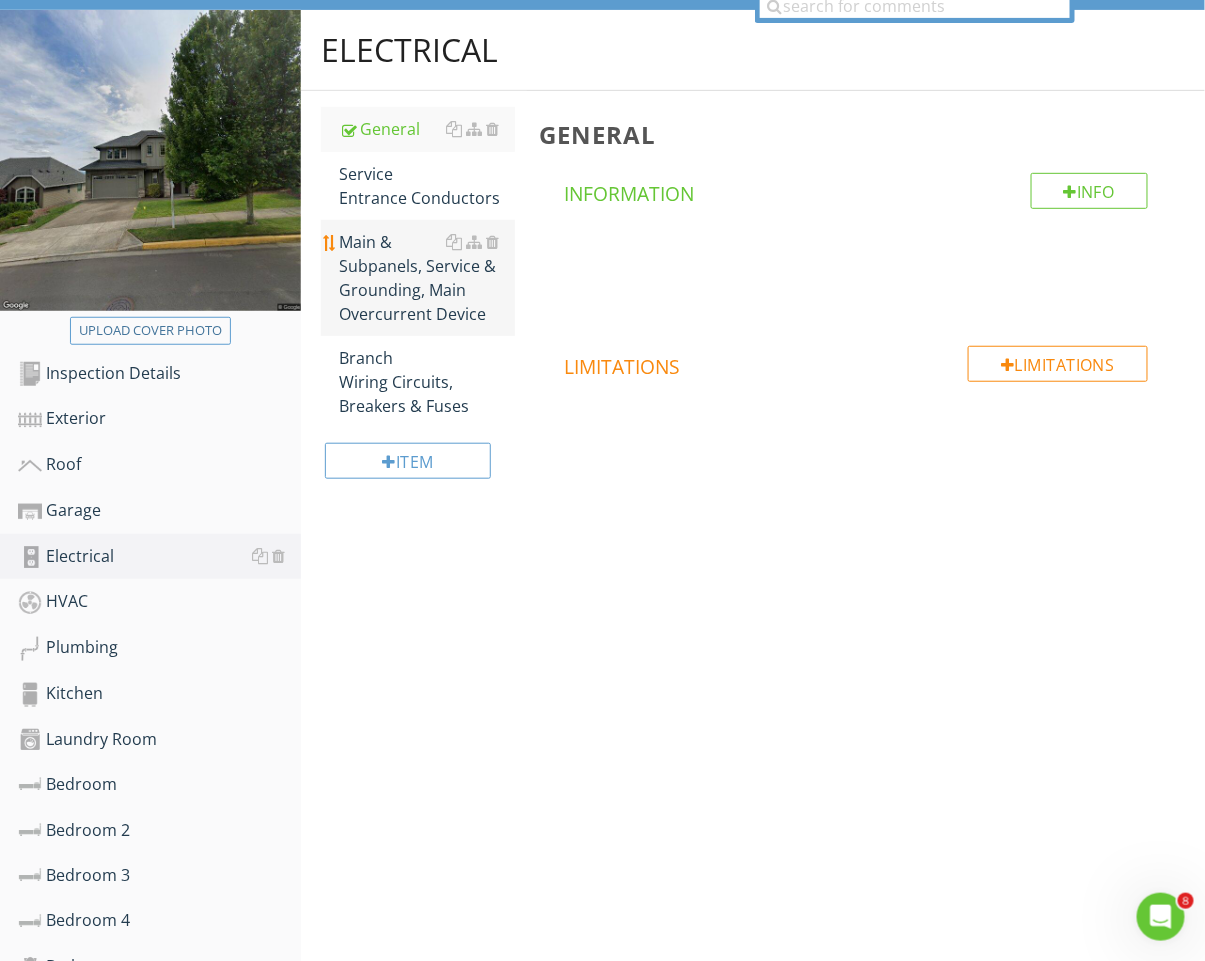 drag, startPoint x: 384, startPoint y: 287, endPoint x: 435, endPoint y: 291, distance: 51.156624 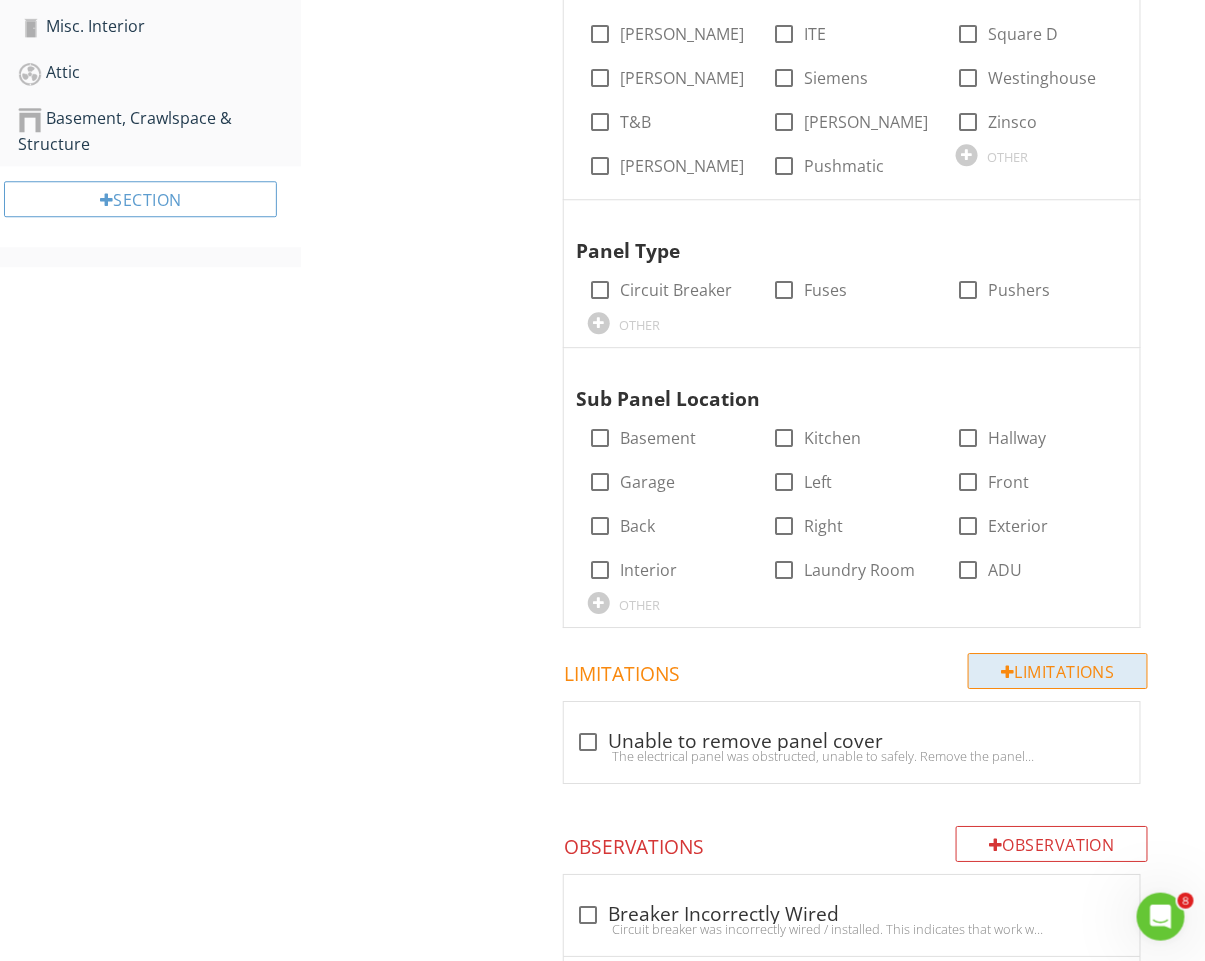 scroll, scrollTop: 1433, scrollLeft: 0, axis: vertical 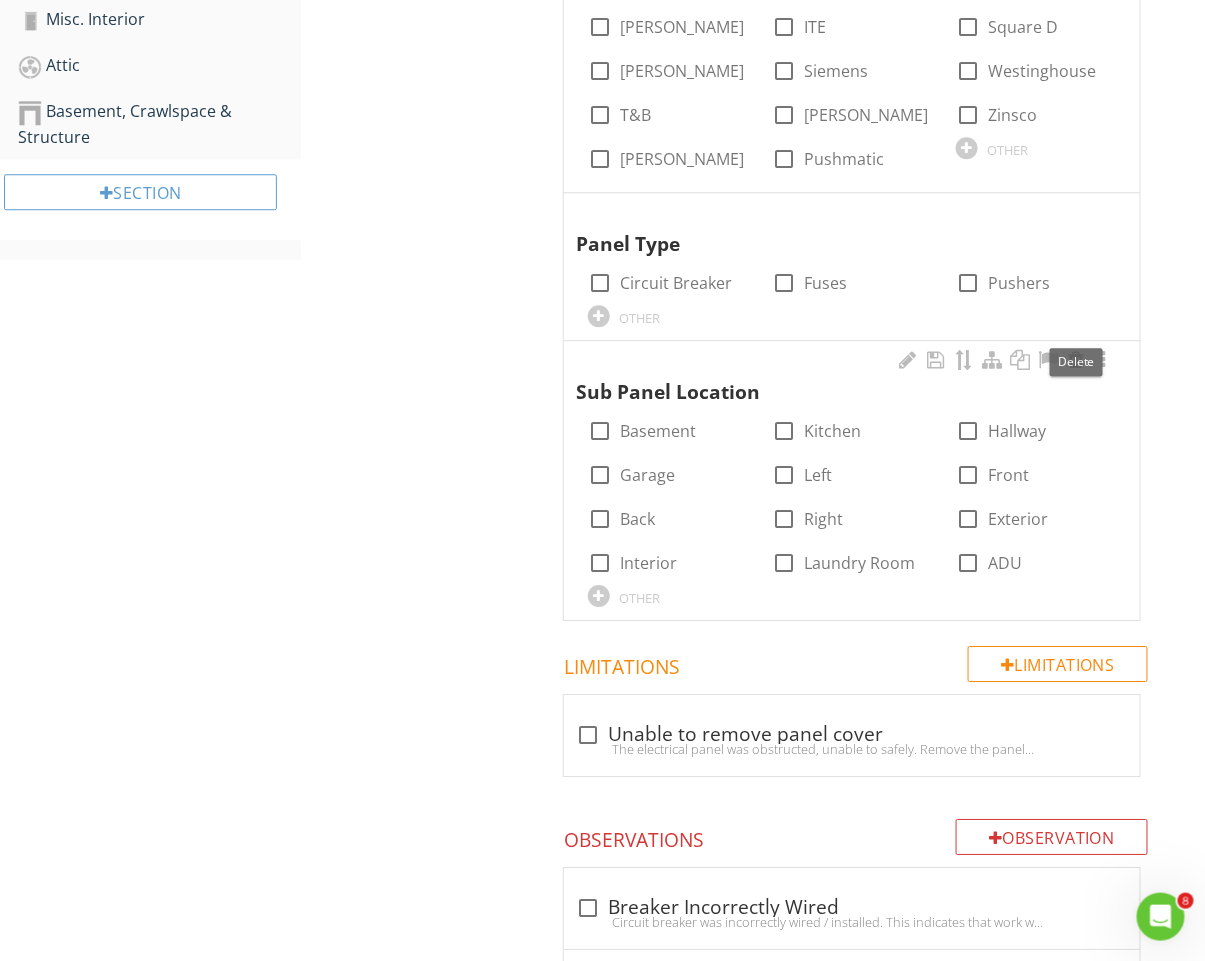 click at bounding box center (1076, 360) 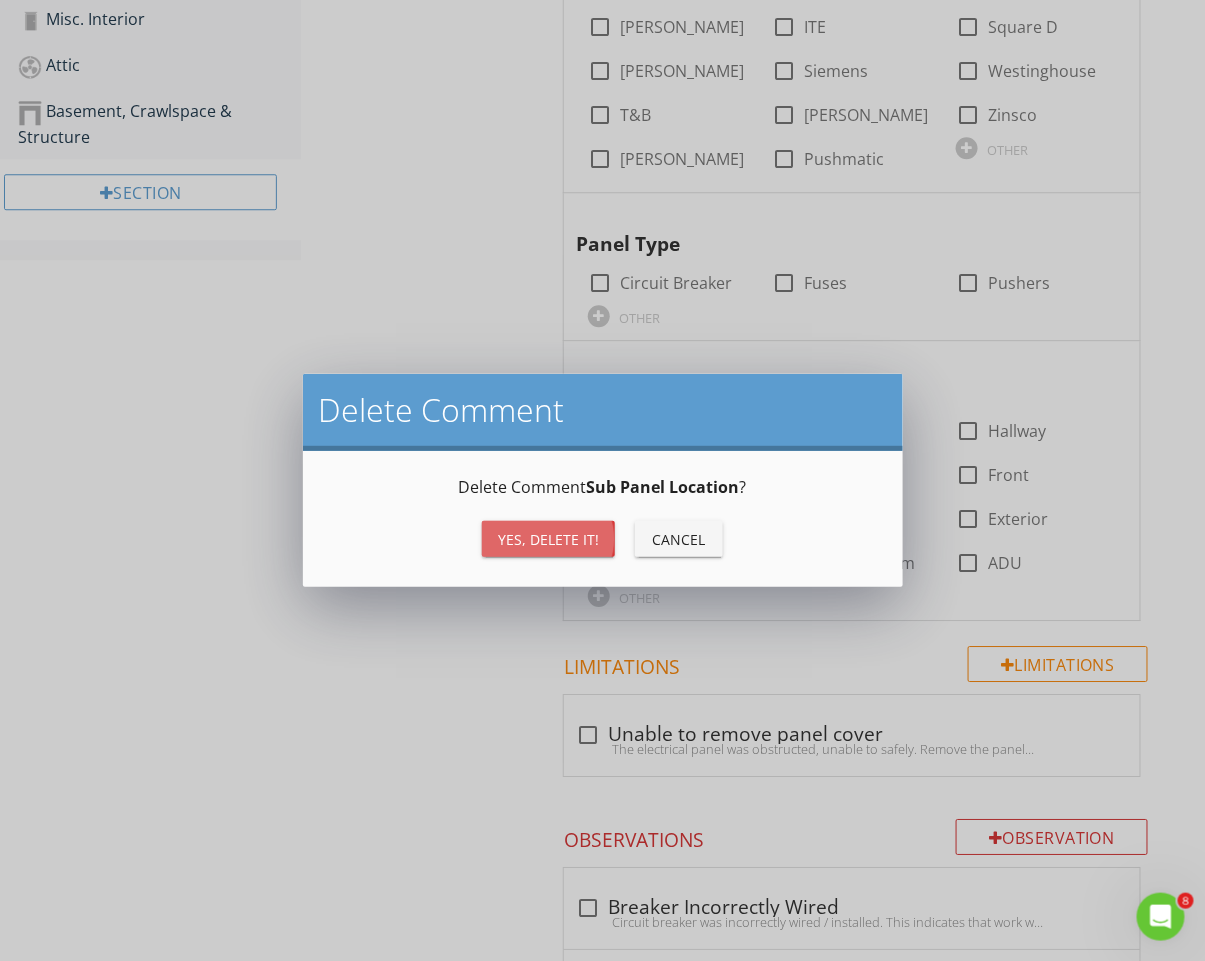 click on "Yes, Delete it!" at bounding box center [548, 539] 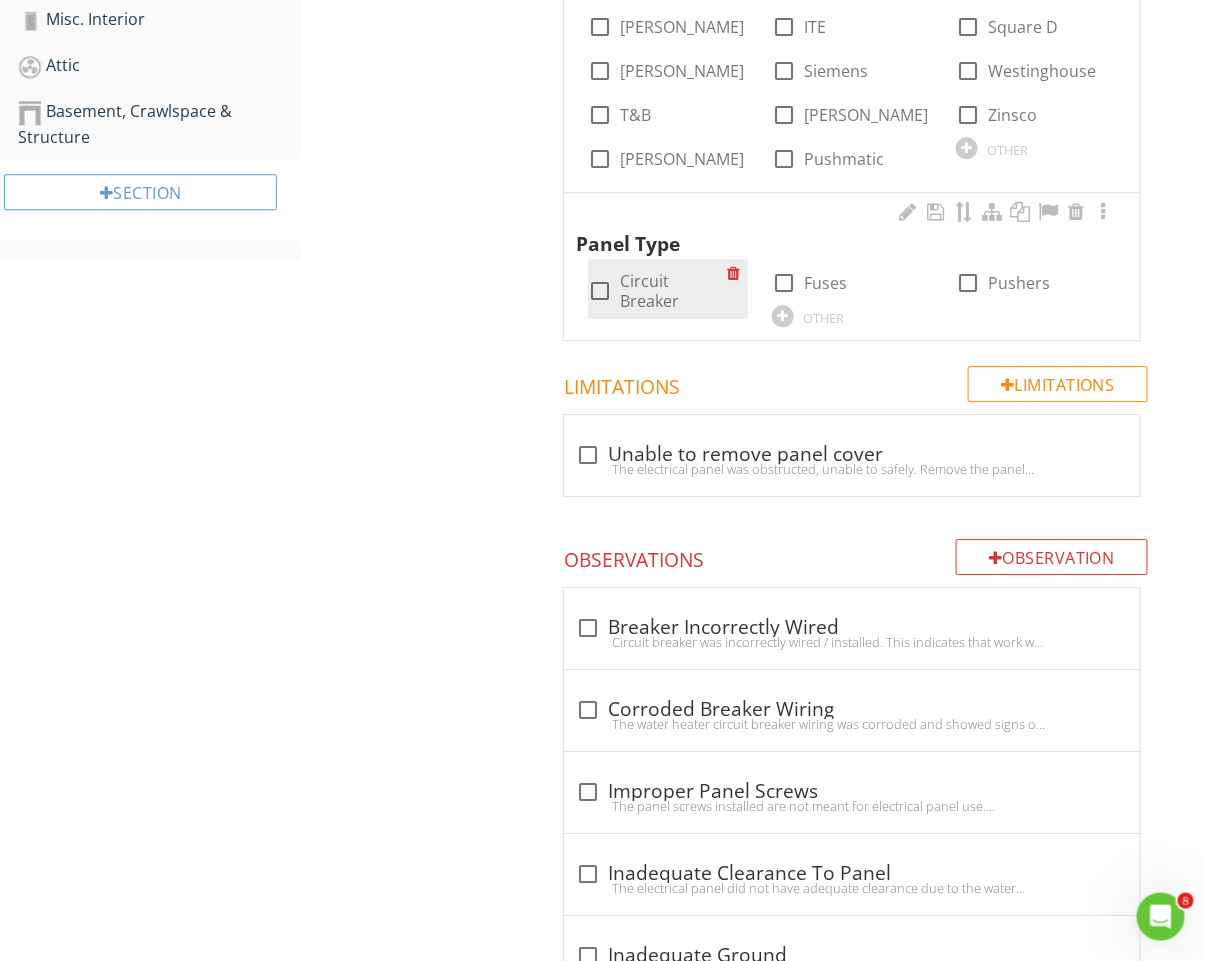 click on "Circuit Breaker" at bounding box center [673, 291] 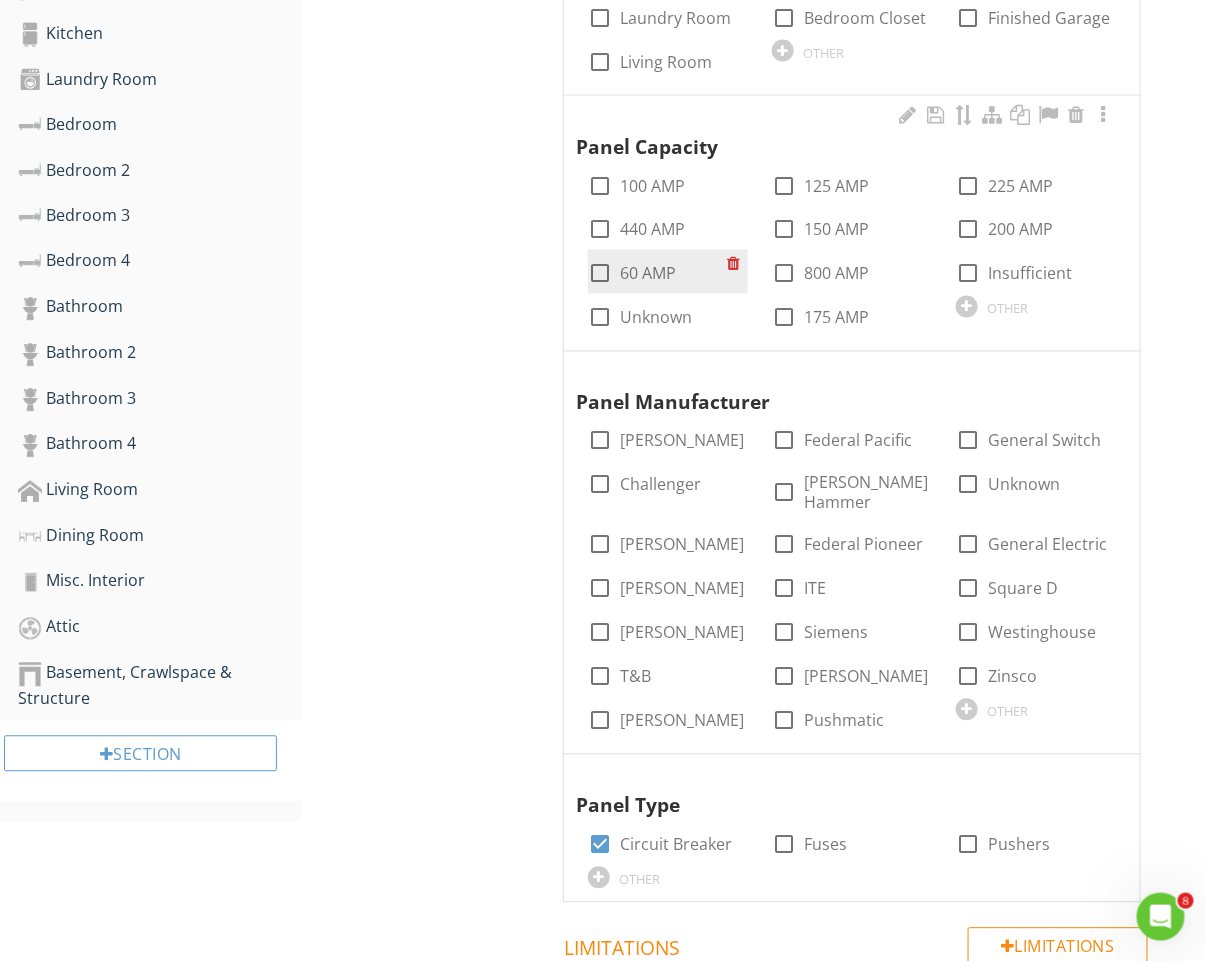 scroll, scrollTop: 850, scrollLeft: 0, axis: vertical 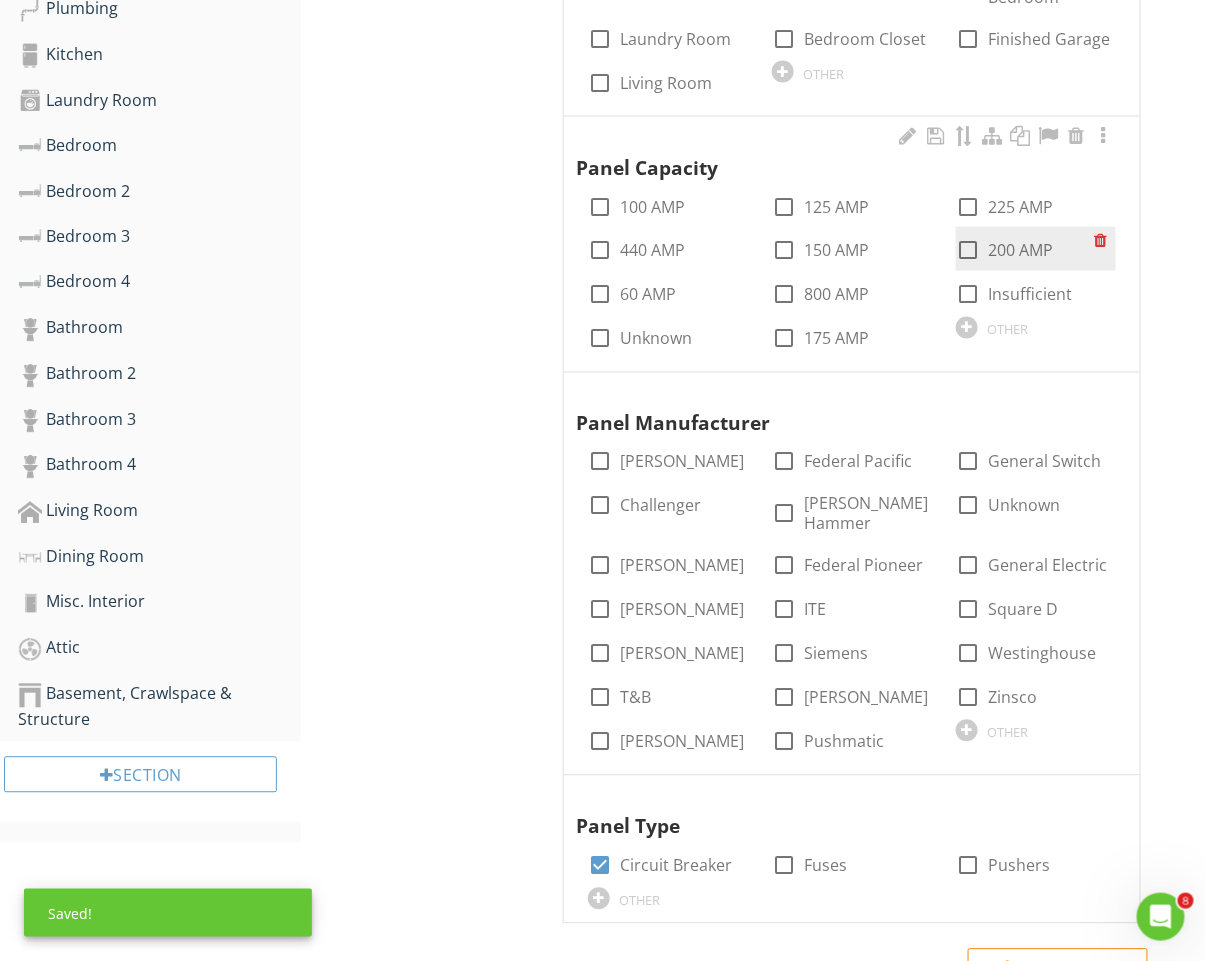 click at bounding box center (968, 251) 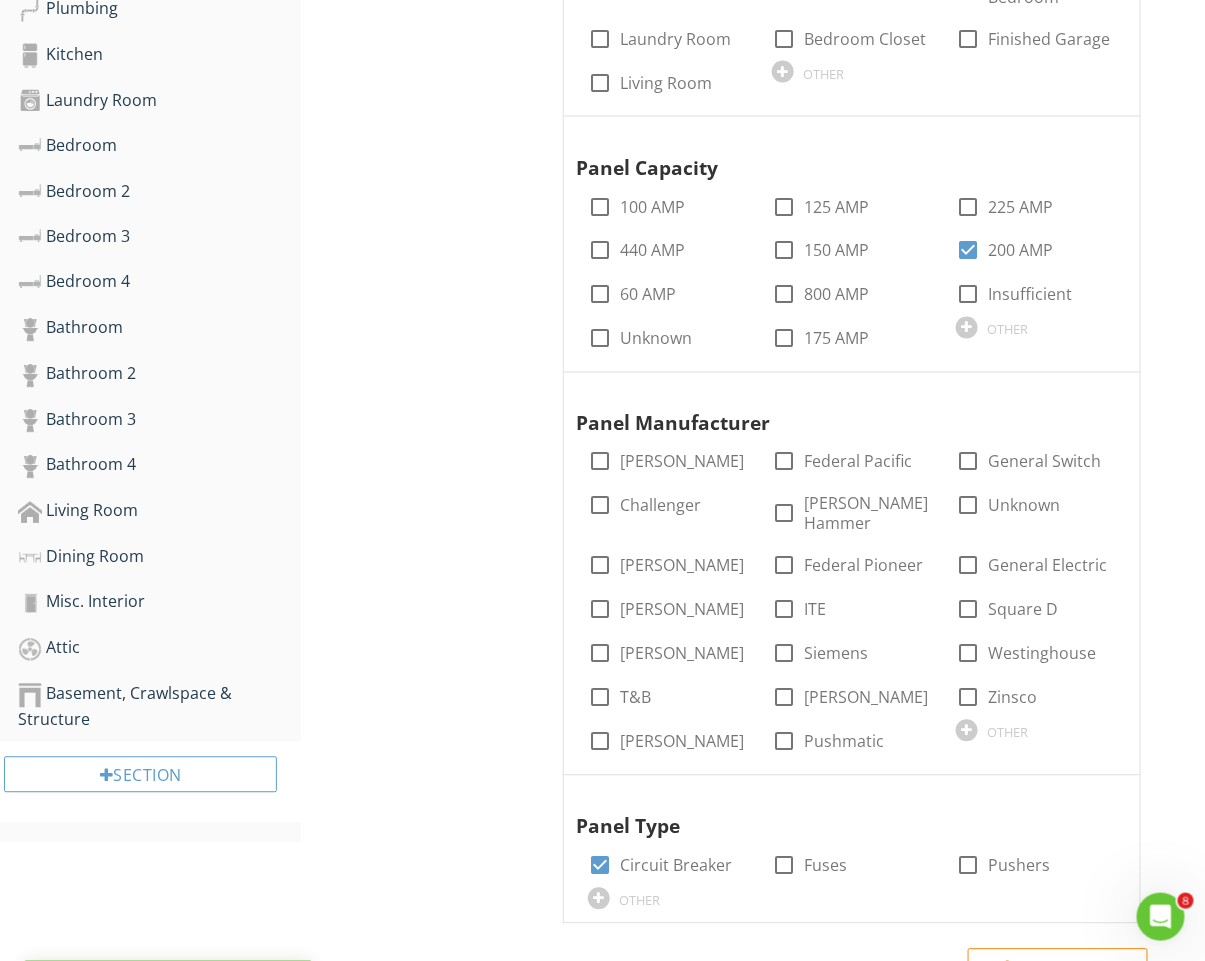 scroll, scrollTop: 355, scrollLeft: 0, axis: vertical 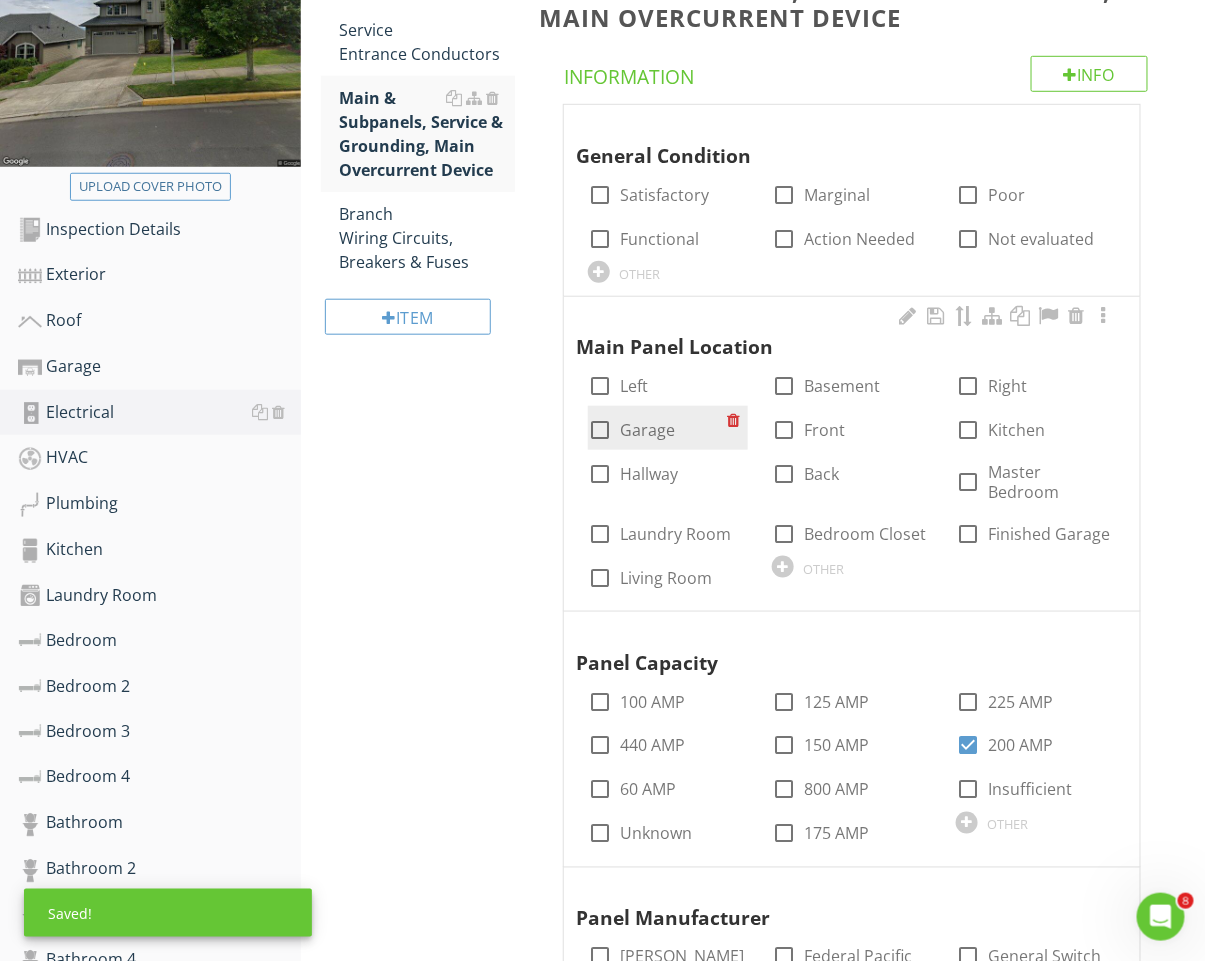 click on "Garage" at bounding box center (647, 430) 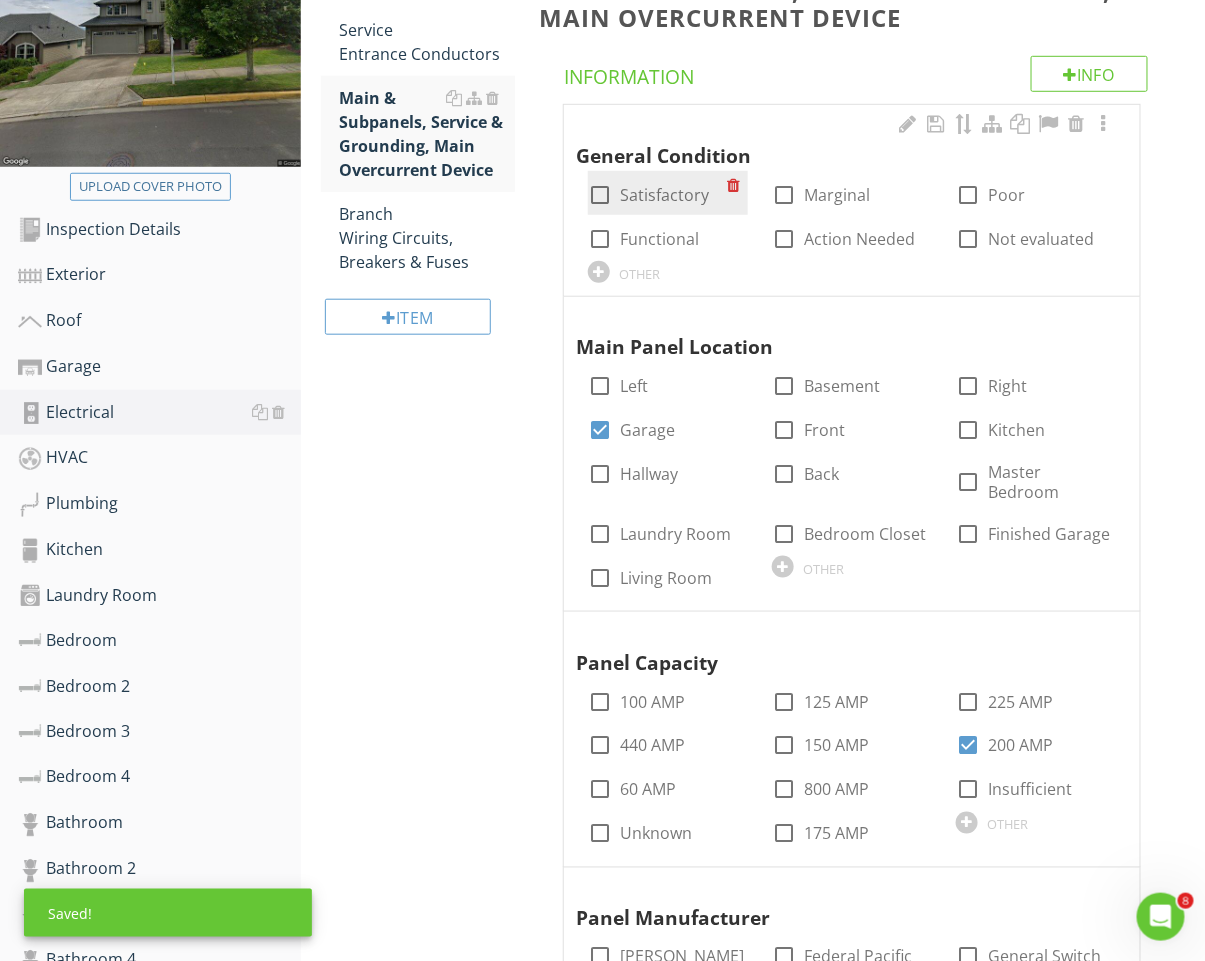 click on "Satisfactory" at bounding box center (664, 195) 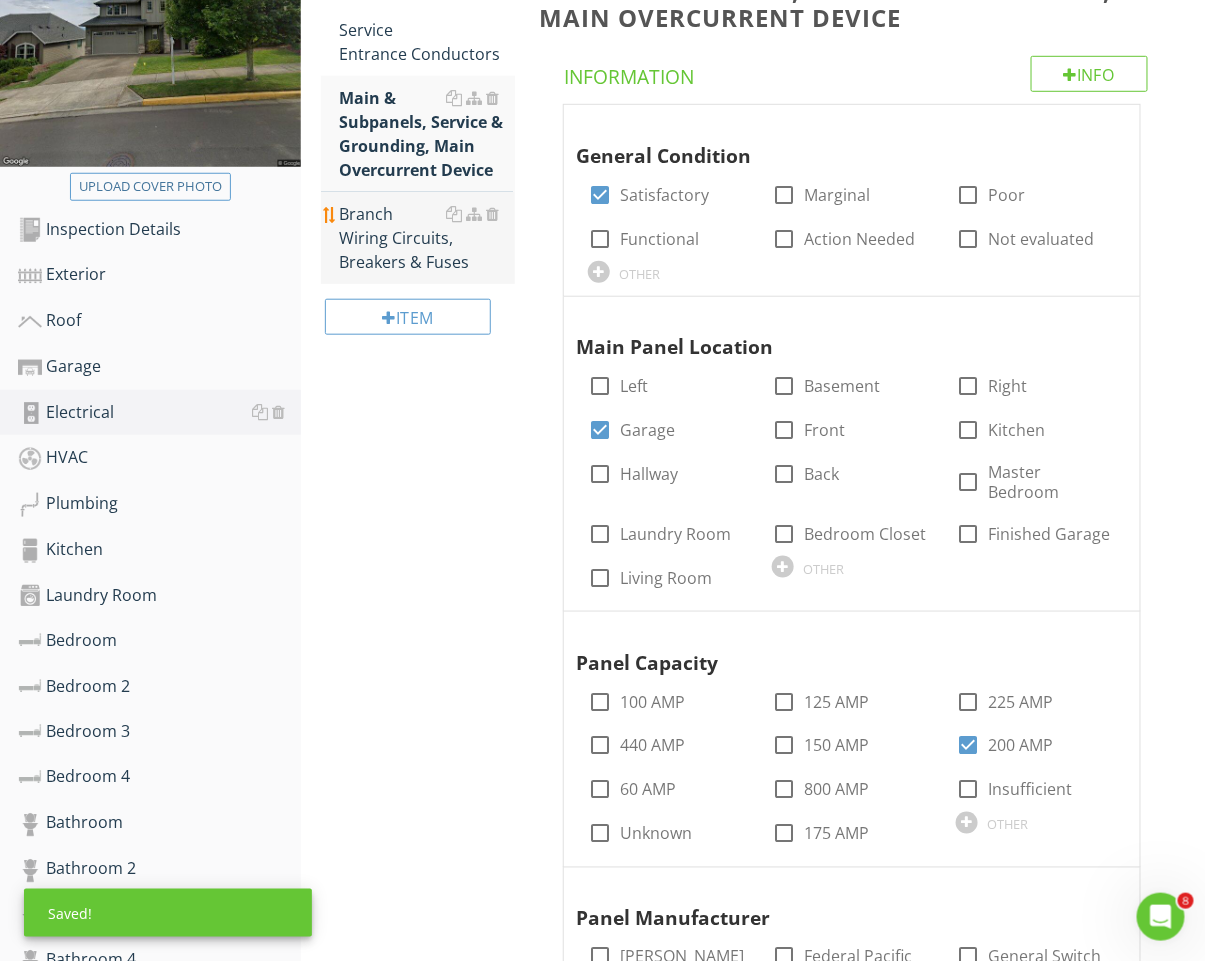 click on "Branch Wiring Circuits, Breakers & Fuses" at bounding box center (427, 238) 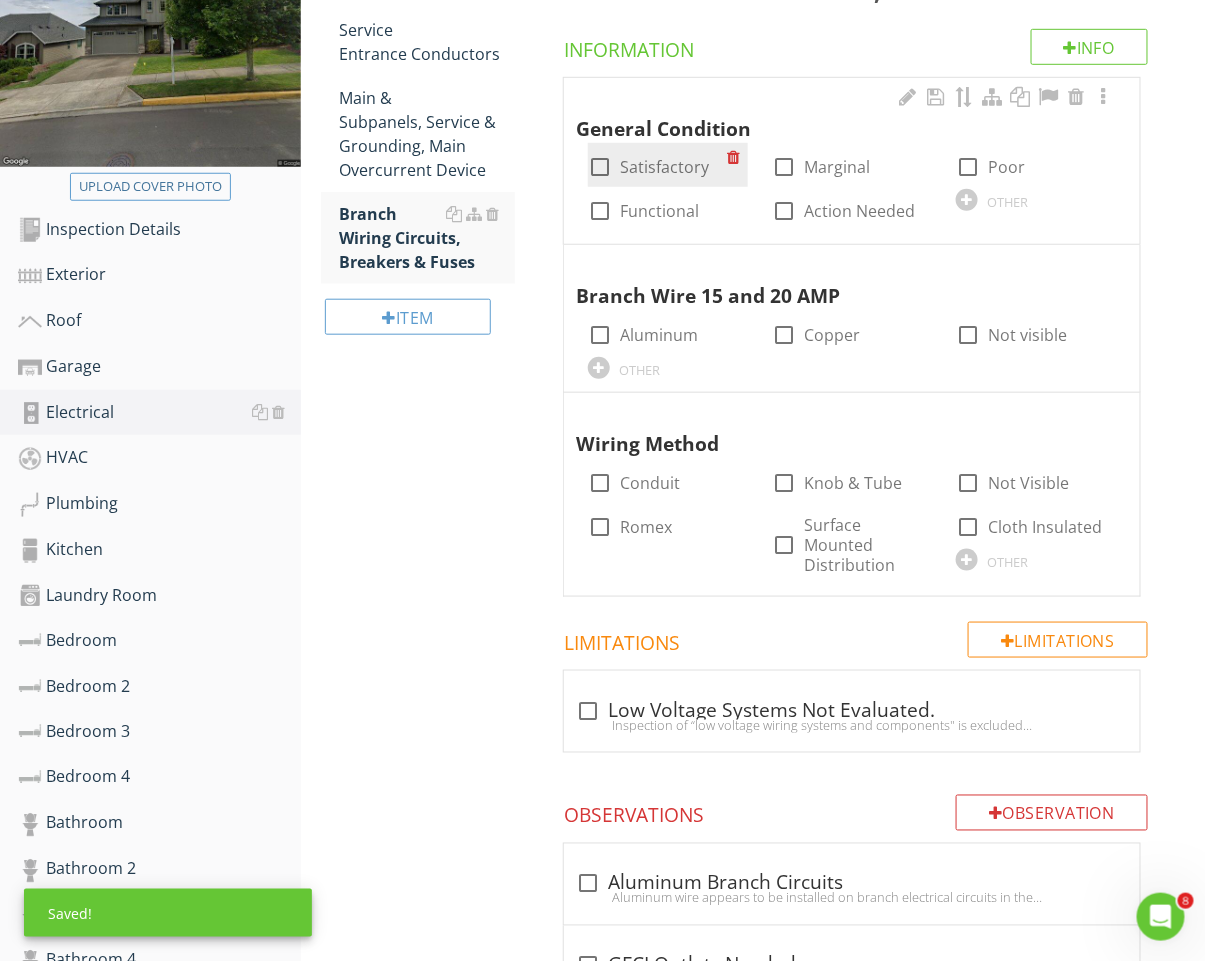 click on "Satisfactory" at bounding box center [664, 167] 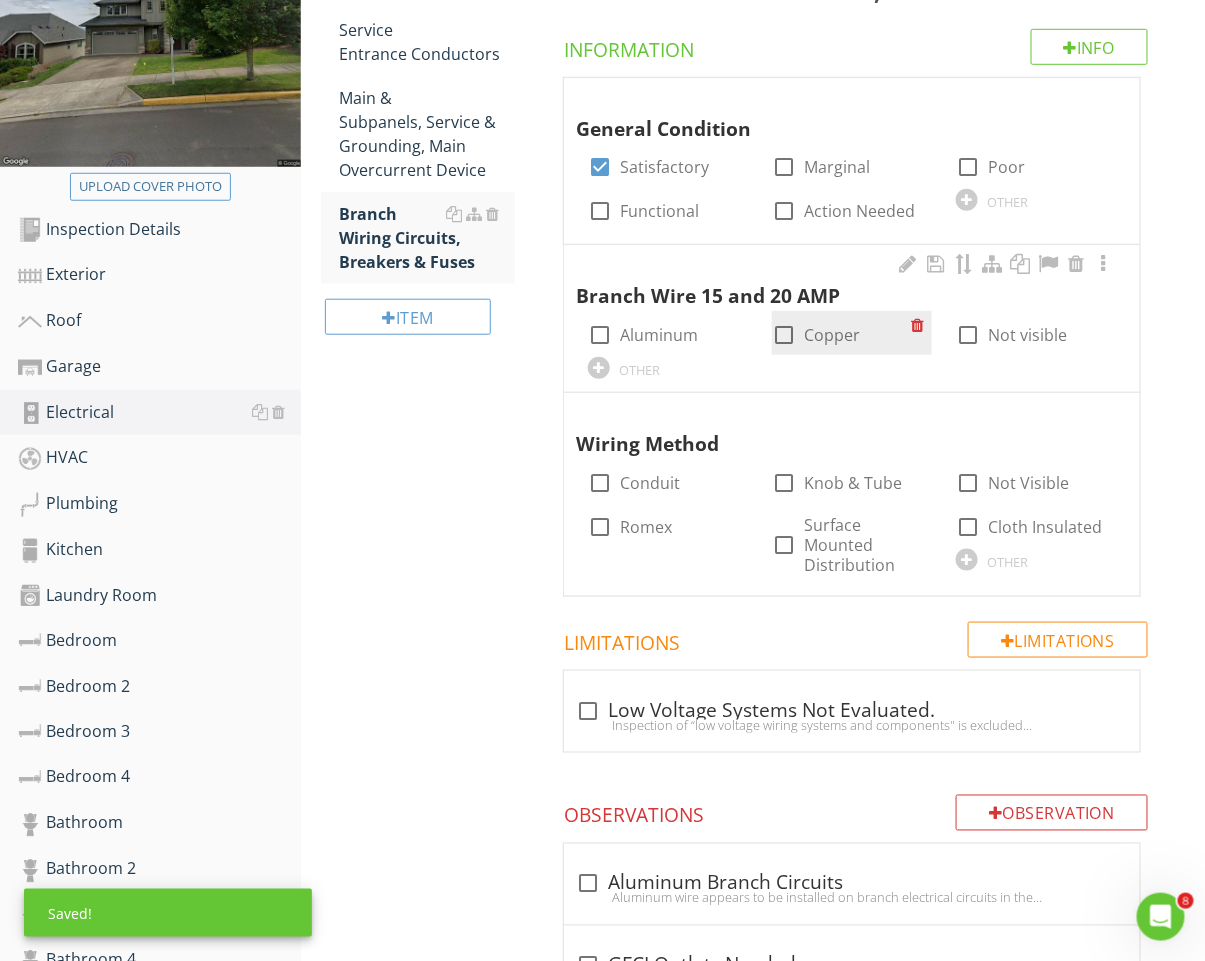 click at bounding box center [784, 335] 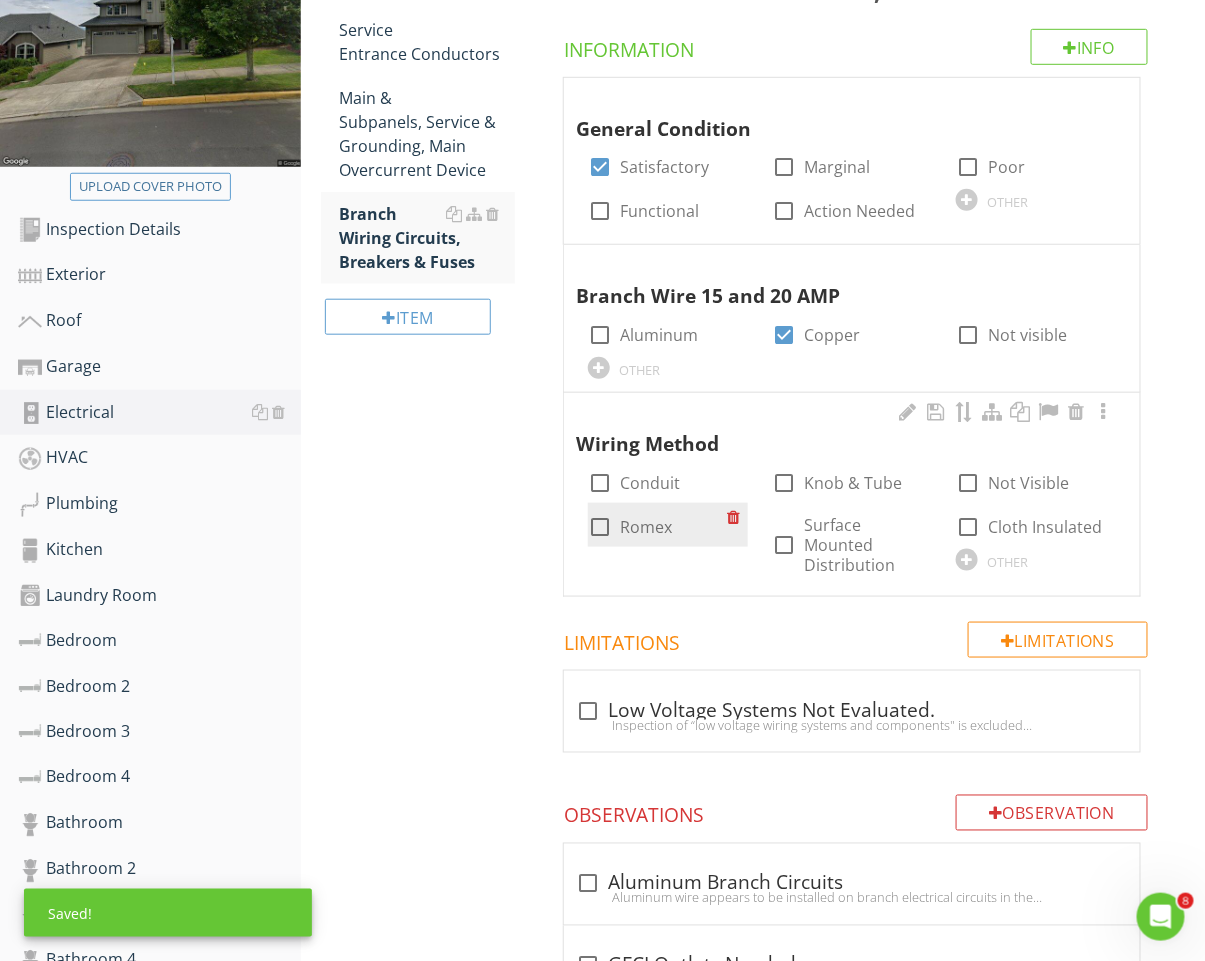 click on "Romex" at bounding box center (646, 527) 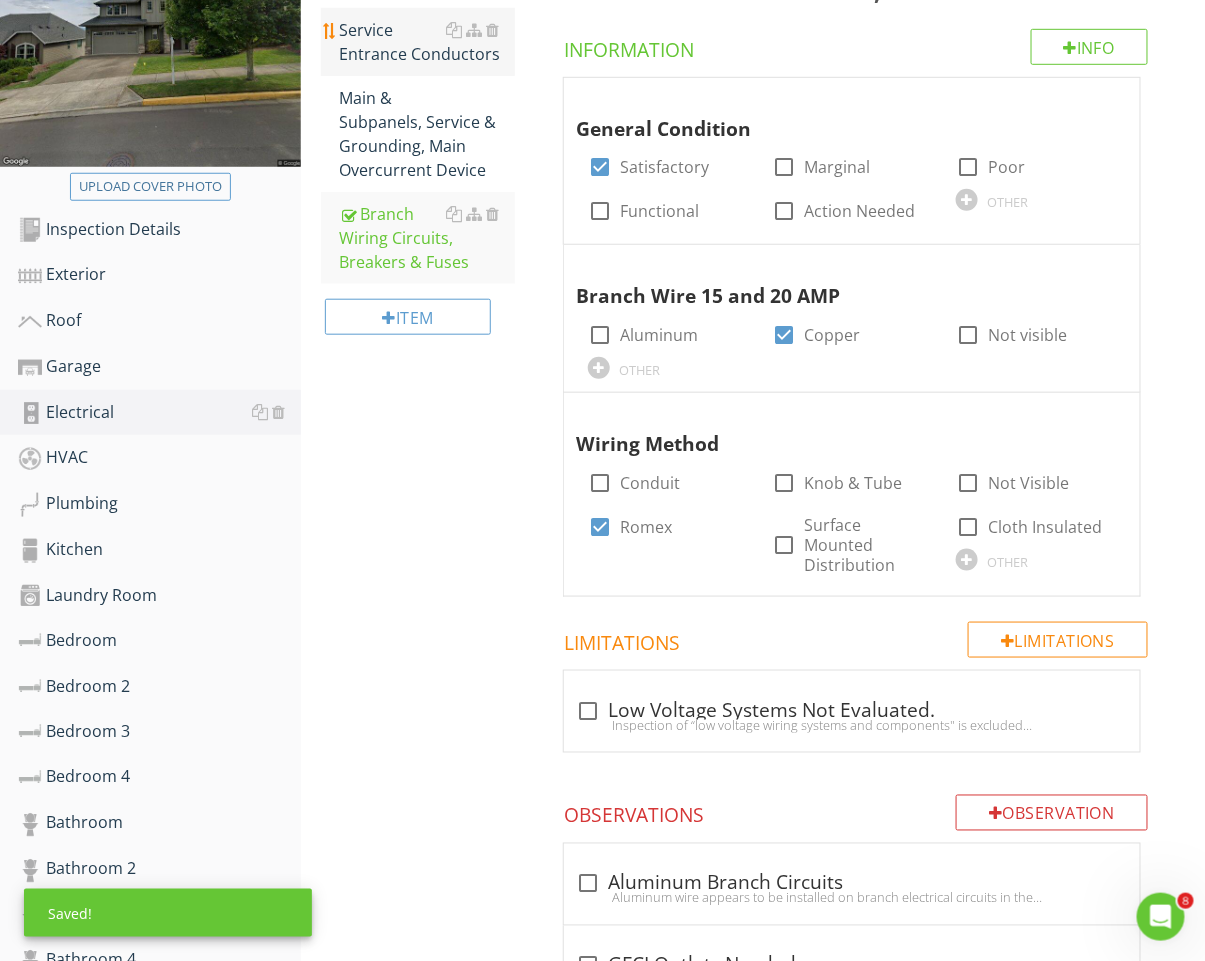 click on "Service Entrance Conductors" at bounding box center [427, 42] 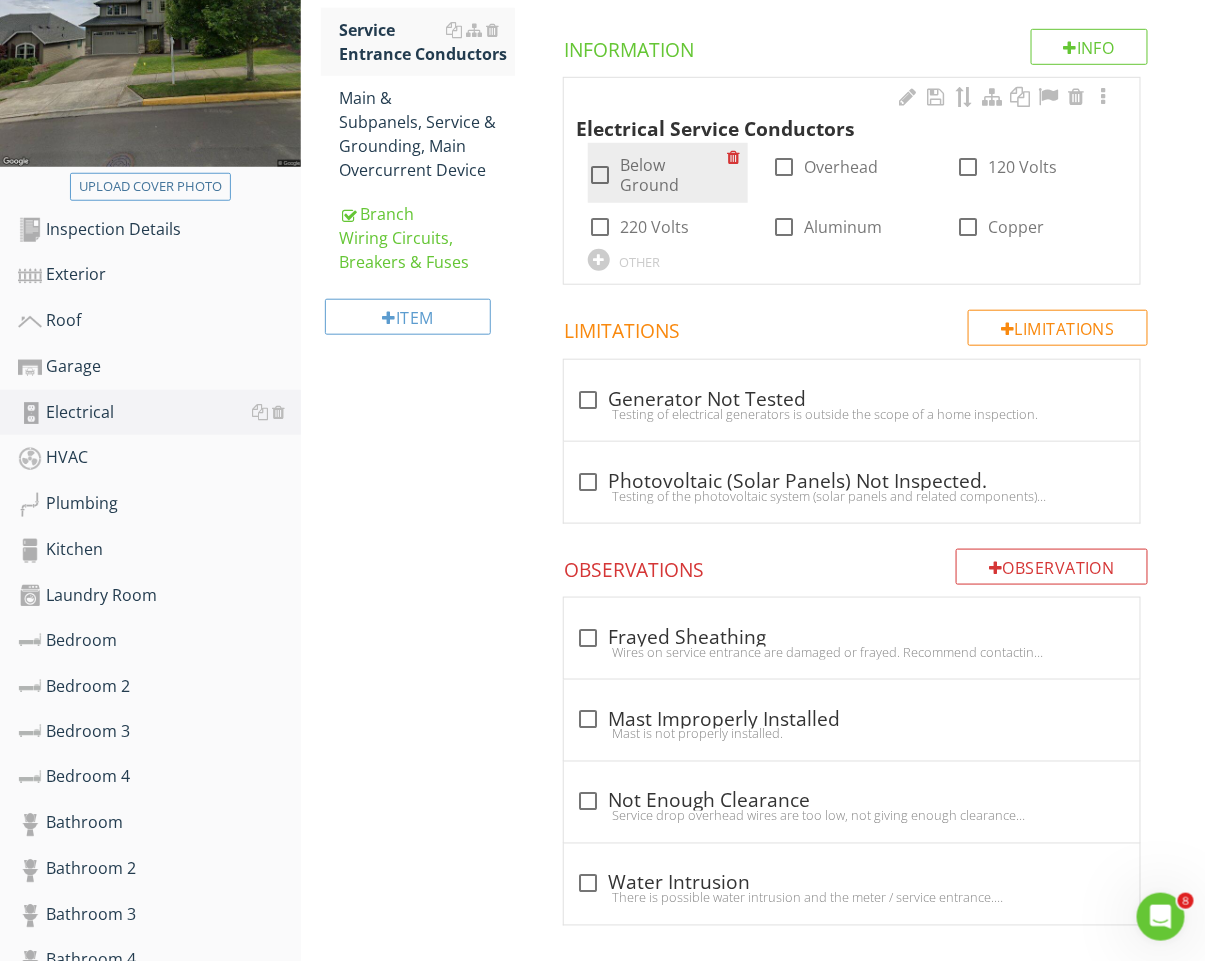 click on "Below Ground" at bounding box center (673, 175) 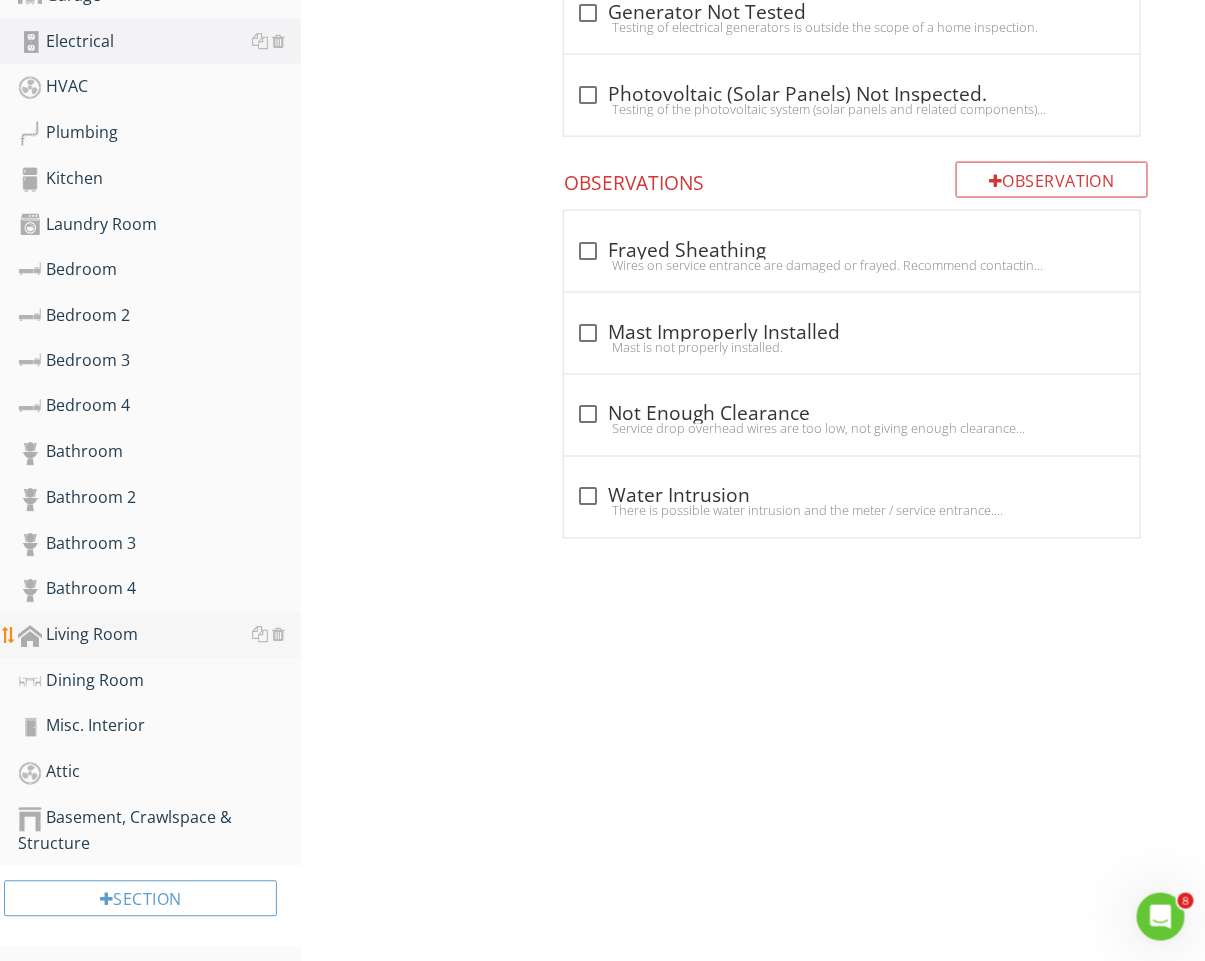 scroll, scrollTop: 724, scrollLeft: 0, axis: vertical 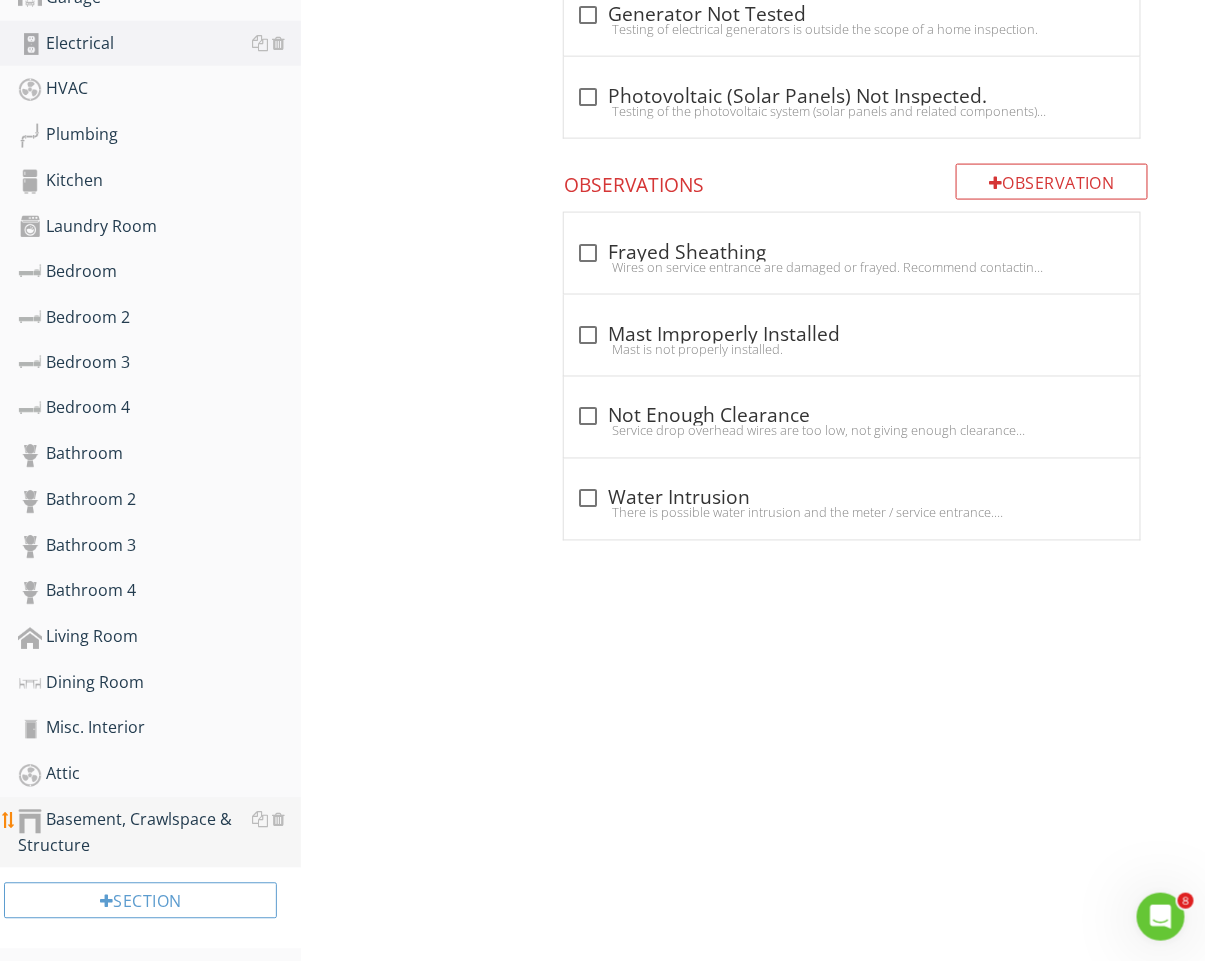click on "Basement, Crawlspace & Structure" at bounding box center (159, 833) 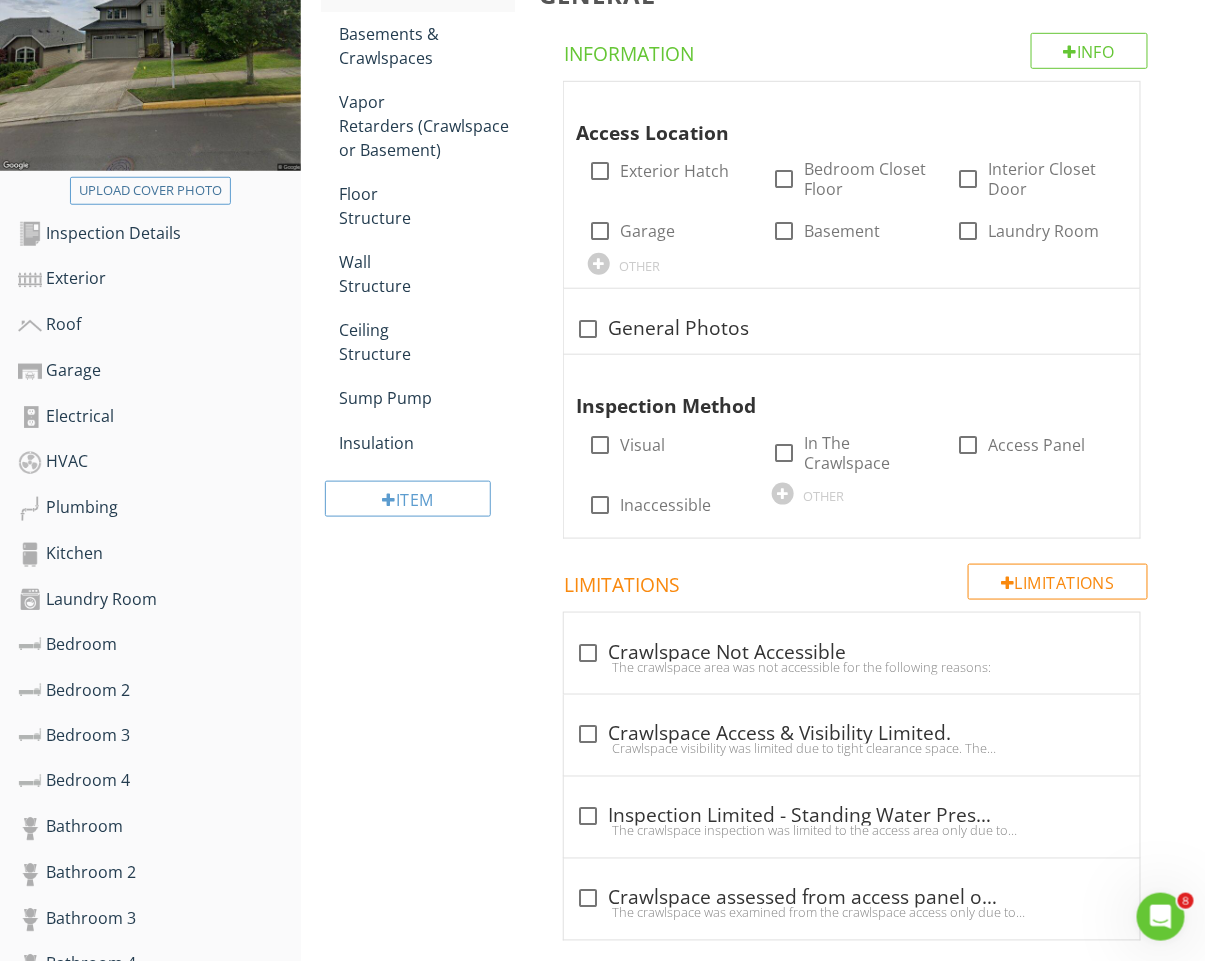 scroll, scrollTop: 302, scrollLeft: 0, axis: vertical 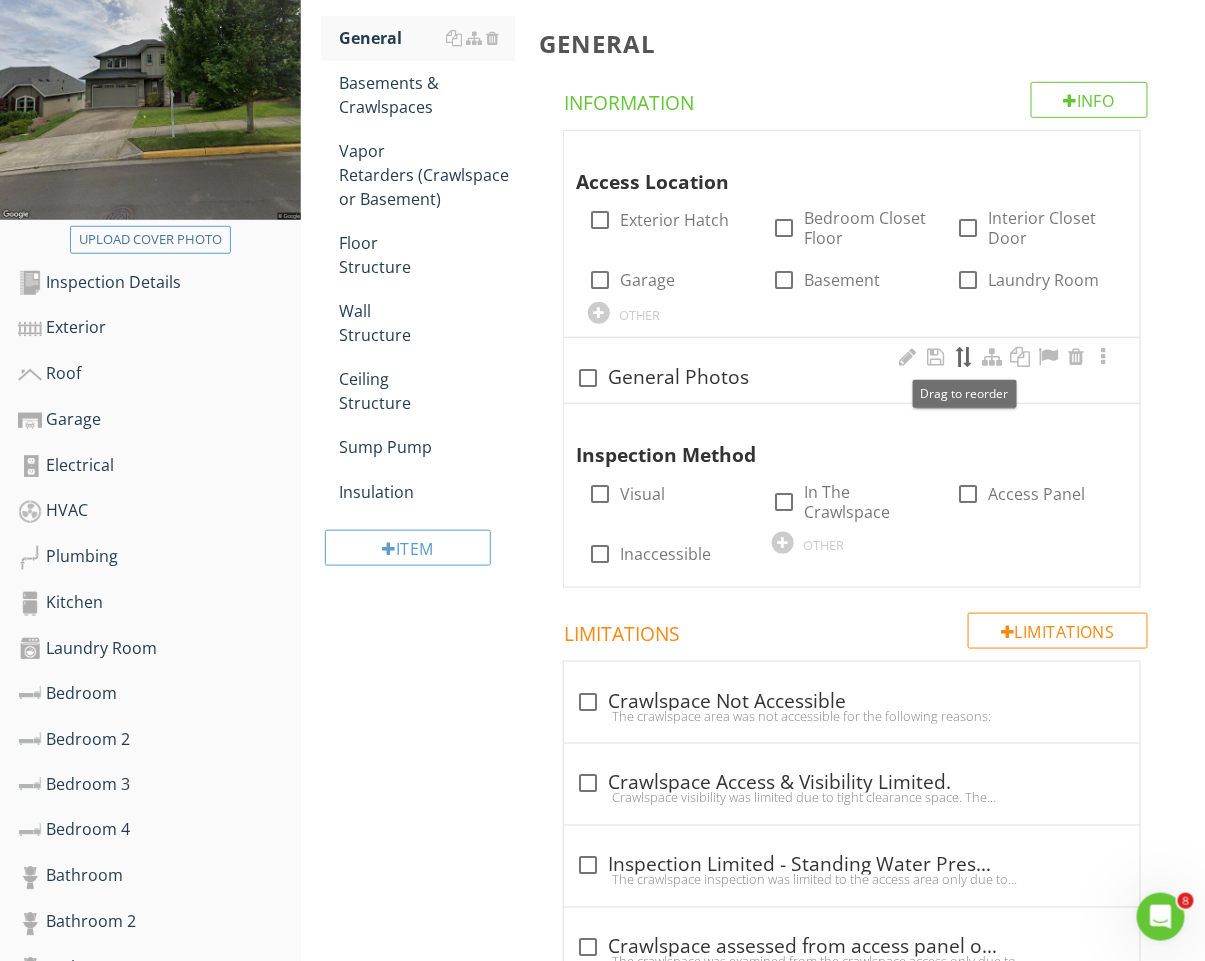 type 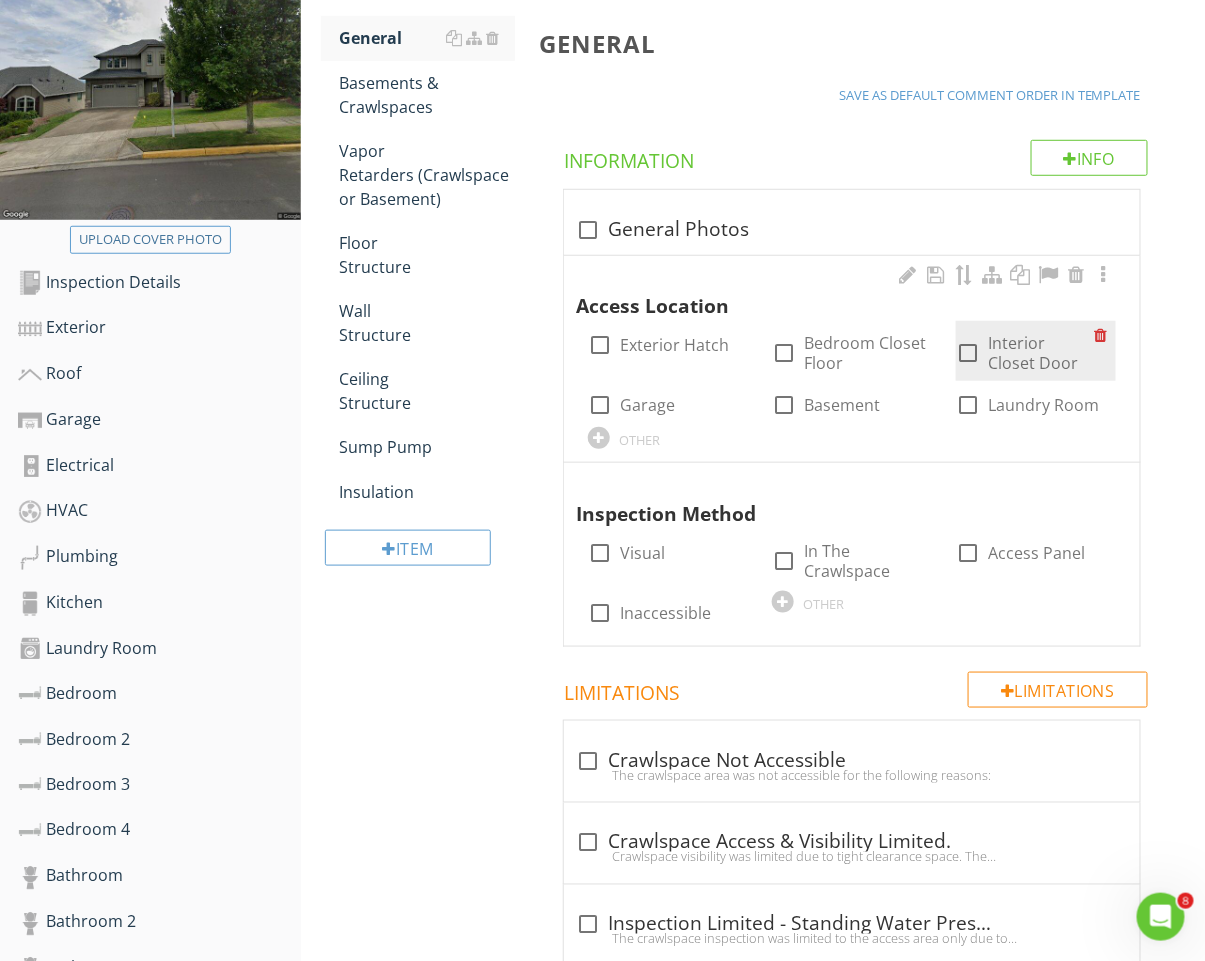 click at bounding box center (968, 353) 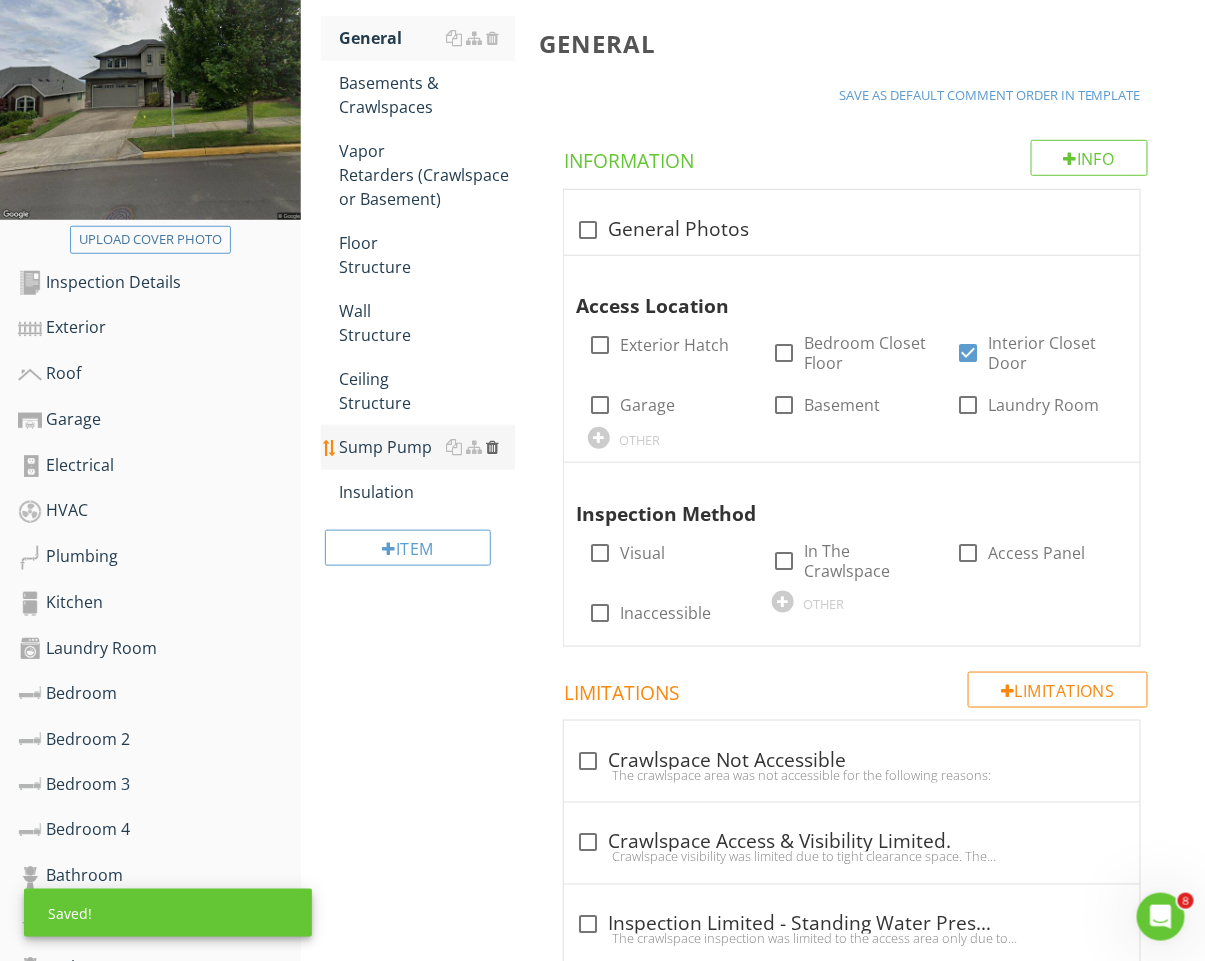 click at bounding box center [492, 447] 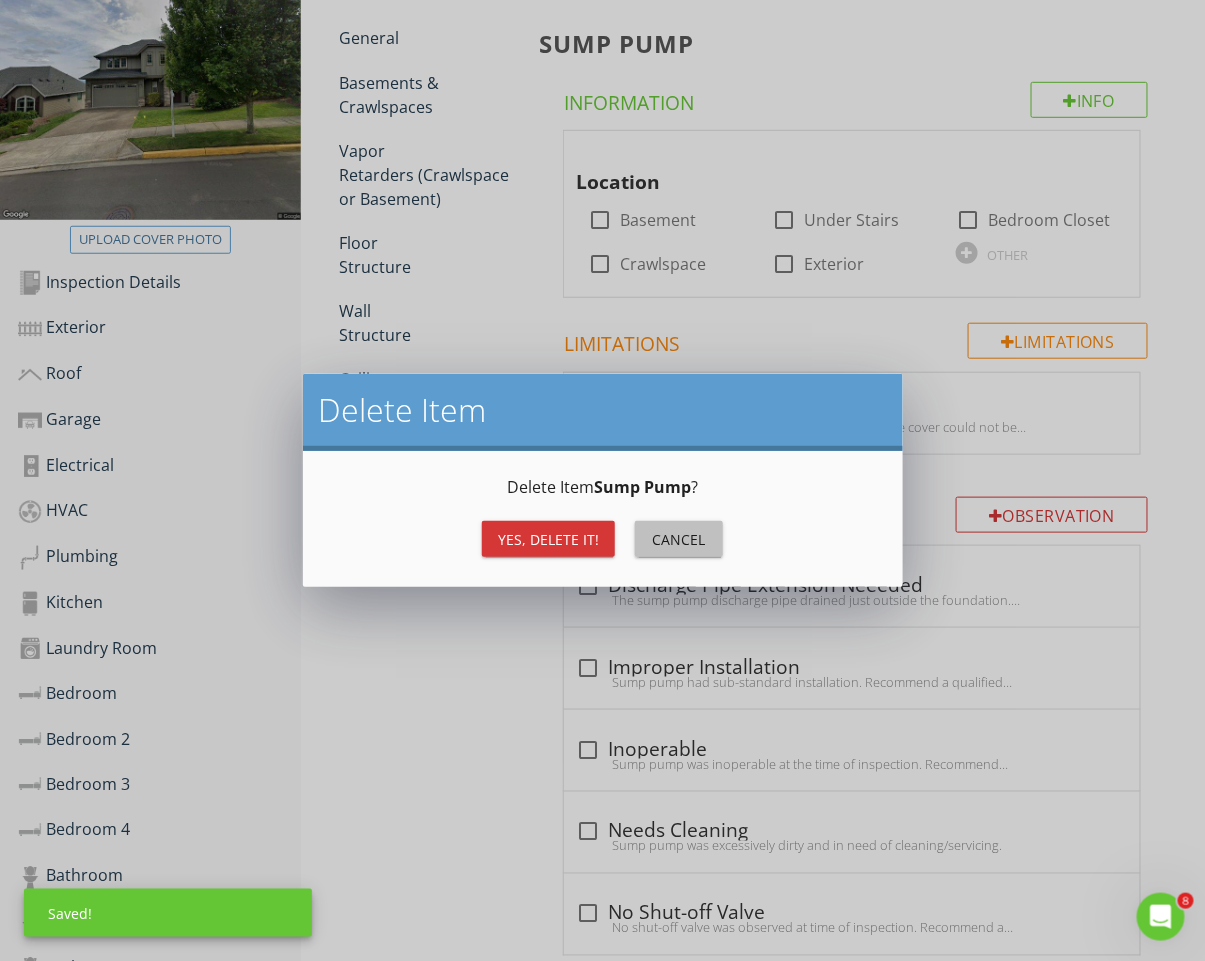 click on "Cancel" at bounding box center [679, 539] 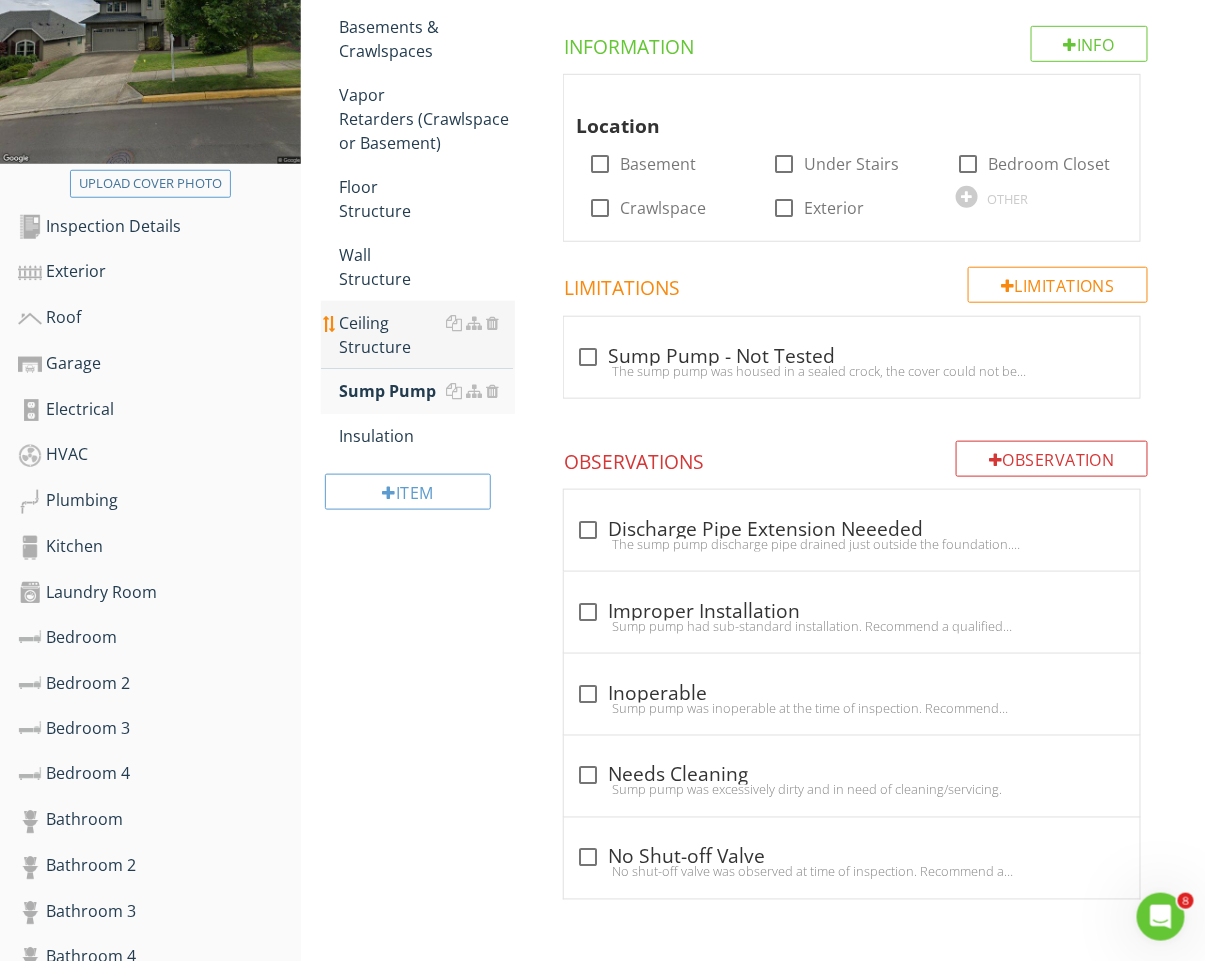 scroll, scrollTop: 452, scrollLeft: 0, axis: vertical 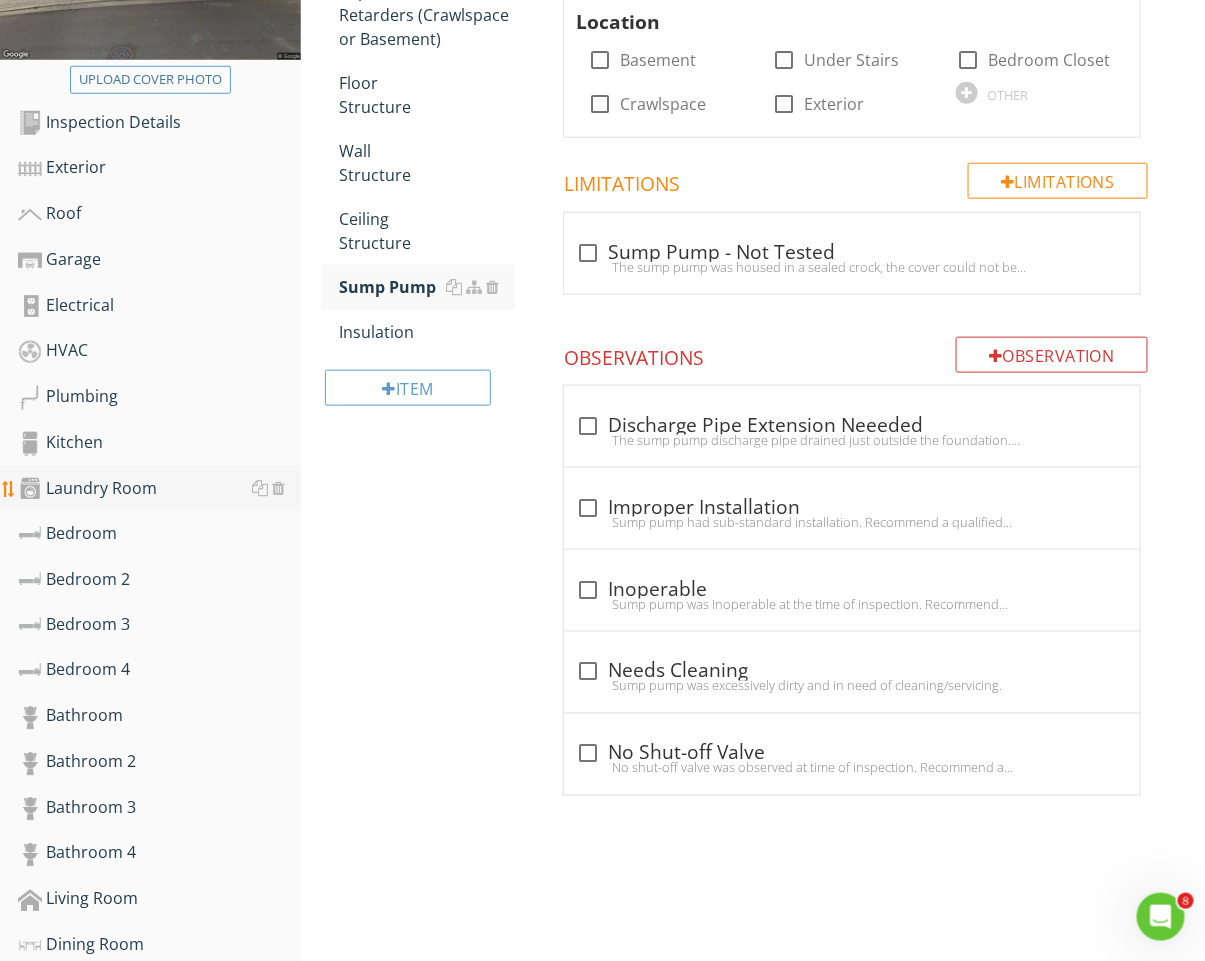 click on "Laundry Room" at bounding box center [159, 489] 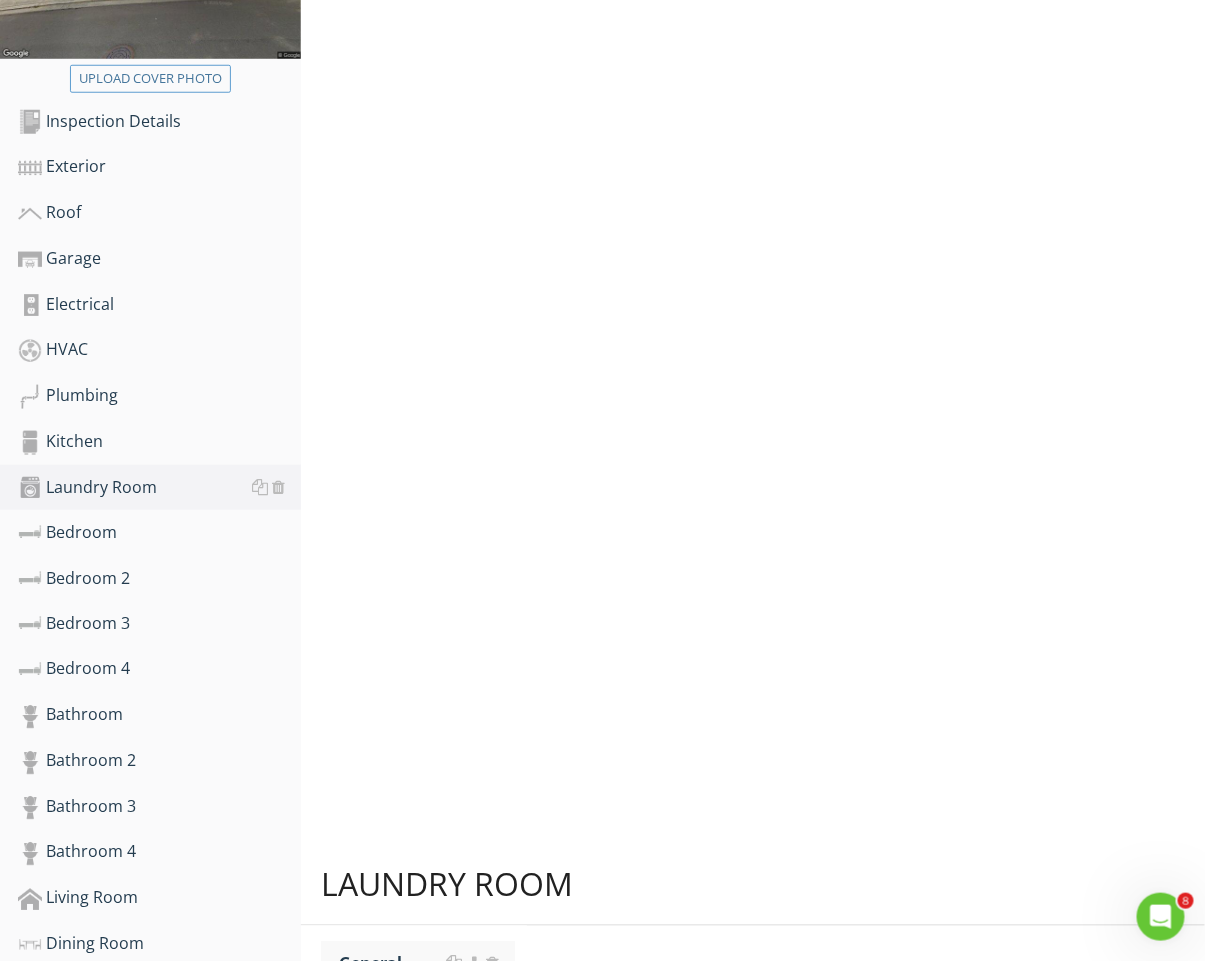 scroll, scrollTop: 460, scrollLeft: 0, axis: vertical 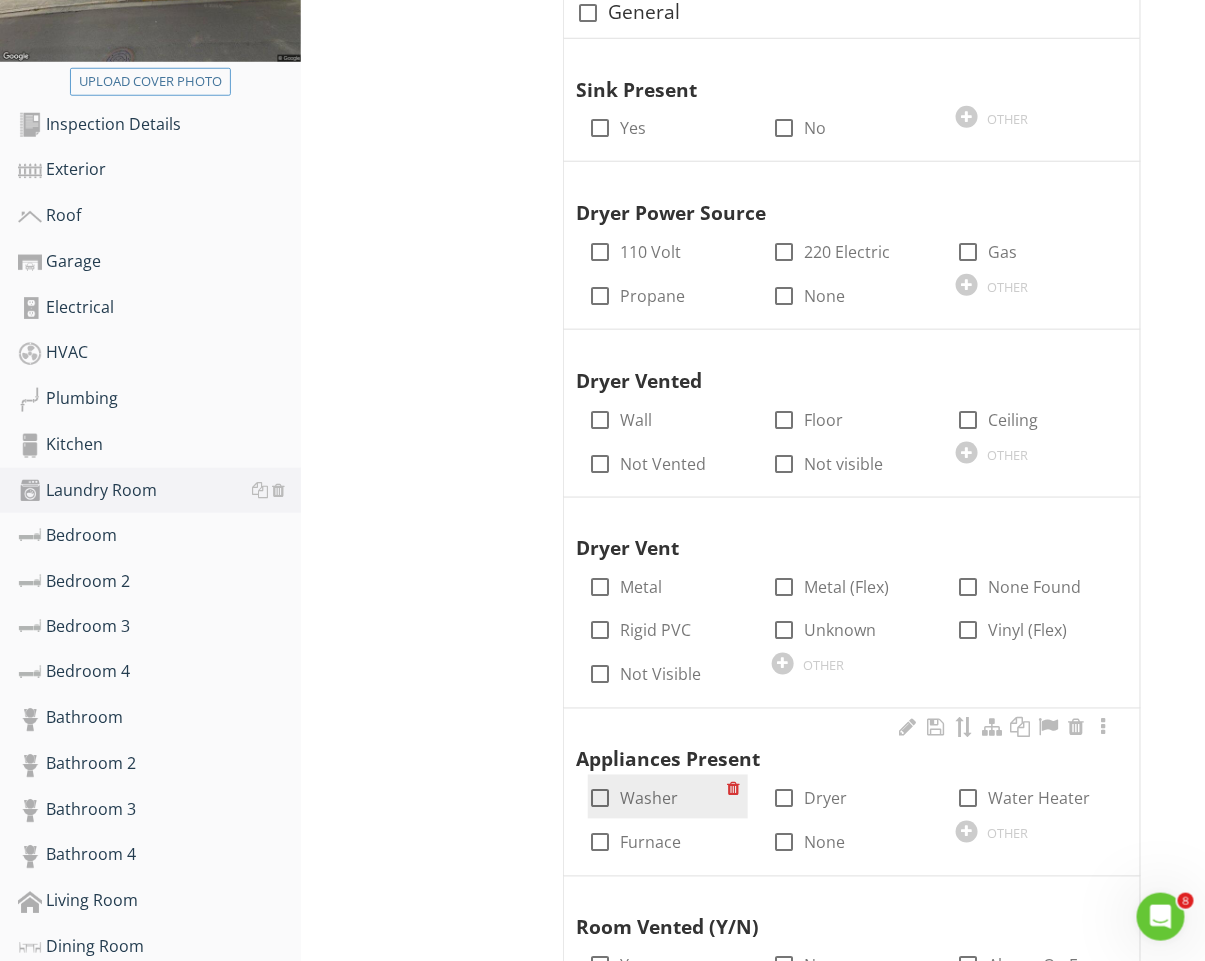 drag, startPoint x: 654, startPoint y: 791, endPoint x: 748, endPoint y: 803, distance: 94.76286 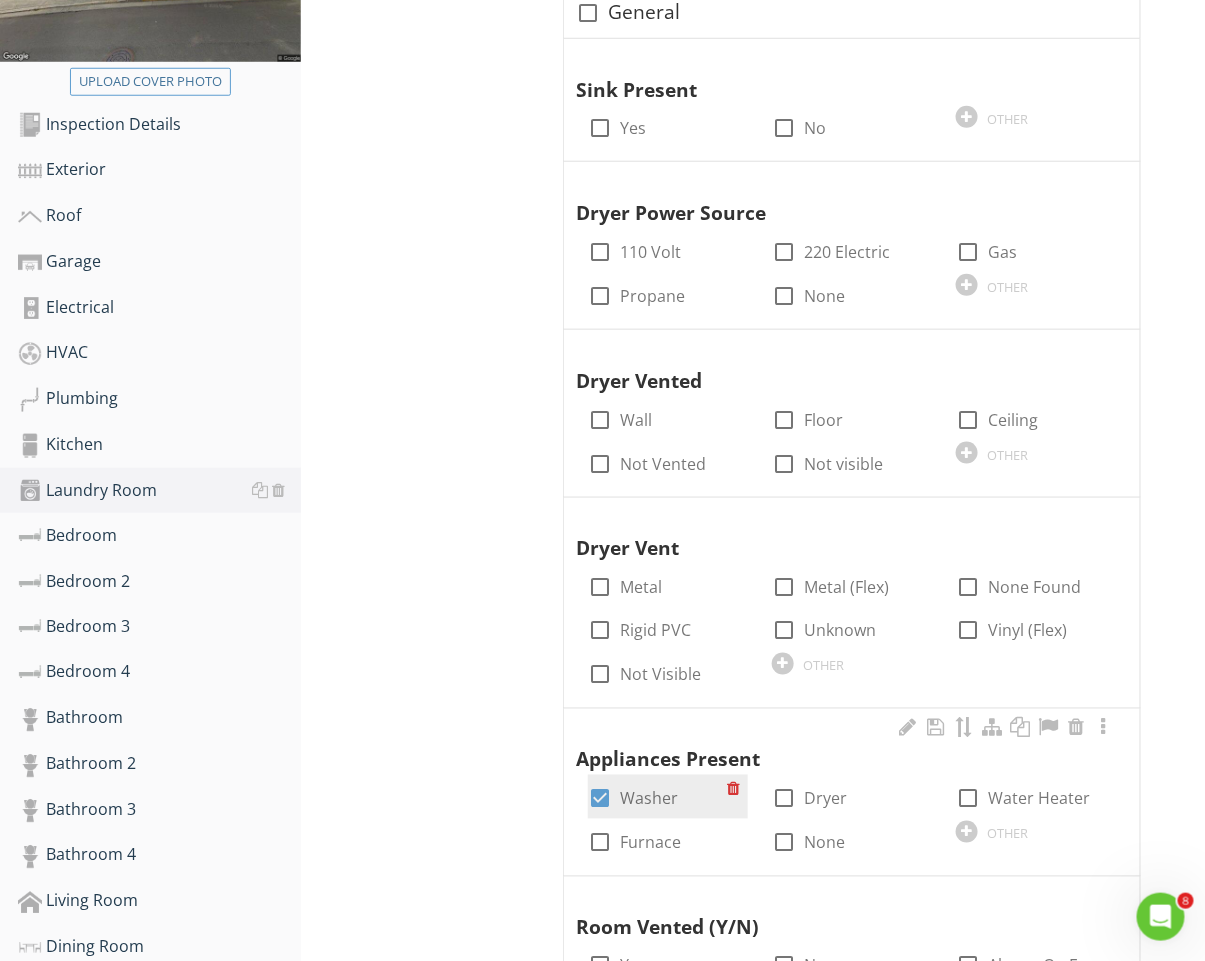 click at bounding box center (600, 799) 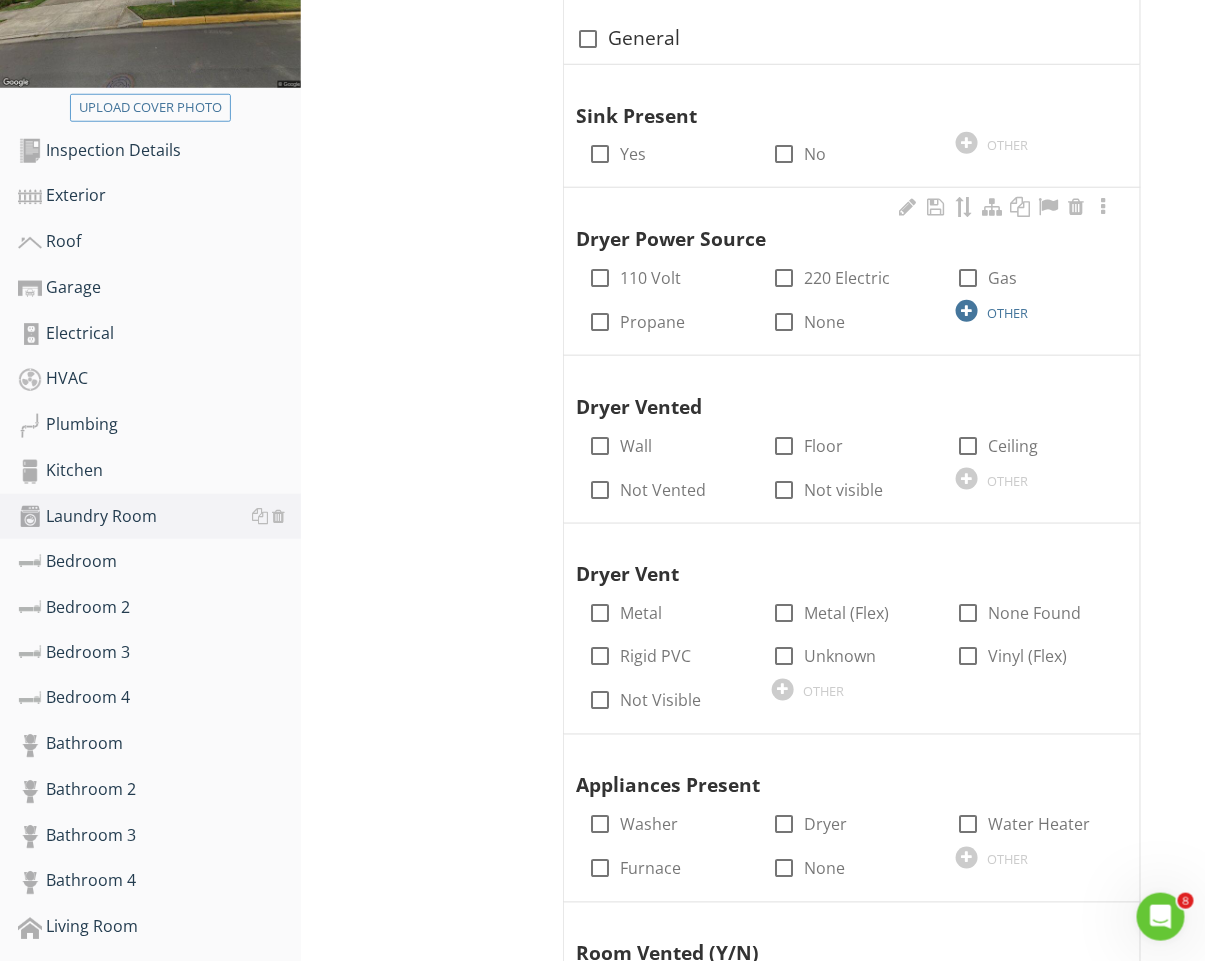scroll, scrollTop: 101, scrollLeft: 0, axis: vertical 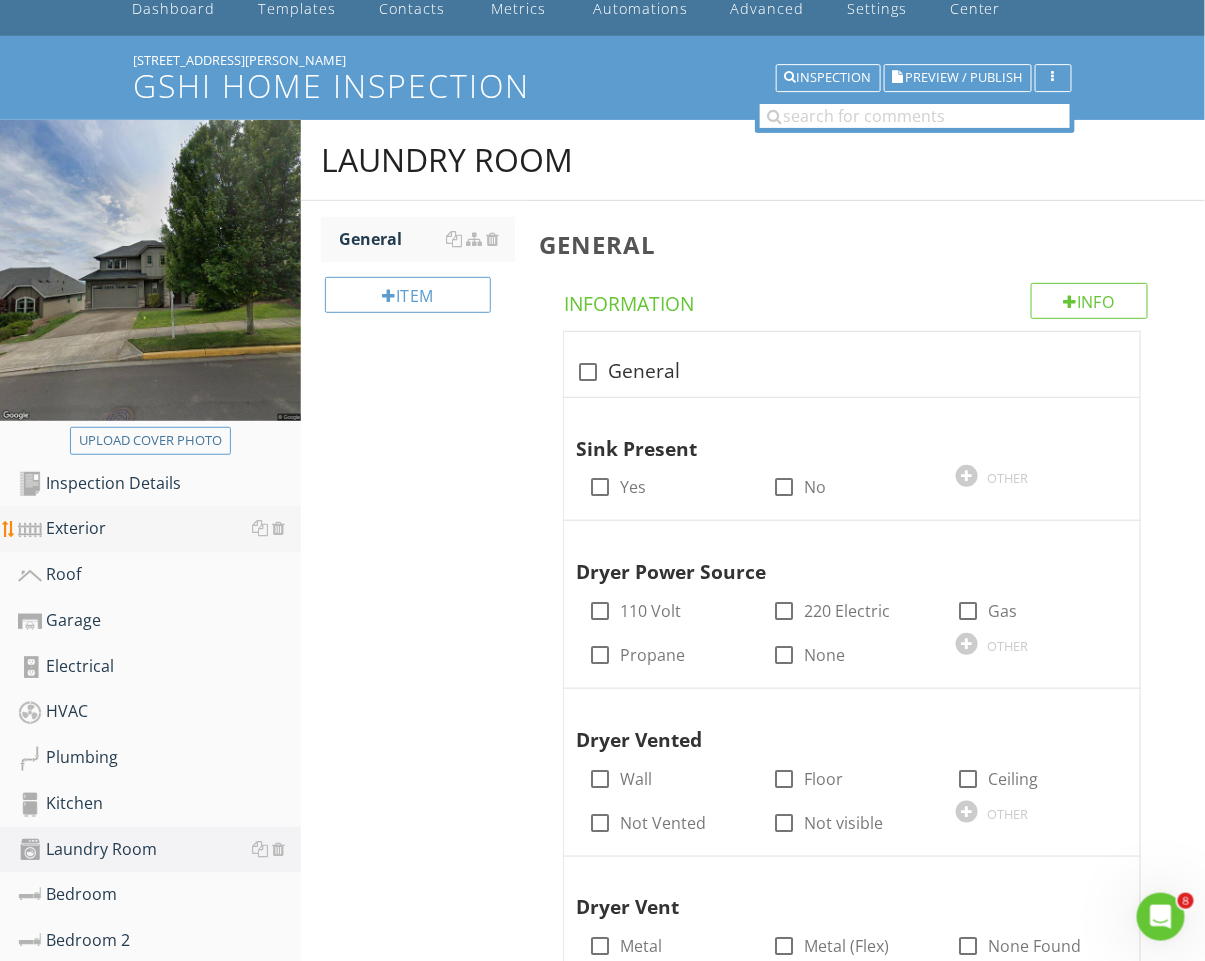 click on "Exterior" at bounding box center (159, 529) 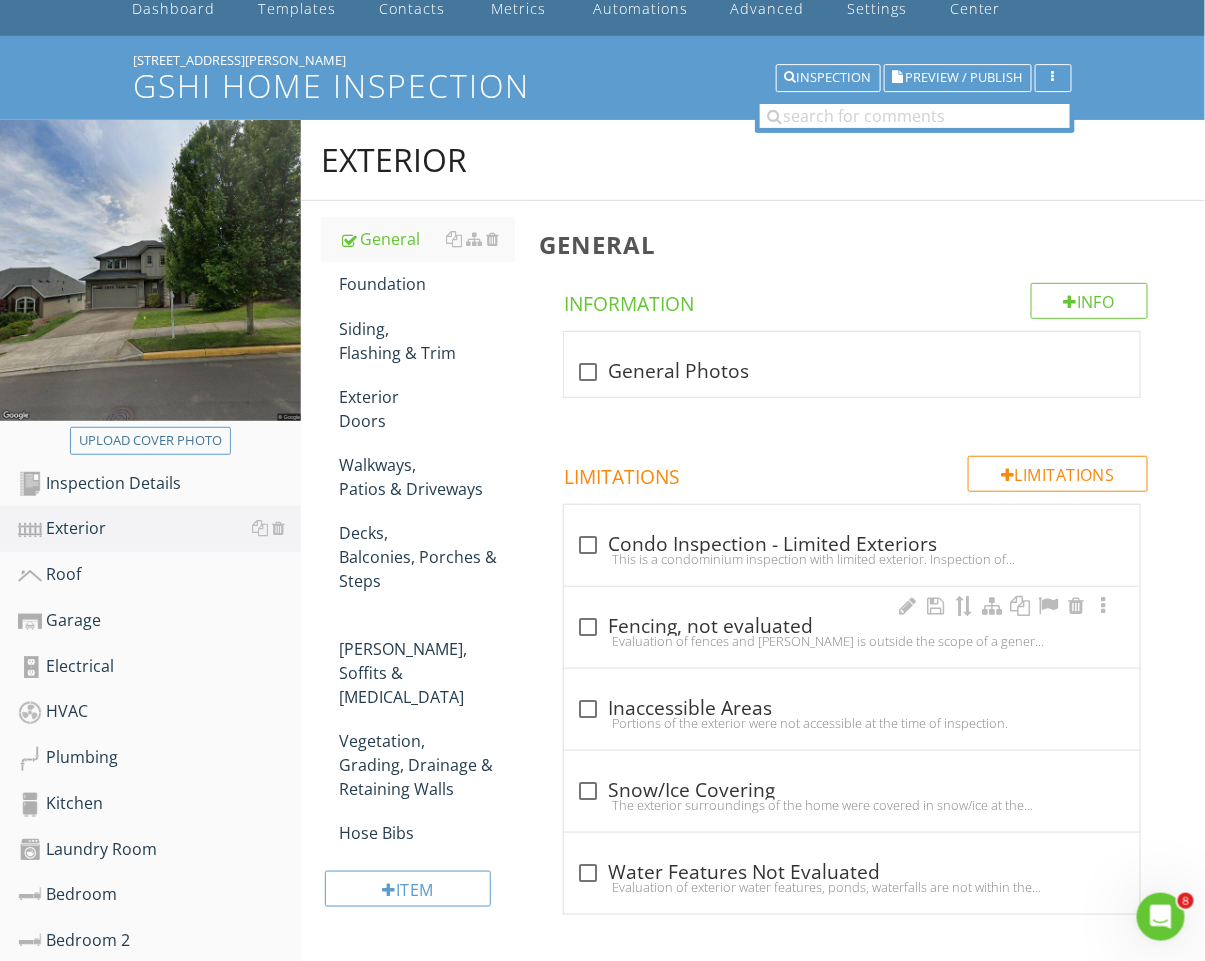 click on "Evaluation of fences and gates is outside the scope of a general home inspection. No representation will be made on the condition of fences and gates." at bounding box center [852, 641] 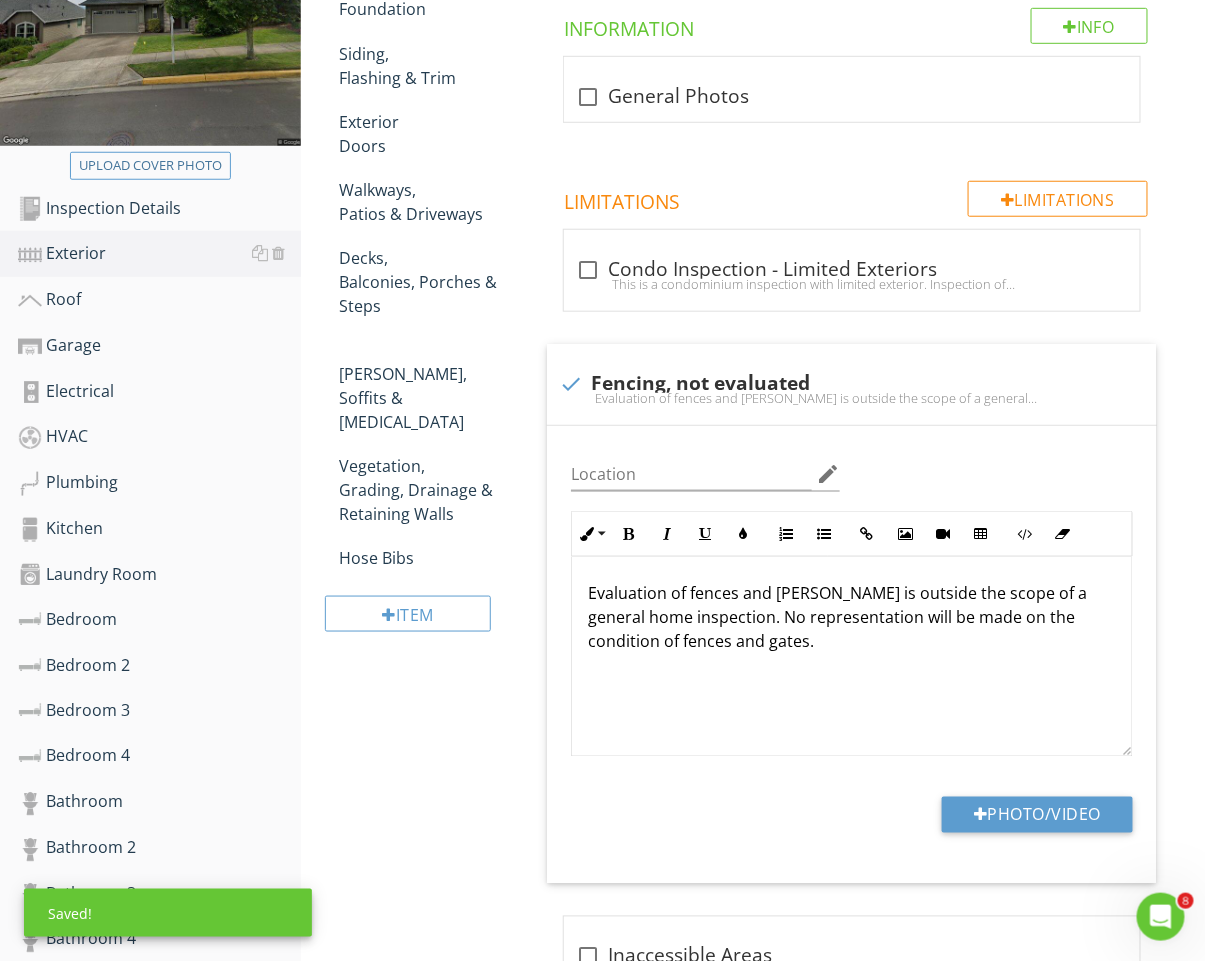 scroll, scrollTop: 726, scrollLeft: 0, axis: vertical 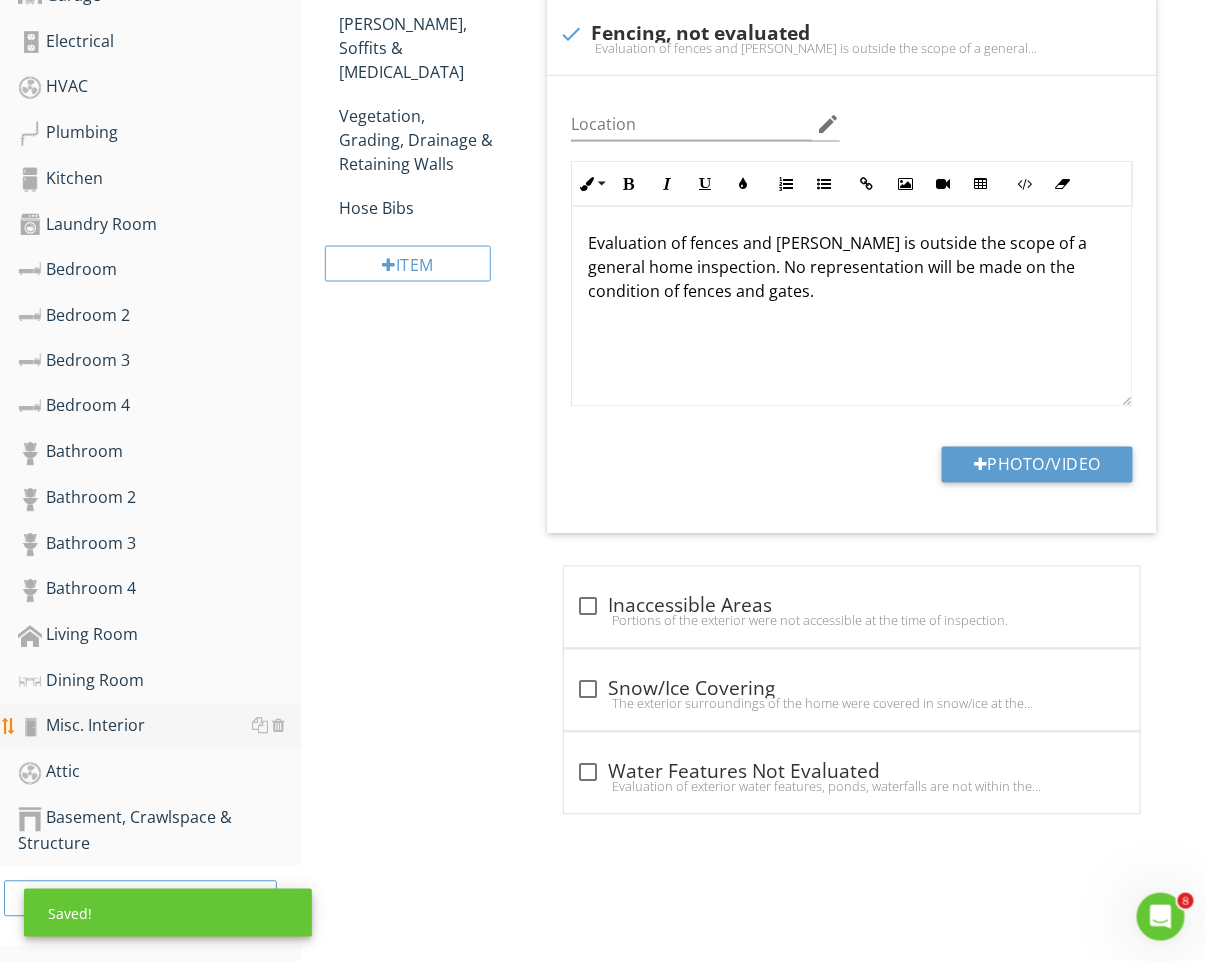 click on "Misc. Interior" at bounding box center [159, 727] 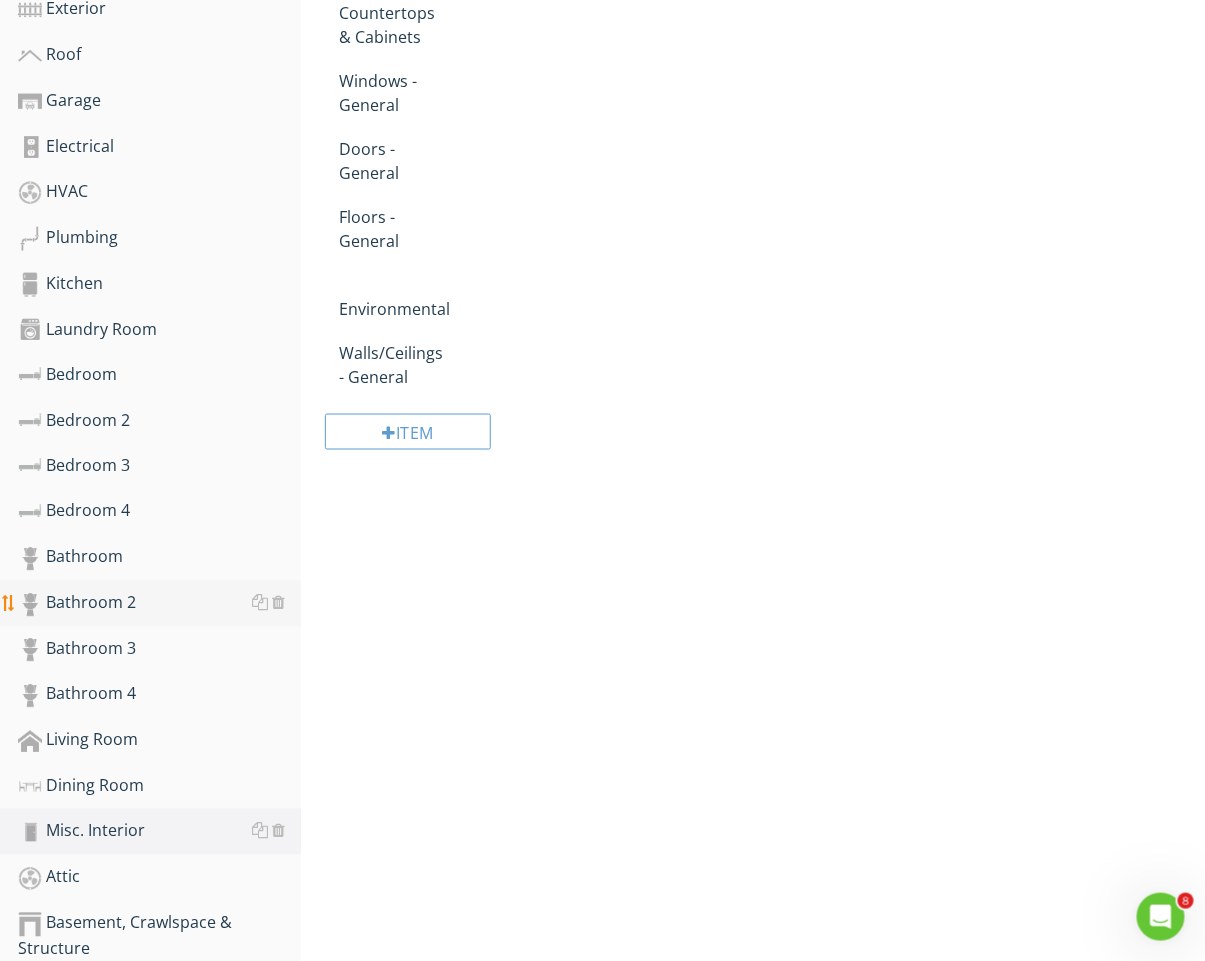 scroll, scrollTop: 535, scrollLeft: 0, axis: vertical 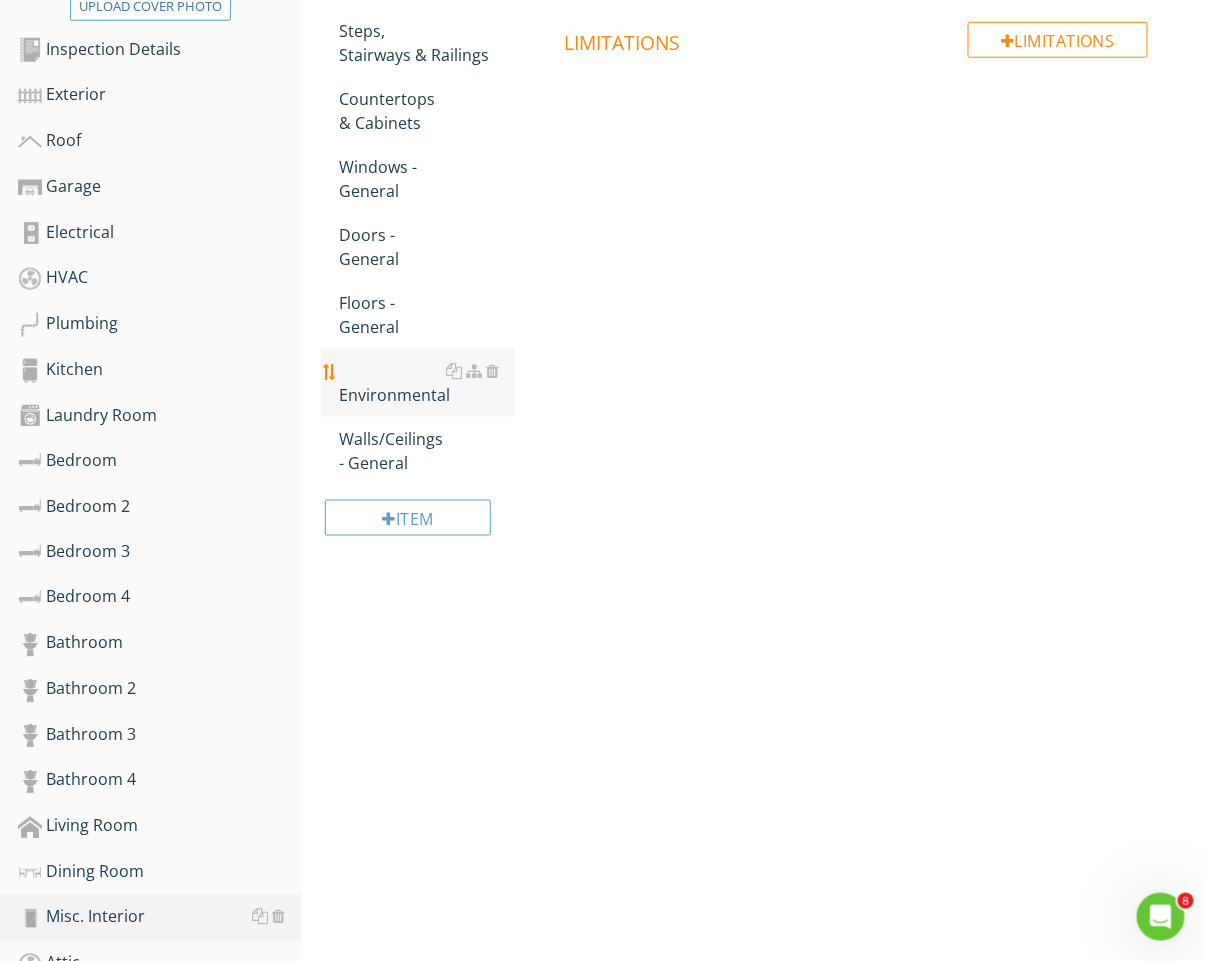 click on "Environmental" at bounding box center (427, 383) 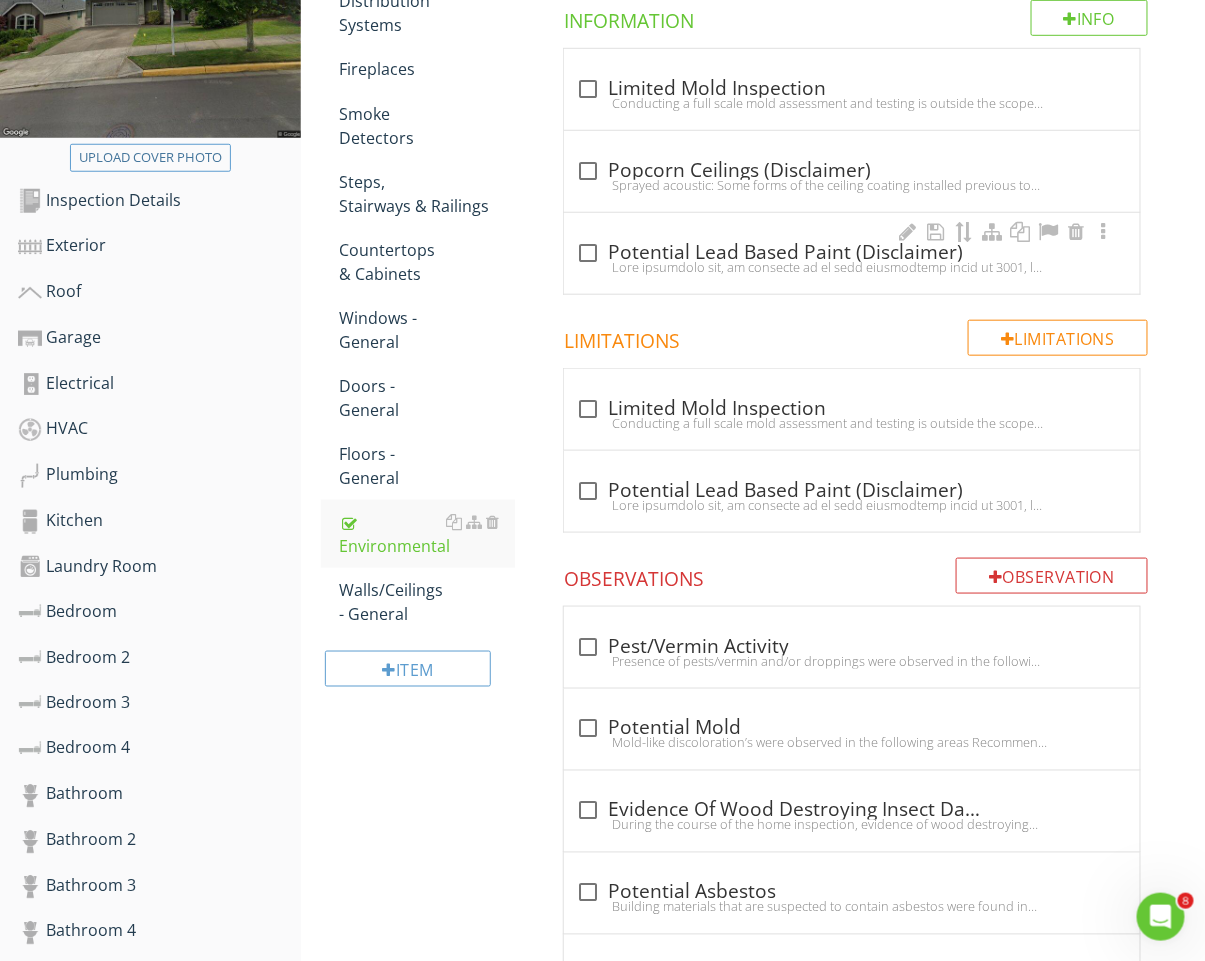 scroll, scrollTop: 282, scrollLeft: 0, axis: vertical 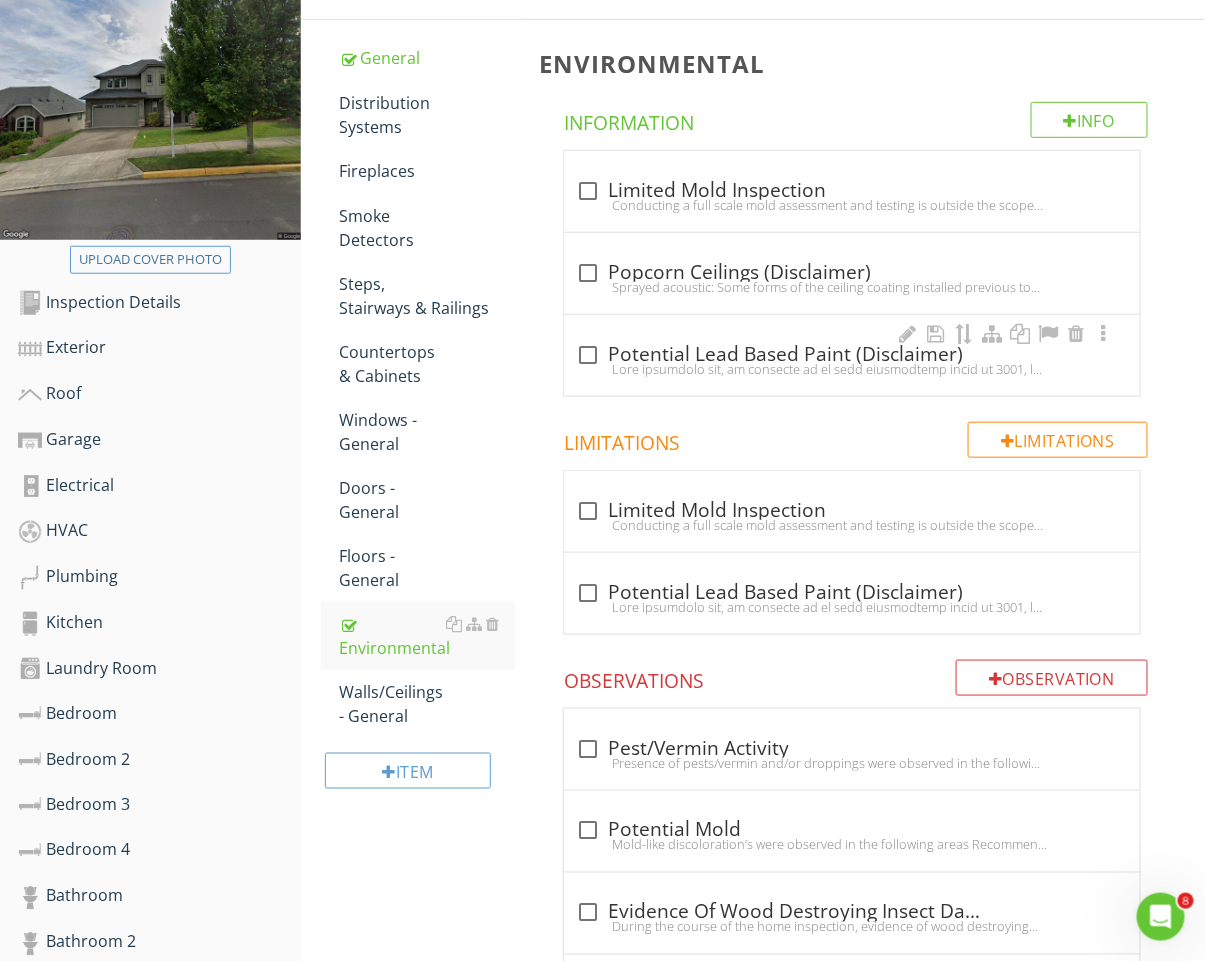 click at bounding box center (852, 369) 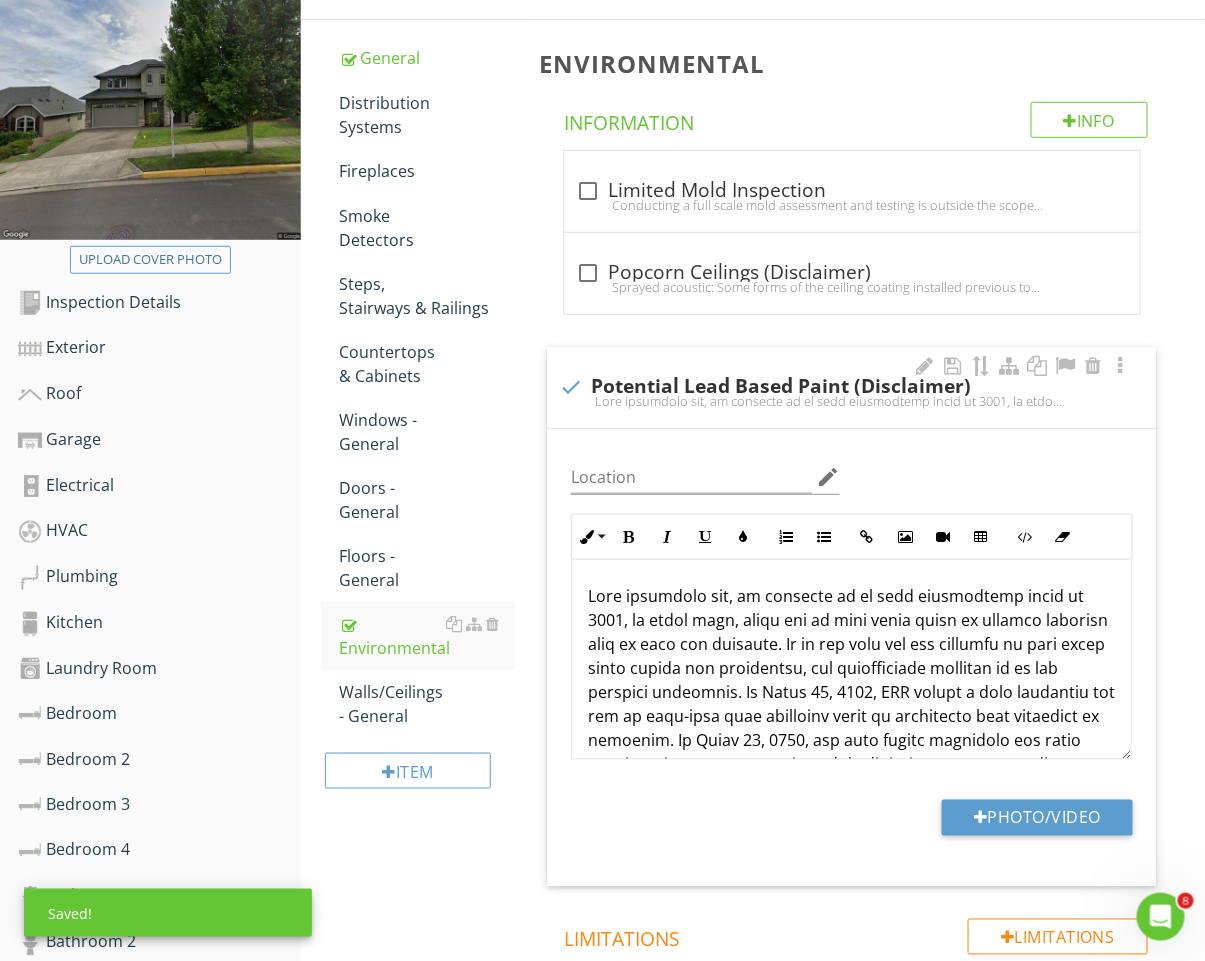 click on "check
Potential Lead Based Paint (Disclaimer)" at bounding box center [852, 387] 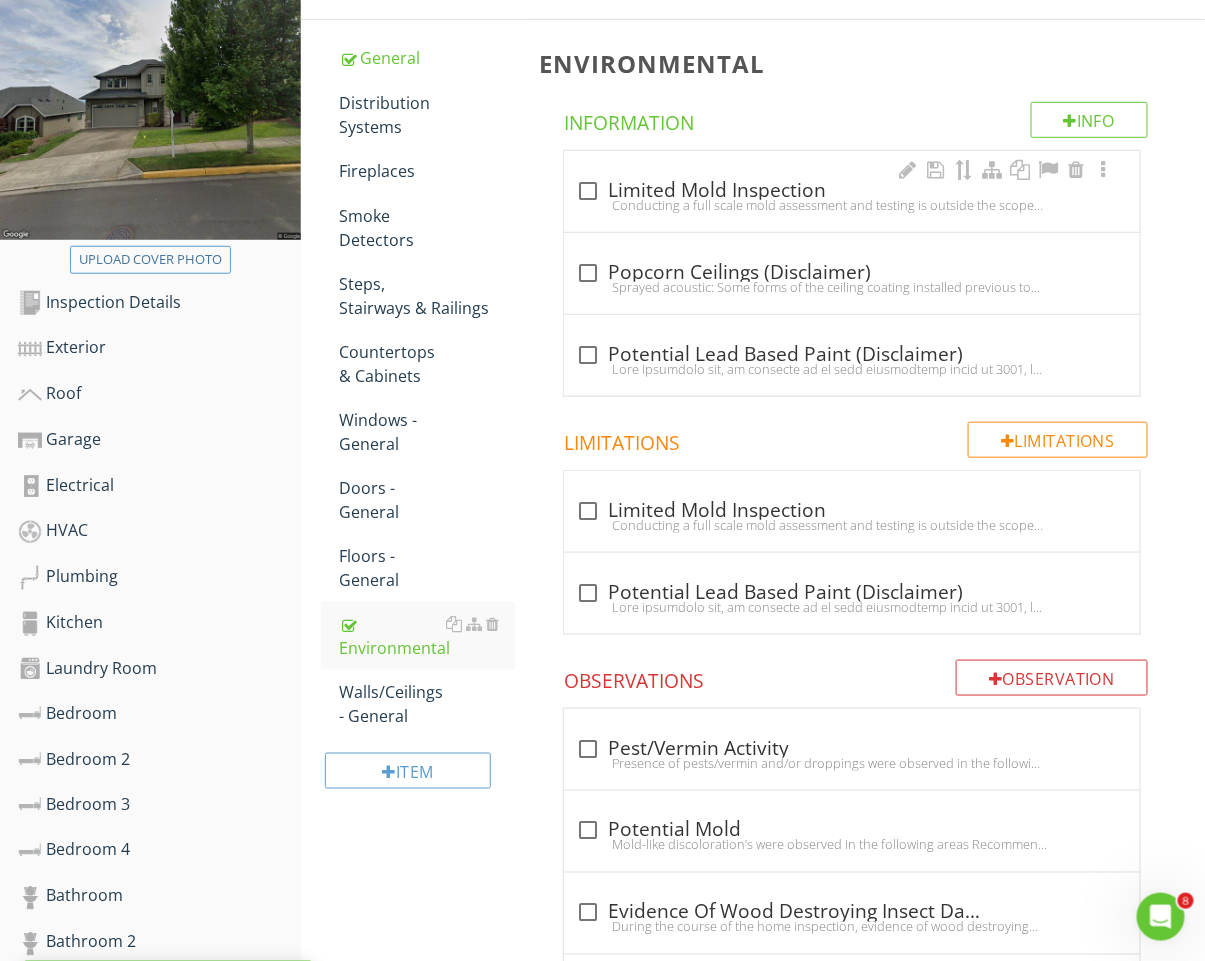 click on "check_box_outline_blank
Limited Mold Inspection
Conducting a full scale mold assessment and testing is outside the scope of a general home inspection. Although some mold like-discolorations were identified during the course of the home inspection, further occurrences may exist in concealed, furnished or inaccessible areas. Circumstantial observations in relation to potential mold findings should be referred to a qualified mold specialist/environmental contractor." at bounding box center (852, 197) 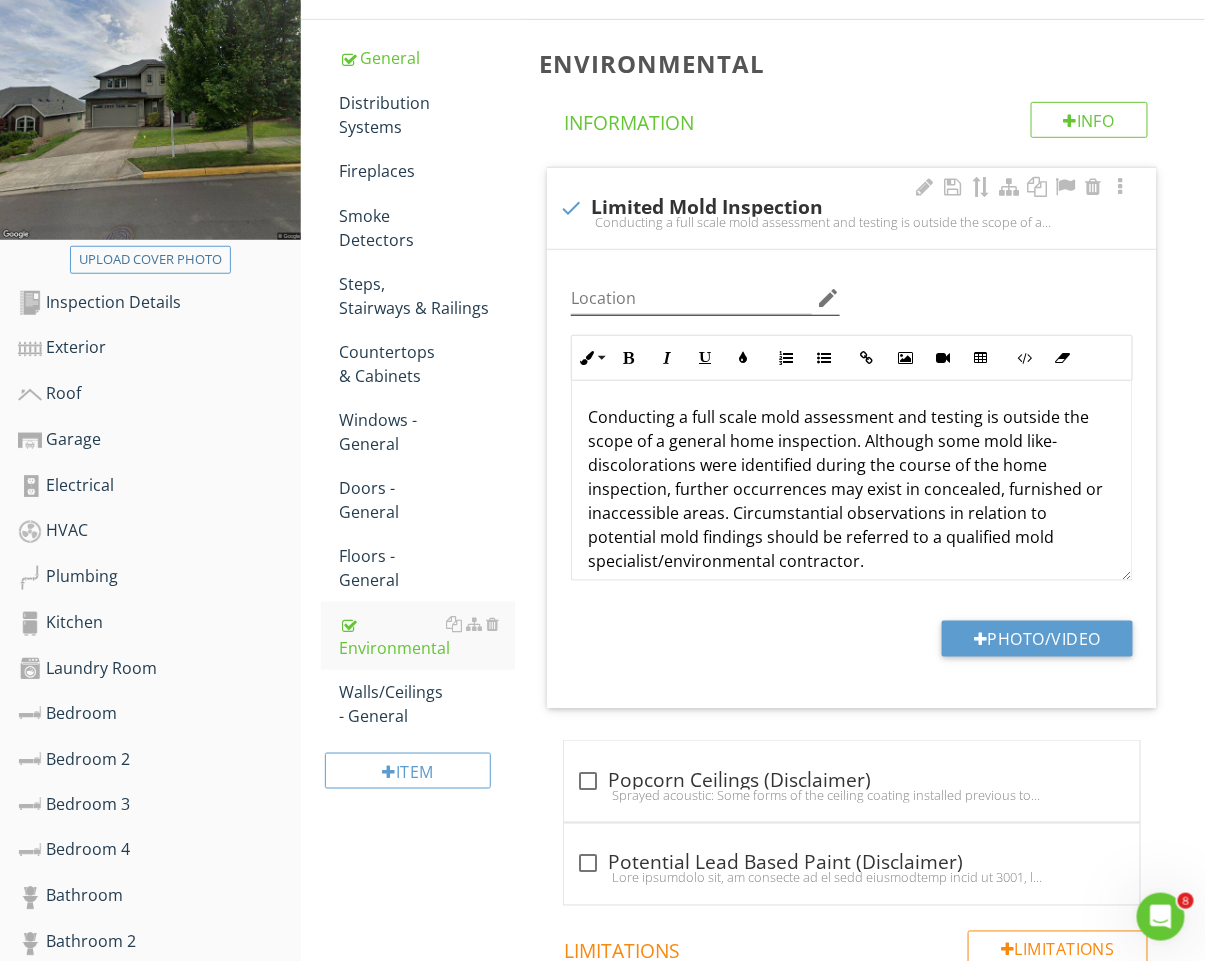 scroll, scrollTop: 281, scrollLeft: 0, axis: vertical 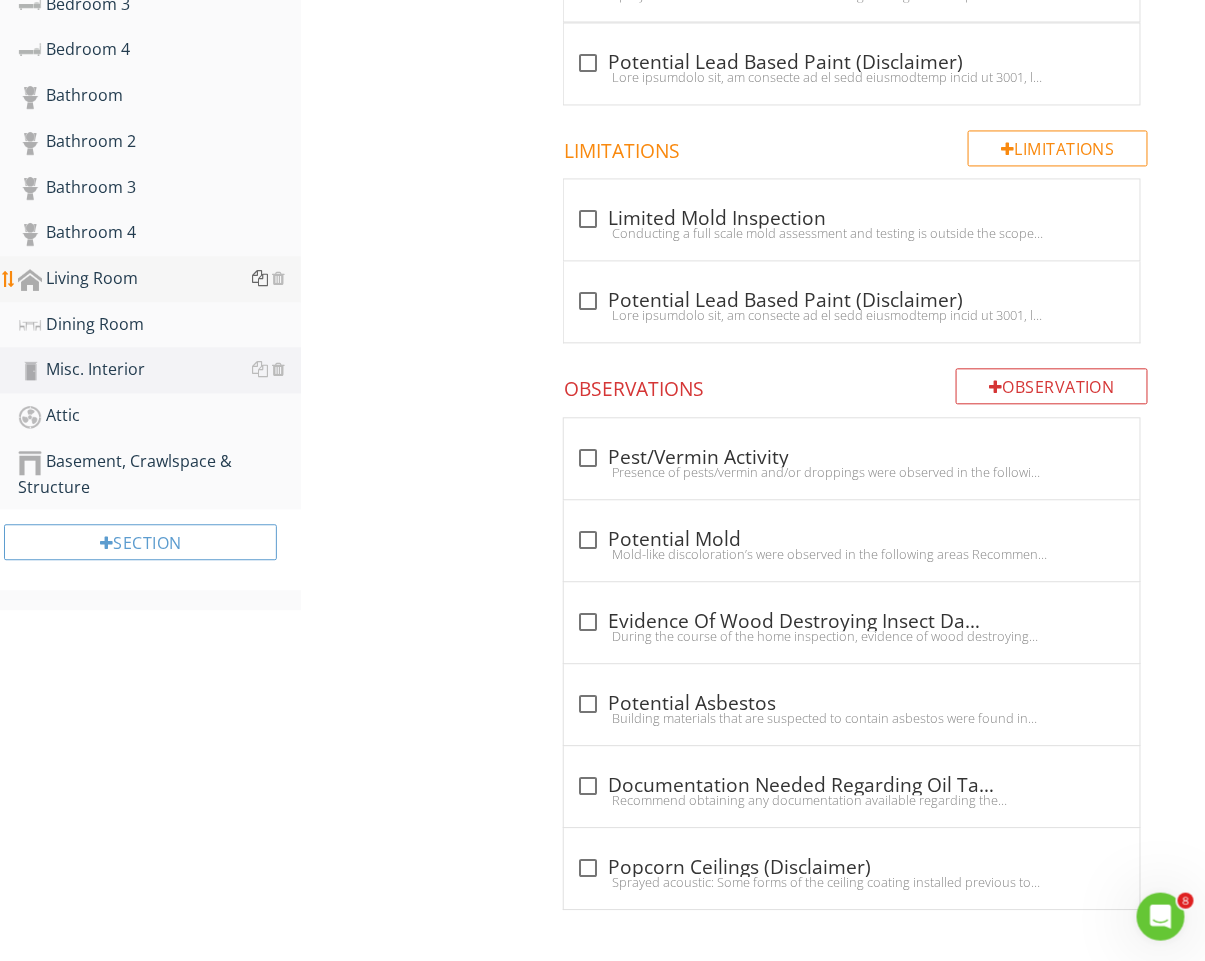 click at bounding box center (260, 279) 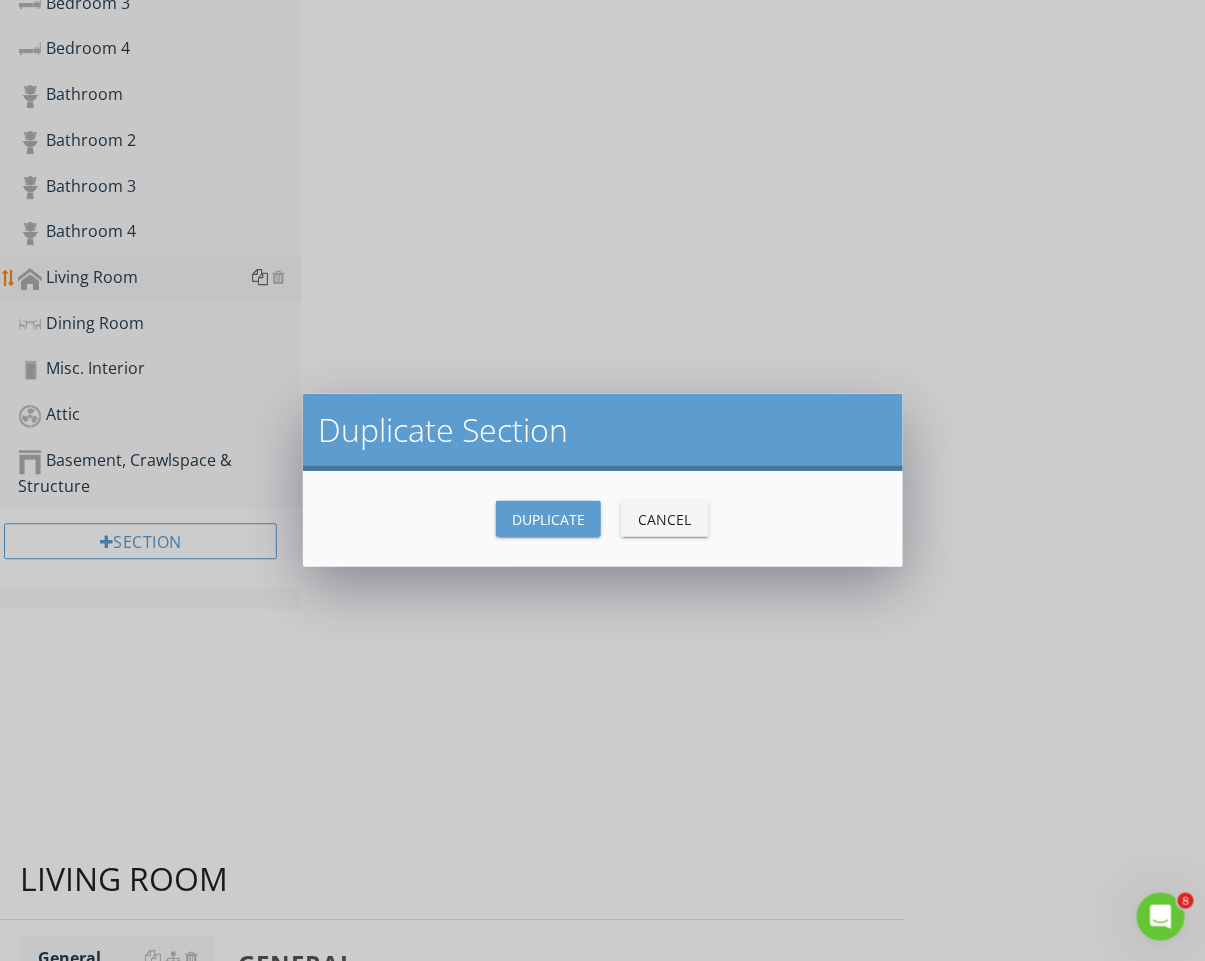 scroll, scrollTop: 726, scrollLeft: 0, axis: vertical 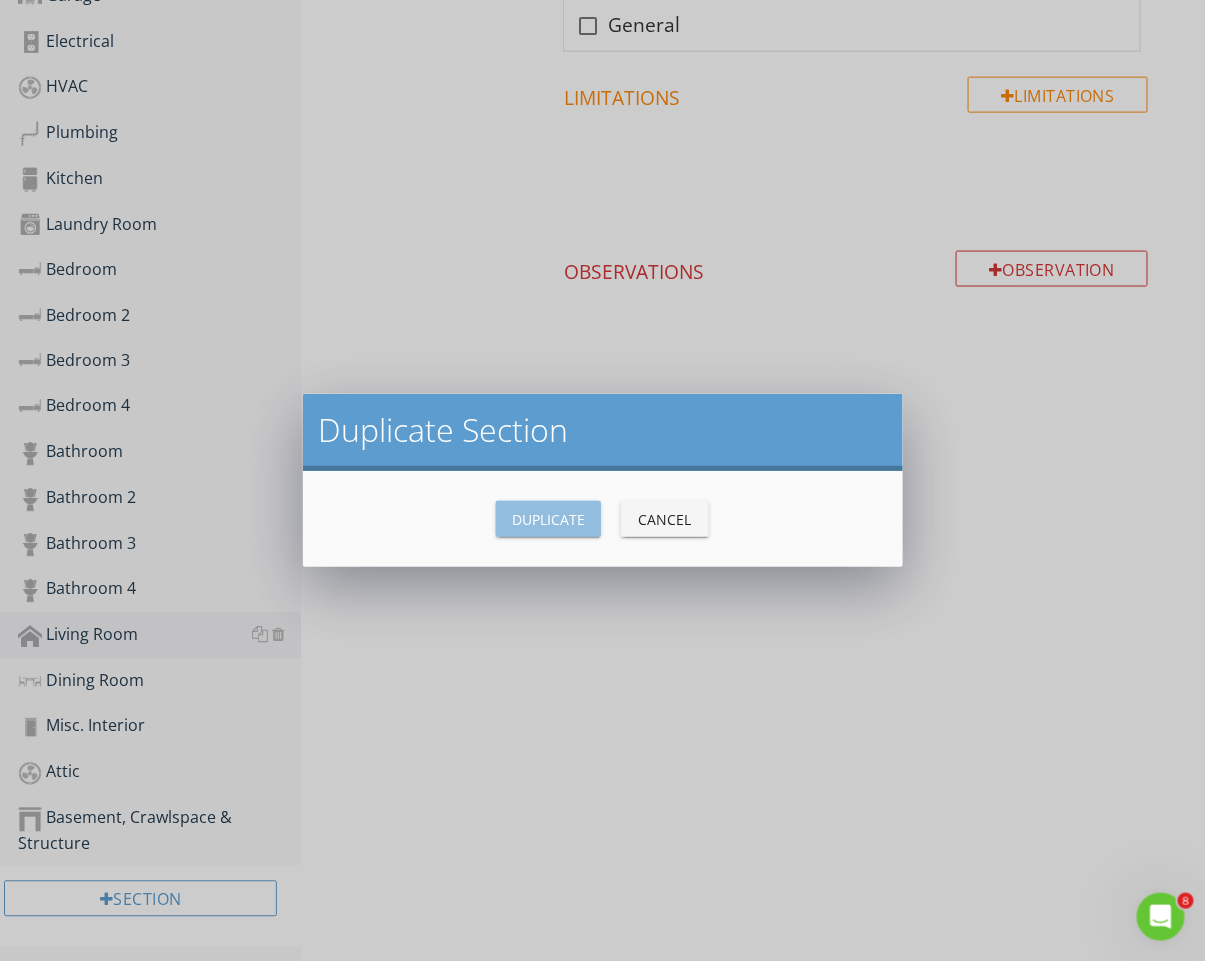 click on "Duplicate" at bounding box center [548, 519] 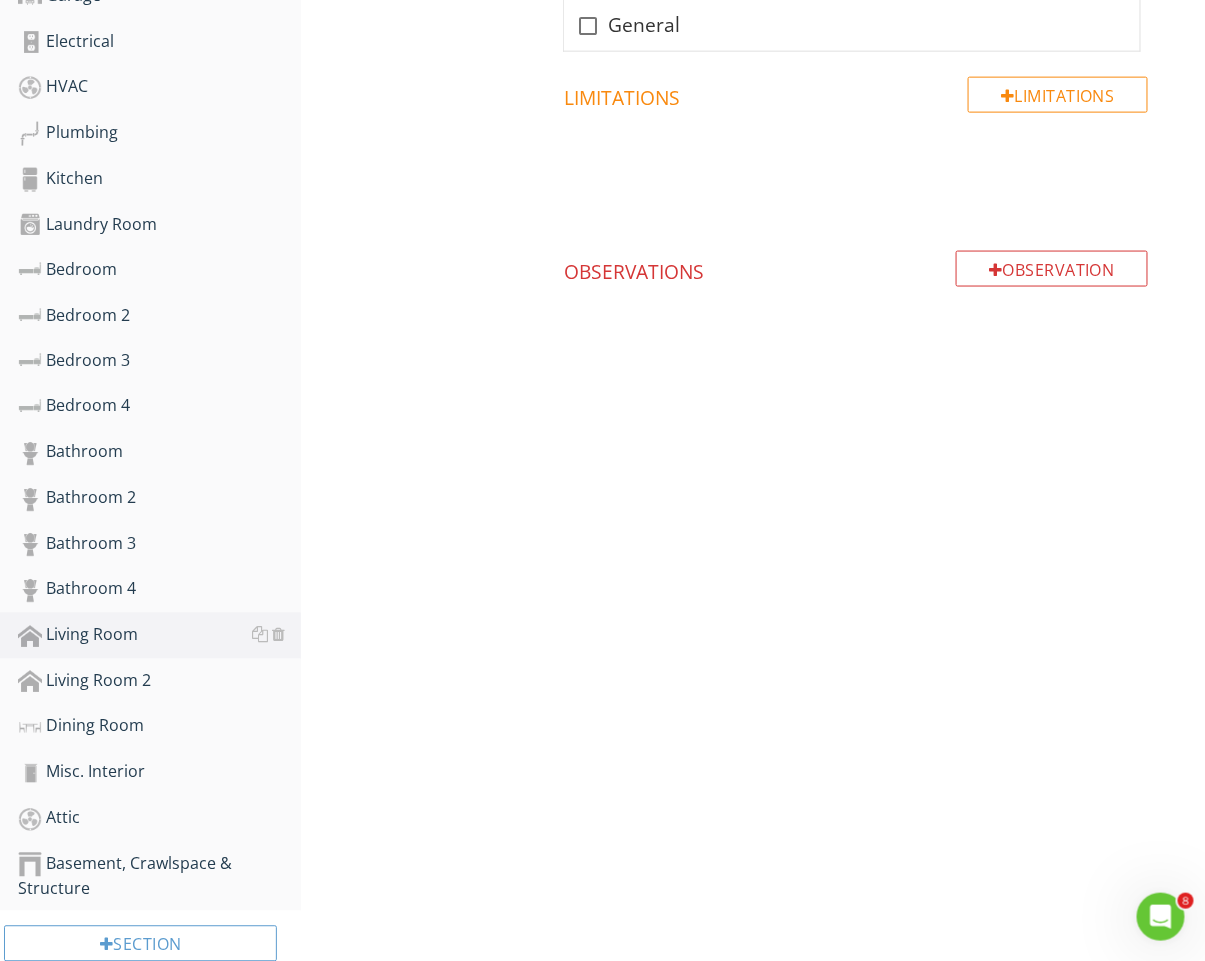 click on "Upload cover photo
Inspection Details
Exterior
Roof
Garage
Electrical
HVAC
Plumbing
Kitchen
Laundry Room
Bedroom
Bedroom  2
Bedroom  3
Bedroom  4
Bathroom
Bathroom  2
Bathroom  3
Bathroom  4
Living Room
Living Room 2
Dining Room
Misc. Interior
Attic
Basement, Crawlspace & Structure
Section
Living Room
General
Doors" at bounding box center (602, 254) 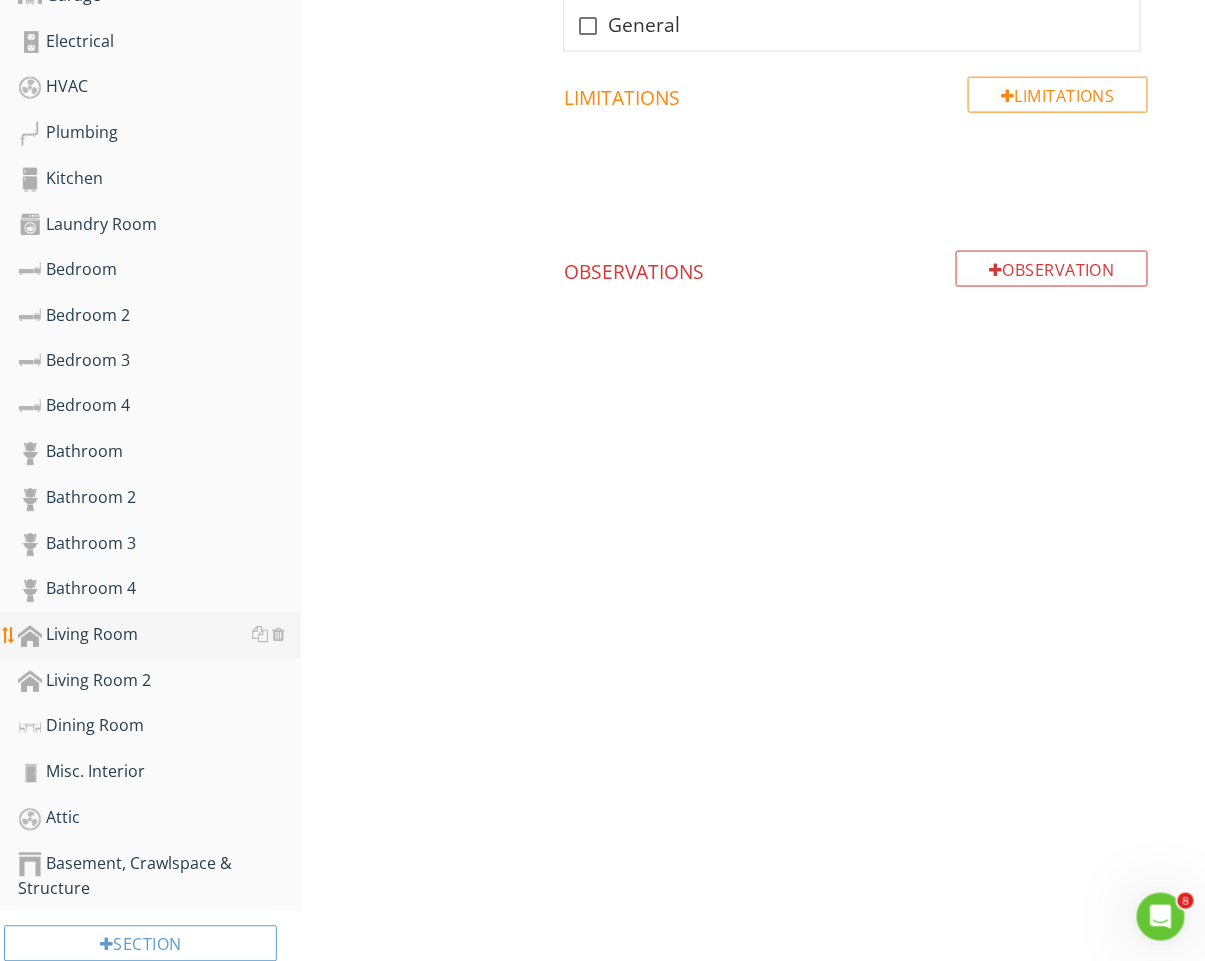click on "Living Room" at bounding box center (159, 636) 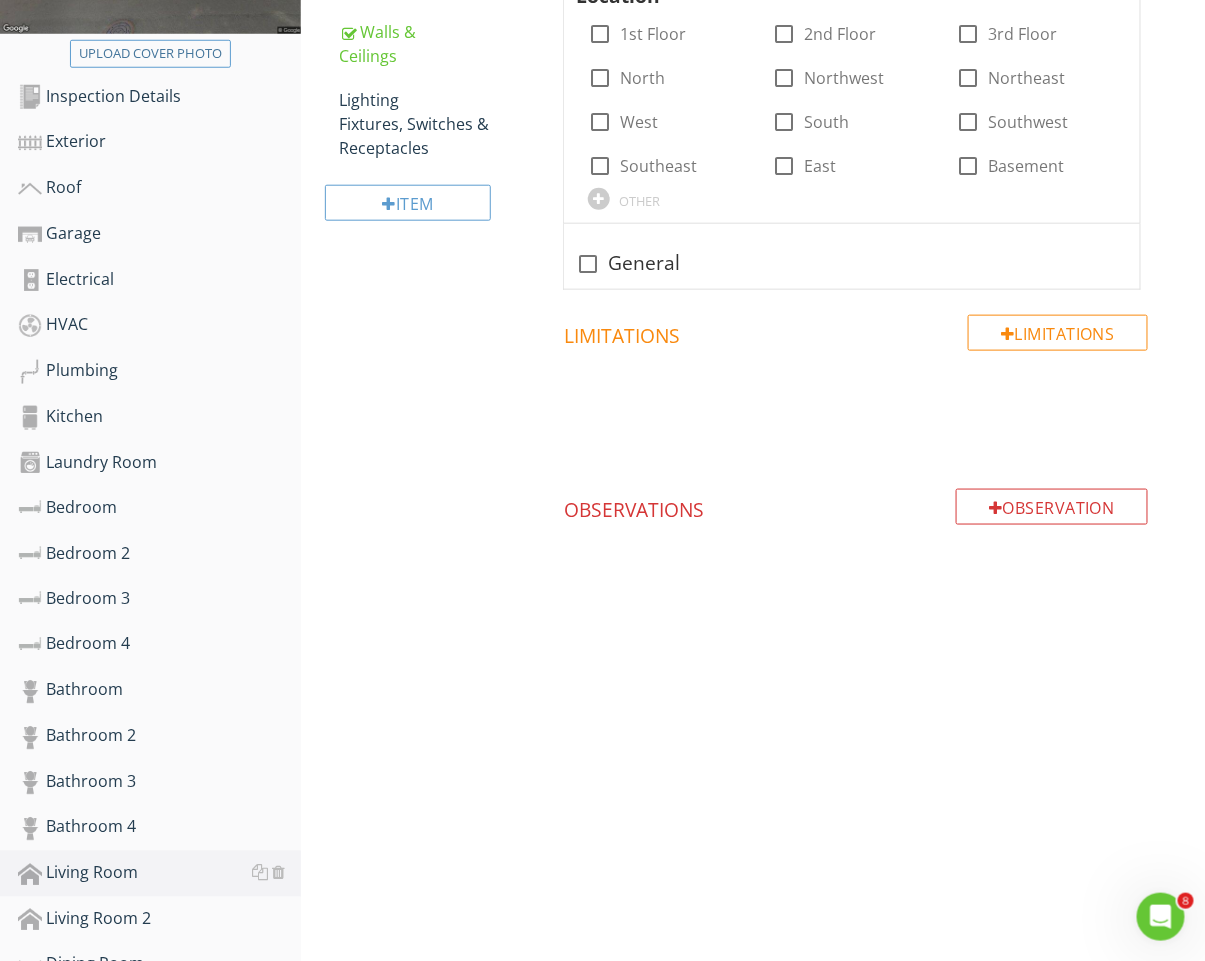 scroll, scrollTop: 501, scrollLeft: 0, axis: vertical 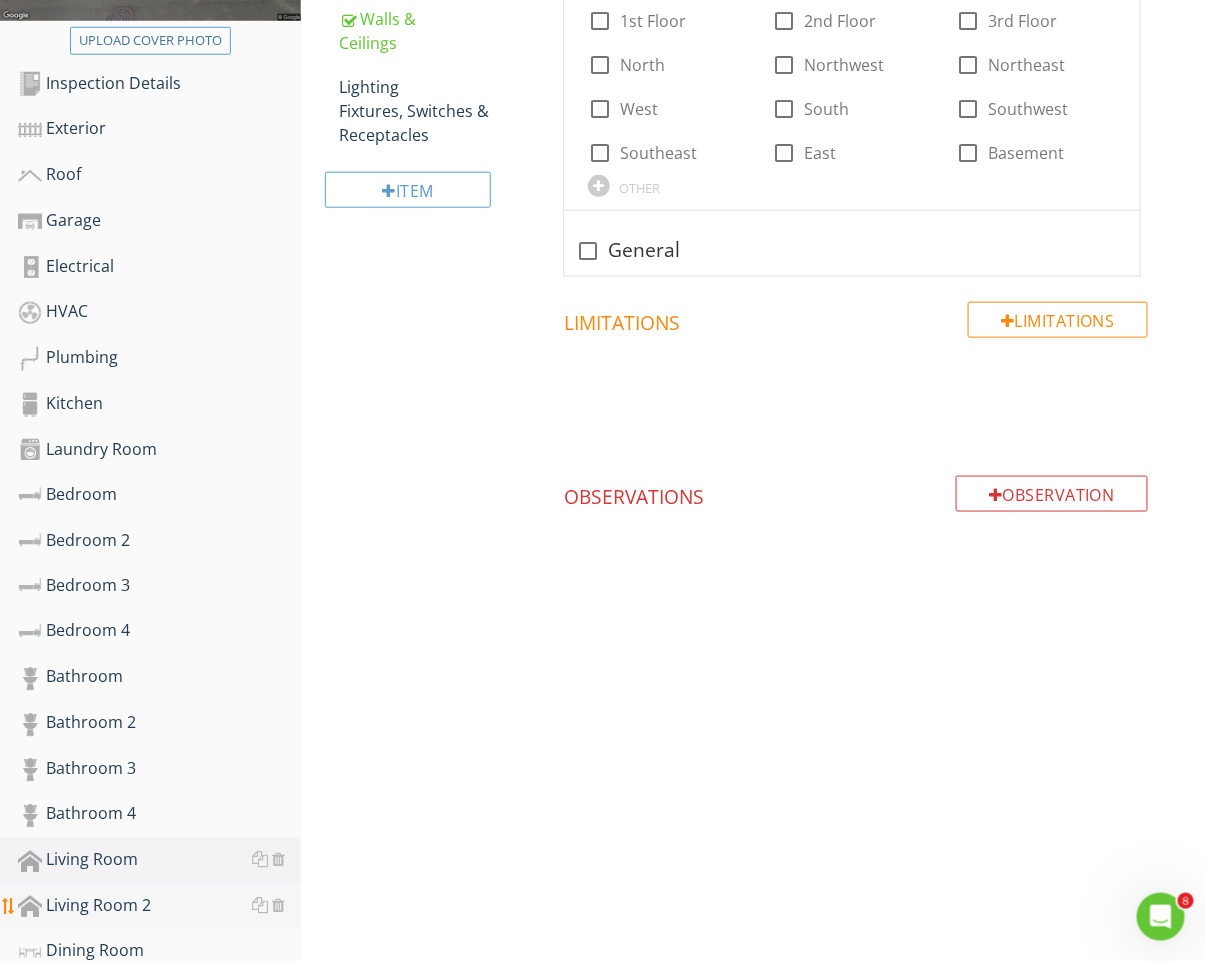 click on "Living Room 2" at bounding box center (159, 907) 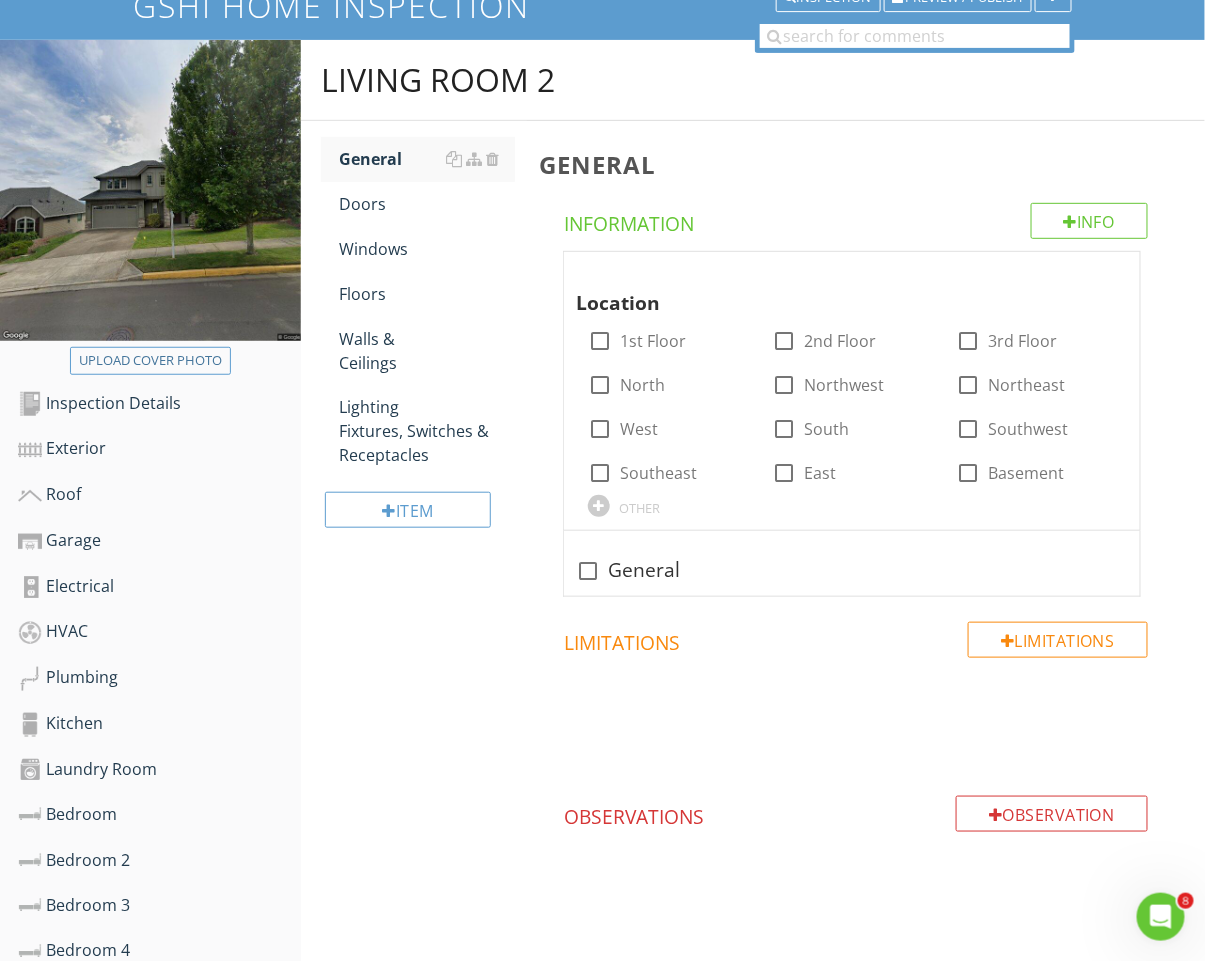 scroll, scrollTop: 0, scrollLeft: 0, axis: both 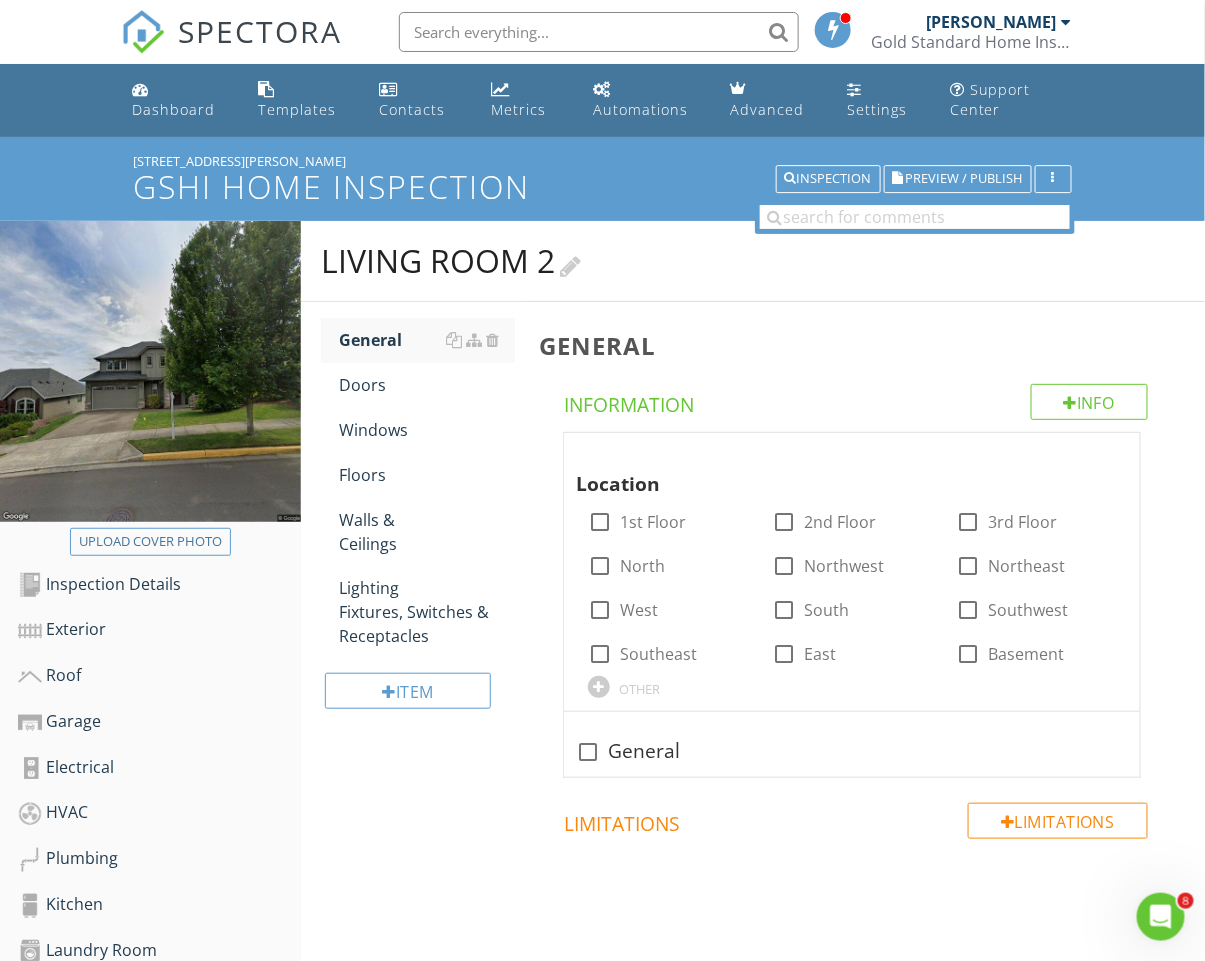 click at bounding box center (570, 263) 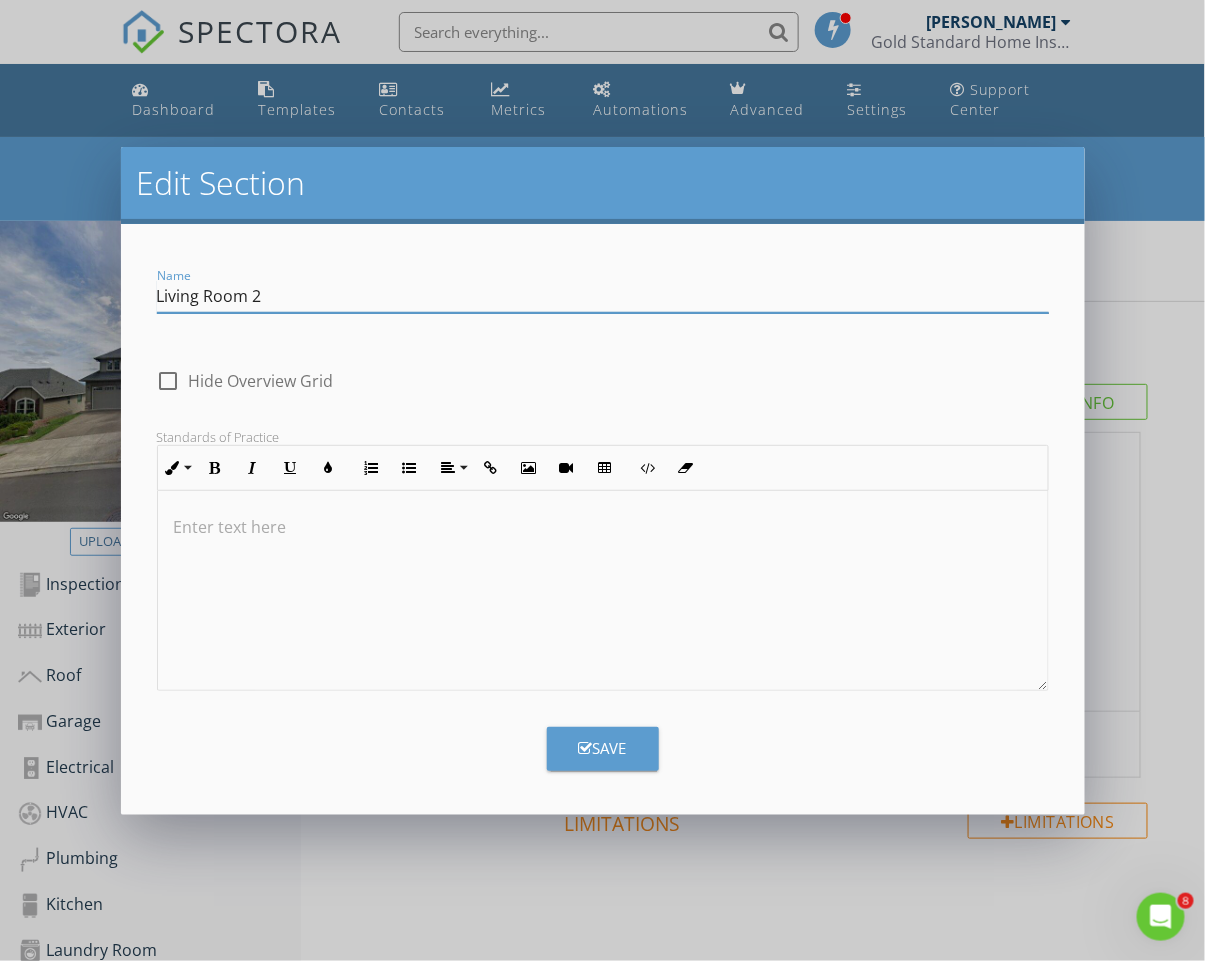 click on "Living Room 2" at bounding box center (603, 296) 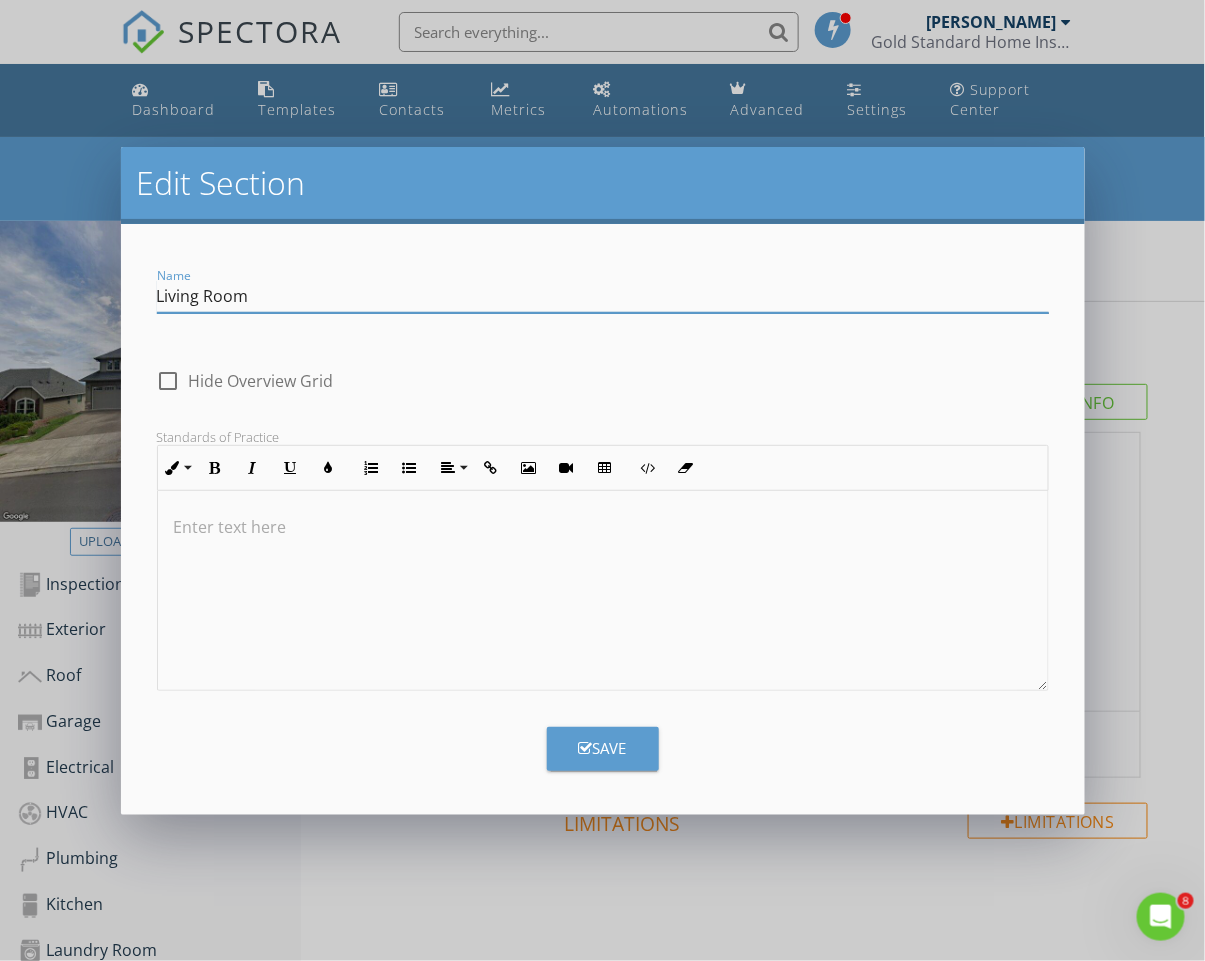 click on "Living Room" at bounding box center [603, 296] 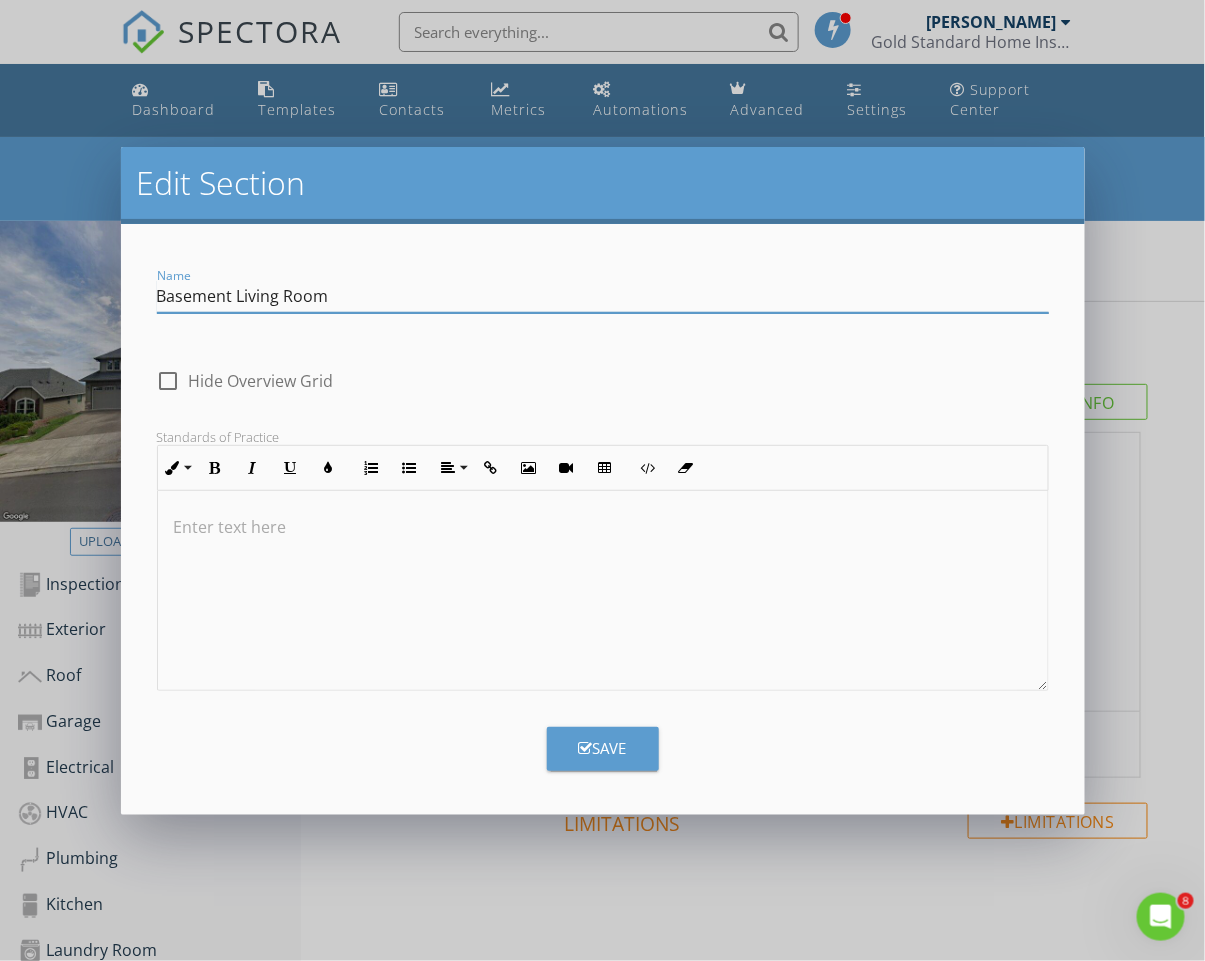 type on "Basement Living Room" 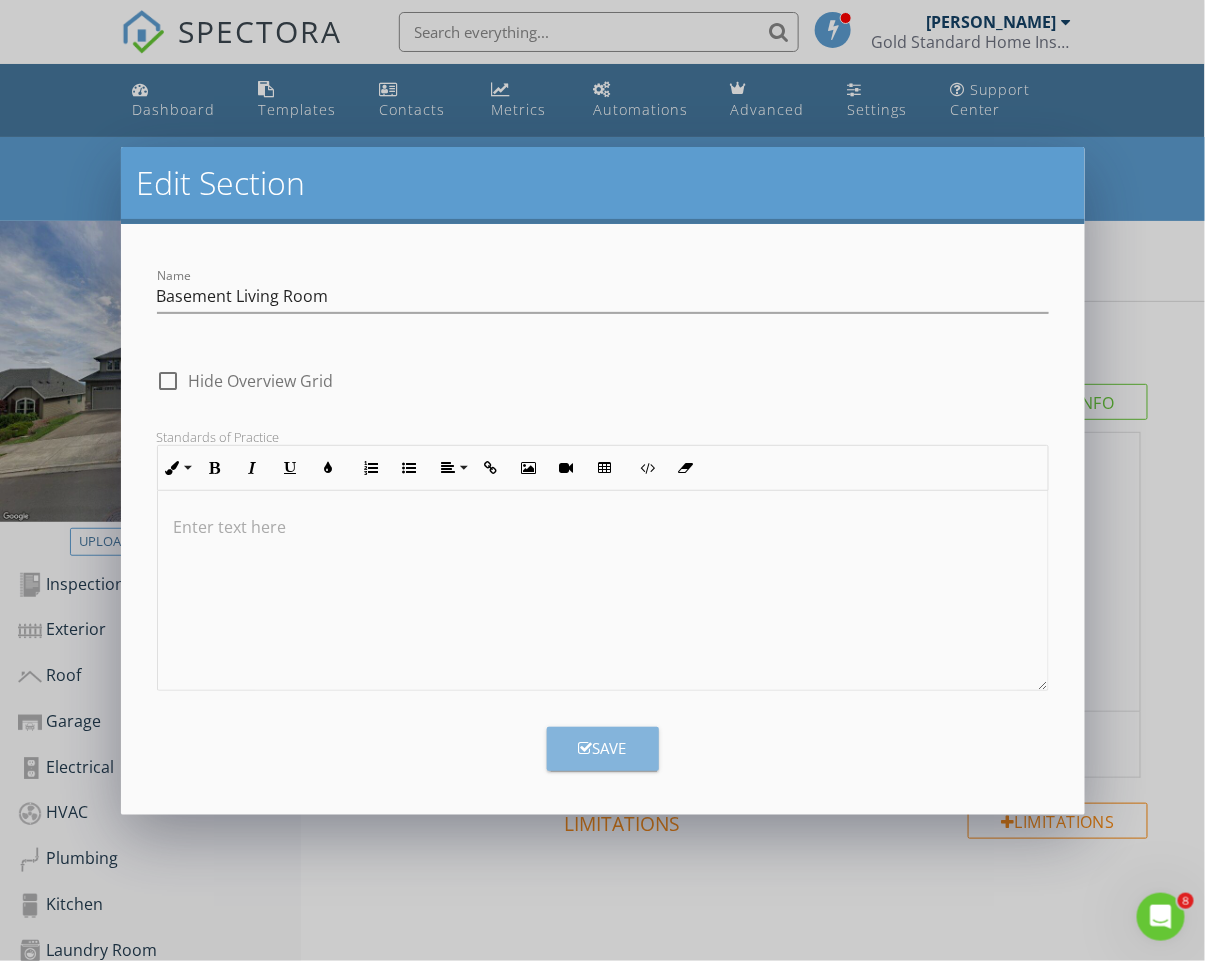 click on "Save" at bounding box center [603, 749] 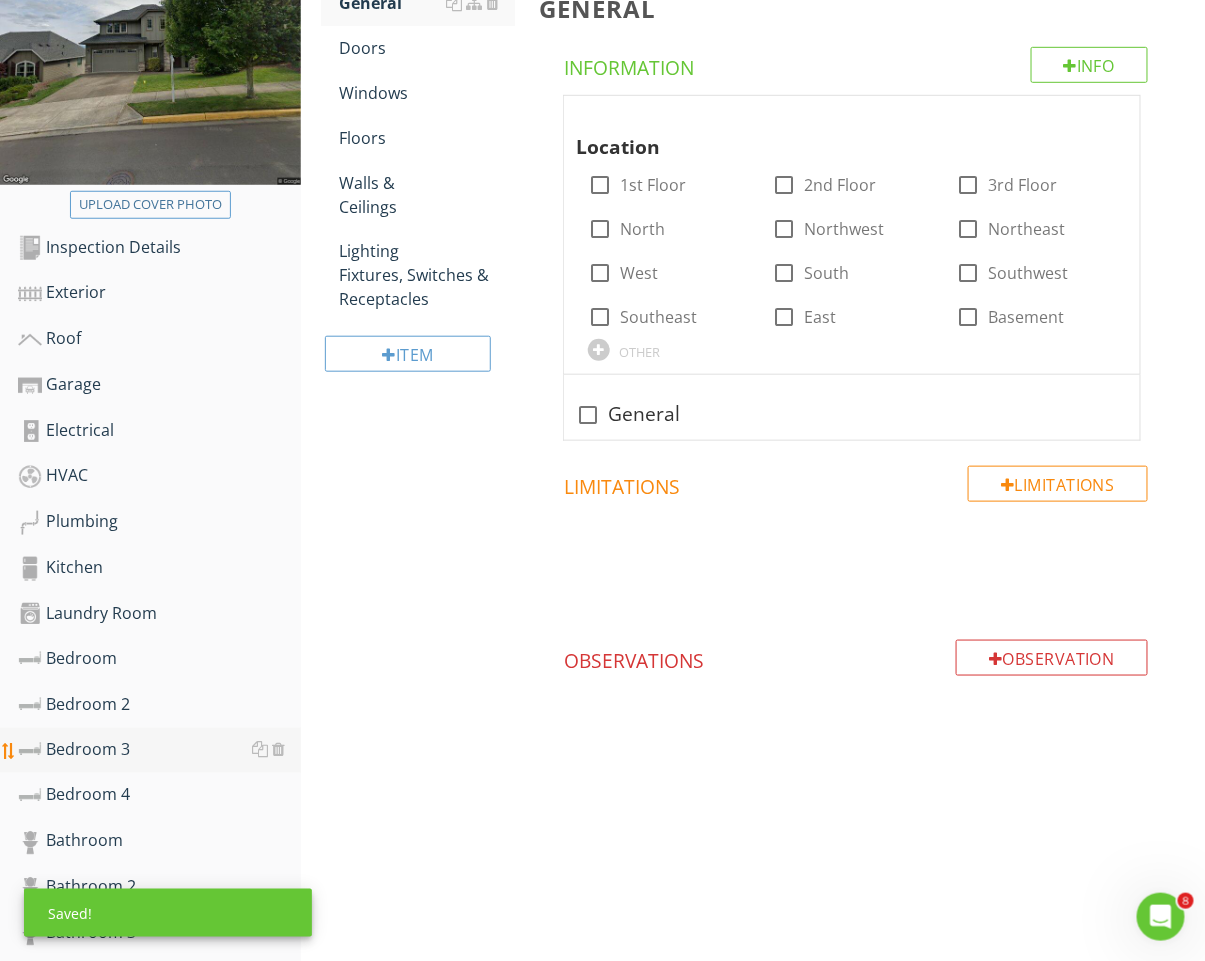 scroll, scrollTop: 342, scrollLeft: 0, axis: vertical 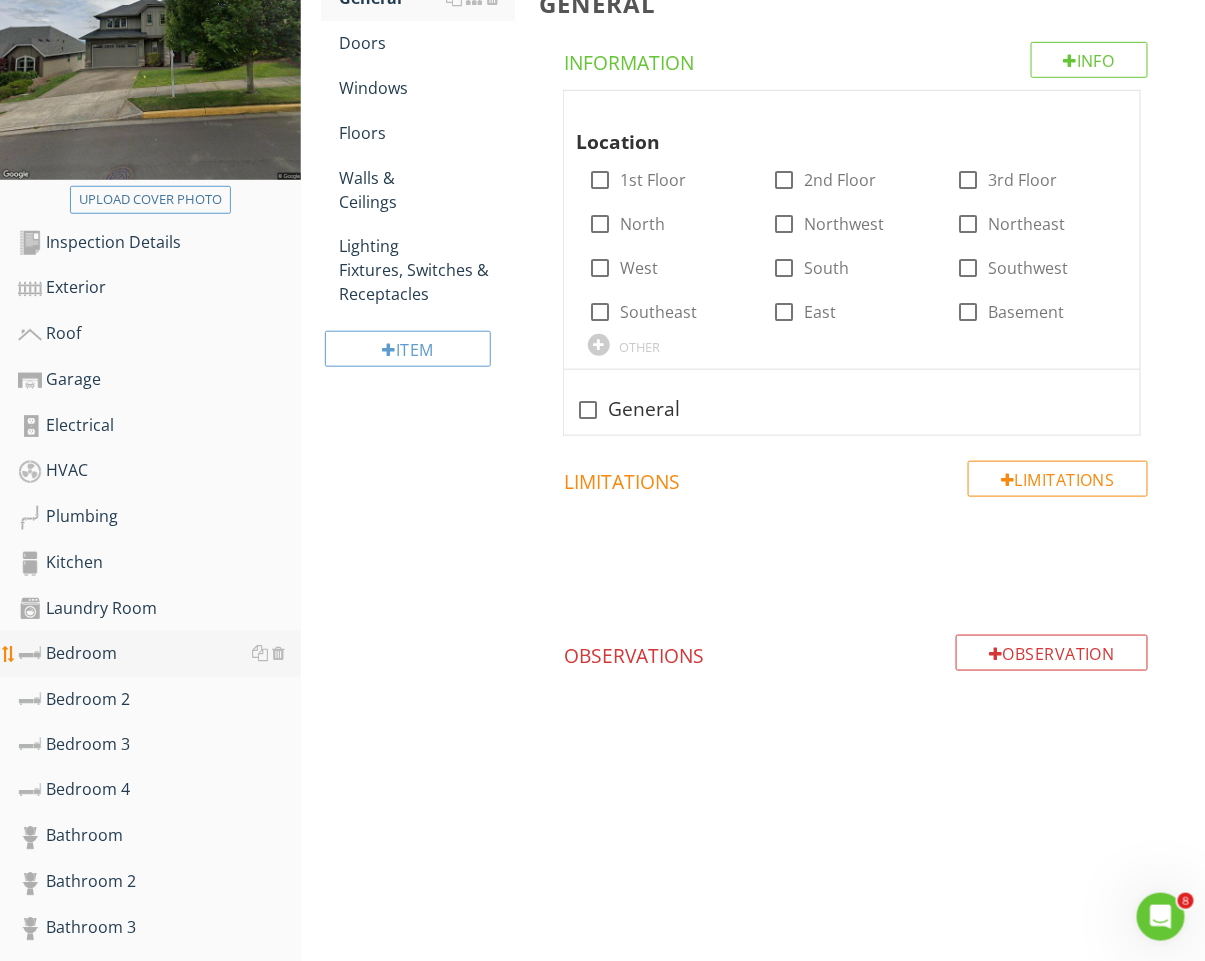 click on "Bedroom" at bounding box center (159, 654) 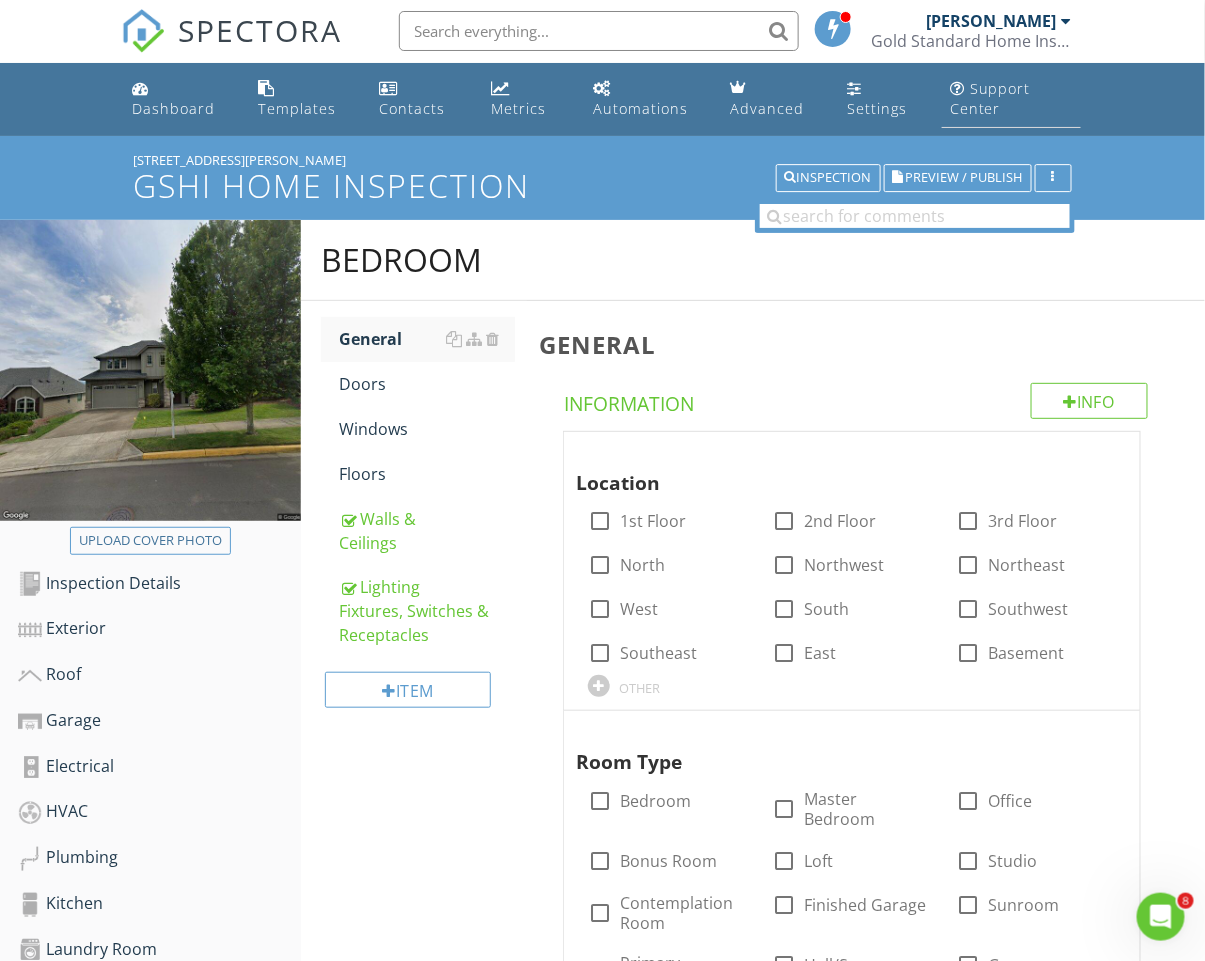 scroll, scrollTop: 0, scrollLeft: 0, axis: both 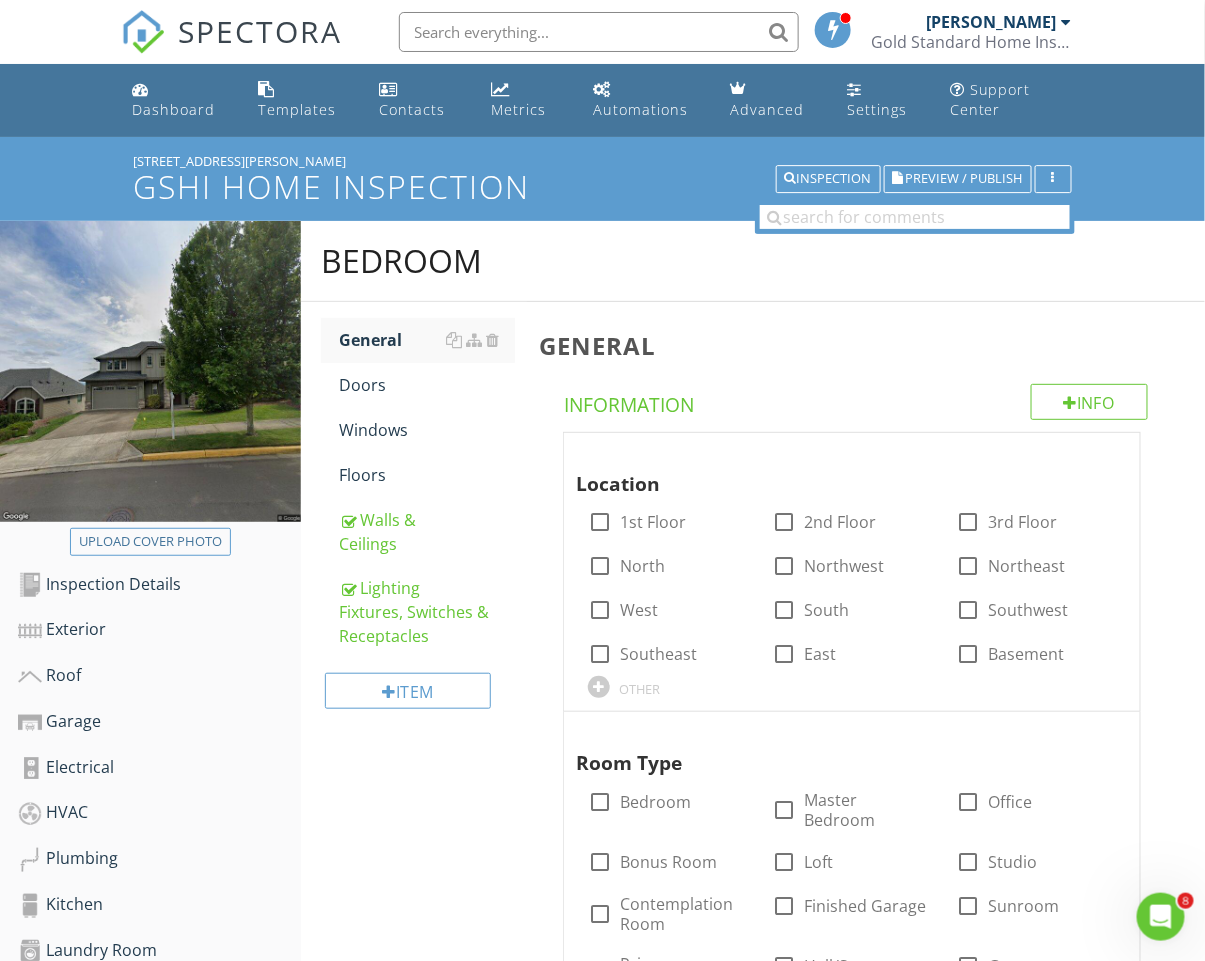 click on "[PERSON_NAME]" at bounding box center [992, 22] 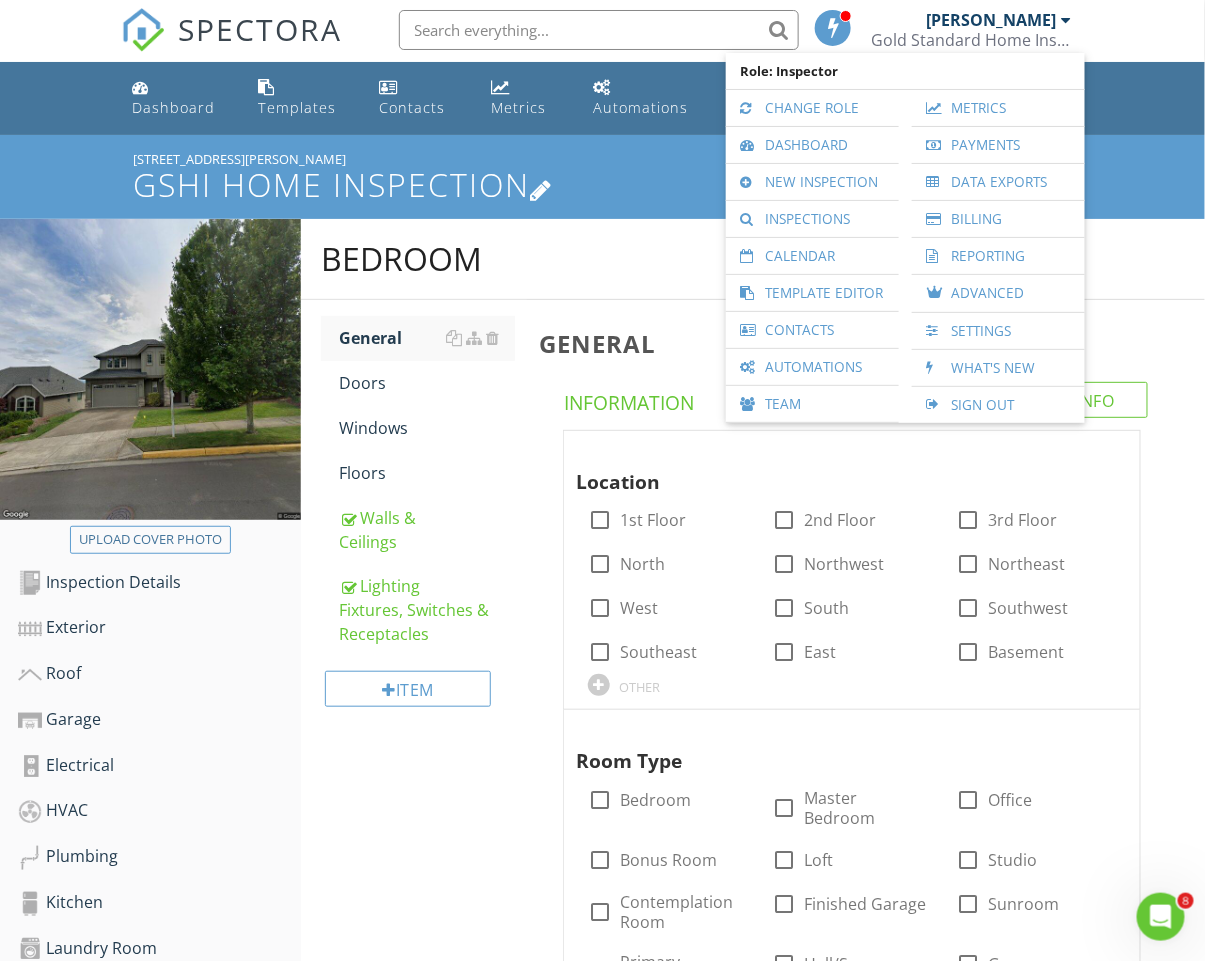scroll, scrollTop: 0, scrollLeft: 0, axis: both 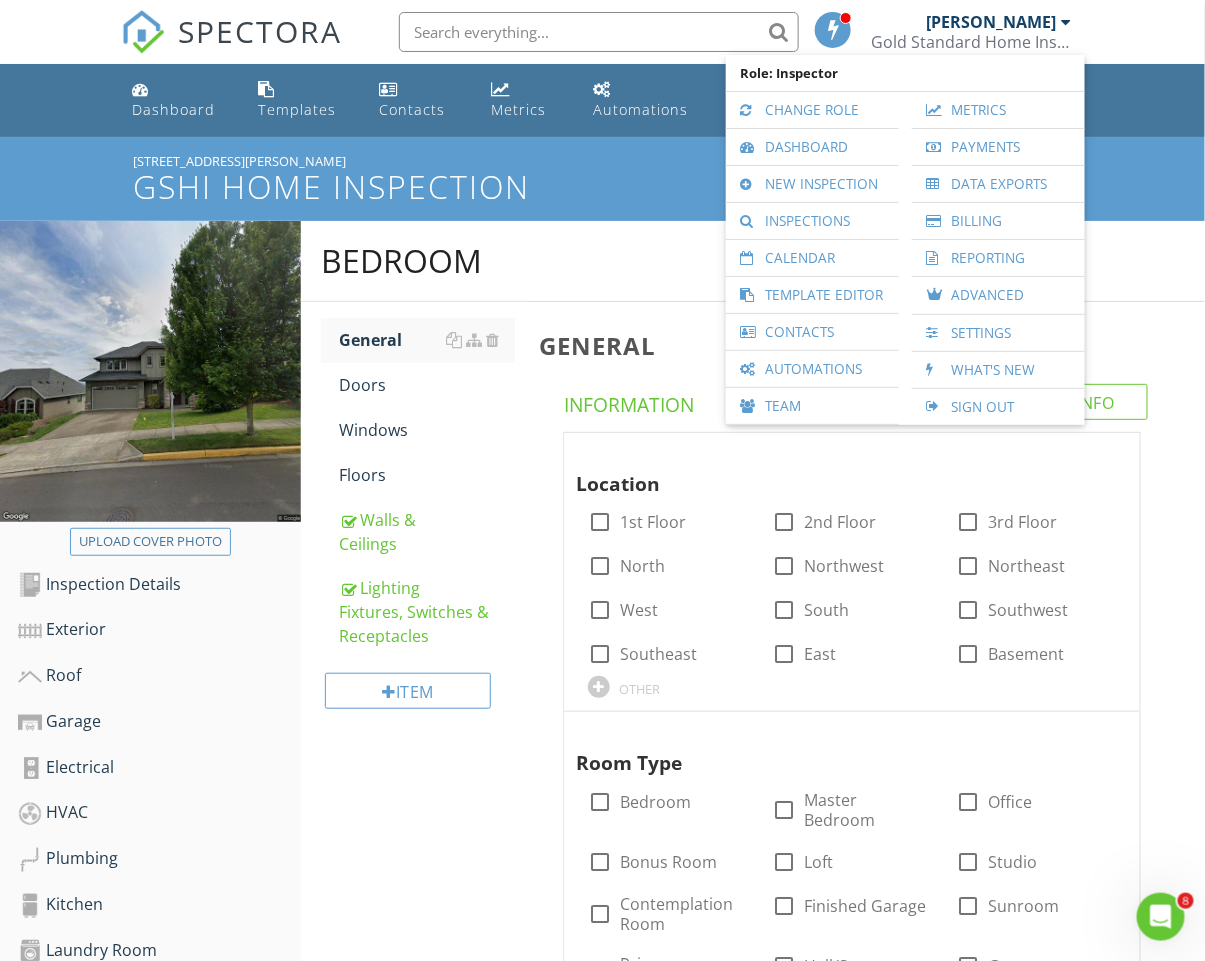 click on "SPECTORA" at bounding box center (261, 31) 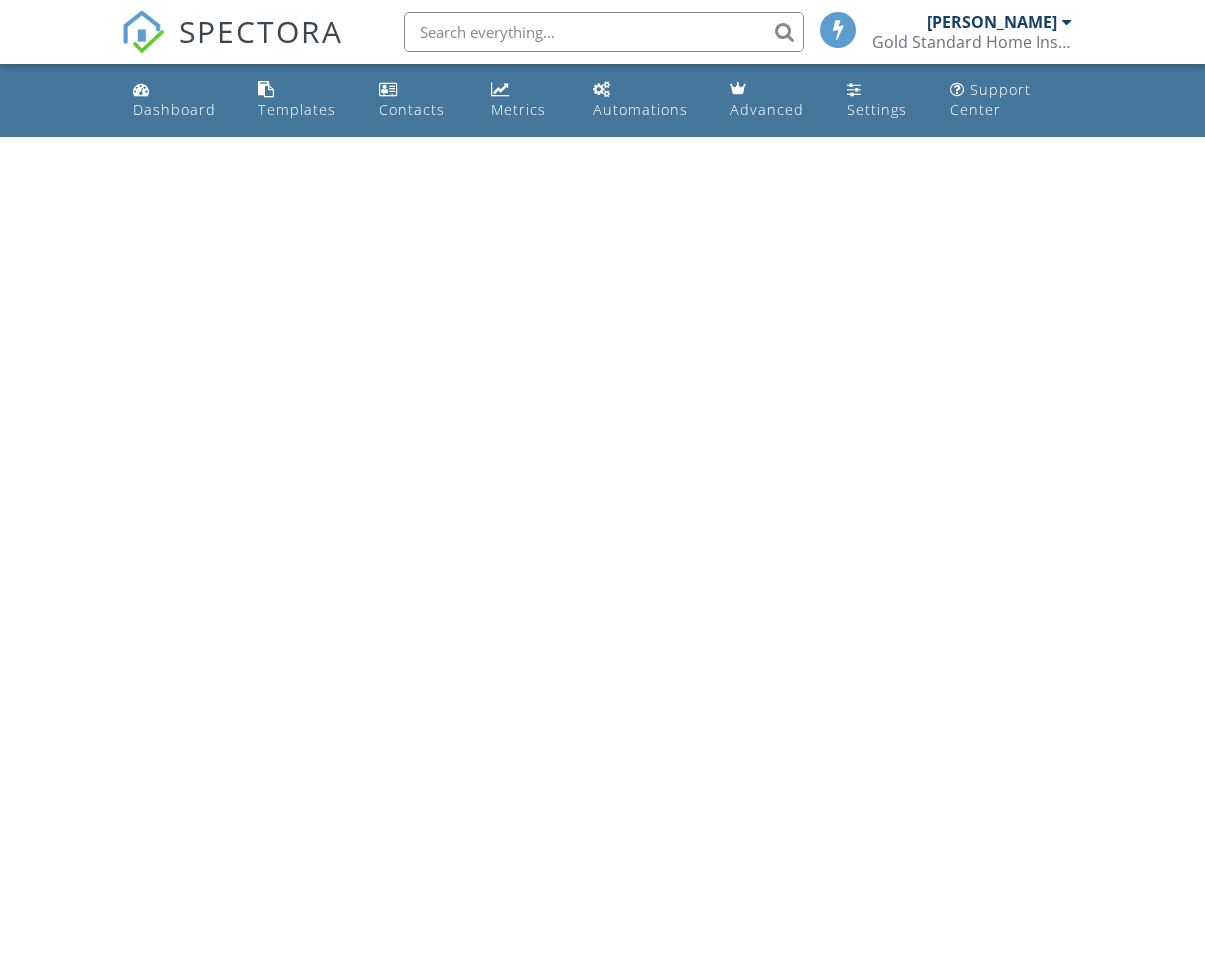 scroll, scrollTop: 0, scrollLeft: 0, axis: both 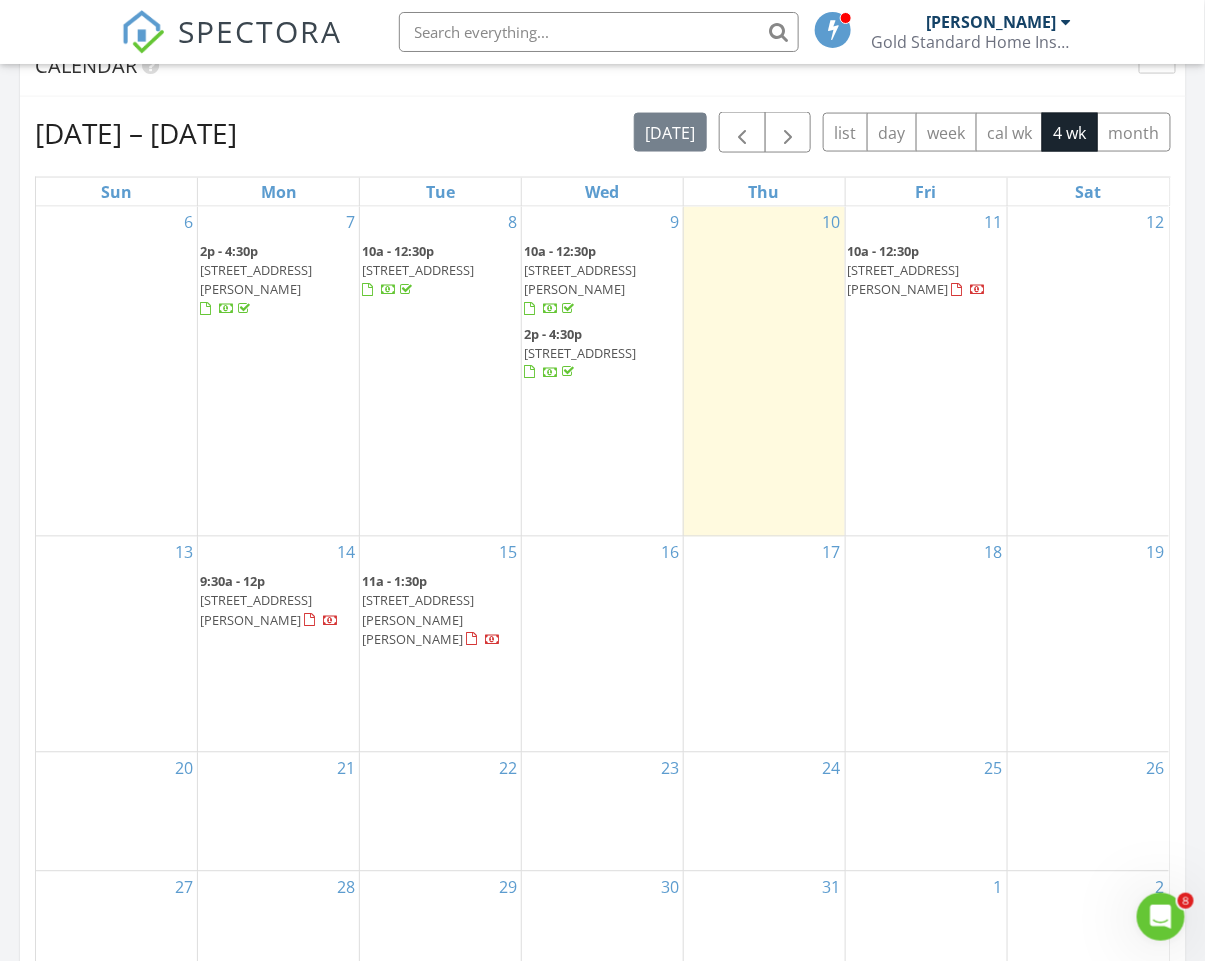 click on "[PERSON_NAME]" at bounding box center [992, 22] 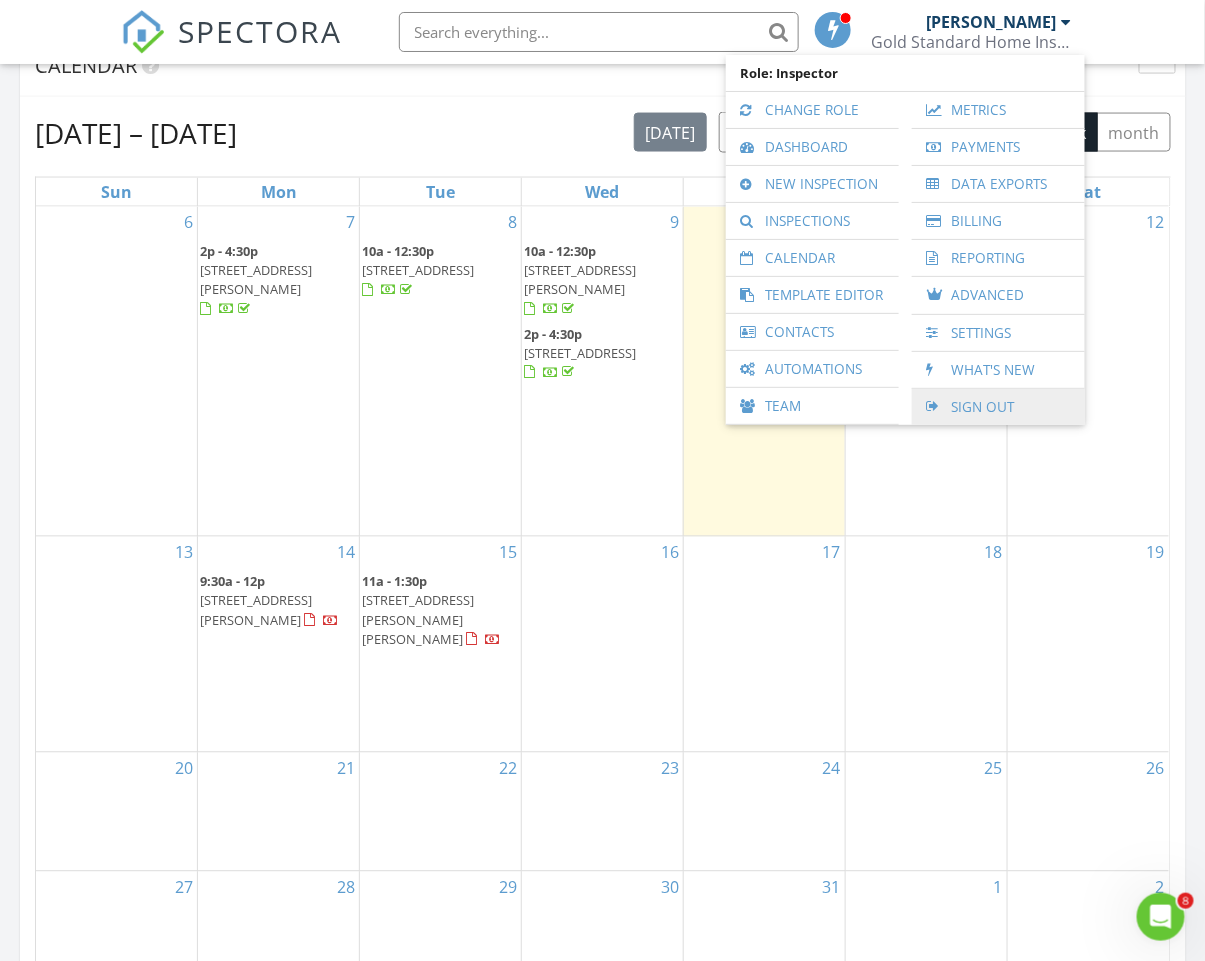 click on "Sign Out" at bounding box center (998, 407) 